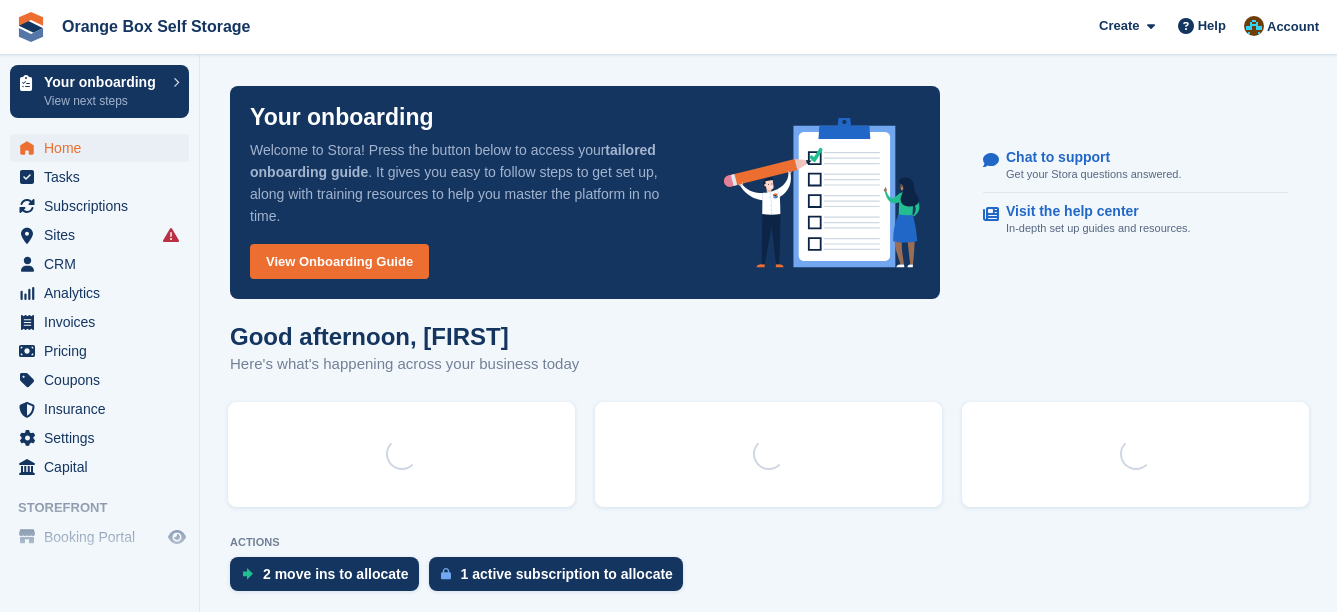 scroll, scrollTop: 0, scrollLeft: 0, axis: both 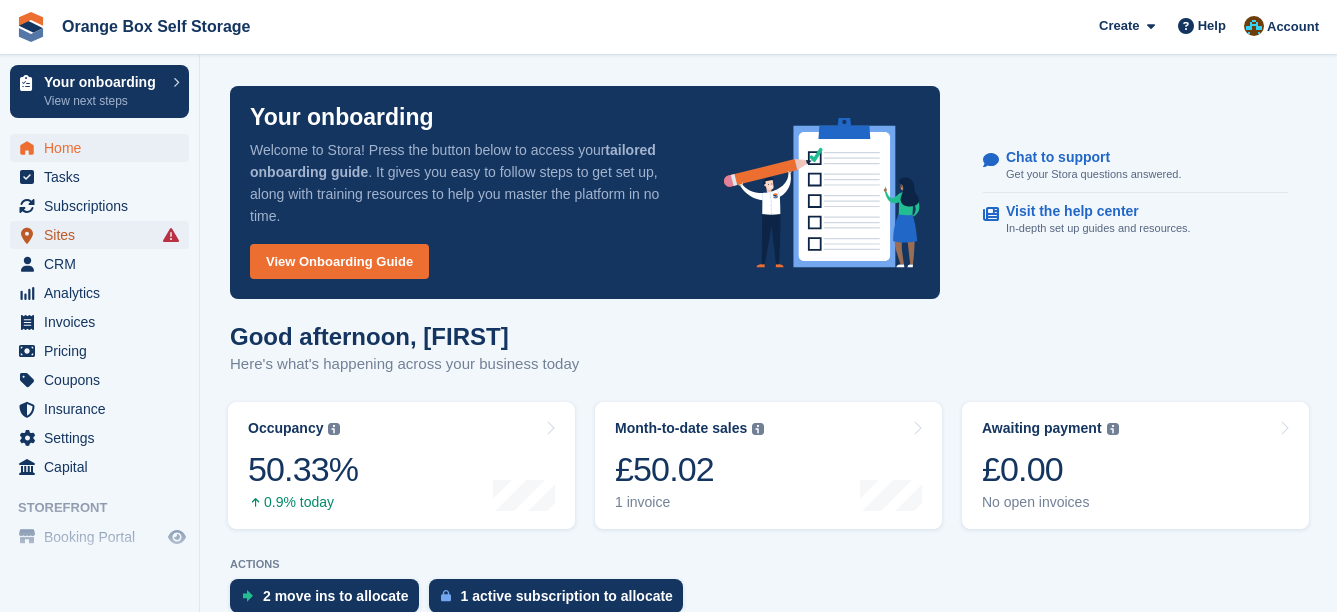 click on "Sites" at bounding box center [104, 235] 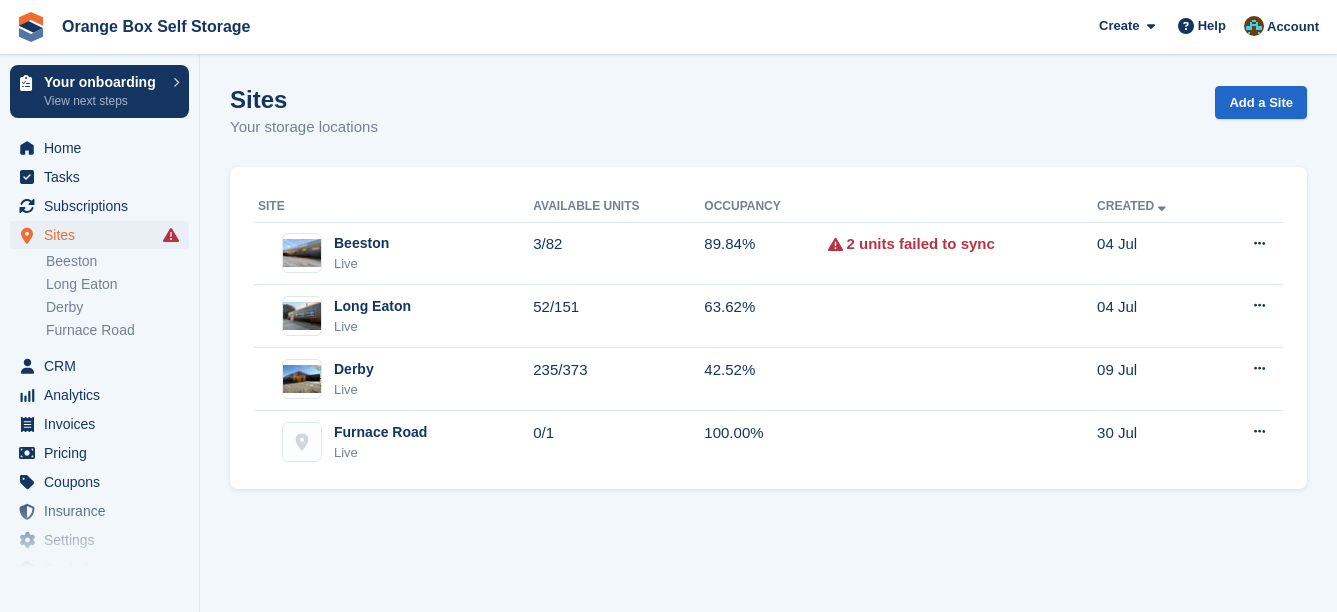 scroll, scrollTop: 0, scrollLeft: 0, axis: both 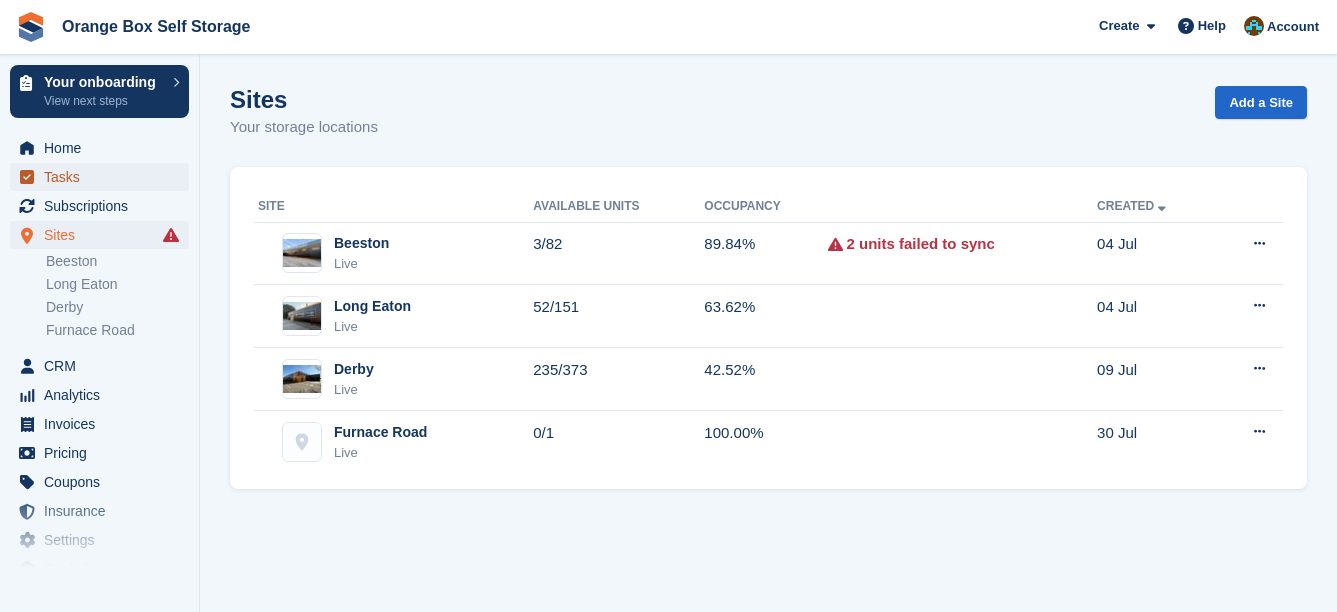 click on "Tasks" at bounding box center (104, 177) 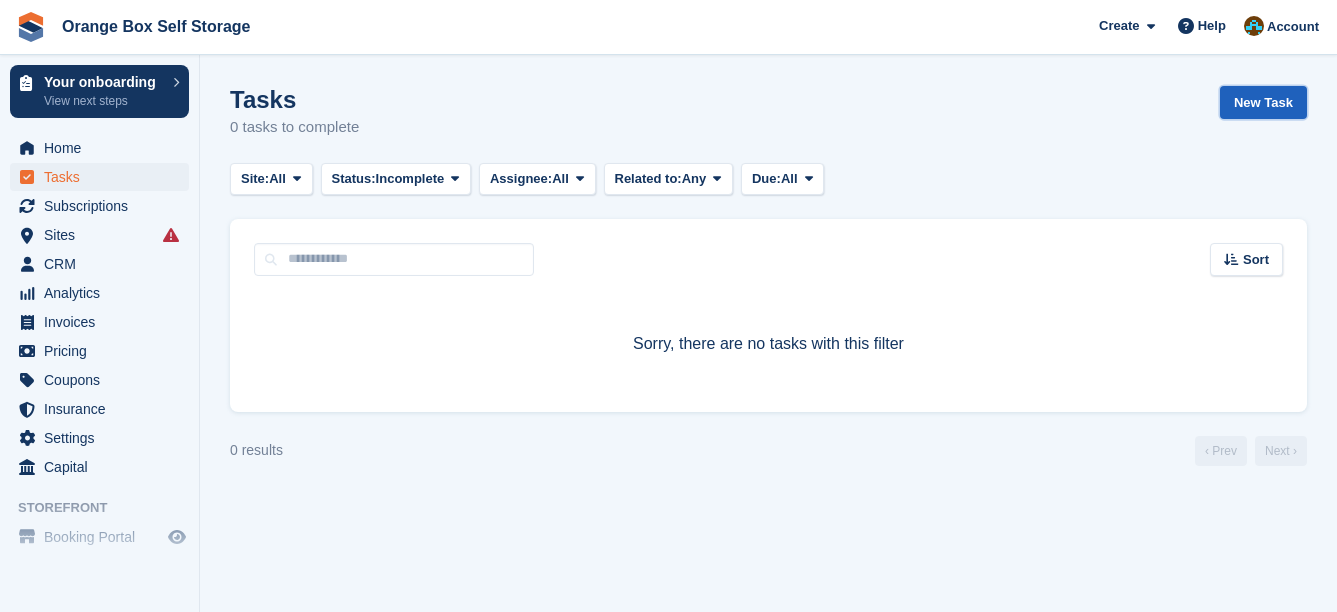 click on "New Task" at bounding box center [1263, 102] 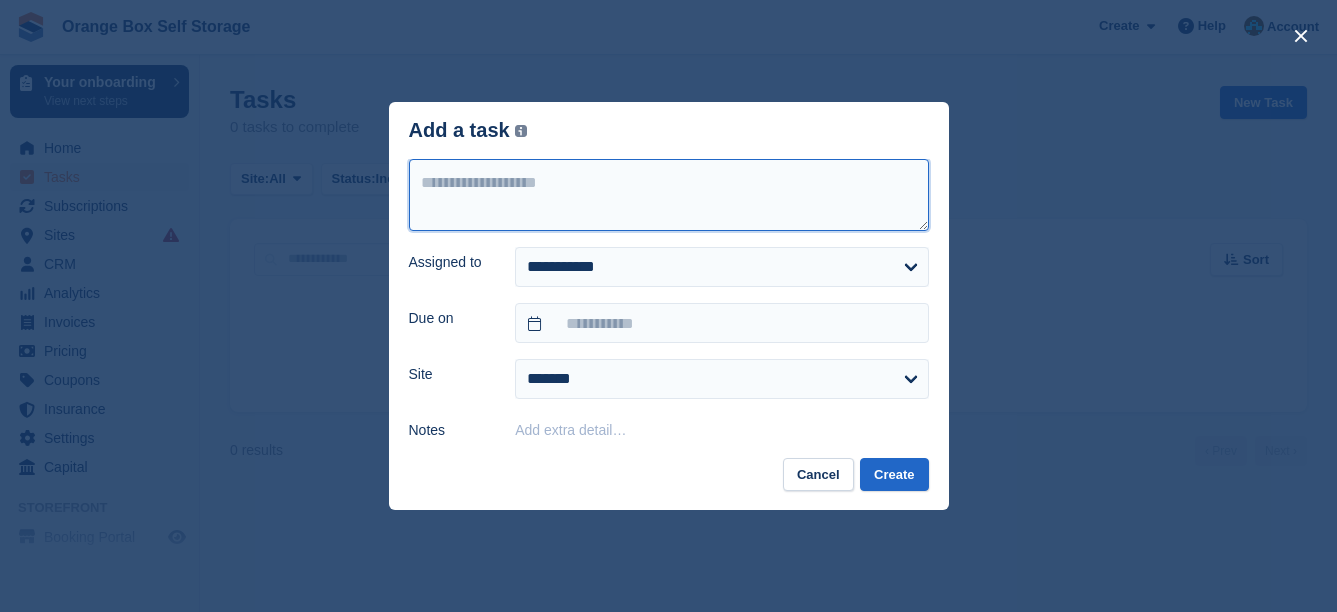 click at bounding box center (669, 195) 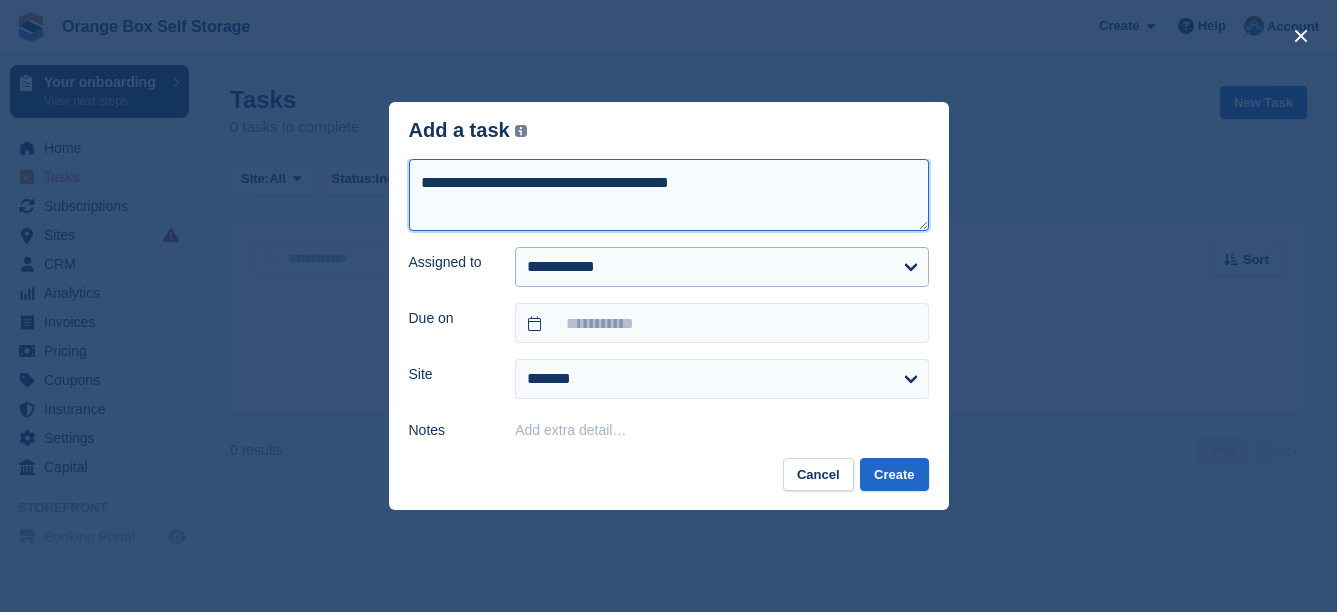type on "**********" 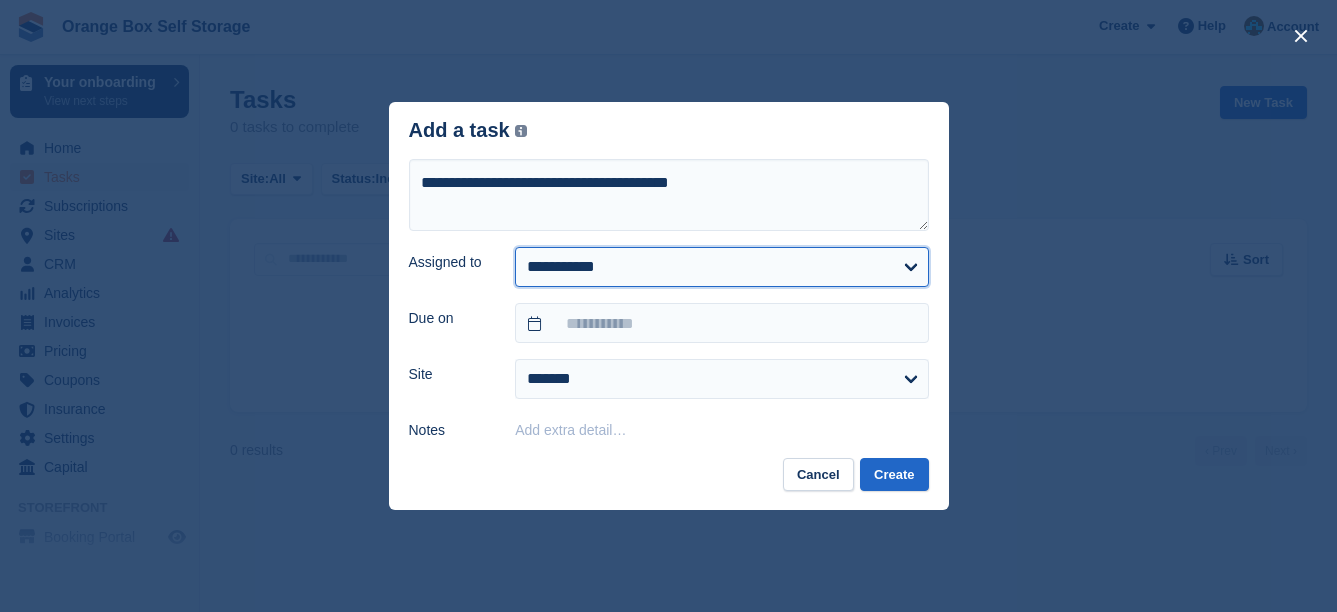 click on "**********" at bounding box center [721, 267] 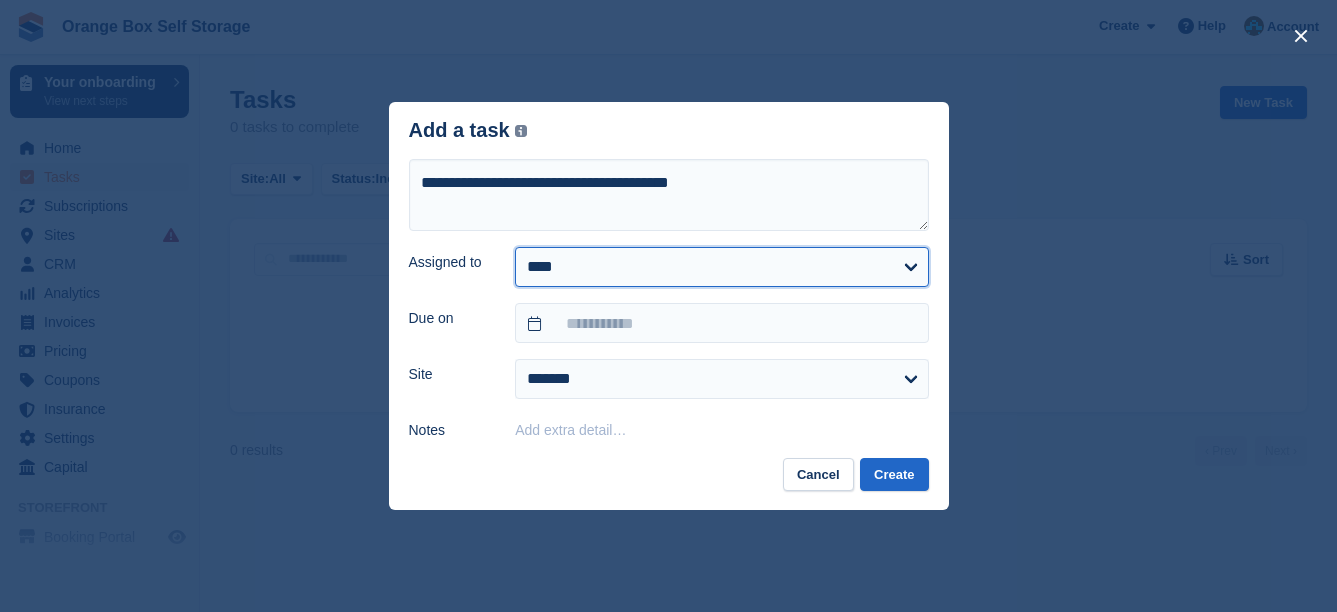 click on "**********" at bounding box center (721, 267) 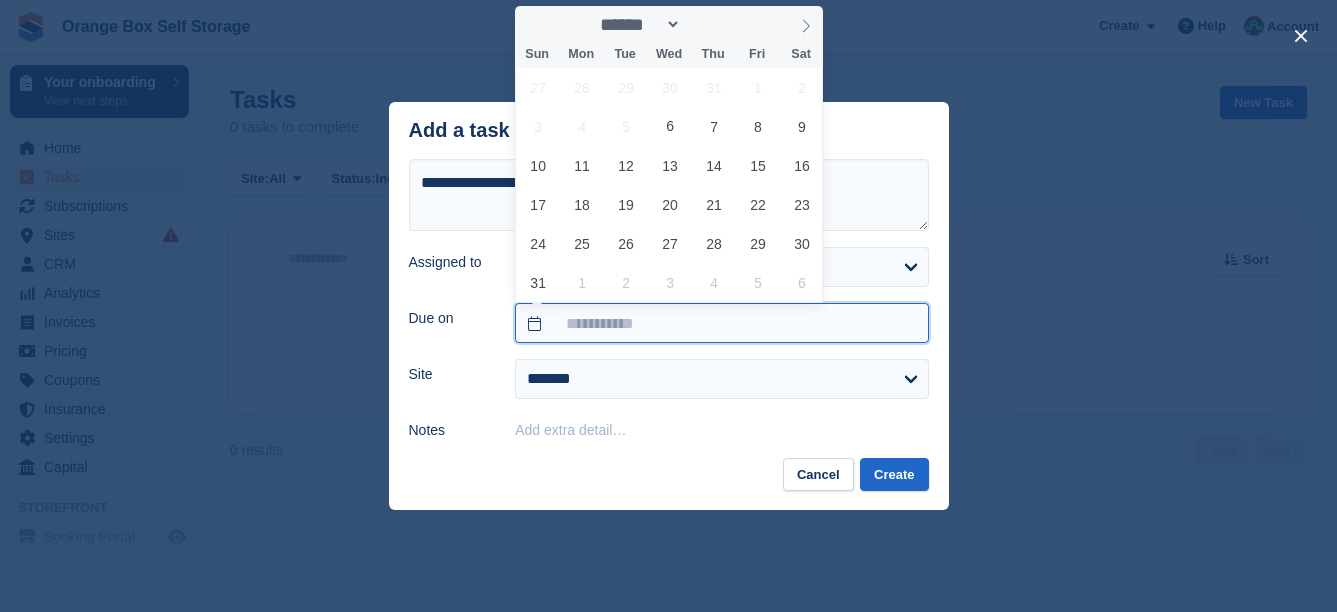 click at bounding box center (721, 323) 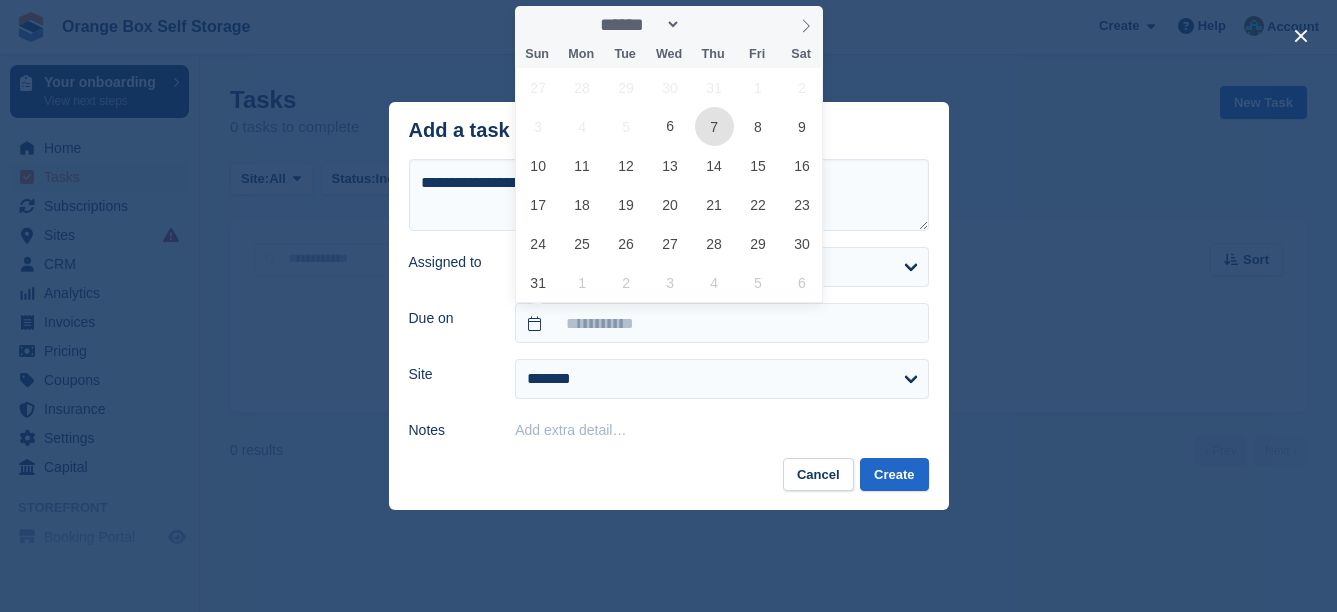 click on "7" at bounding box center (714, 126) 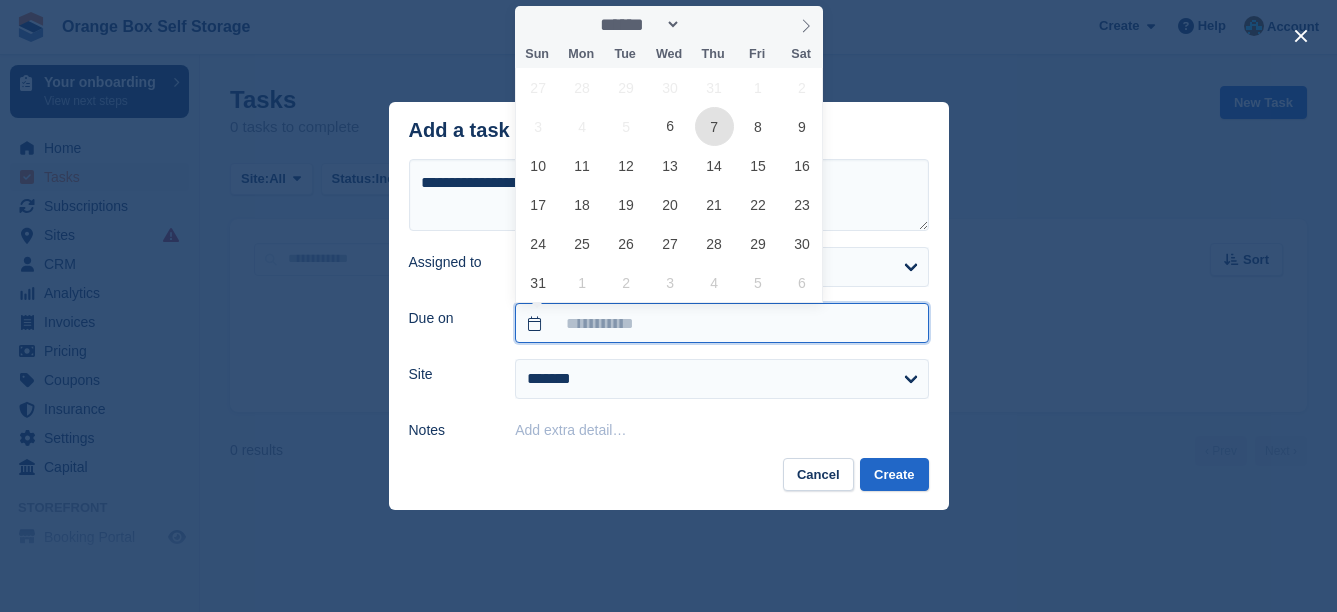 type on "**********" 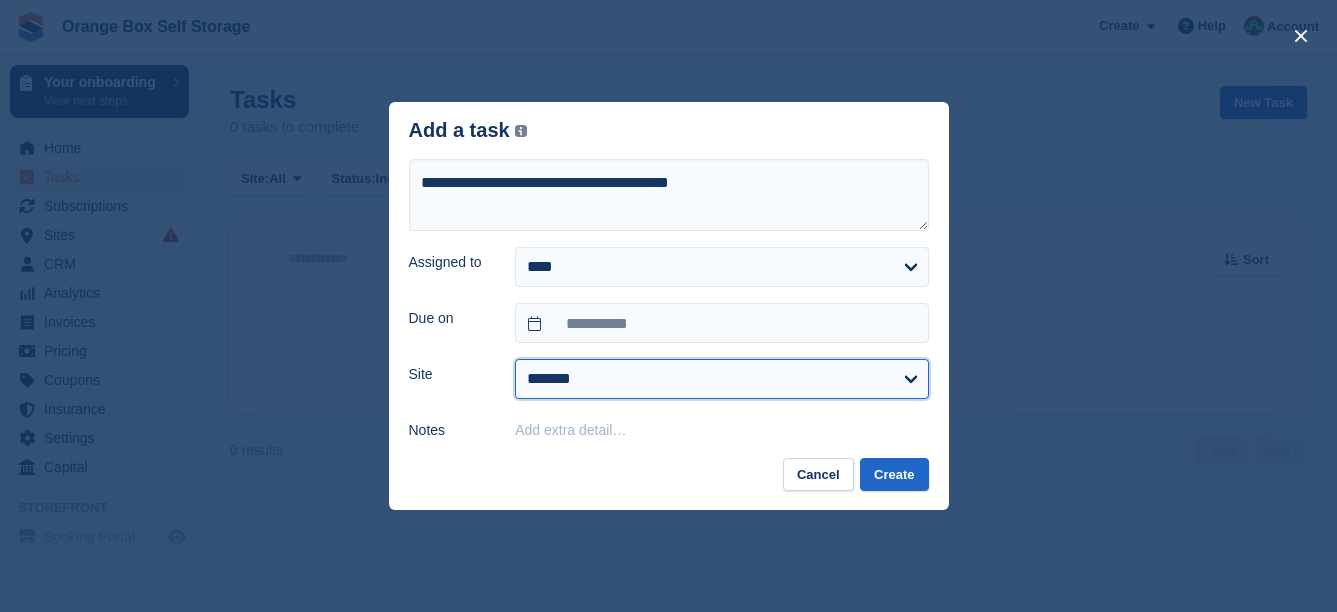 click on "**********" at bounding box center (721, 379) 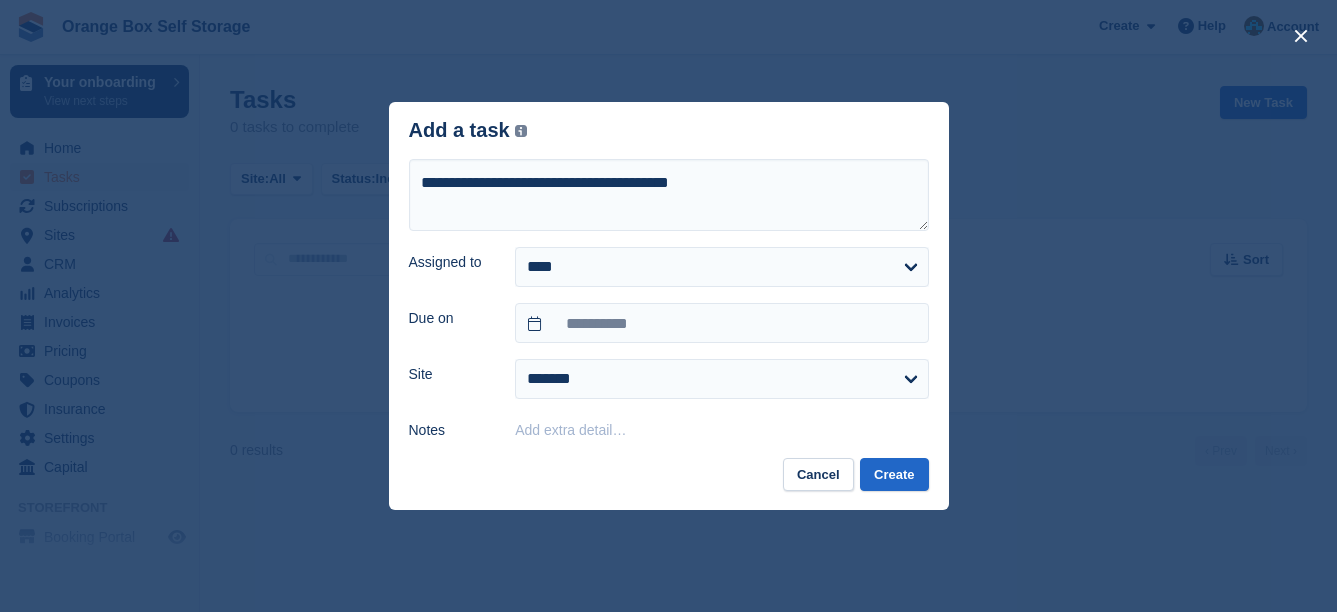 click on "**********" at bounding box center (669, 308) 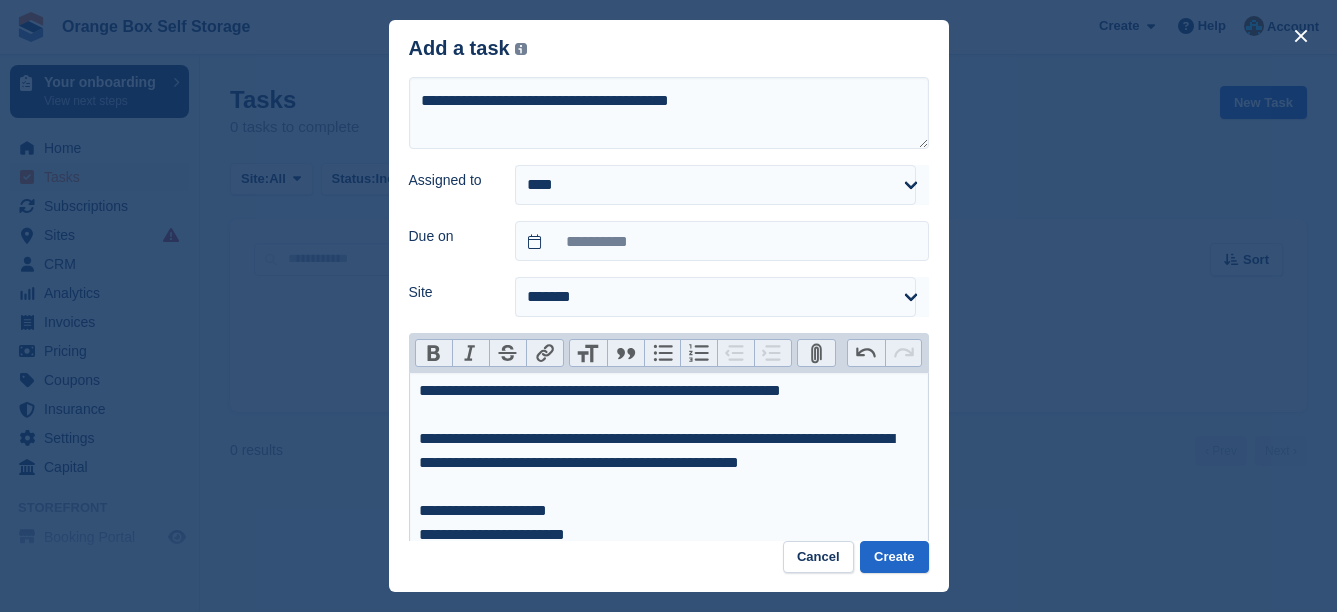 type on "**********" 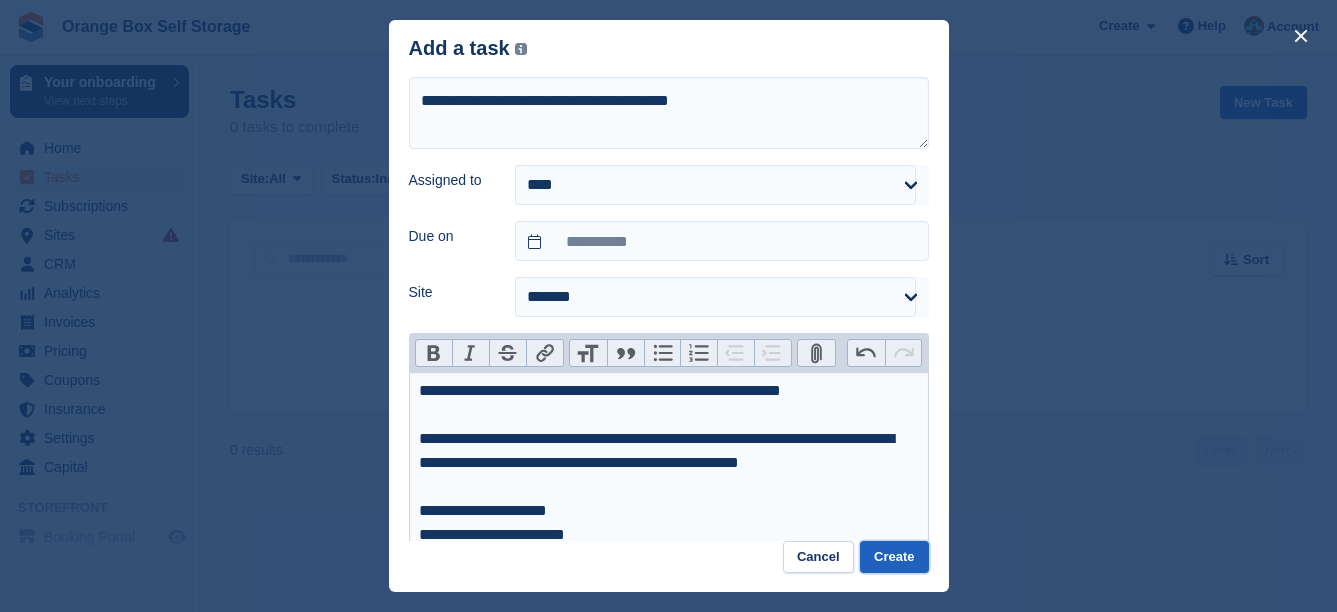 click on "Create" at bounding box center [894, 557] 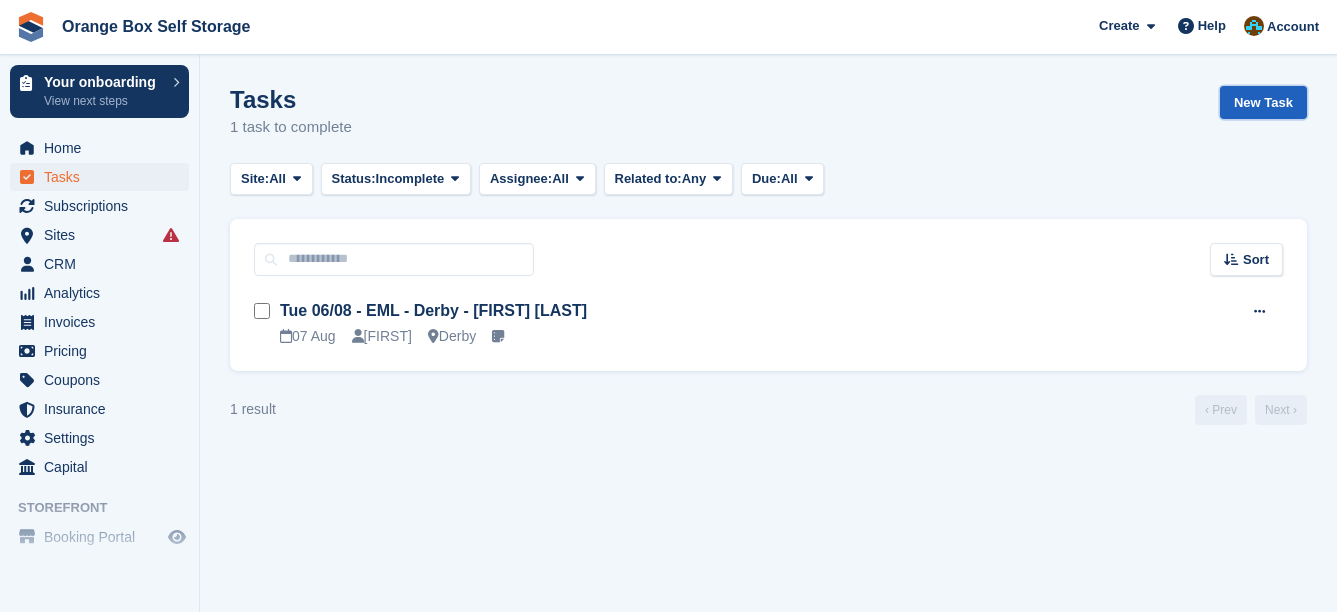 click on "New Task" at bounding box center (1263, 102) 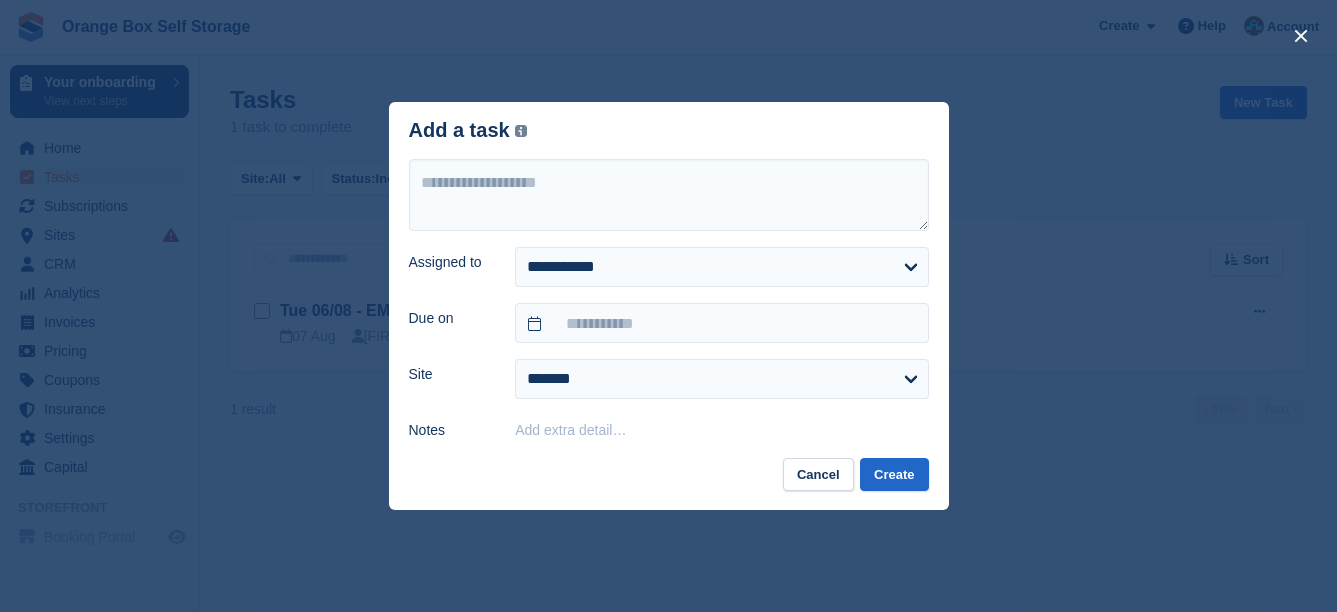 click on "Add extra detail…" at bounding box center (570, 430) 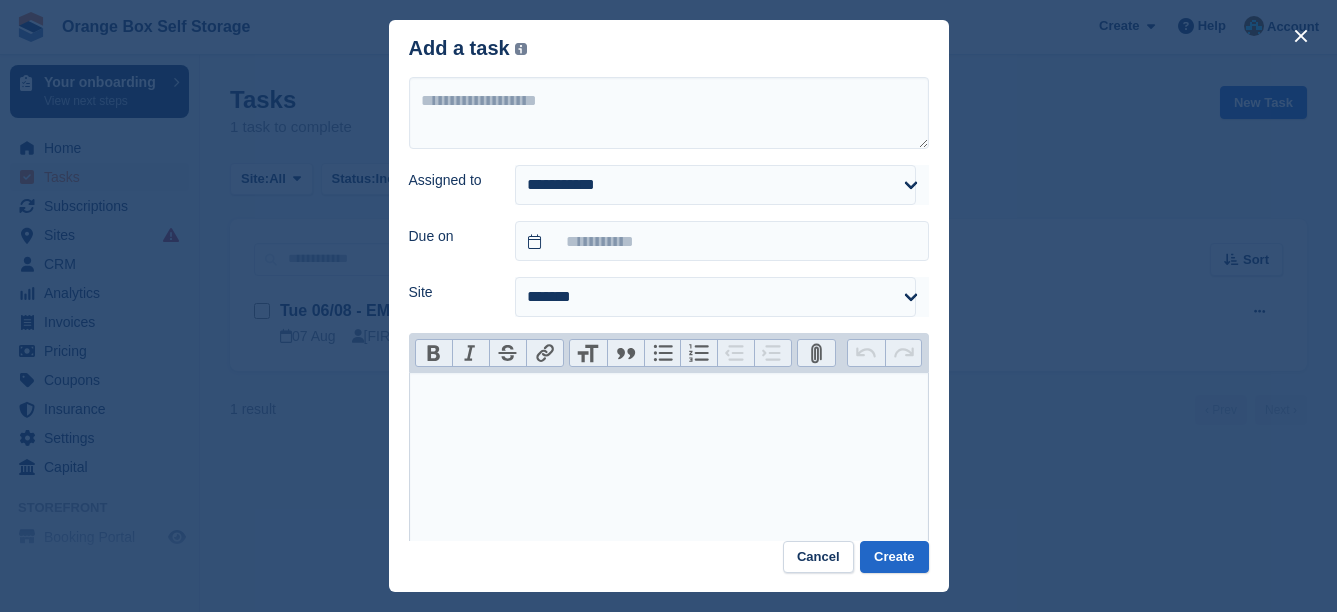 paste on "**********" 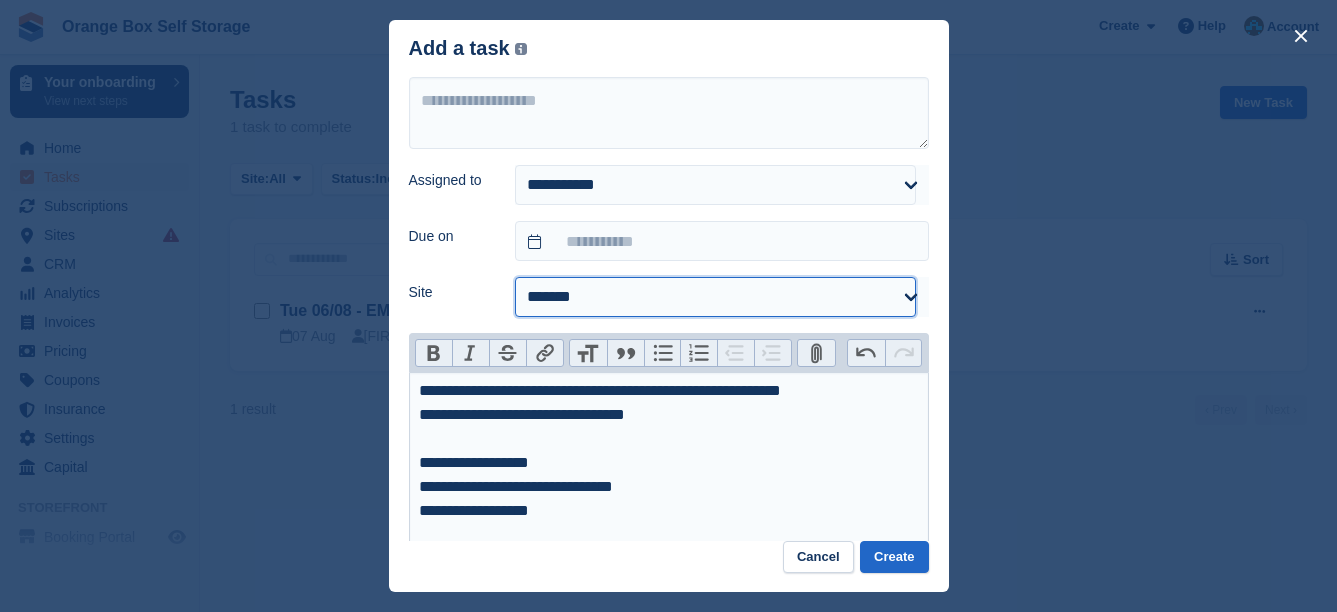 click on "**********" at bounding box center (715, 297) 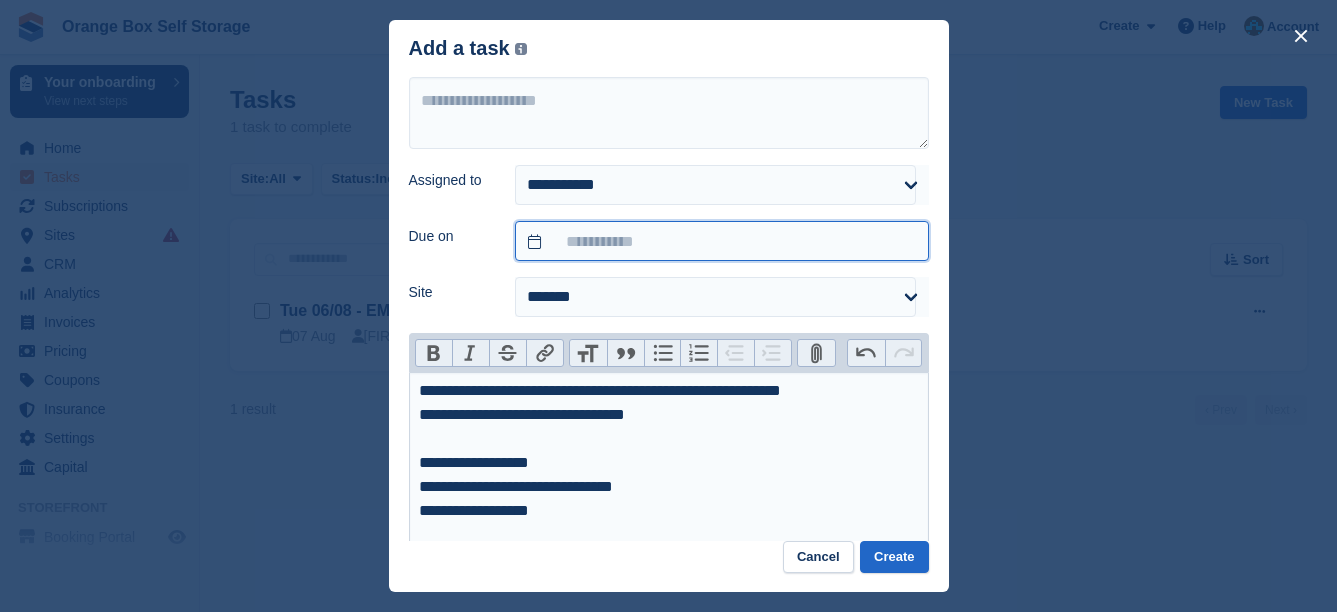 click at bounding box center [721, 241] 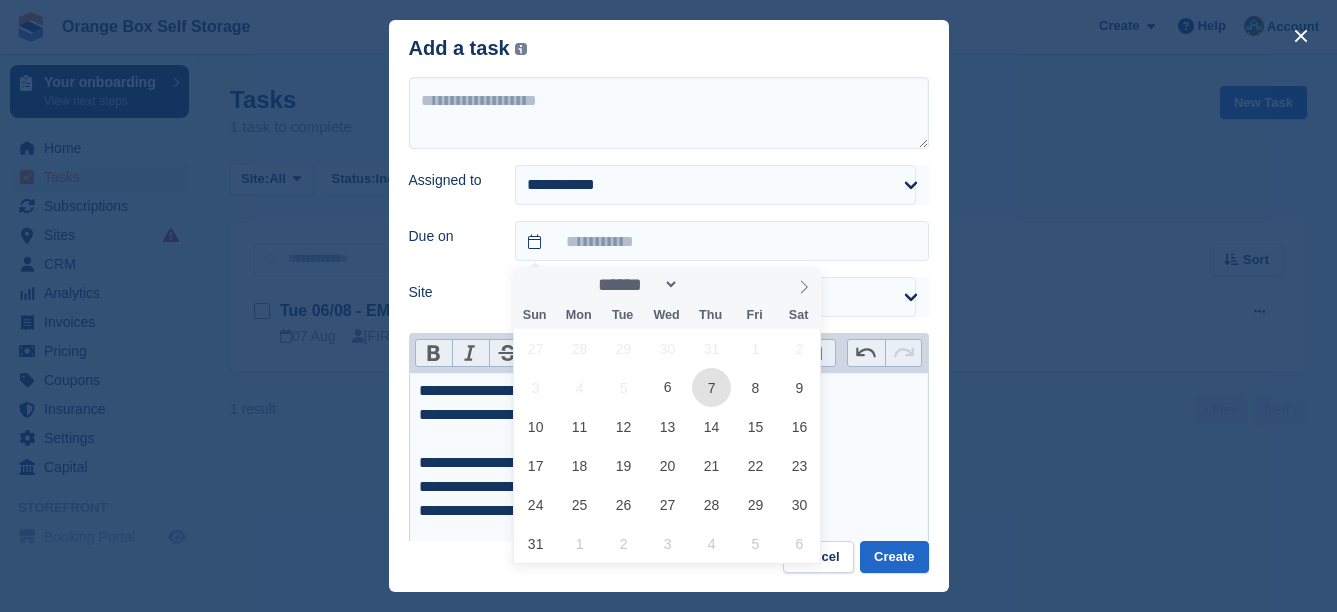 click on "7" at bounding box center [711, 387] 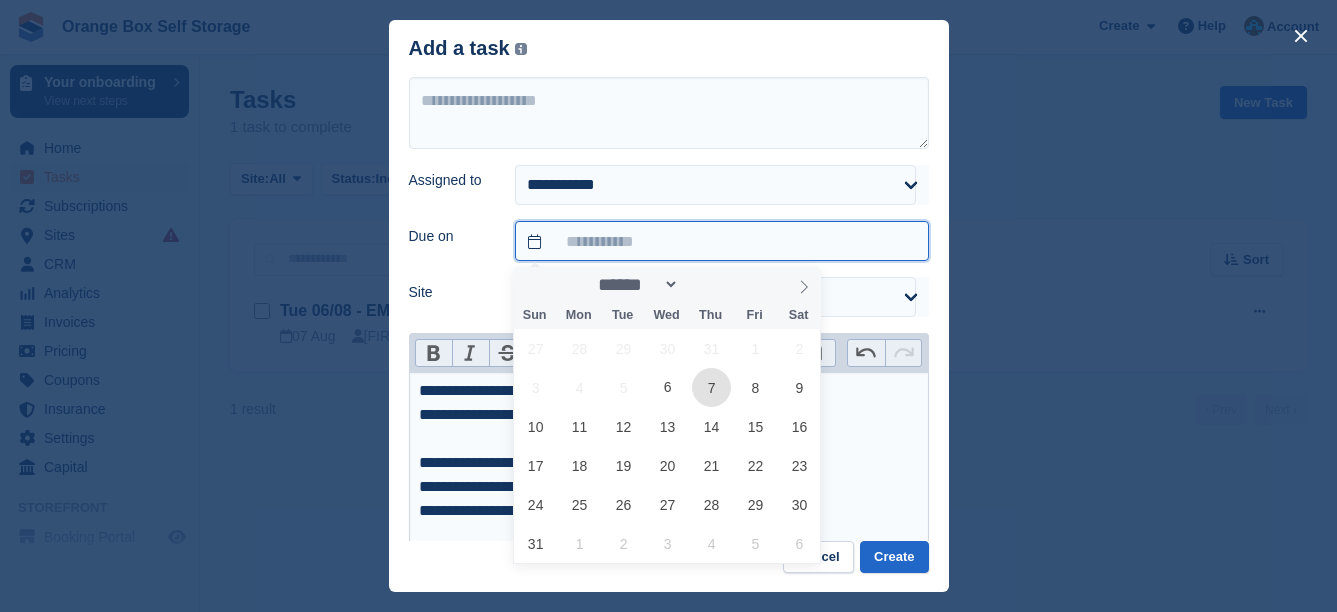 type on "**********" 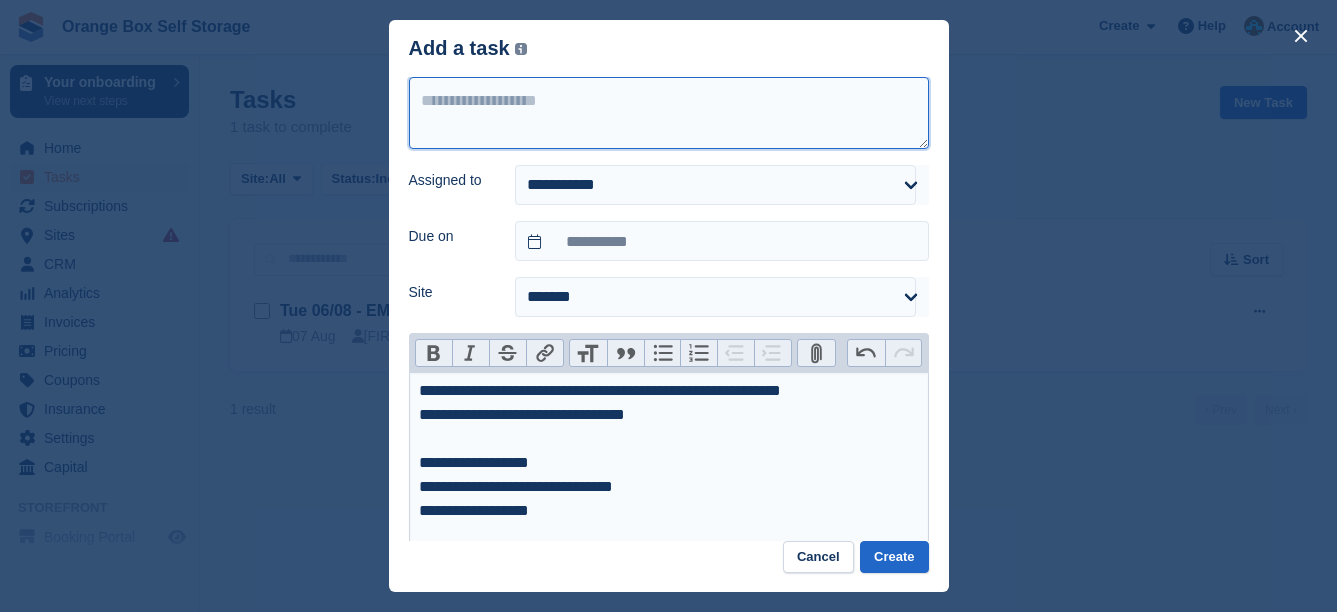 click at bounding box center (669, 113) 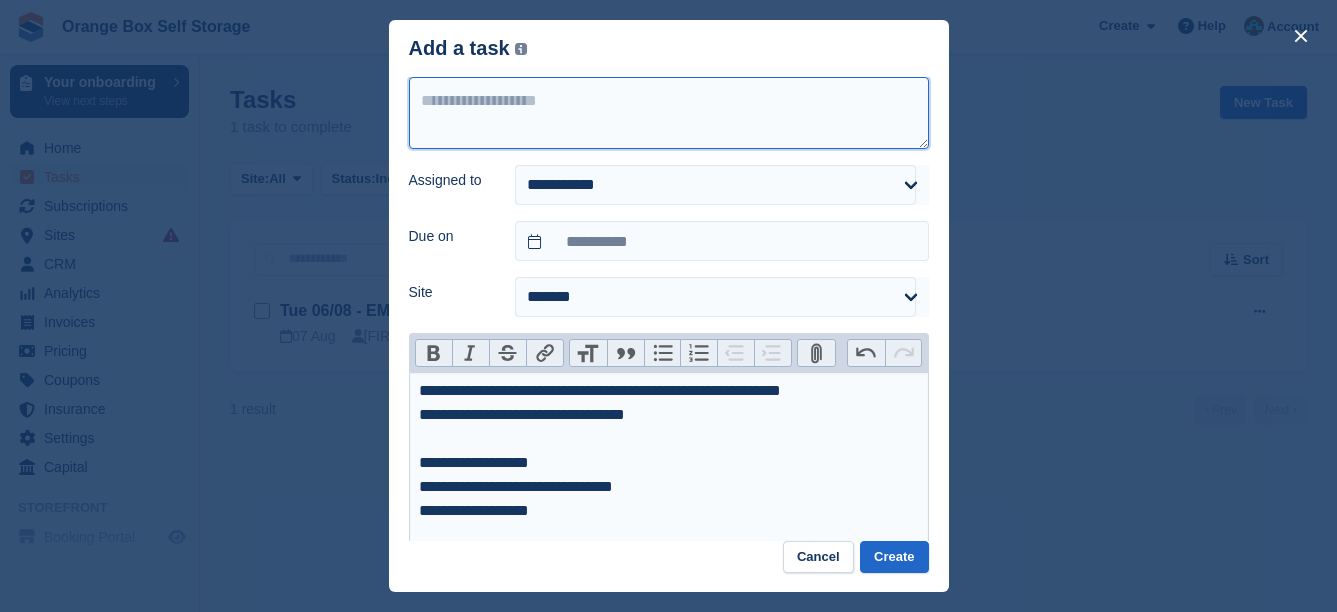 click at bounding box center (669, 113) 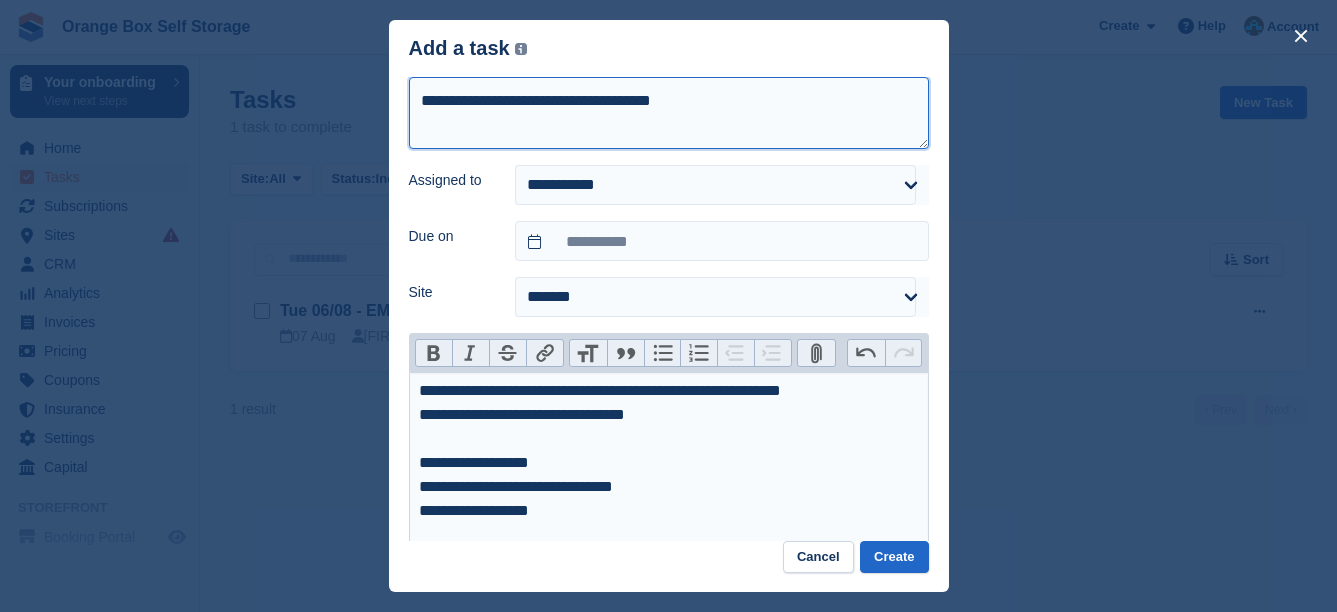 type on "**********" 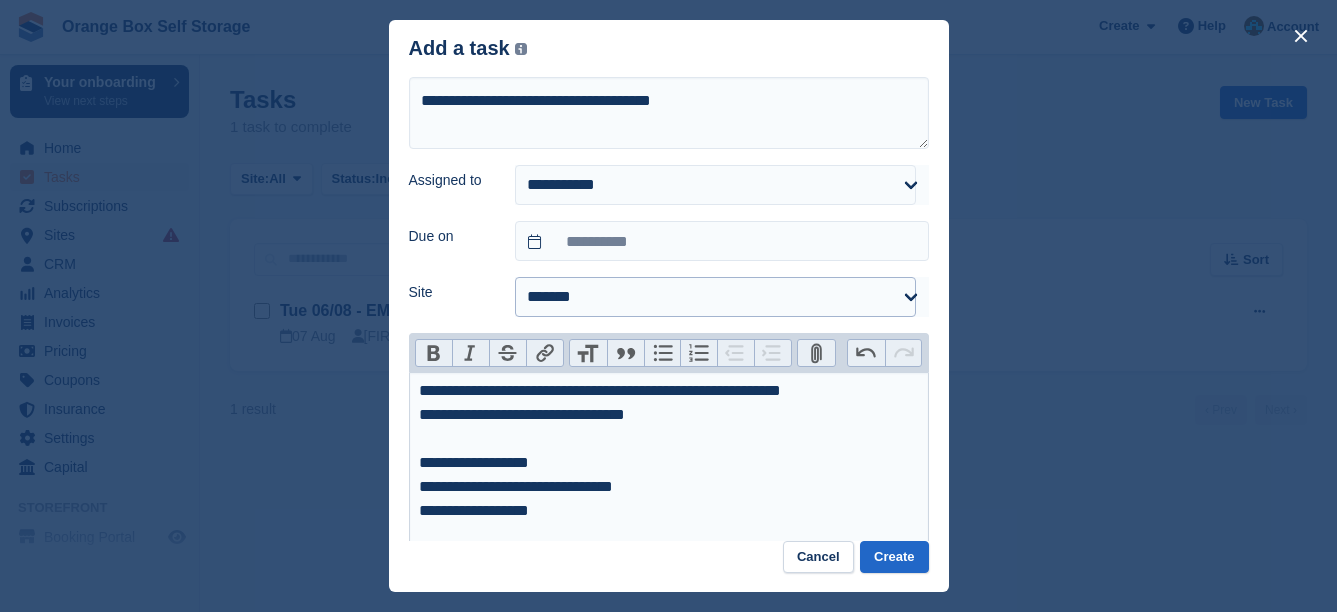 scroll, scrollTop: 81, scrollLeft: 0, axis: vertical 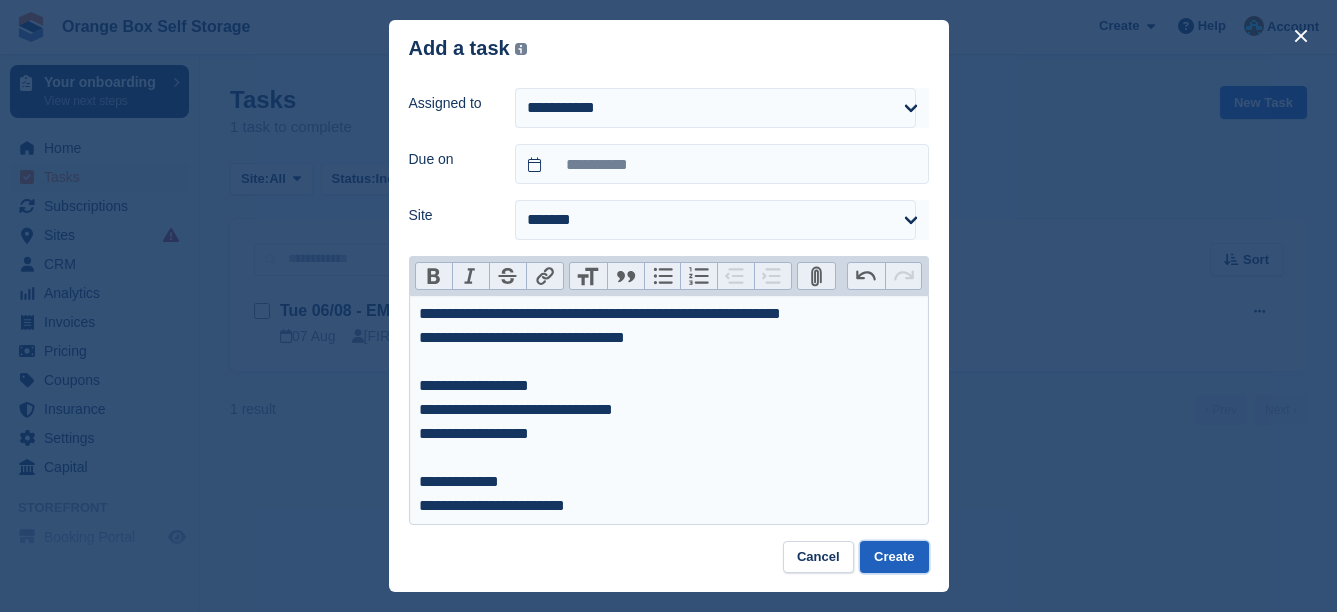 click on "Create" at bounding box center (894, 557) 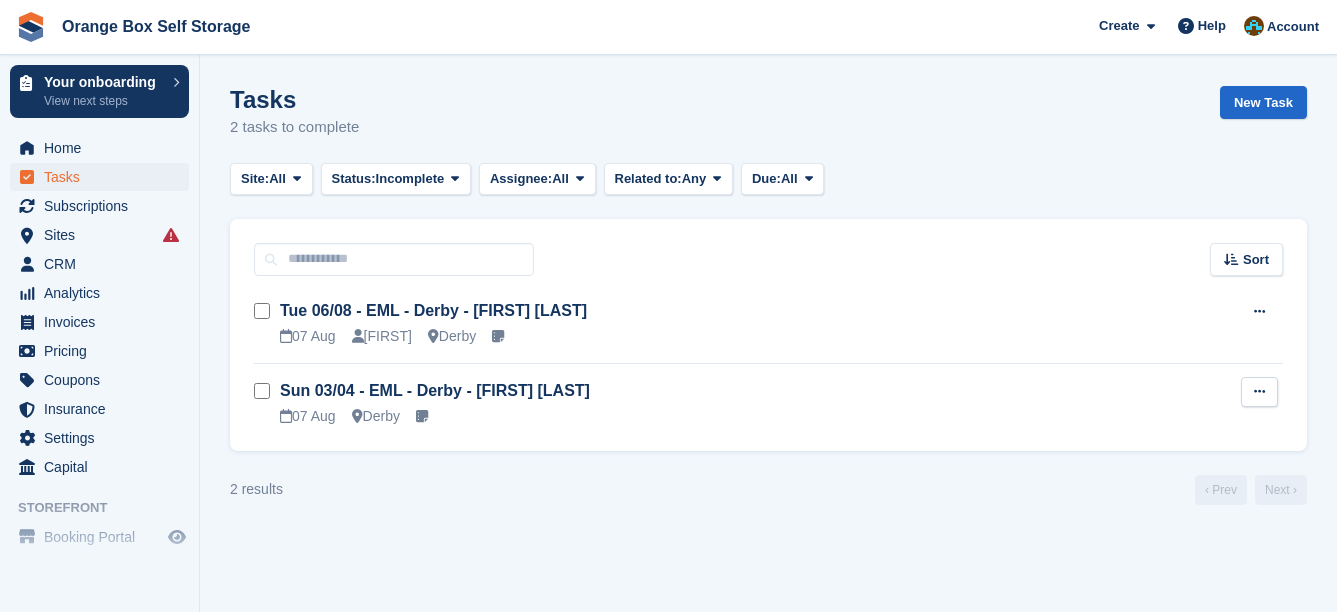 click at bounding box center [1259, 391] 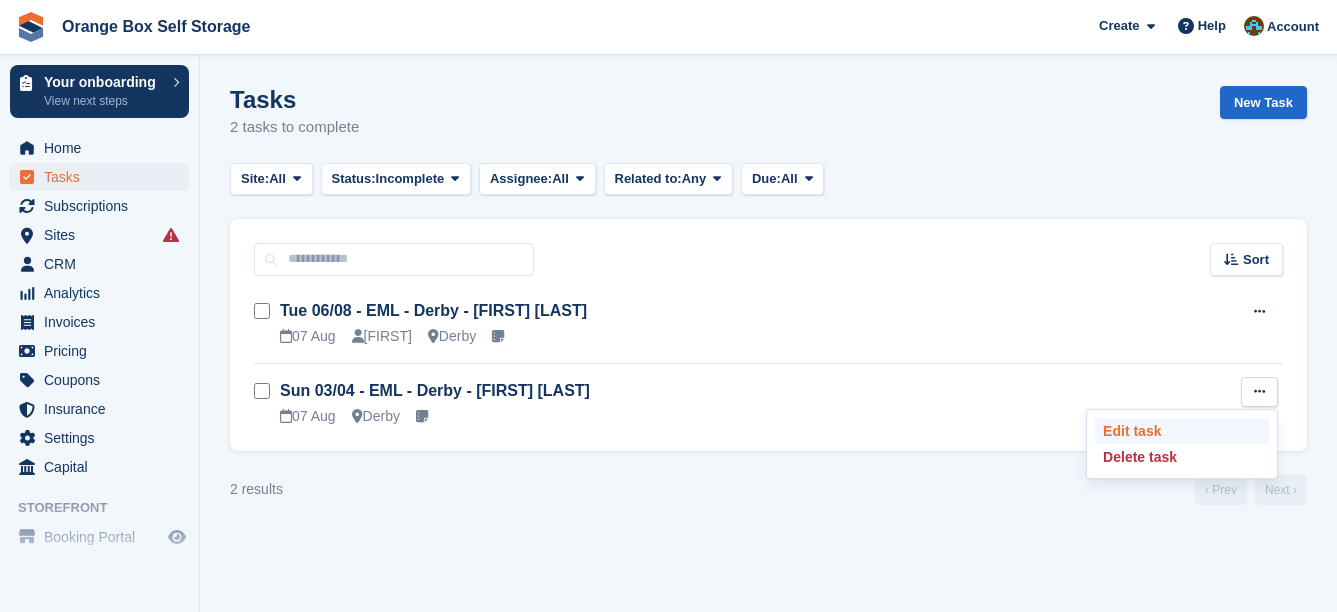 click on "Edit task" at bounding box center (1182, 431) 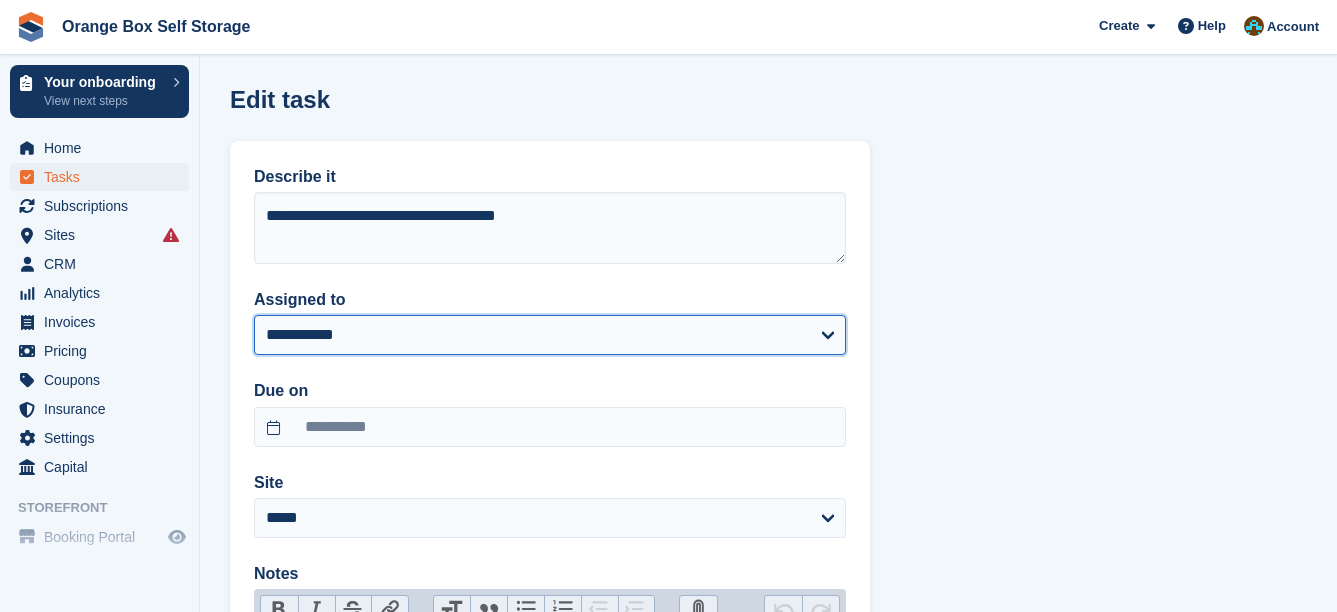 click on "**********" at bounding box center [550, 335] 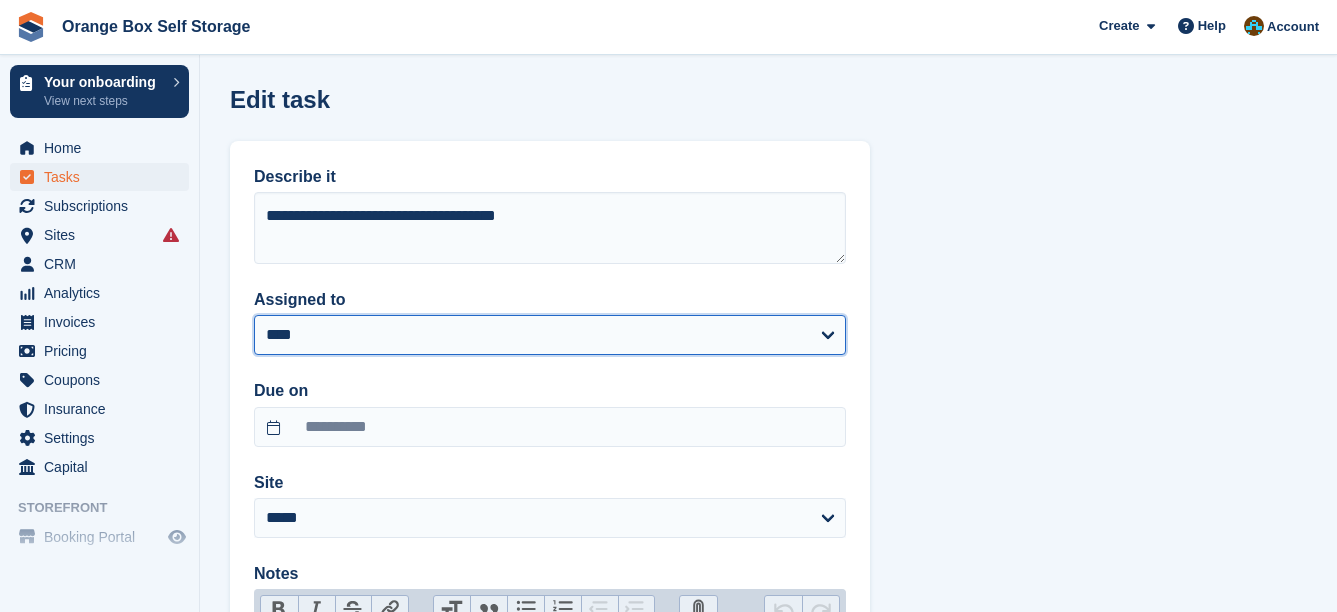 click on "**********" at bounding box center (550, 335) 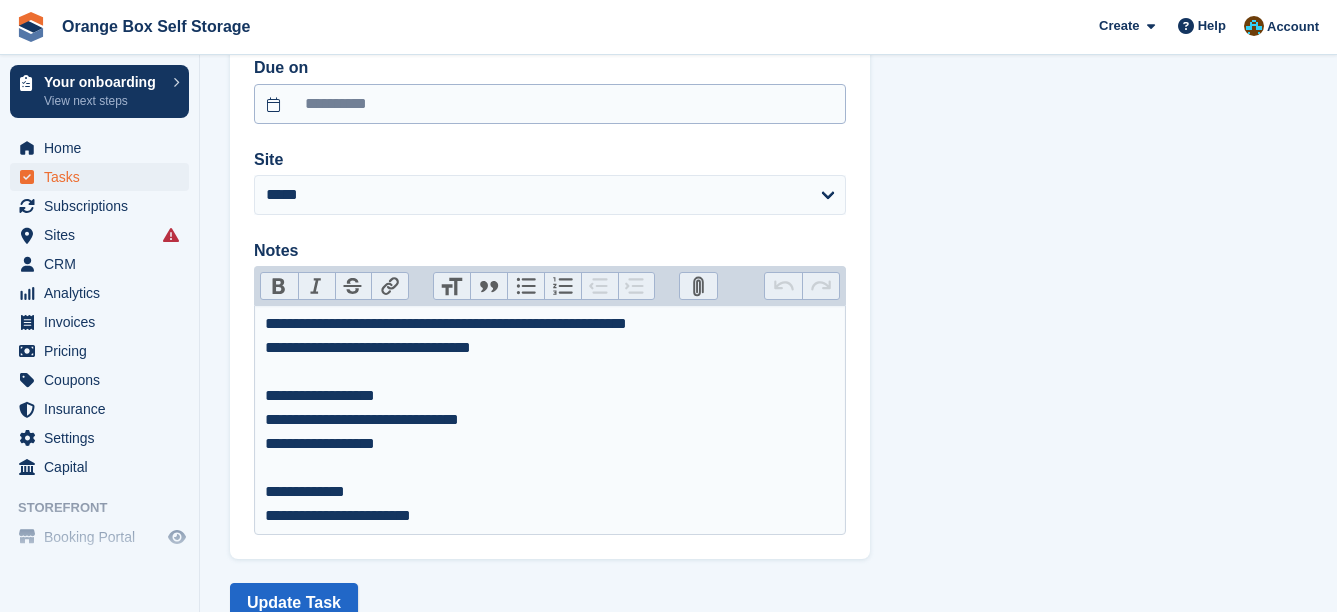 scroll, scrollTop: 388, scrollLeft: 0, axis: vertical 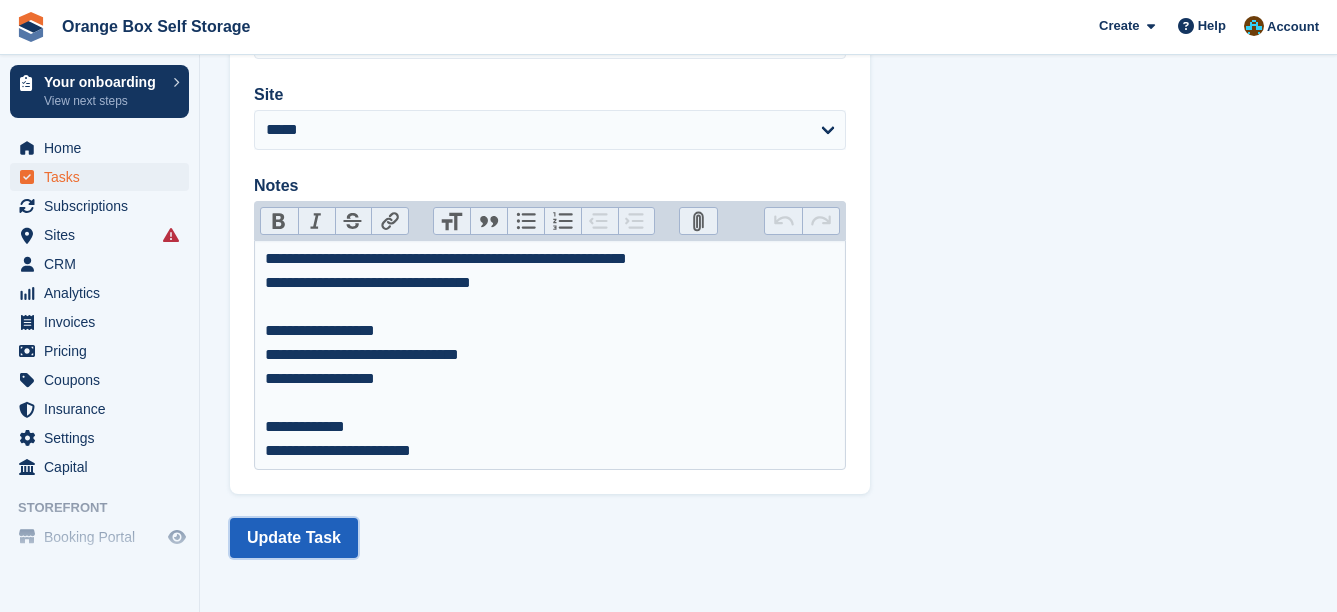 click on "Update Task" at bounding box center [294, 538] 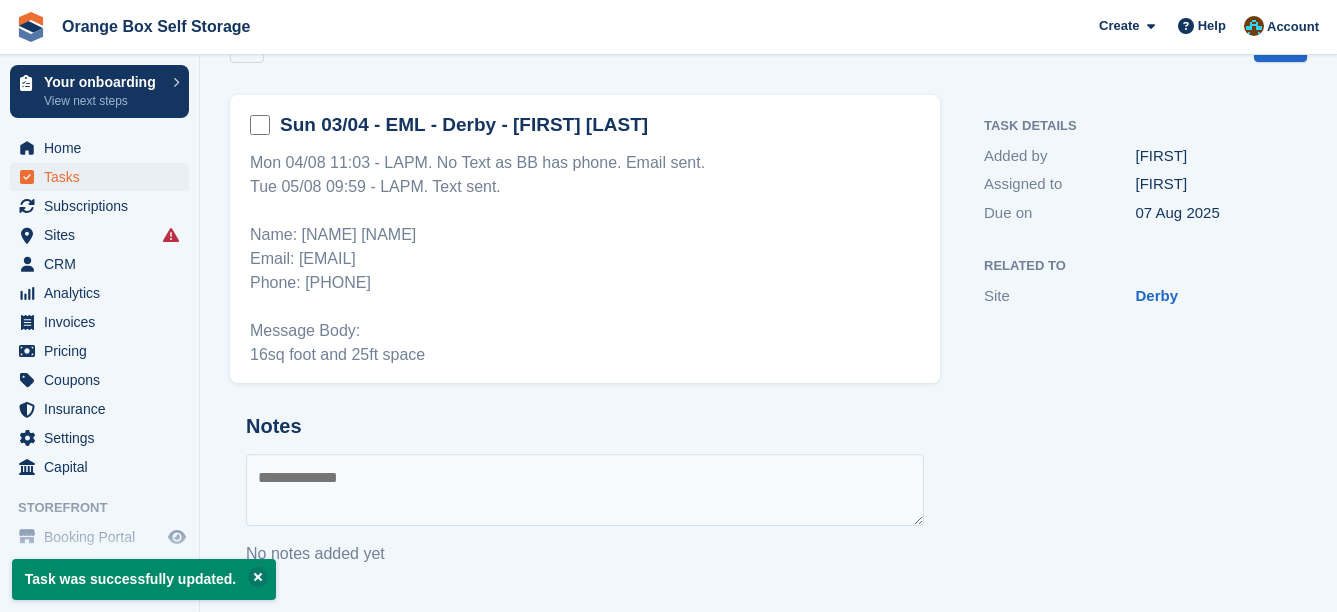 scroll, scrollTop: 0, scrollLeft: 0, axis: both 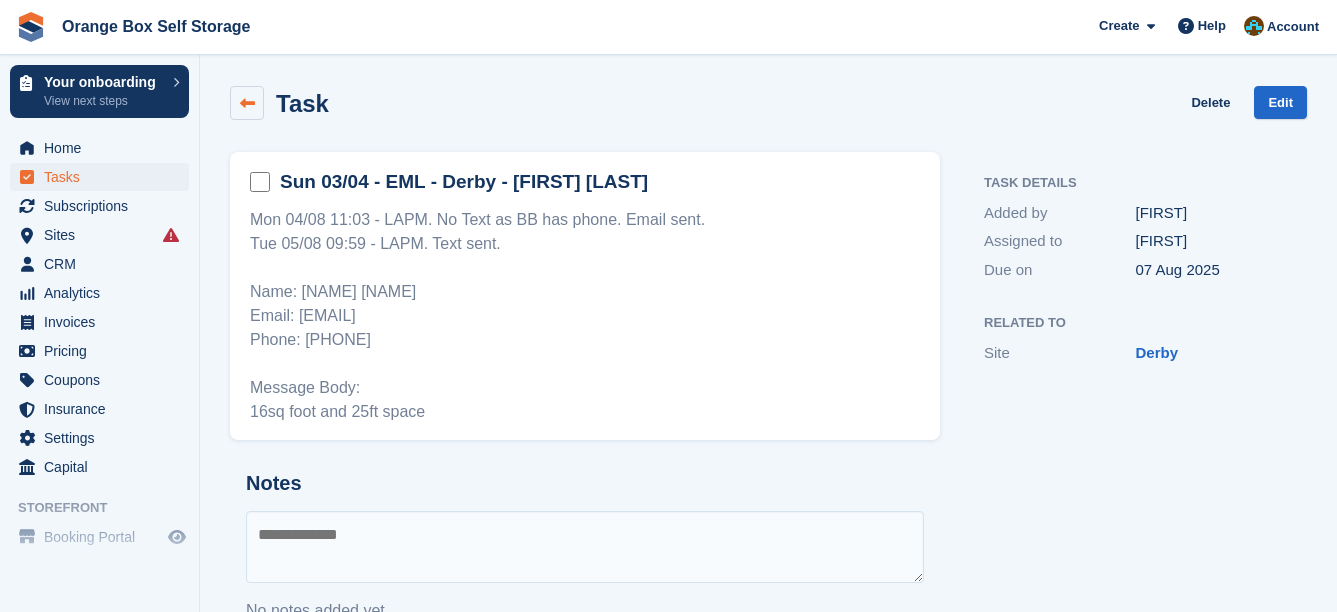 click at bounding box center (247, 103) 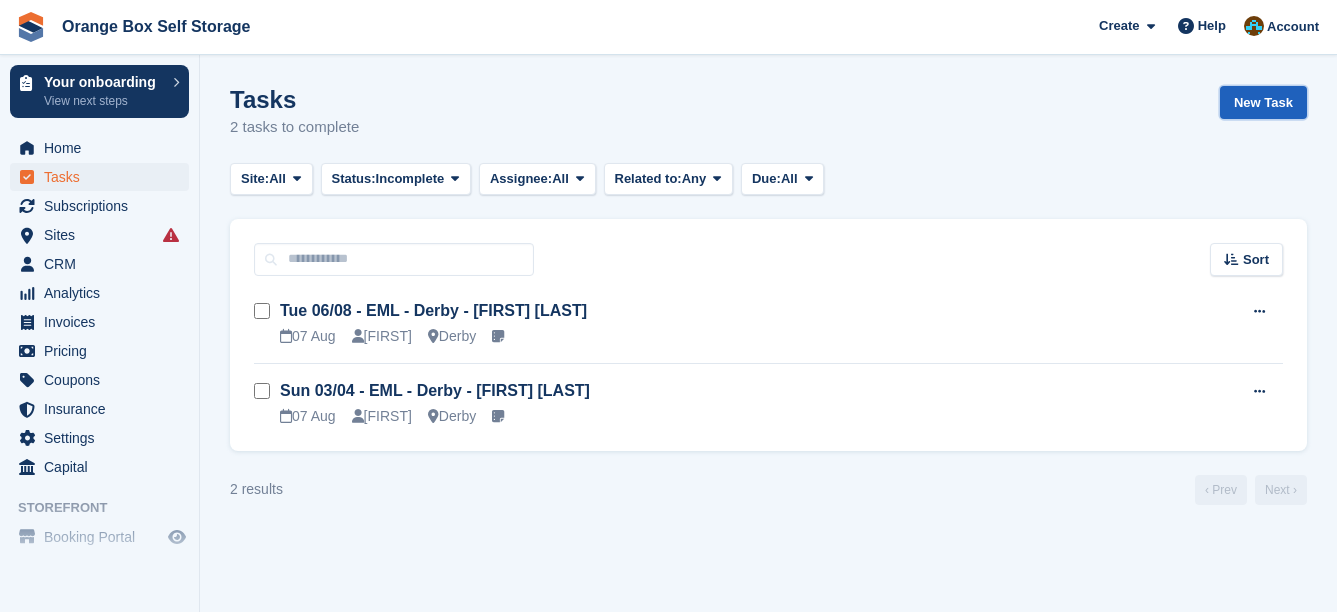 click on "New Task" at bounding box center (1263, 102) 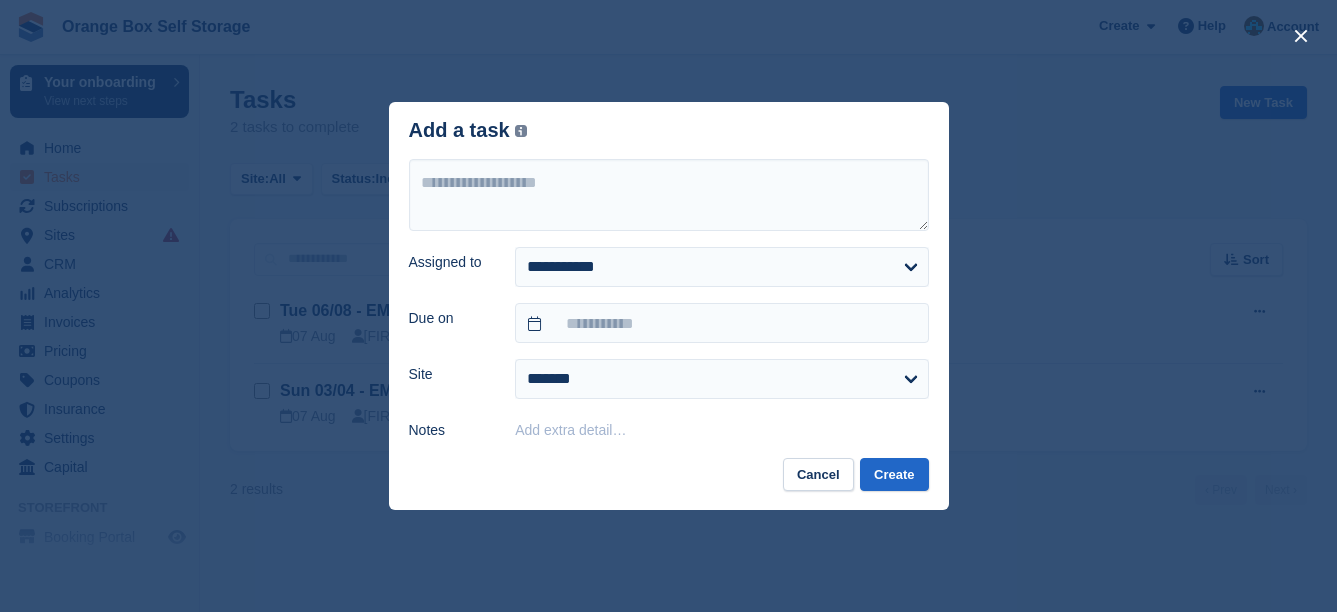 click on "Add extra detail…" at bounding box center [721, 429] 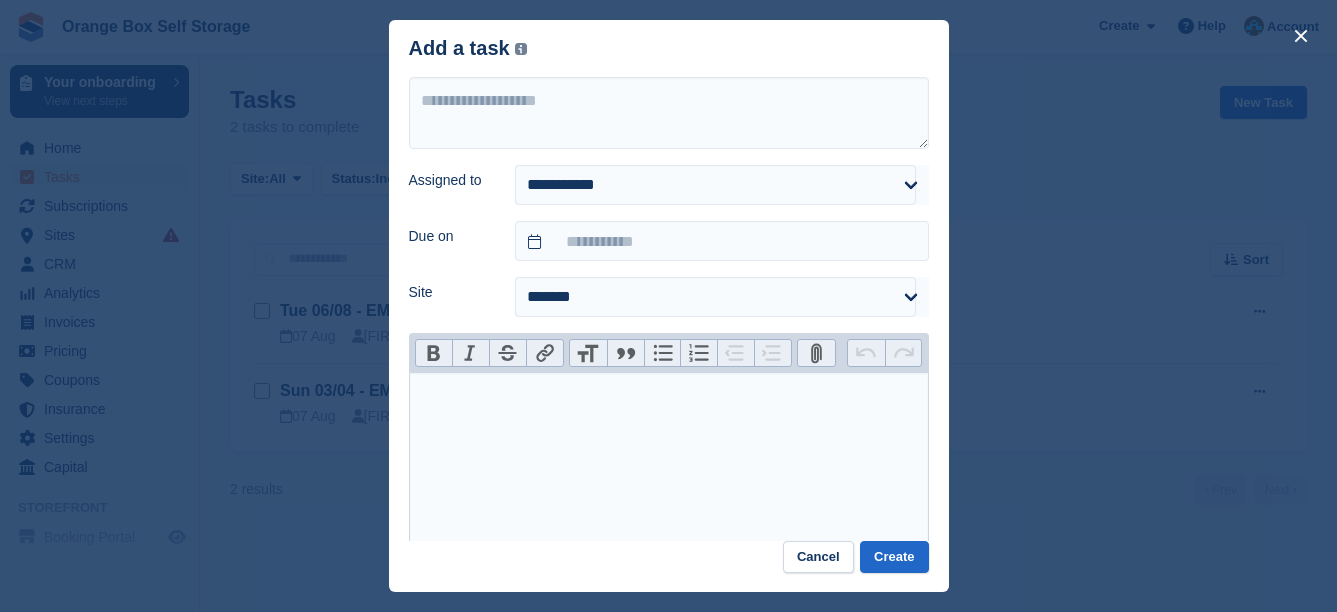 paste on "**********" 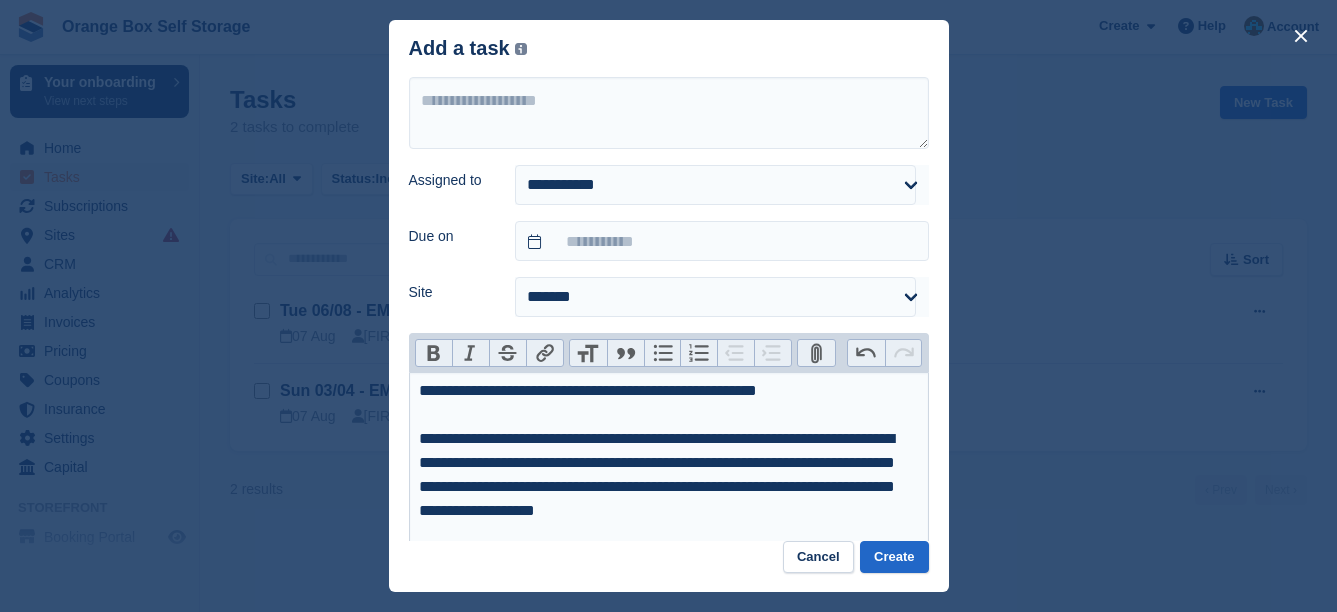 click on "Add a task
Visit a specific Site, Unit, Contact or Subscription to add a task directly related with them." at bounding box center (468, 48) 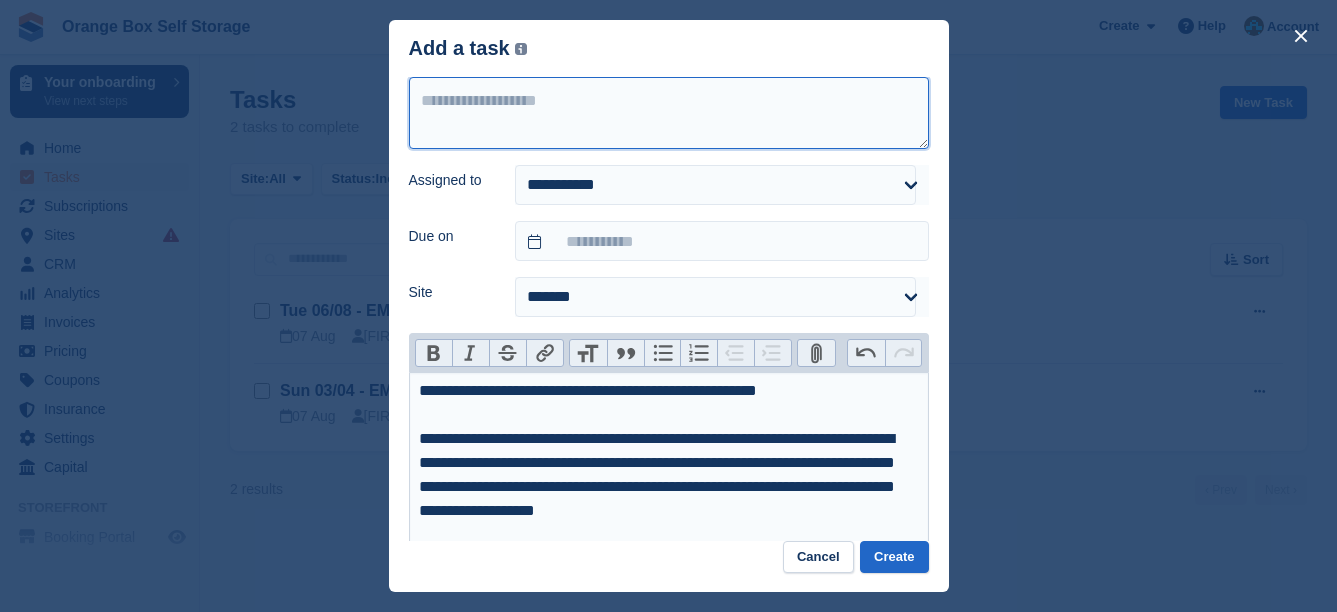 click at bounding box center [669, 113] 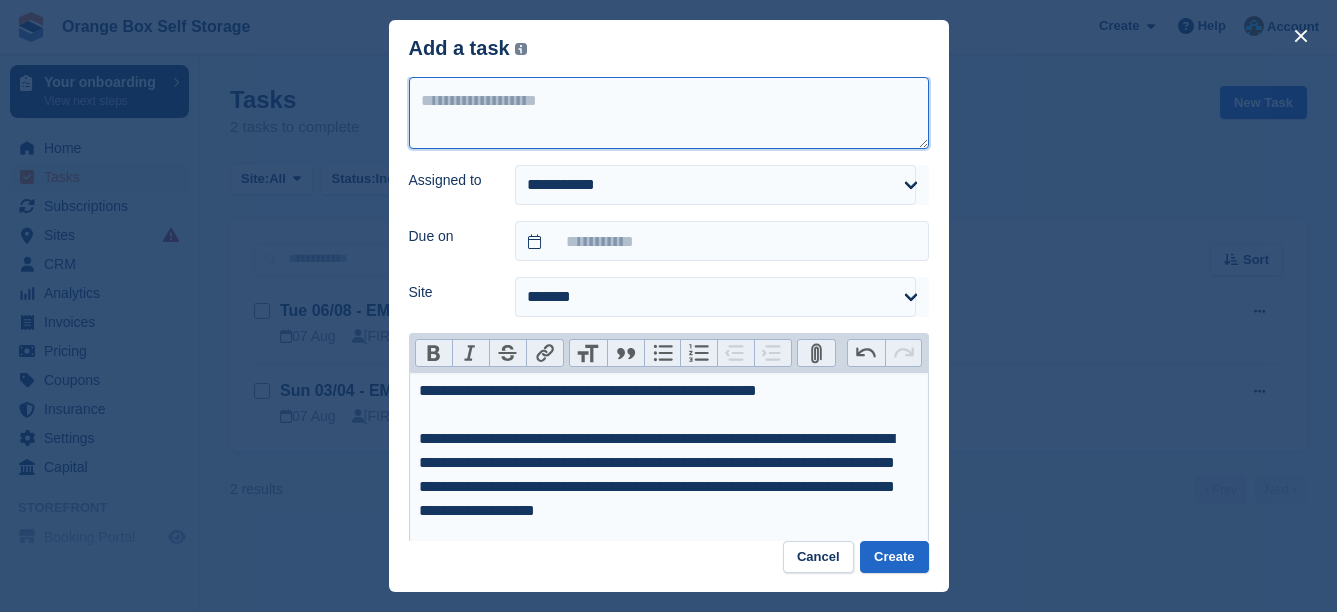 click at bounding box center [669, 113] 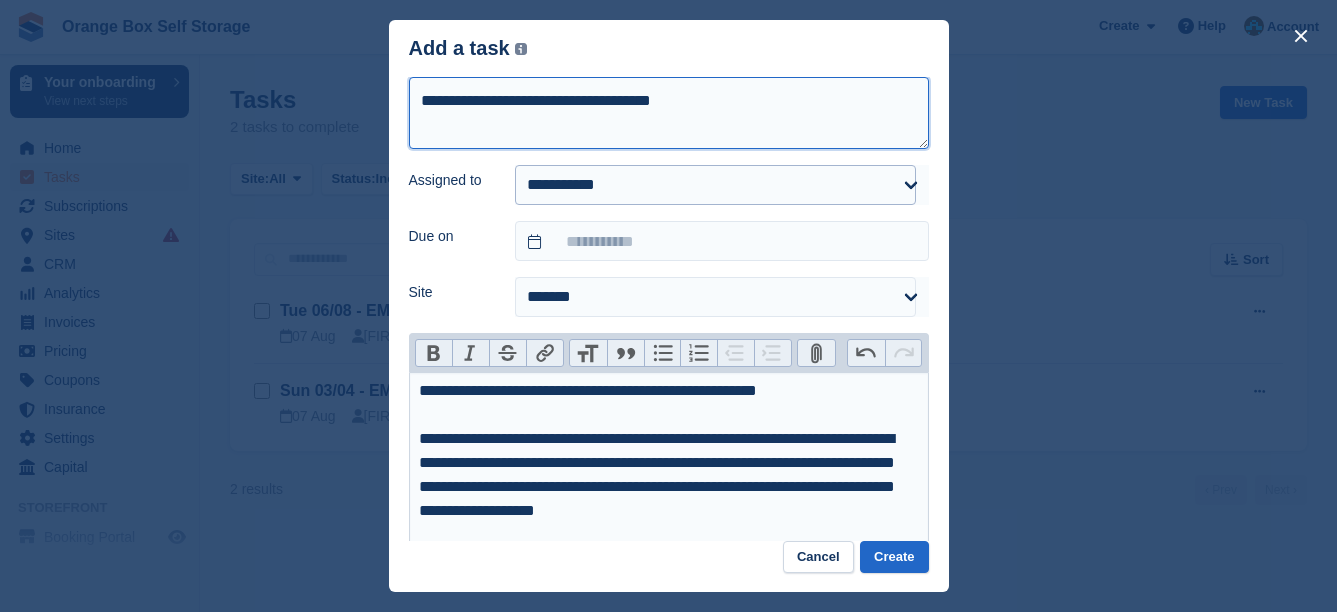 type on "**********" 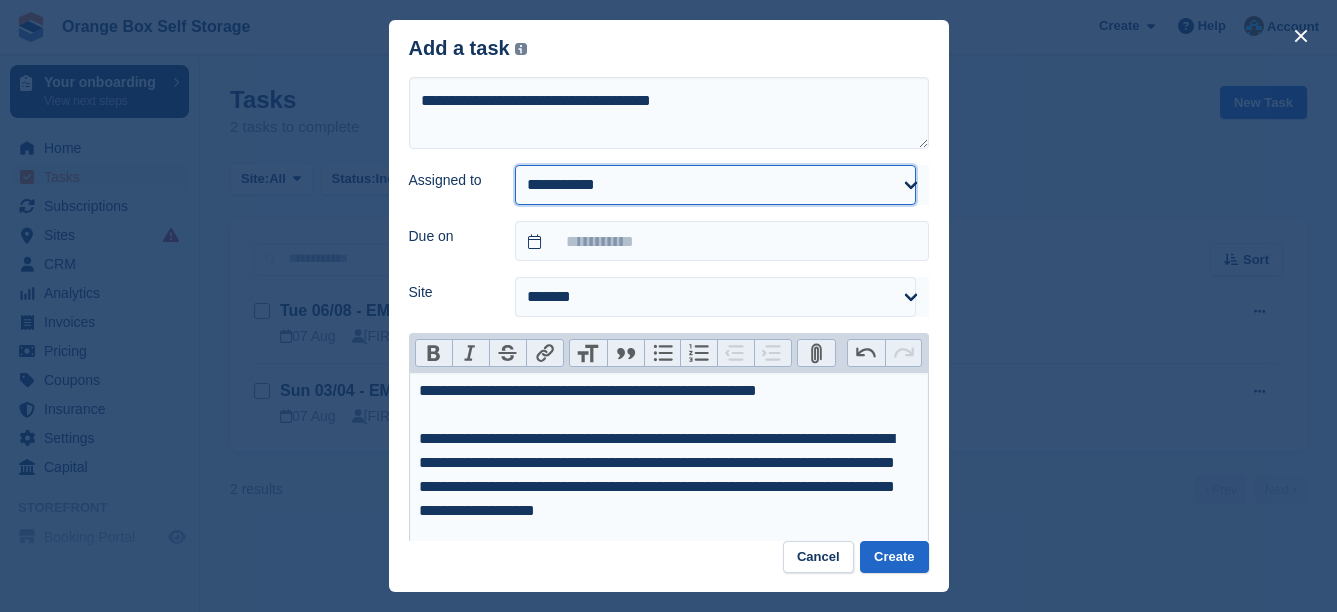 click on "**********" at bounding box center [715, 185] 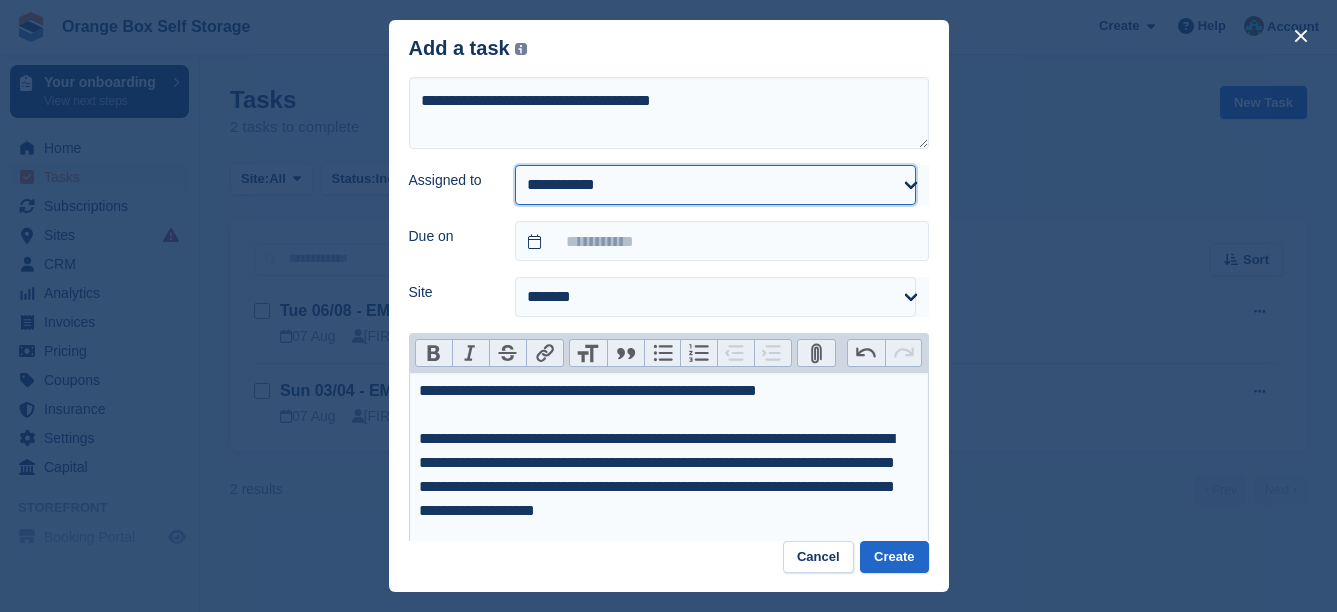 select on "****" 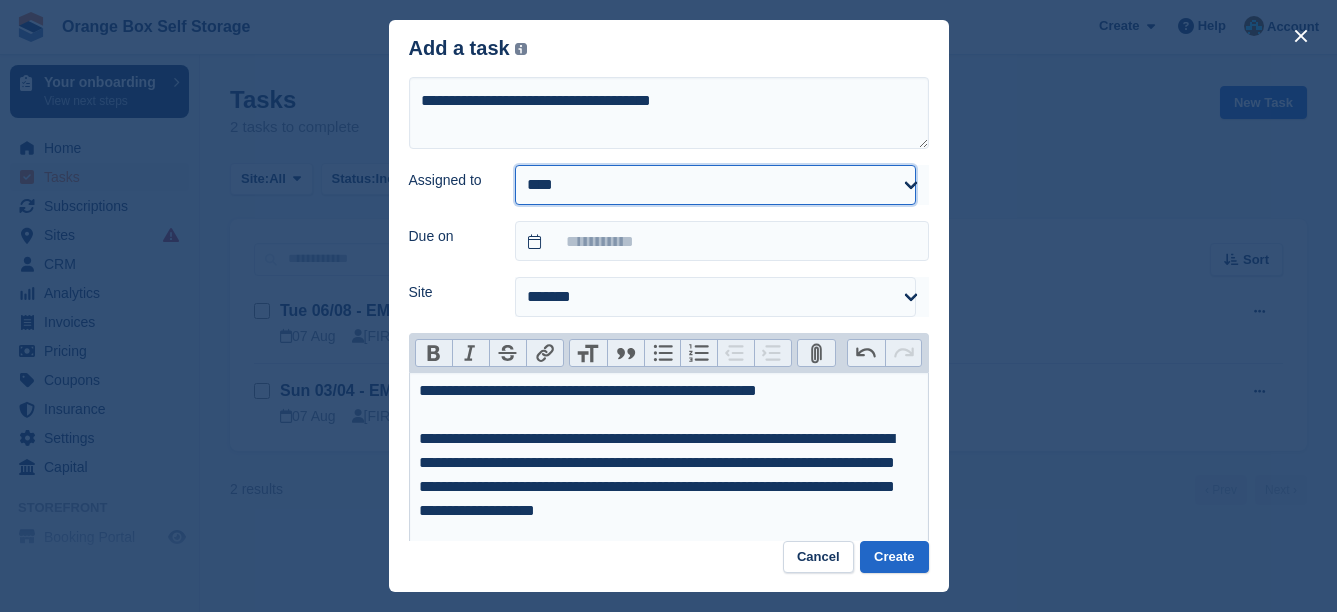 click on "**********" at bounding box center [715, 185] 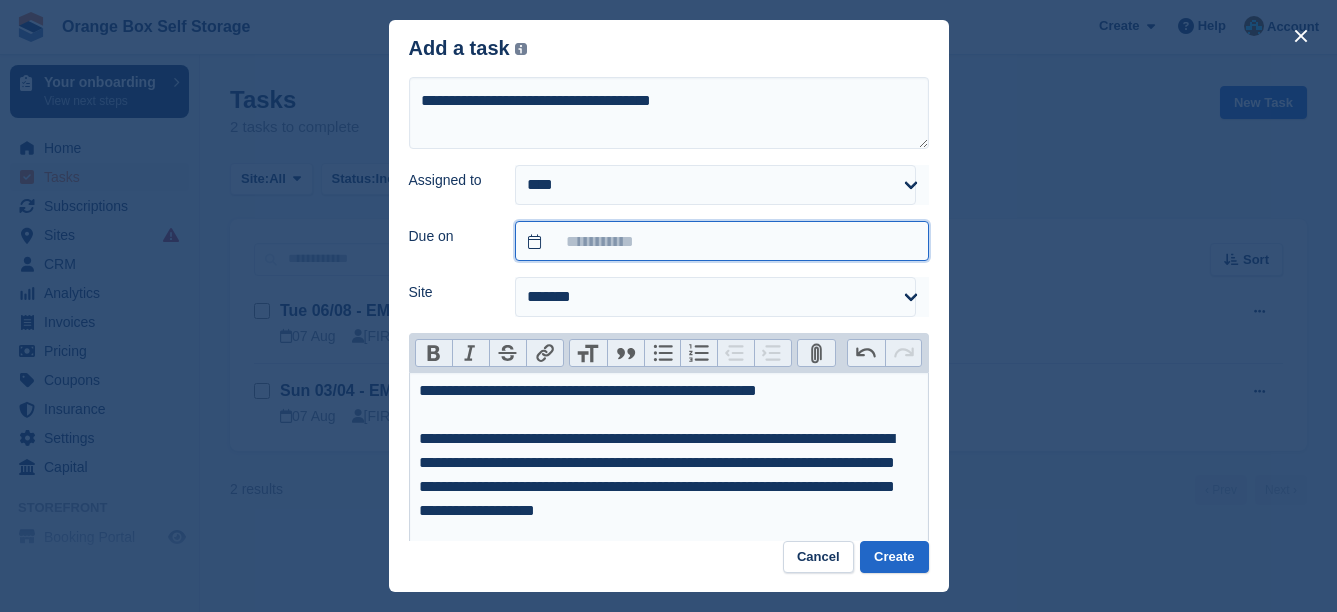 click at bounding box center (721, 241) 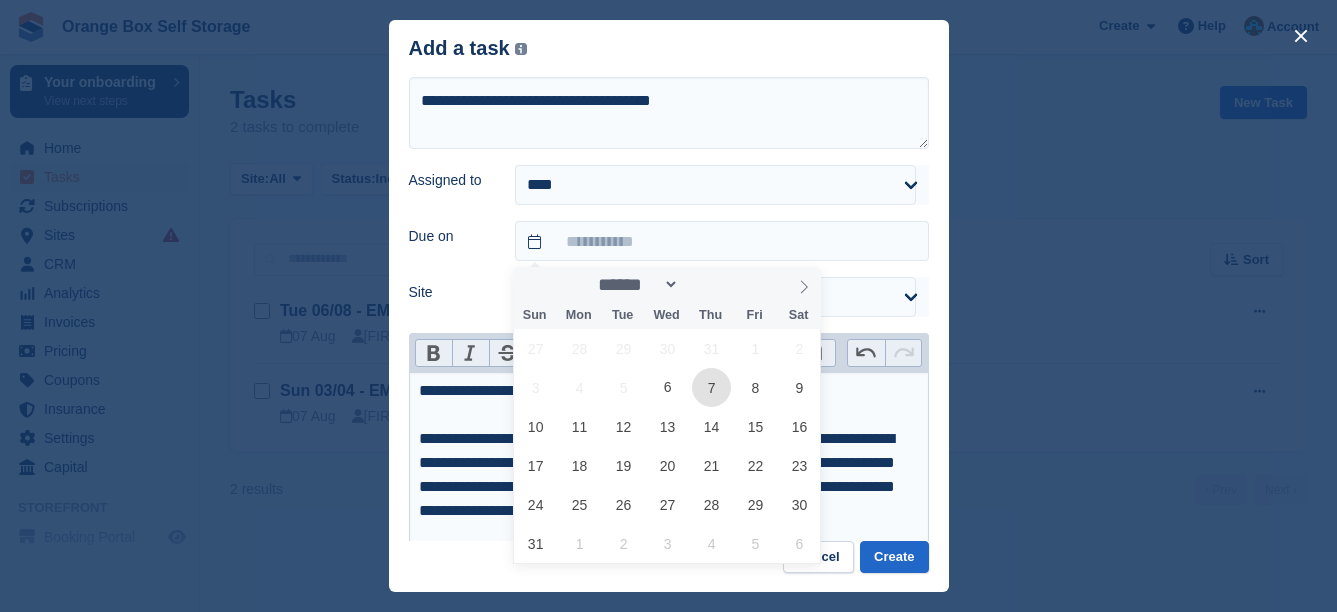 click on "7" at bounding box center [711, 387] 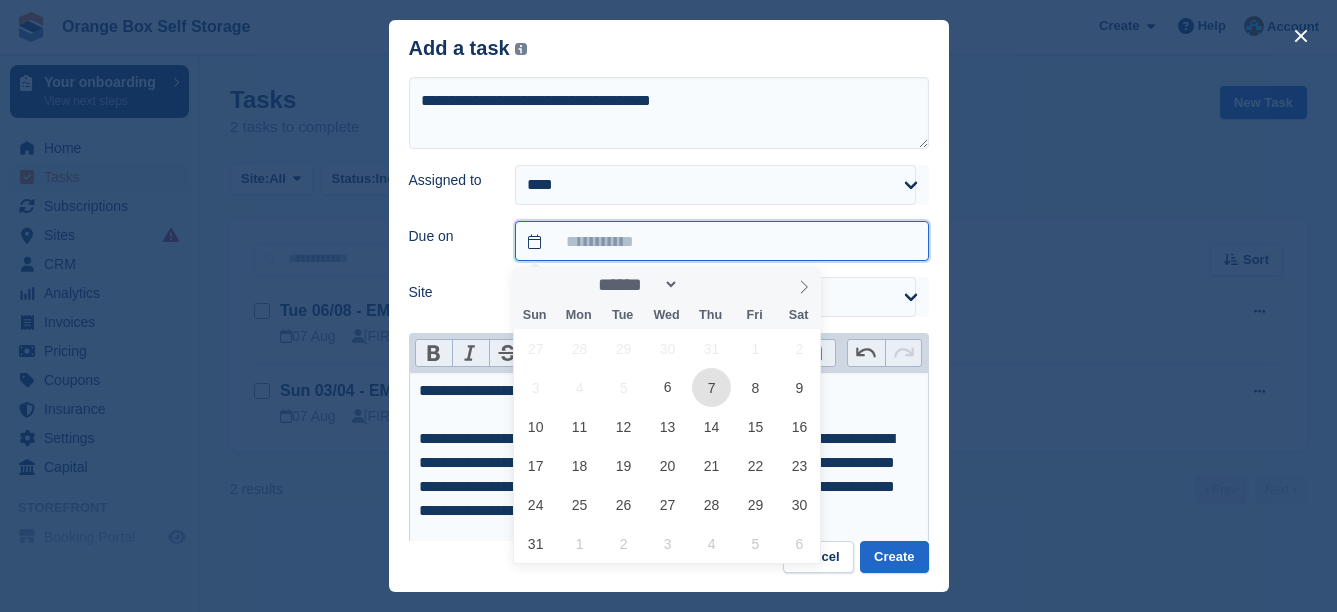 type on "**********" 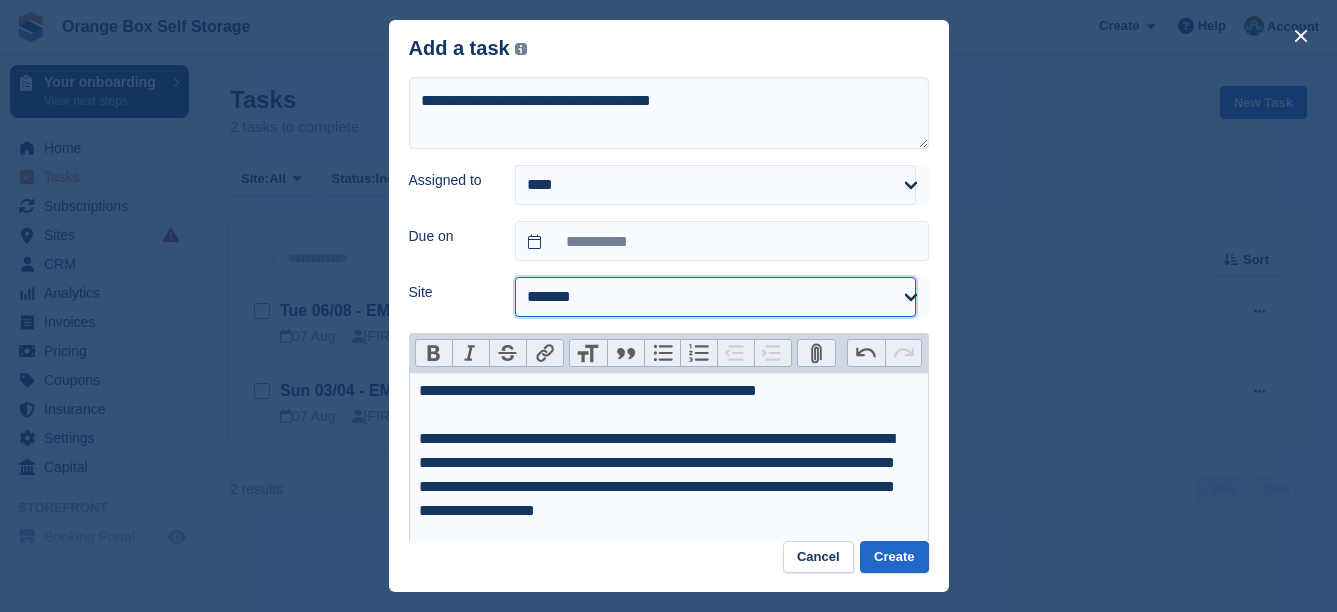 click on "**********" at bounding box center (715, 297) 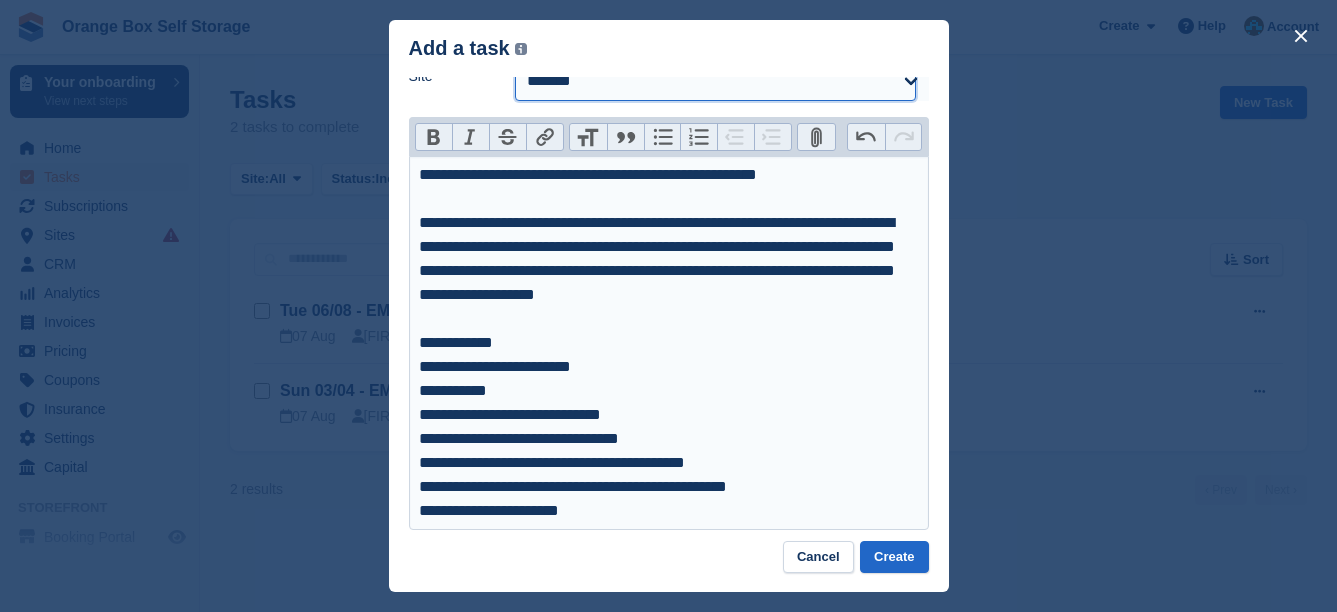 scroll, scrollTop: 225, scrollLeft: 0, axis: vertical 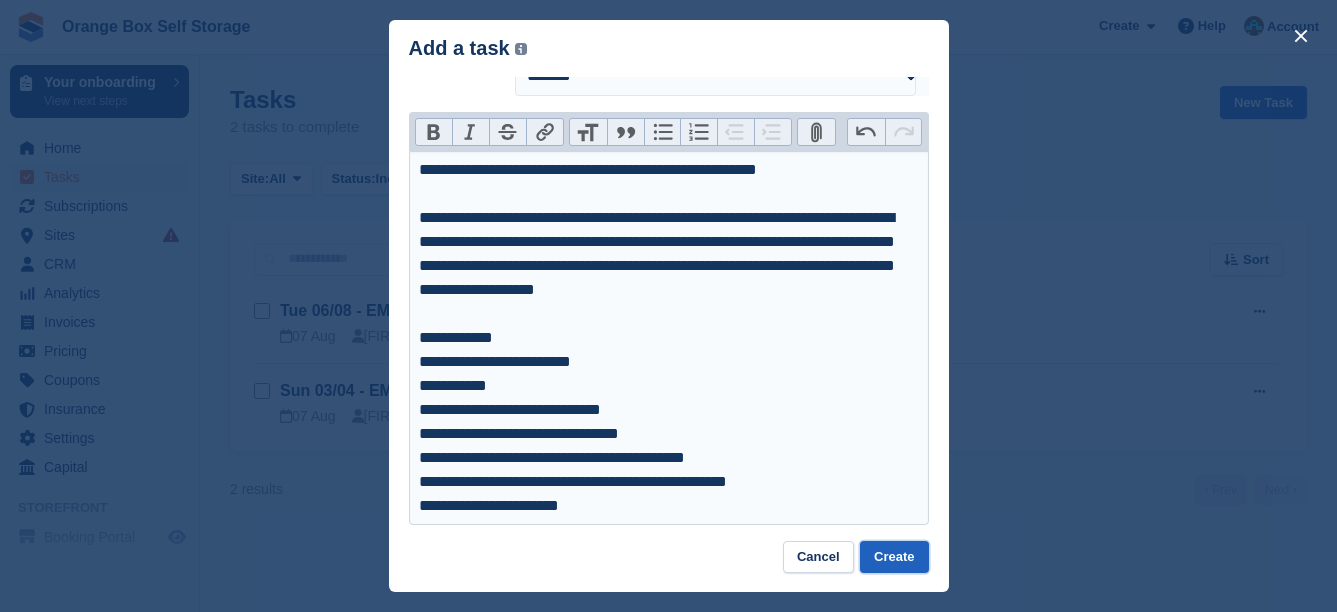 click on "Create" at bounding box center (894, 557) 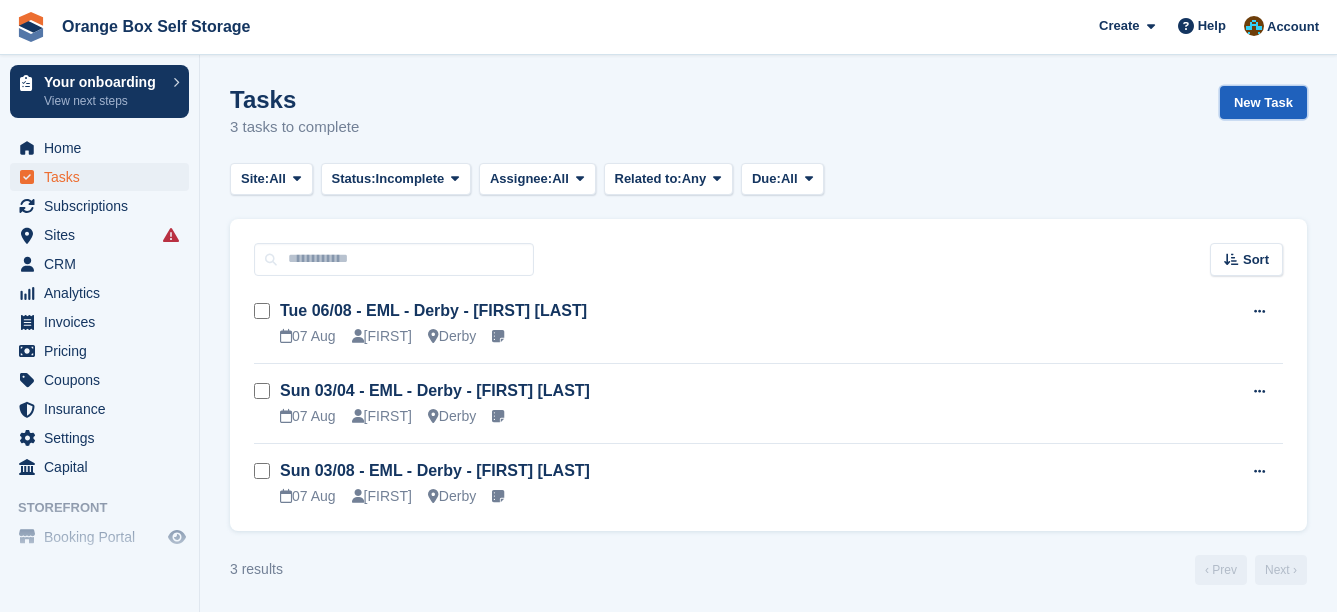 click on "New Task" at bounding box center [1263, 102] 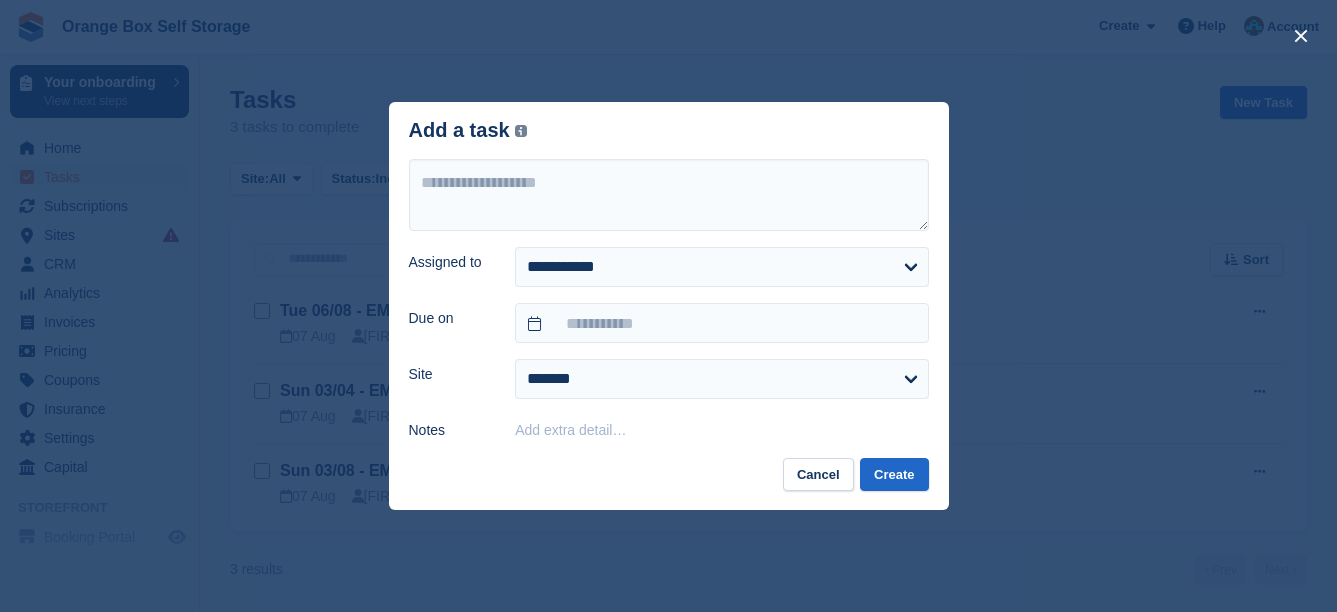 click on "Add extra detail…" at bounding box center (721, 429) 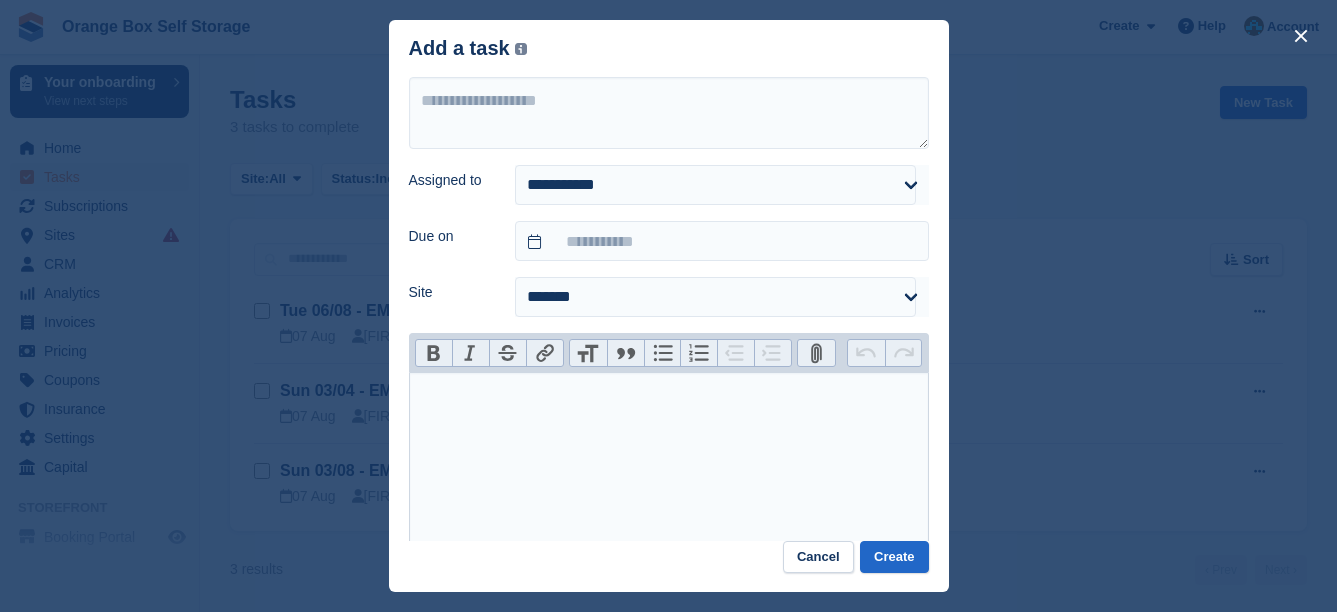 paste on "**********" 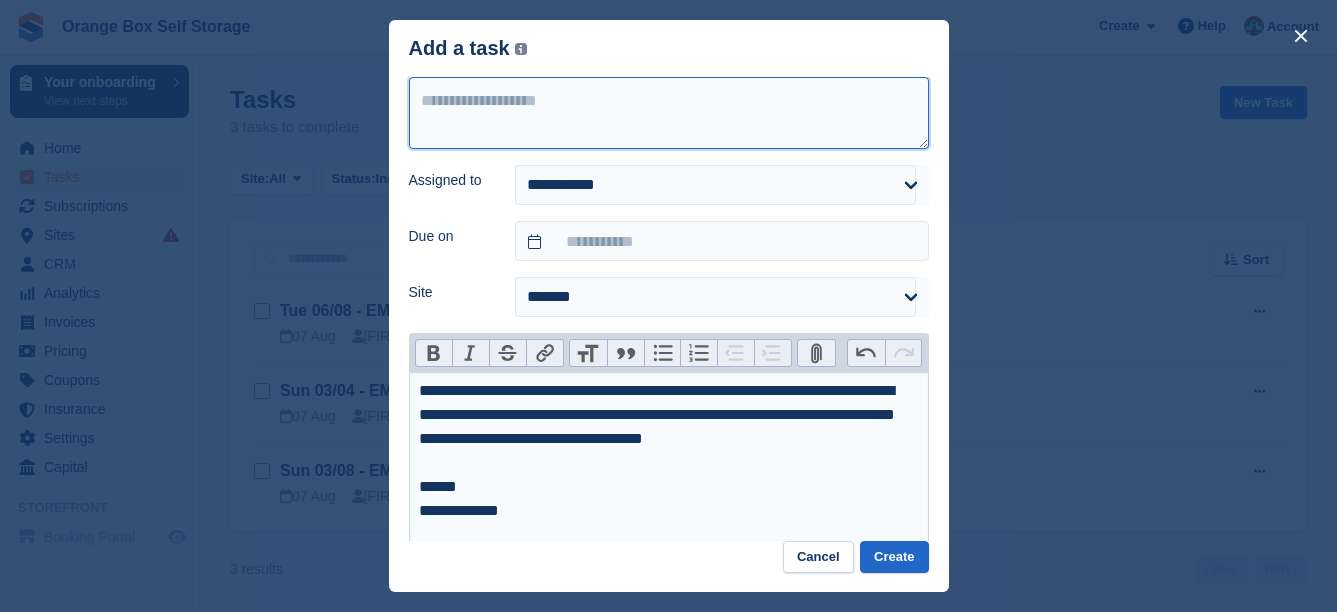 click at bounding box center [669, 113] 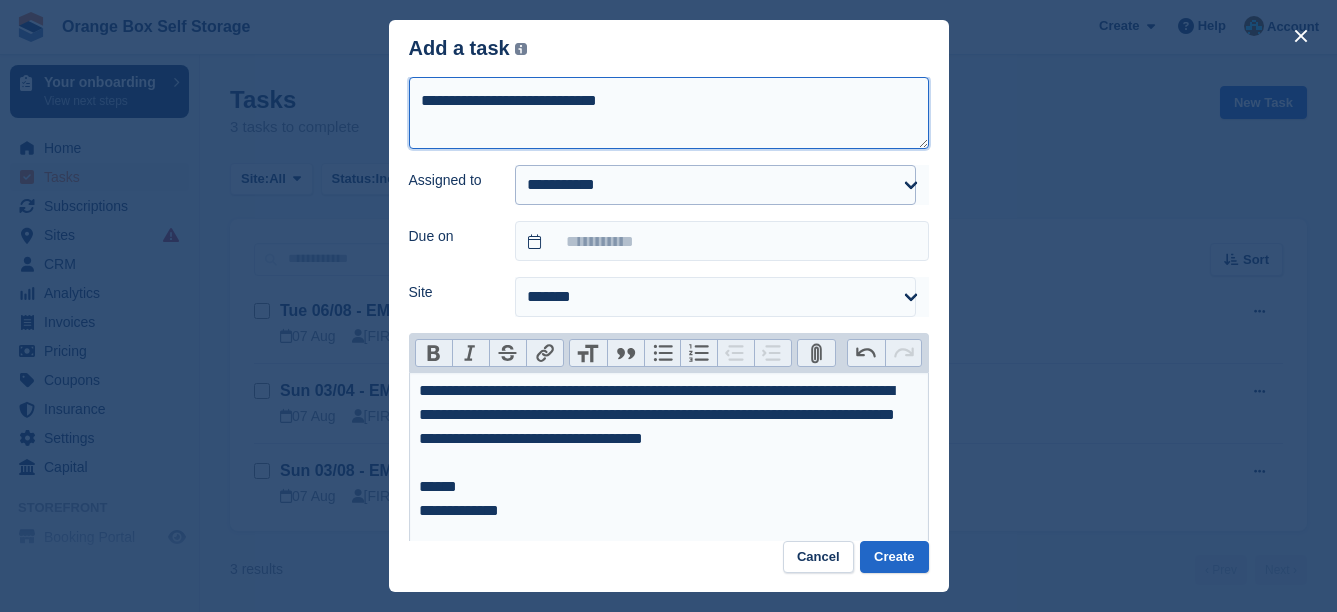 type on "**********" 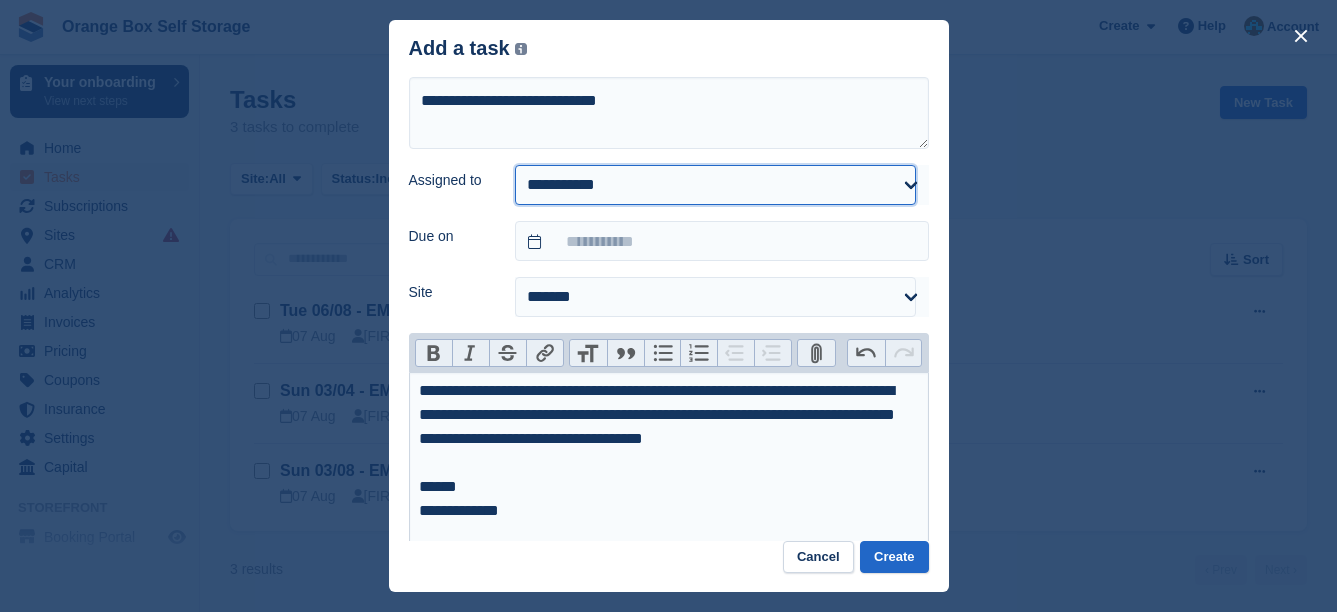 click on "**********" at bounding box center [715, 185] 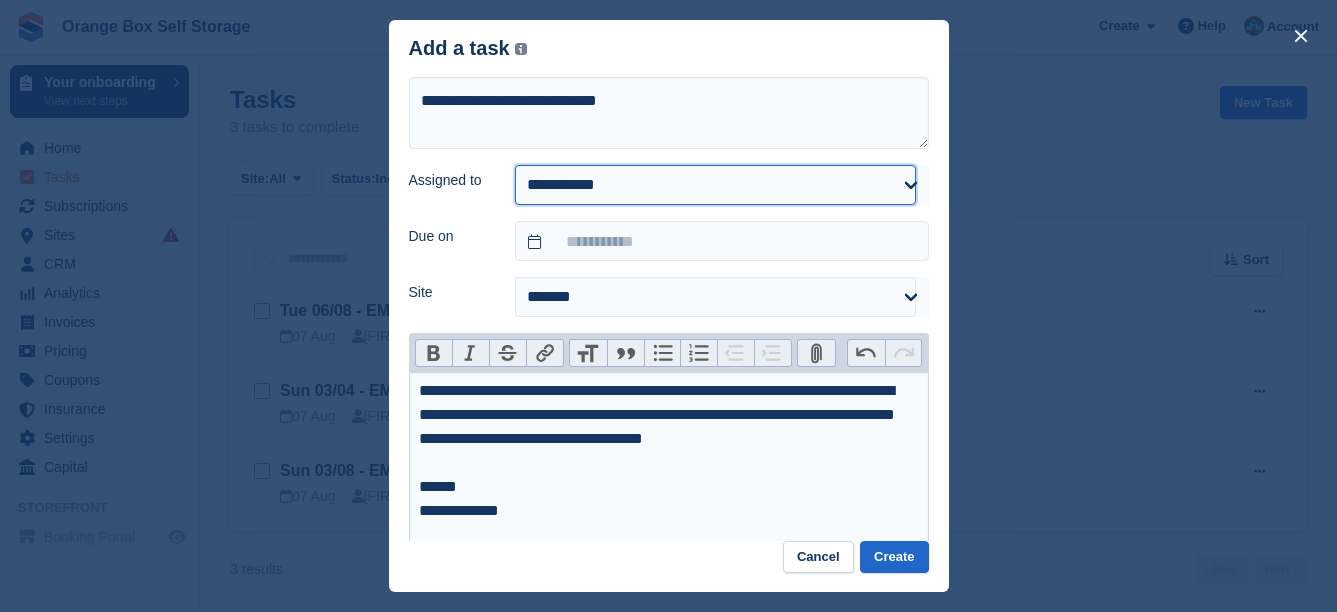 select on "****" 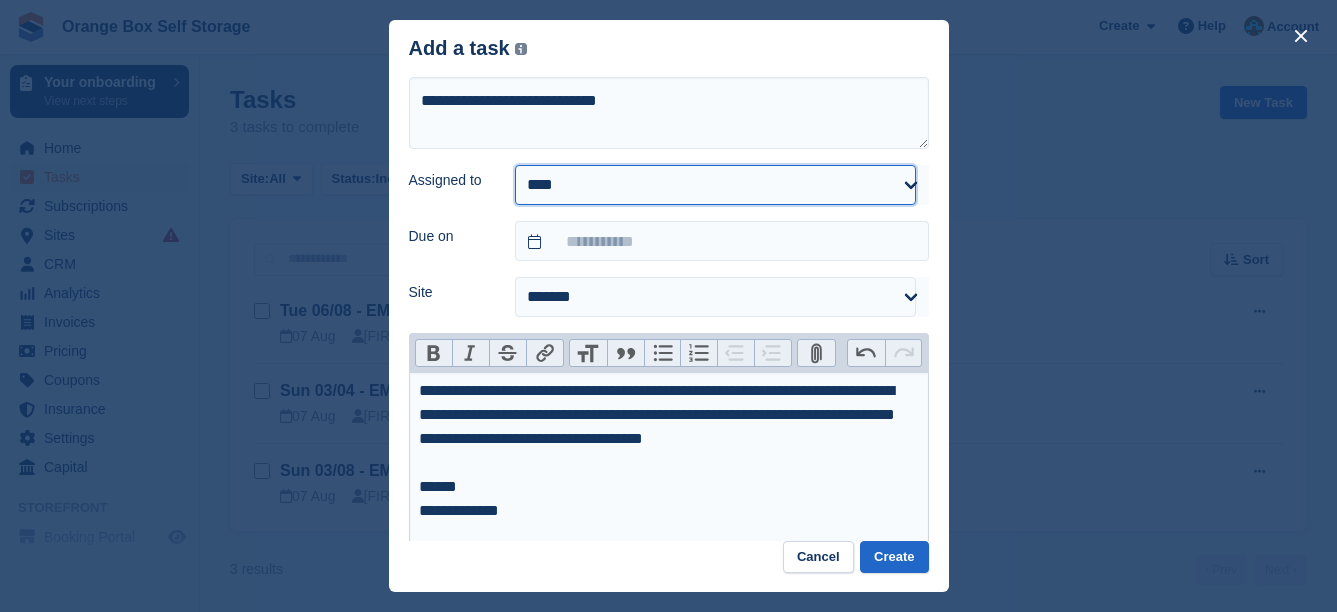 click on "**********" at bounding box center [715, 185] 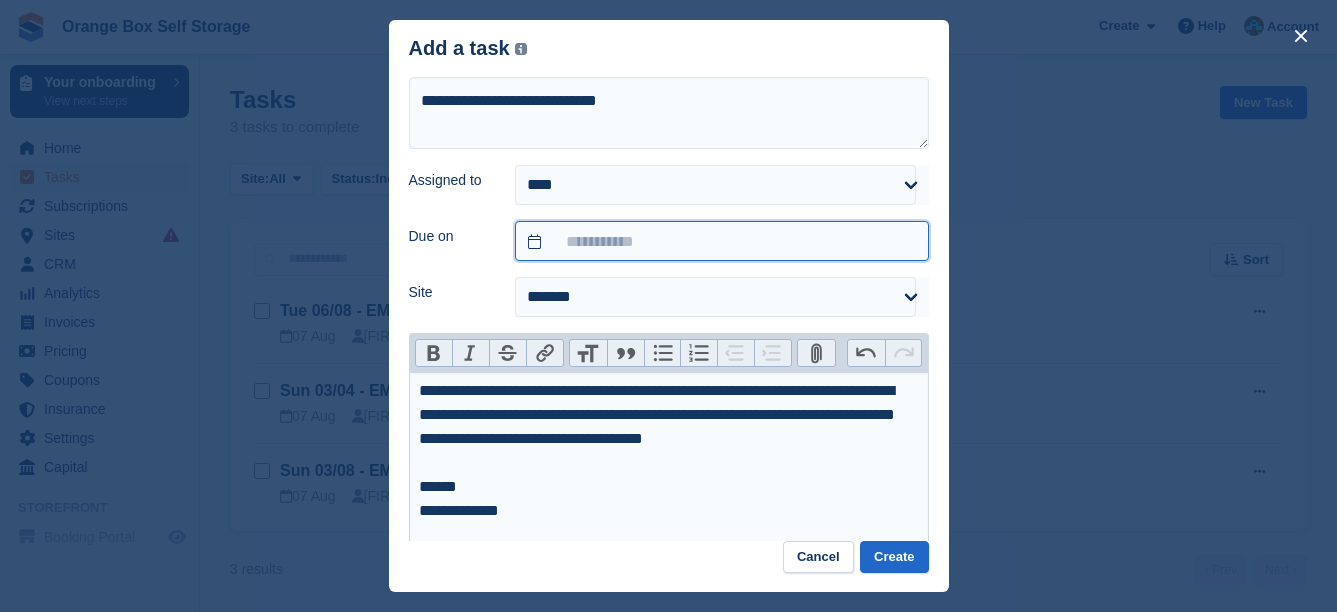 click at bounding box center [721, 241] 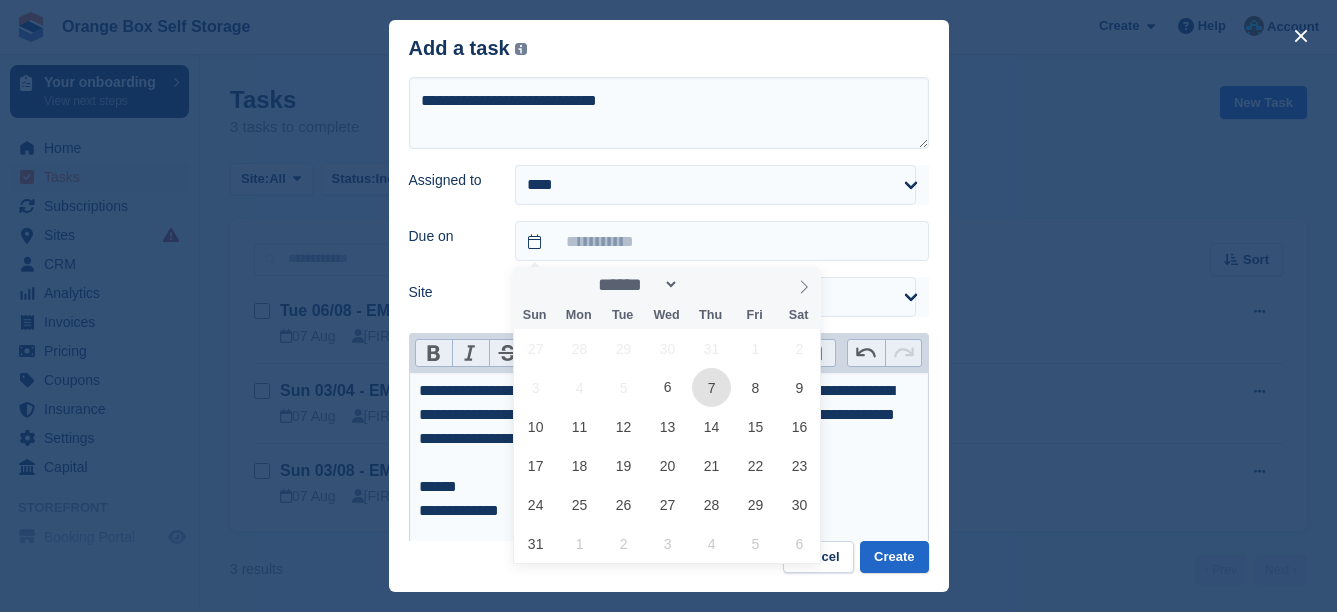click on "7" at bounding box center (711, 387) 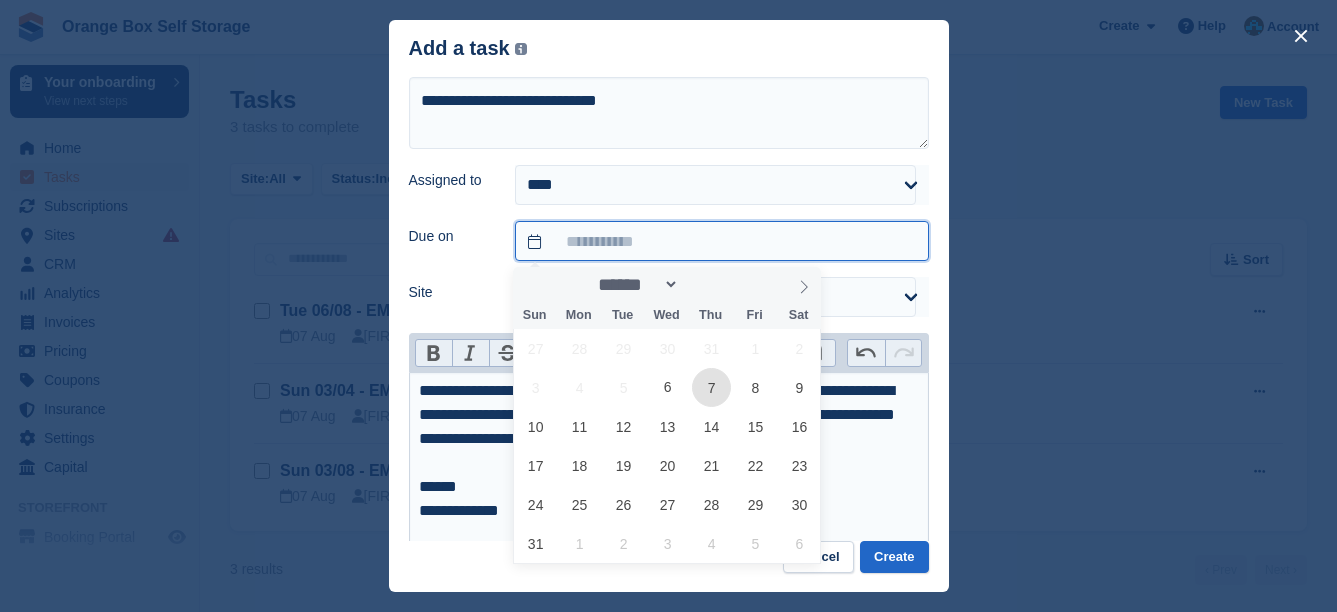 type on "**********" 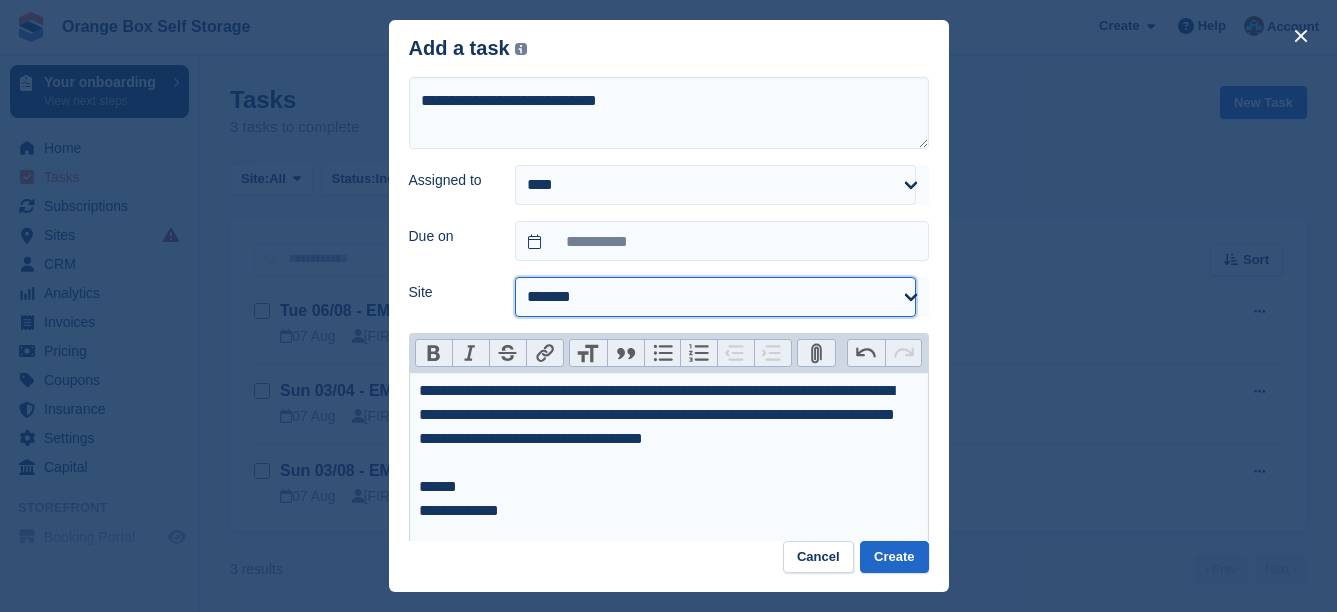 click on "**********" at bounding box center (715, 297) 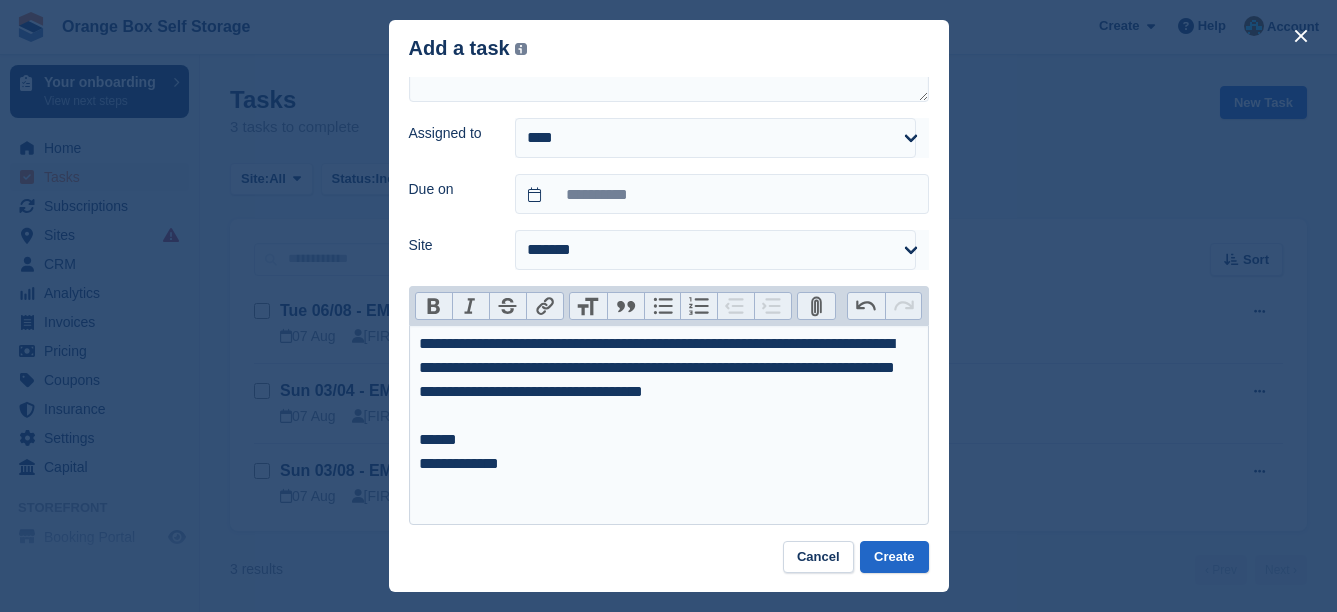 click on "**********" at bounding box center (669, 425) 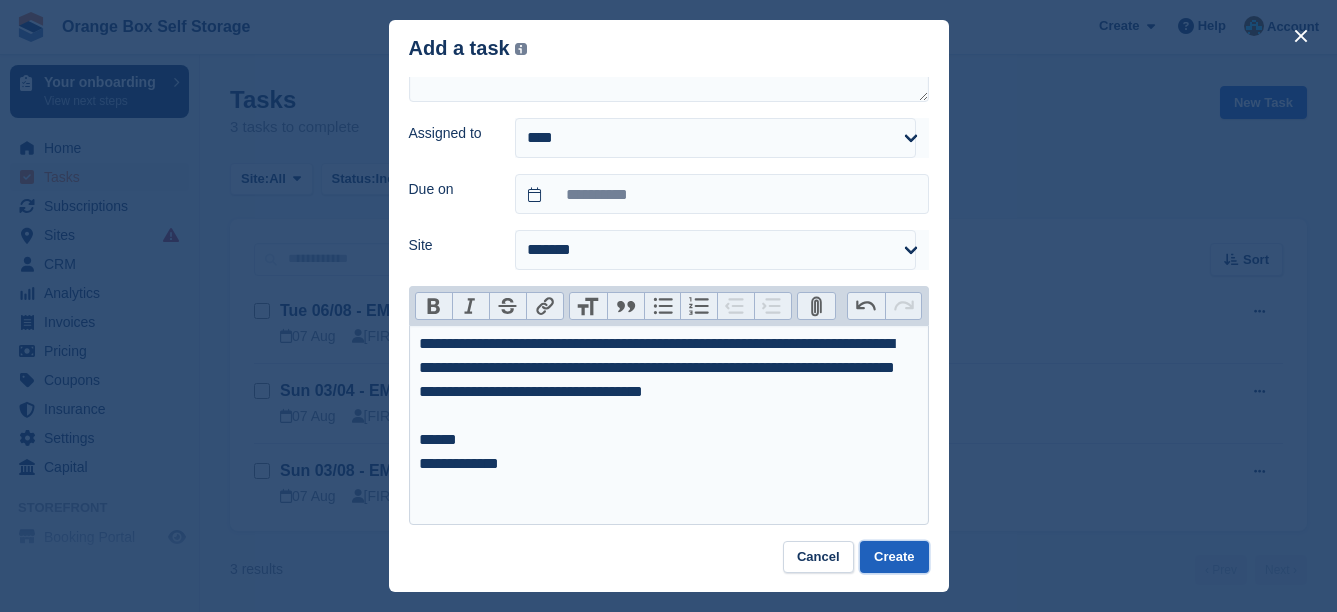 click on "Create" at bounding box center [894, 557] 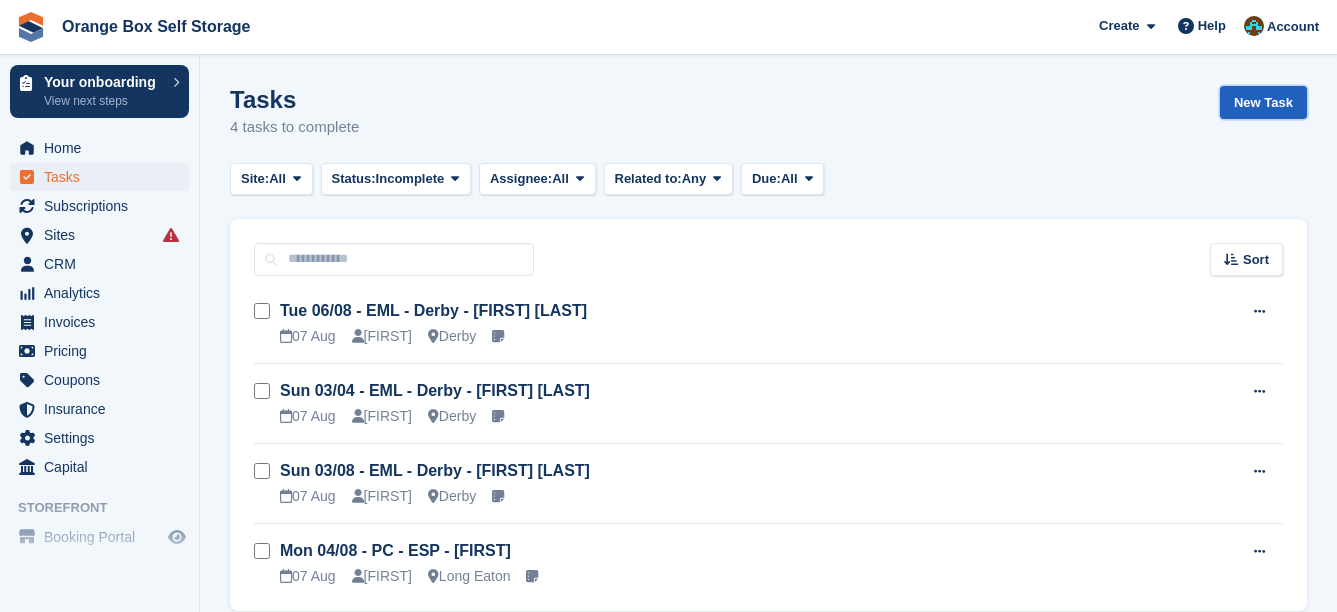 click on "New Task" at bounding box center (1263, 102) 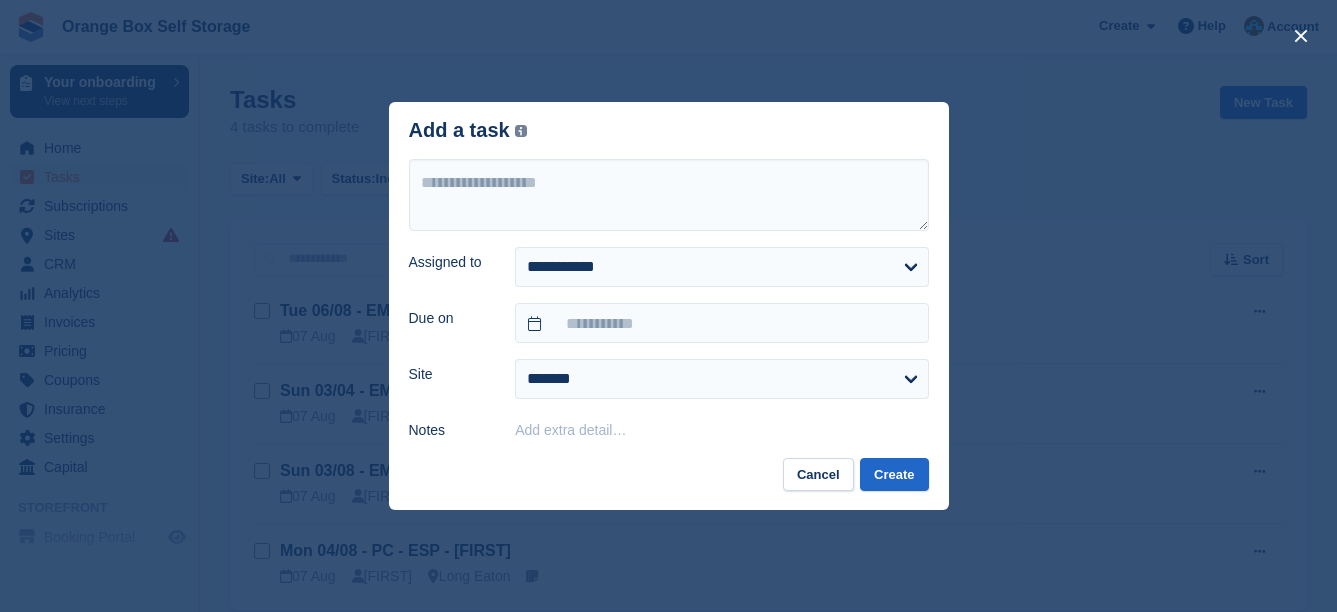click on "Add extra detail…" at bounding box center [570, 430] 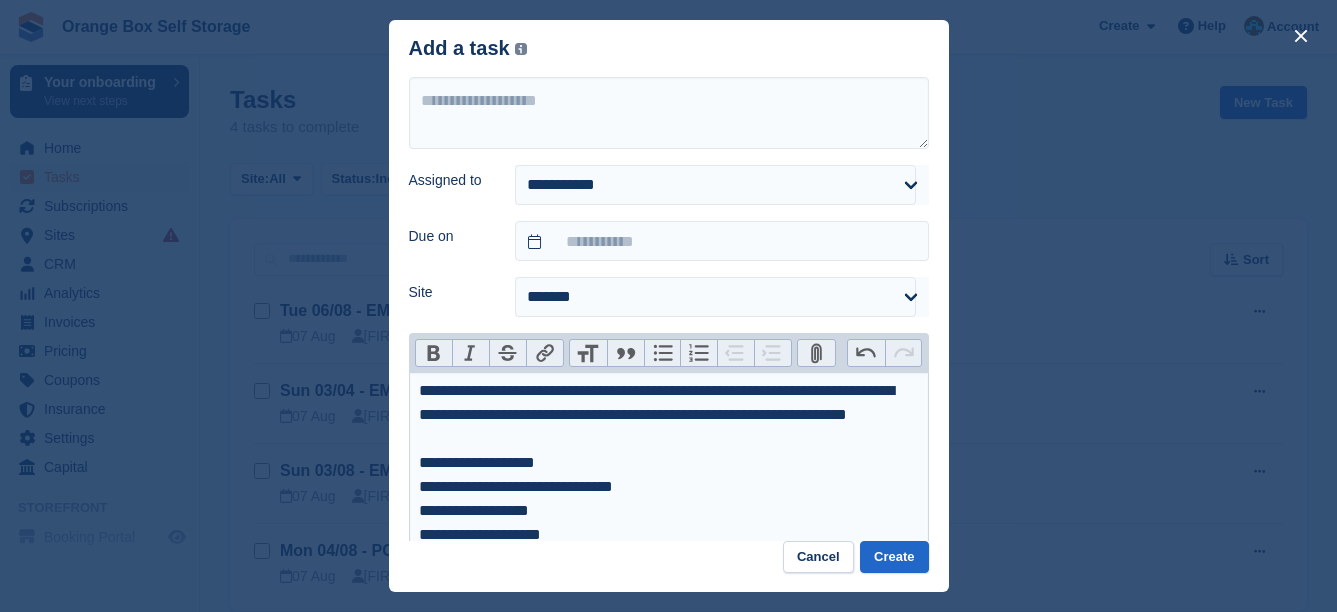 type on "**********" 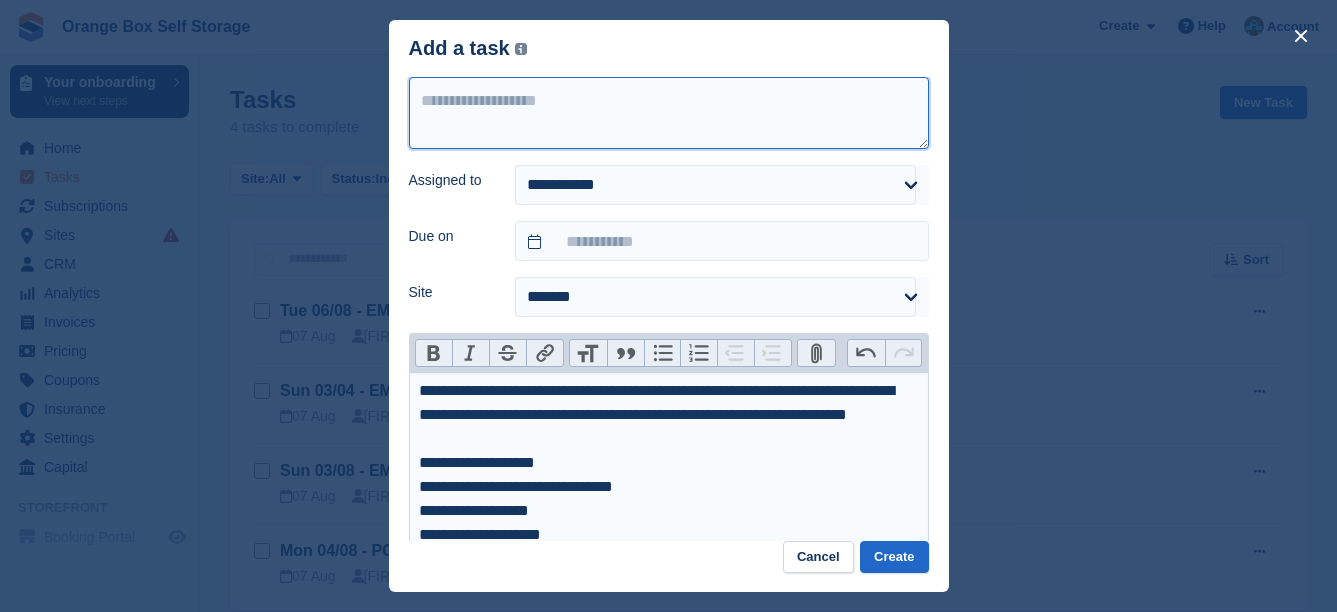 click at bounding box center [669, 113] 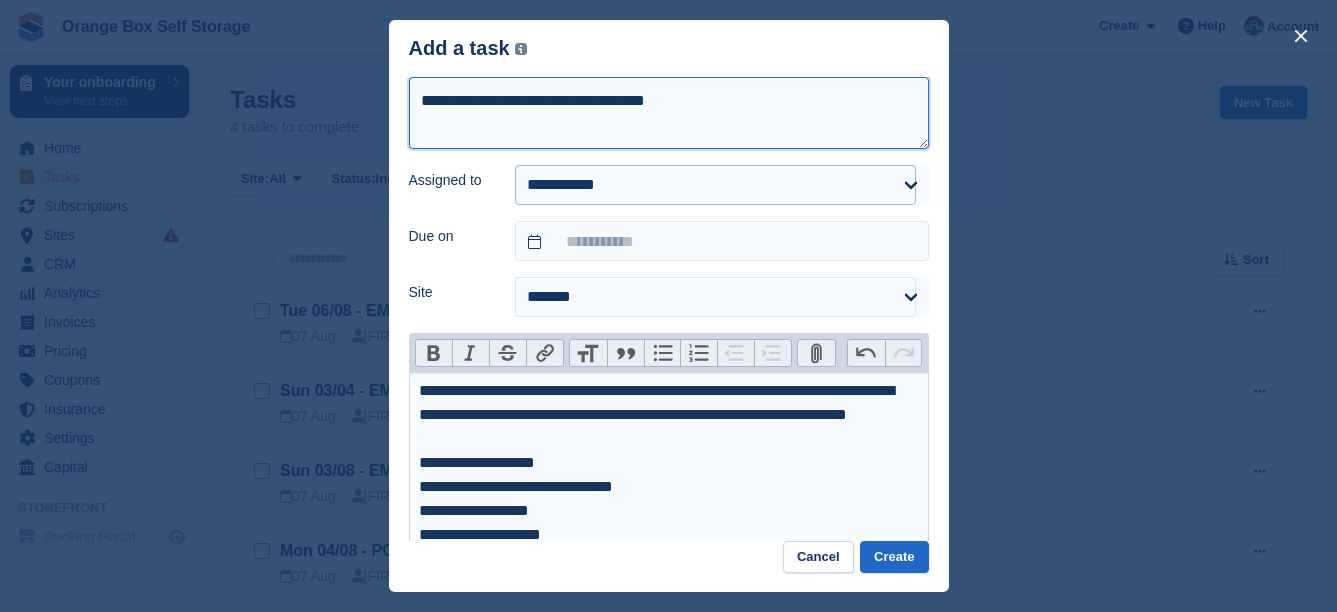 type on "**********" 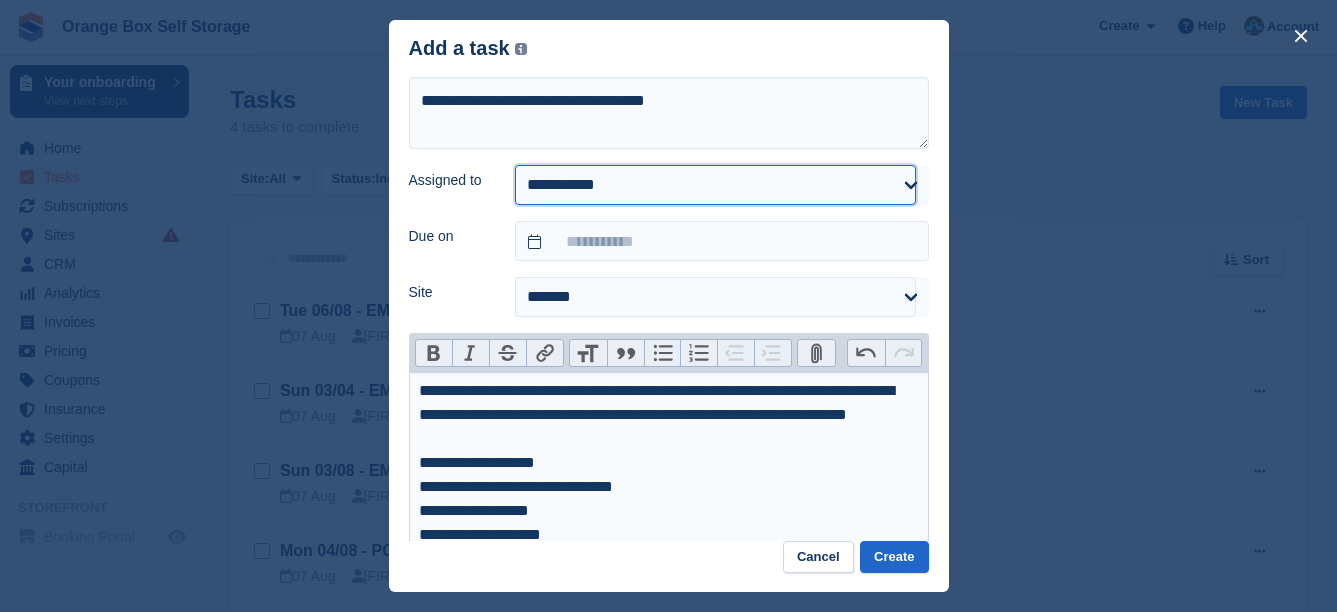 click on "**********" at bounding box center [715, 185] 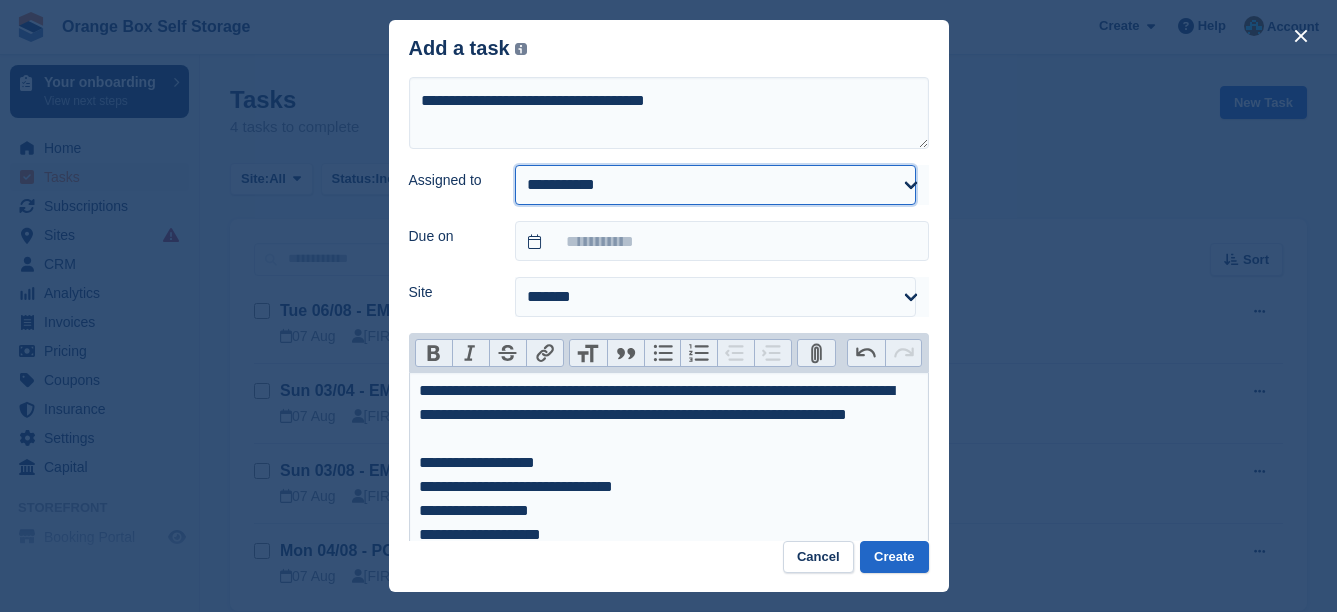 select on "****" 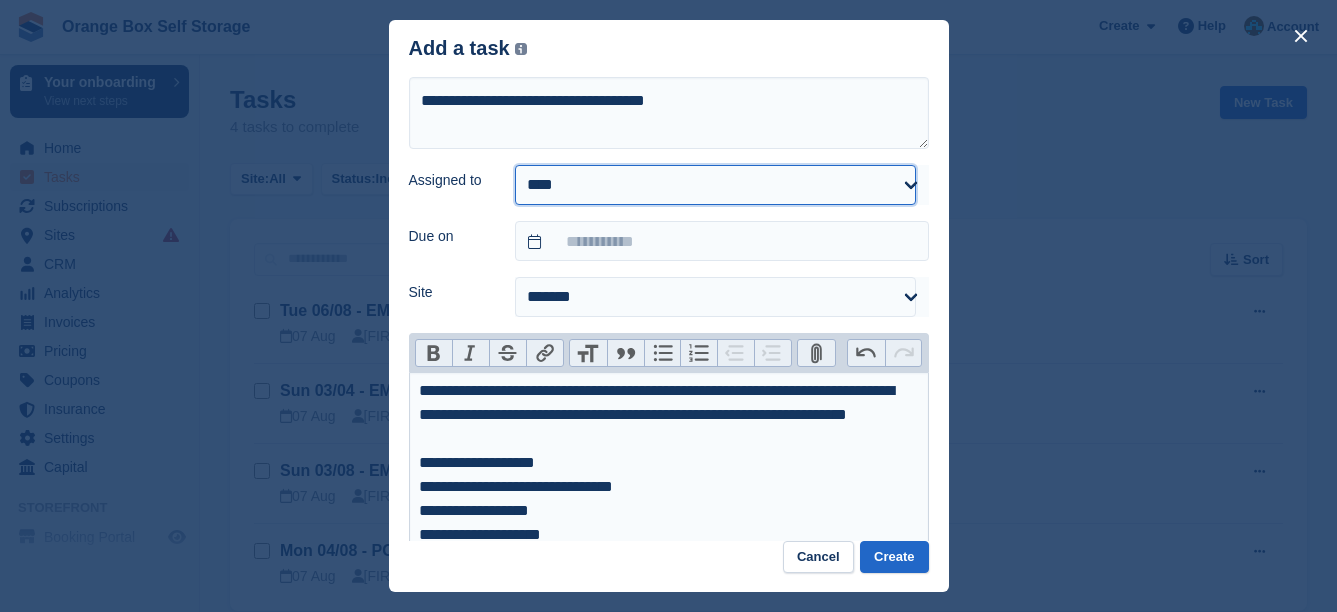 click on "**********" at bounding box center (715, 185) 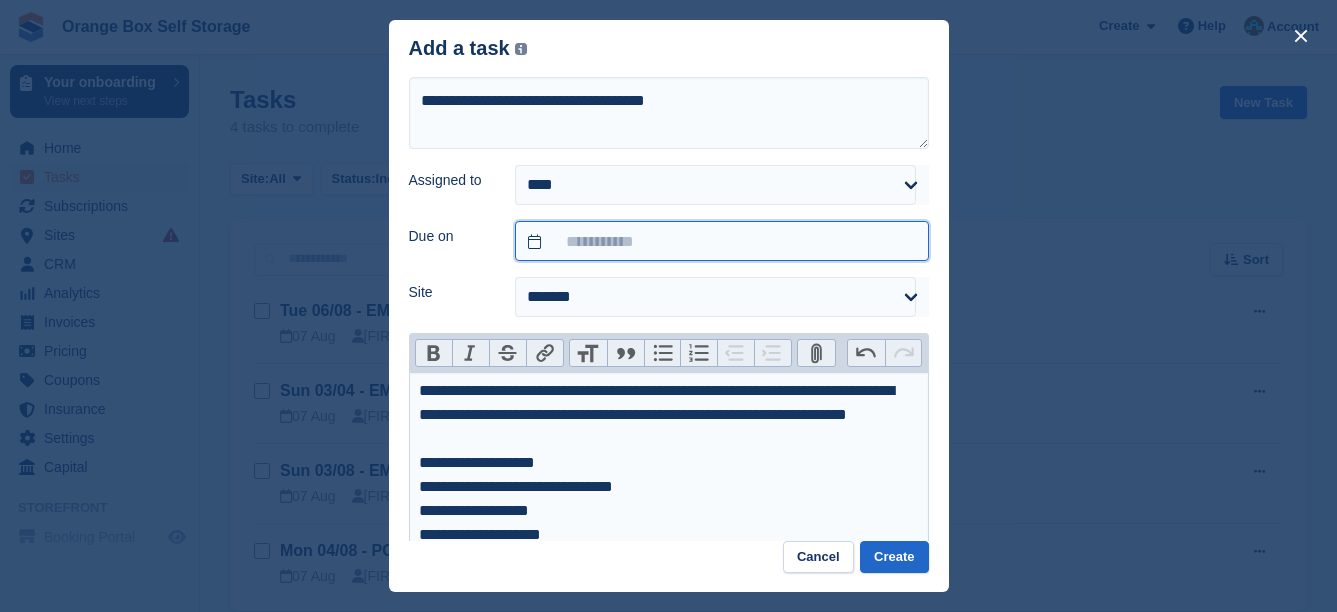 click at bounding box center (721, 241) 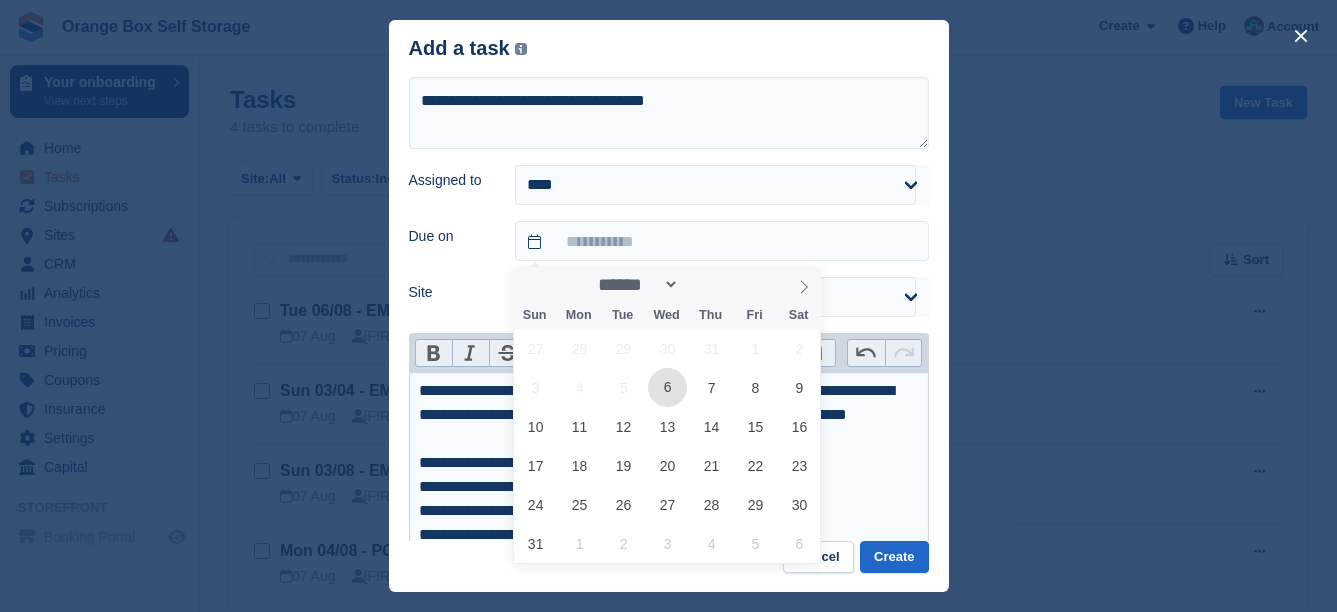 click on "6" at bounding box center (667, 387) 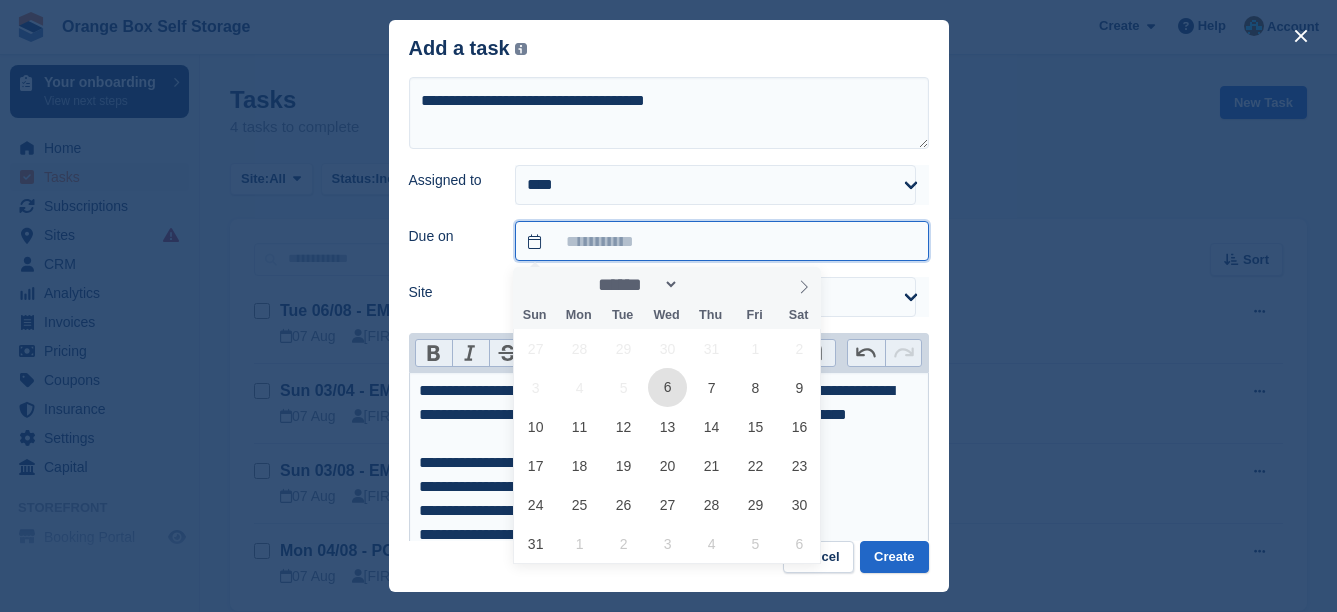 type on "**********" 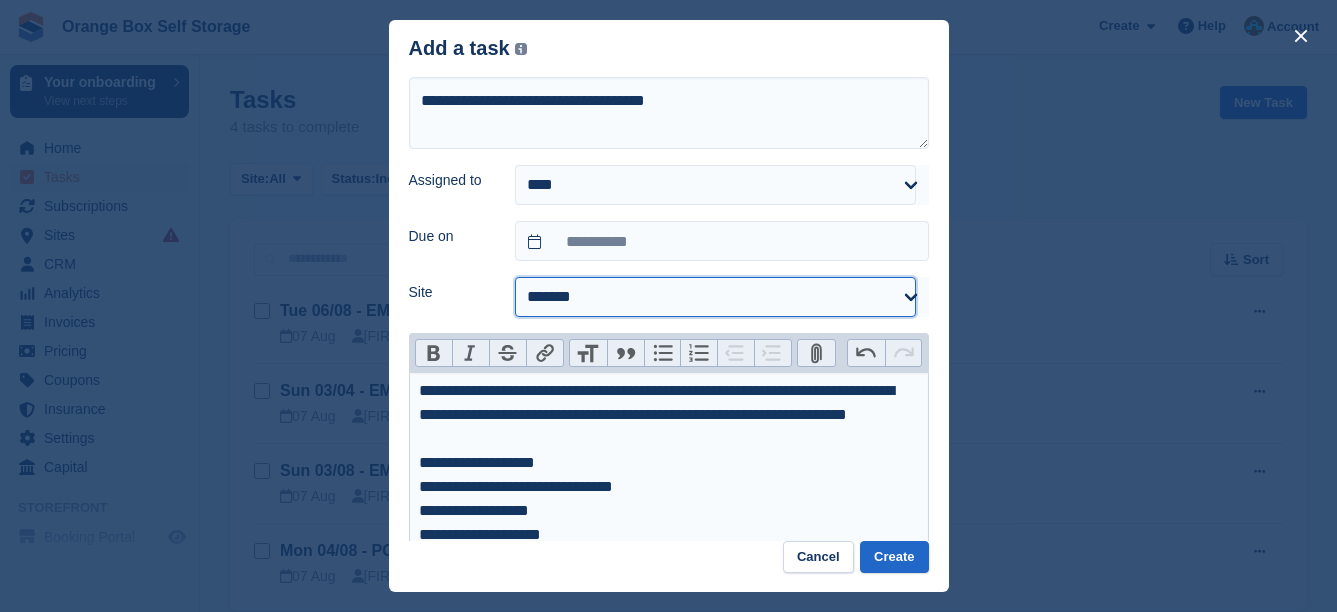 click on "**********" at bounding box center [715, 297] 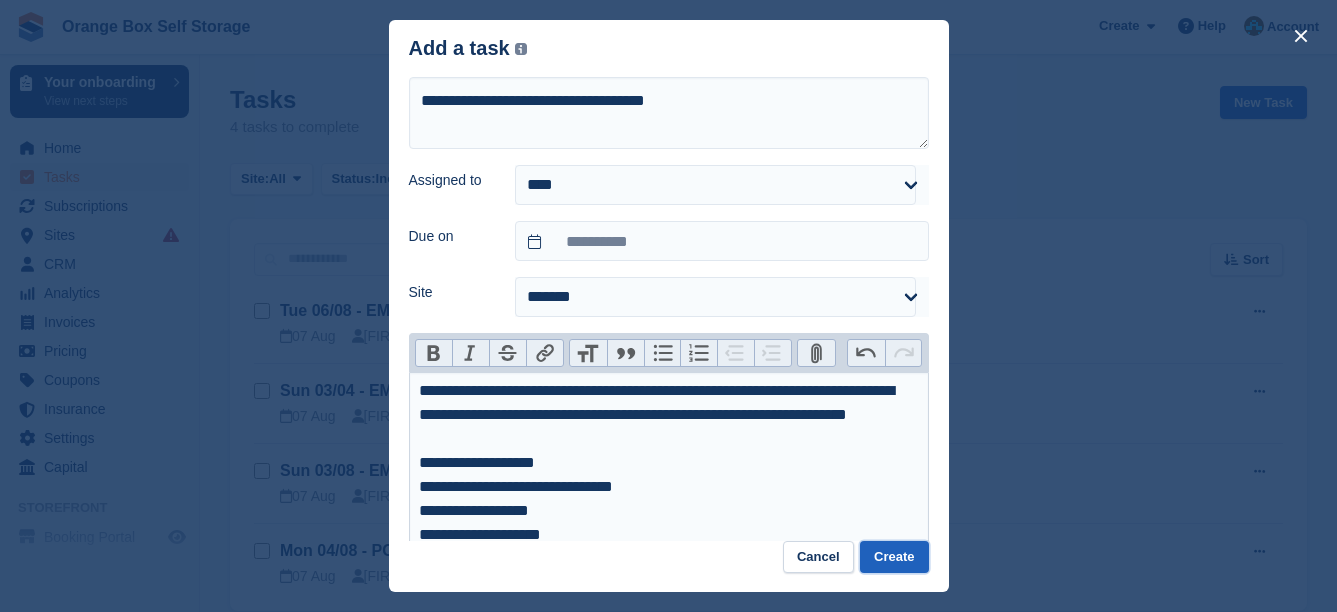 click on "Create" at bounding box center (894, 557) 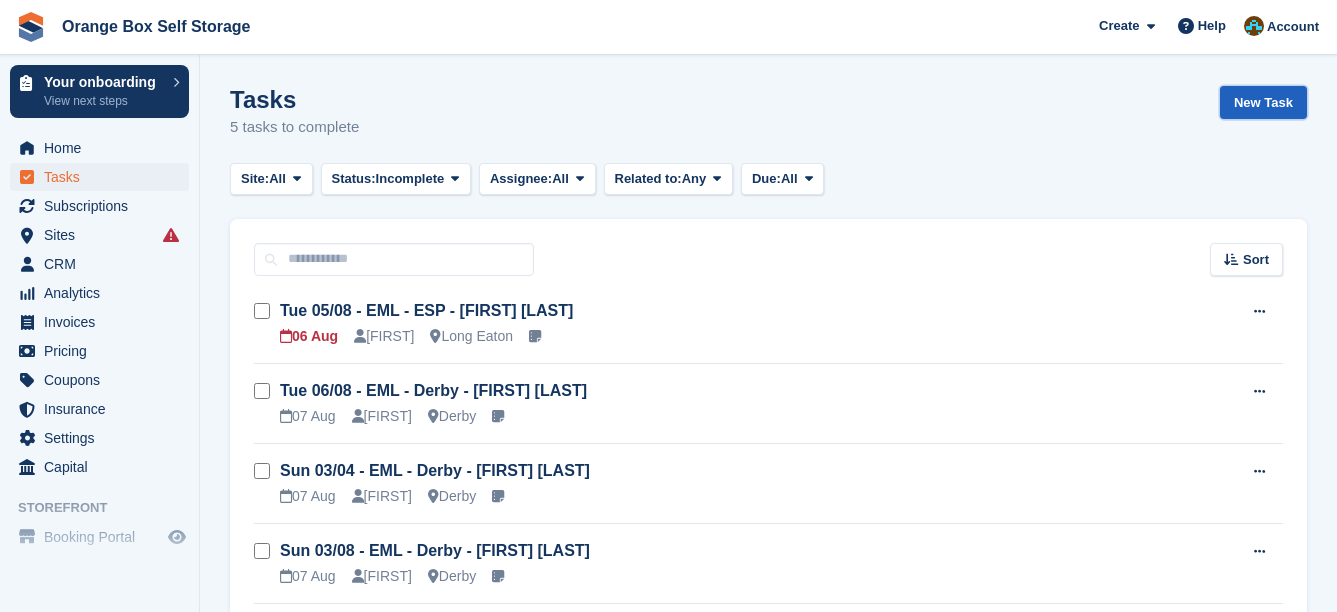 click on "New Task" at bounding box center (1263, 102) 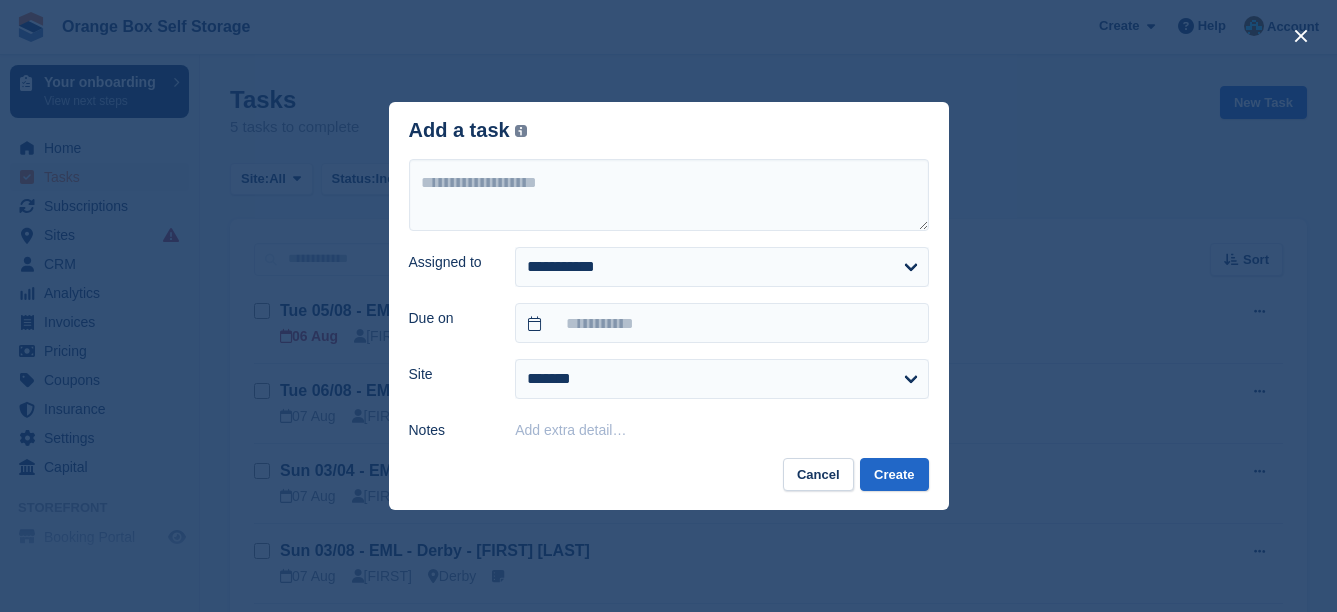click on "Add extra detail…" at bounding box center (570, 430) 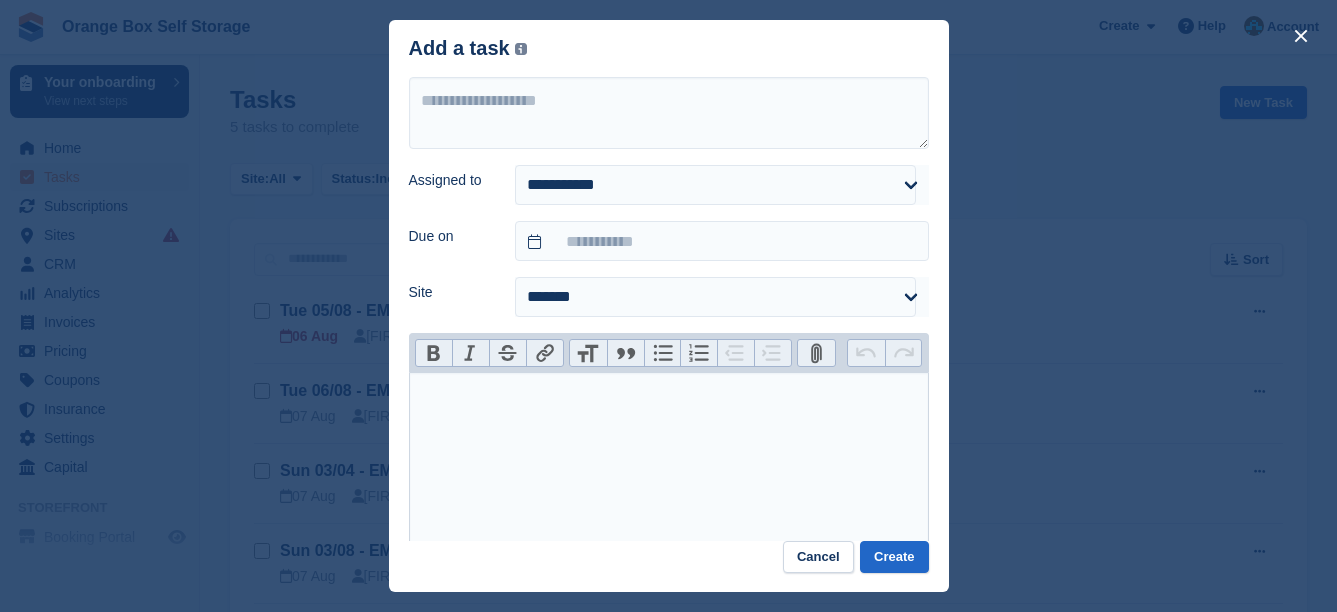 paste on "**********" 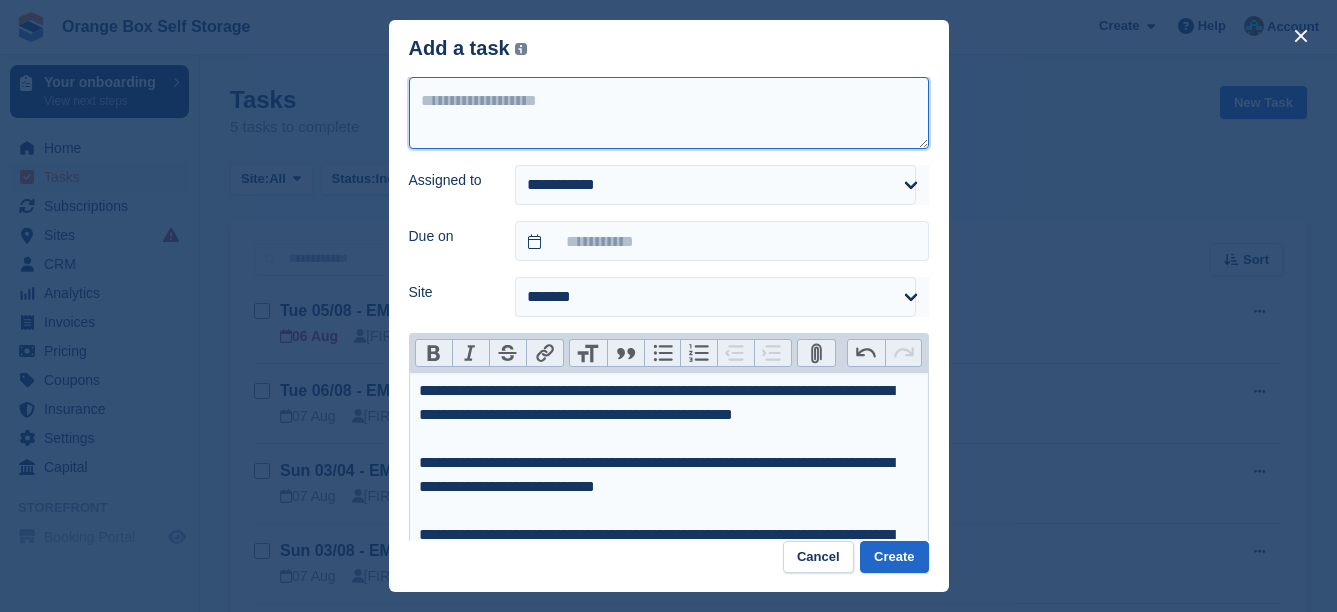 click at bounding box center [669, 113] 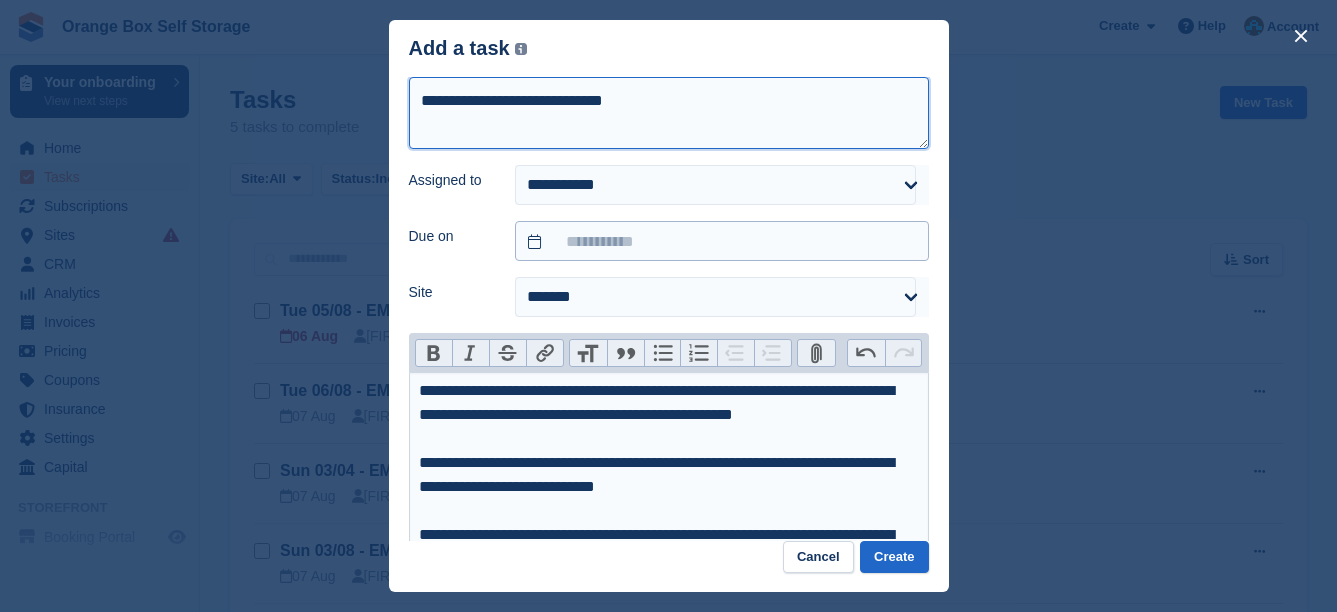 type on "**********" 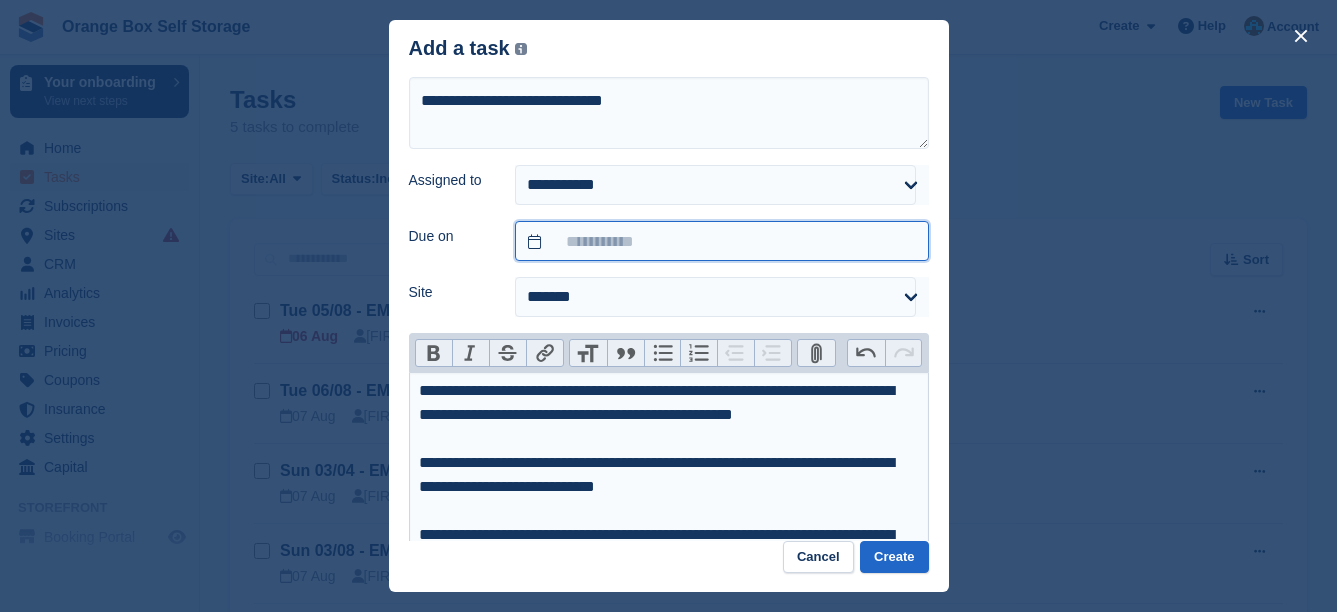 click at bounding box center (721, 241) 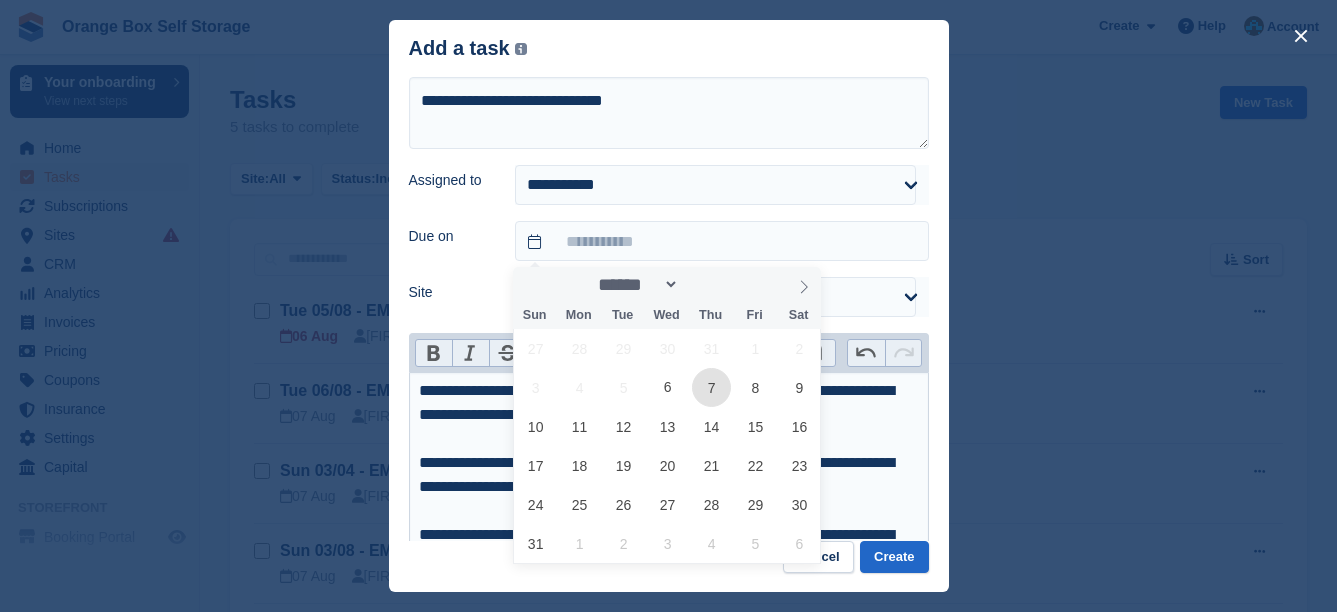 click on "7" at bounding box center (711, 387) 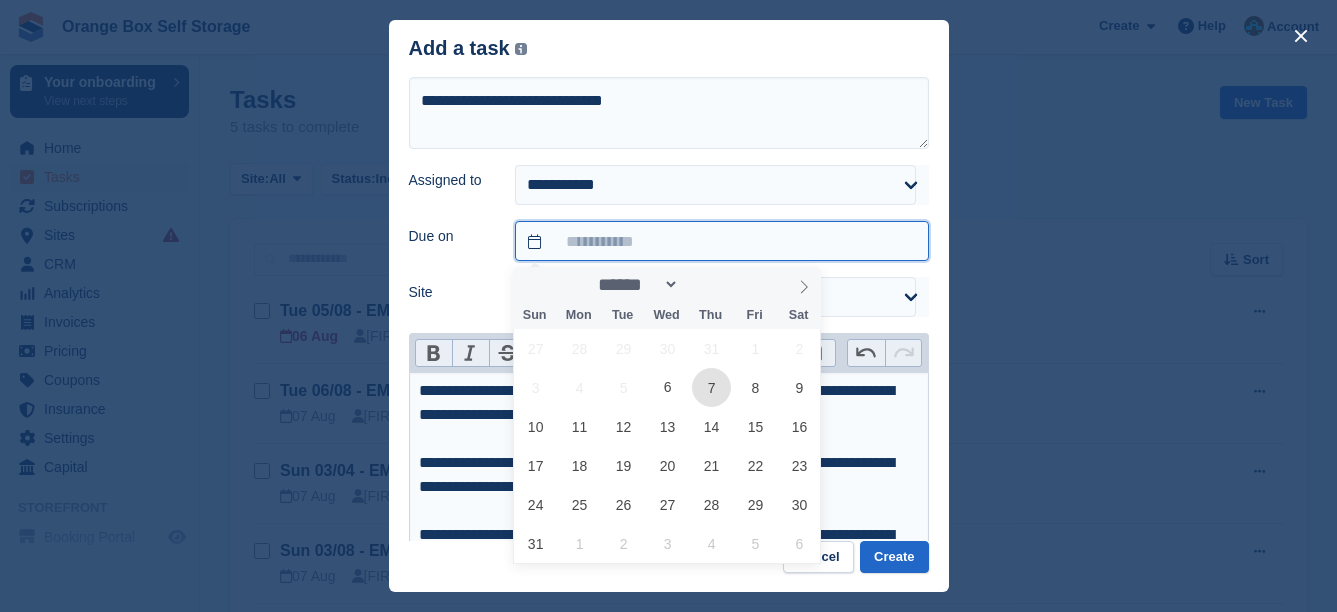 type on "**********" 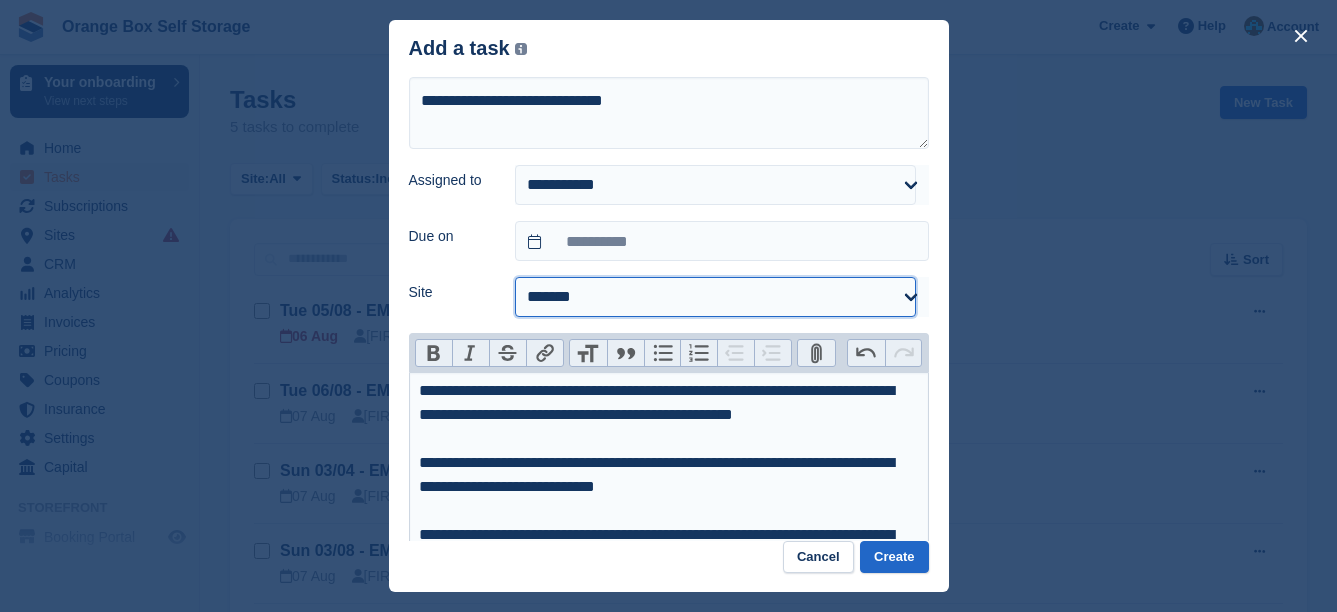 click on "**********" at bounding box center [715, 297] 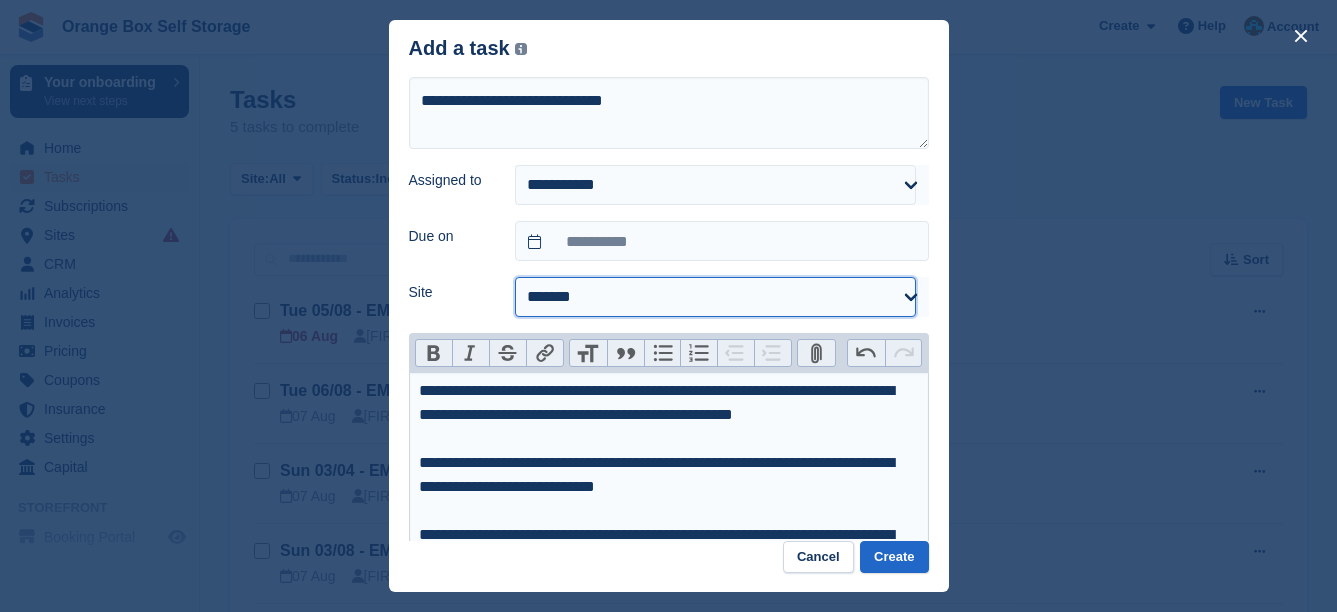 click on "**********" at bounding box center [715, 297] 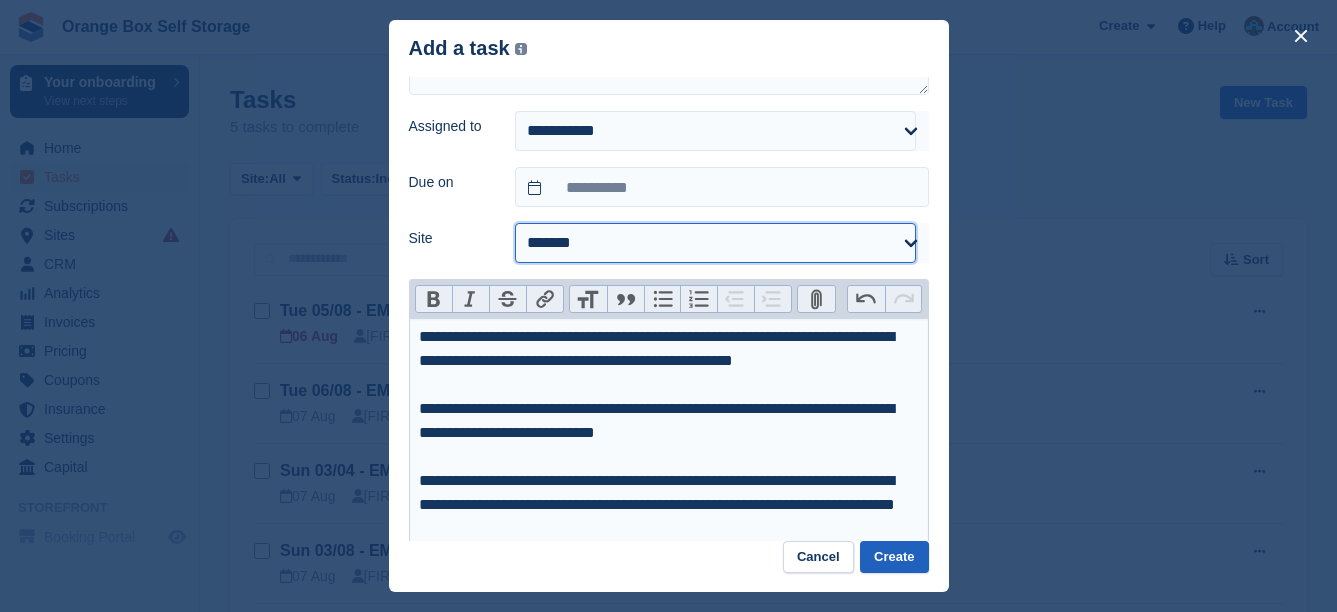 scroll, scrollTop: 100, scrollLeft: 0, axis: vertical 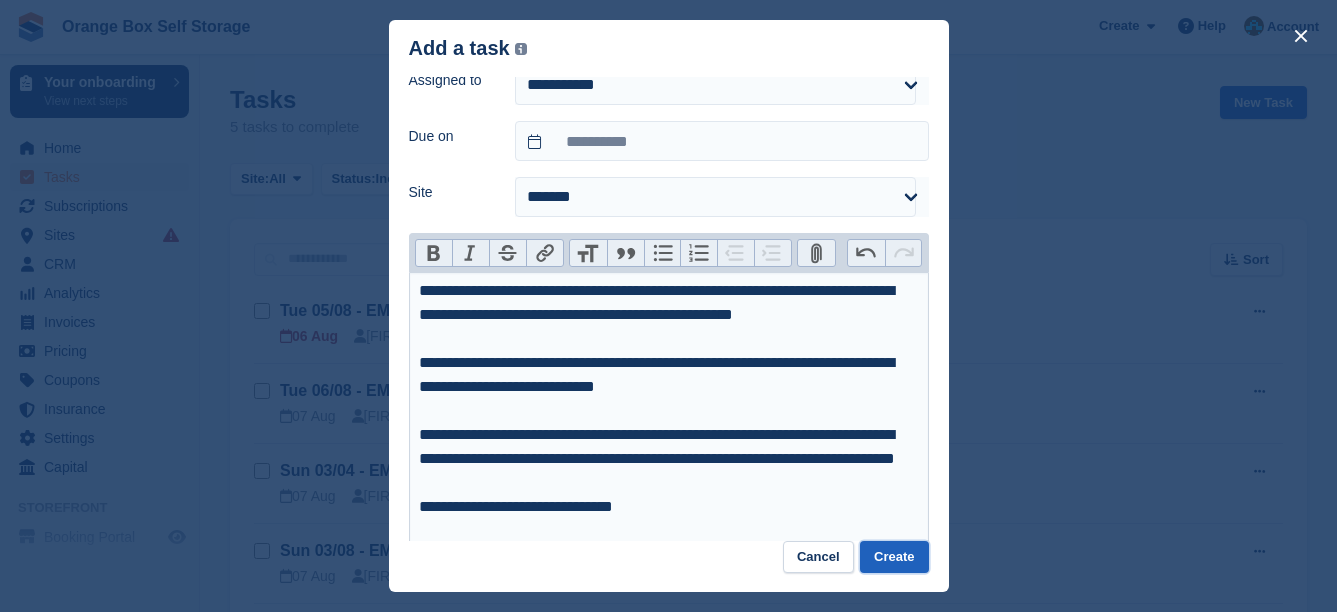 click on "Create" at bounding box center (894, 557) 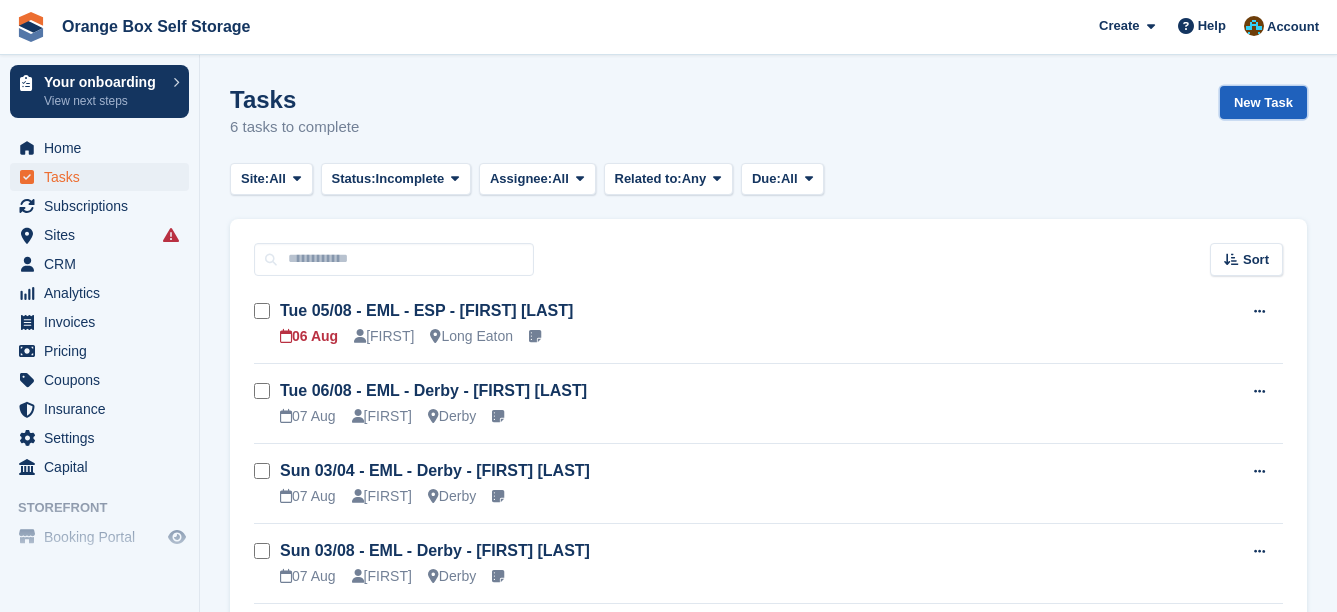 click on "New Task" at bounding box center [1263, 102] 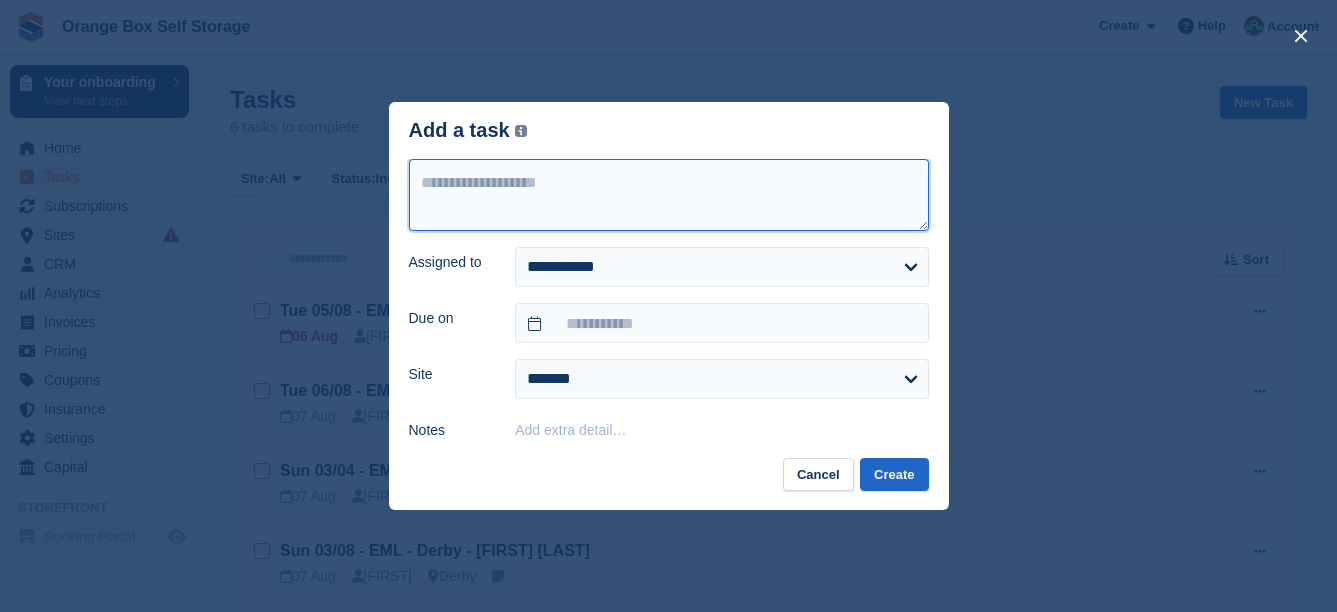 click at bounding box center [669, 195] 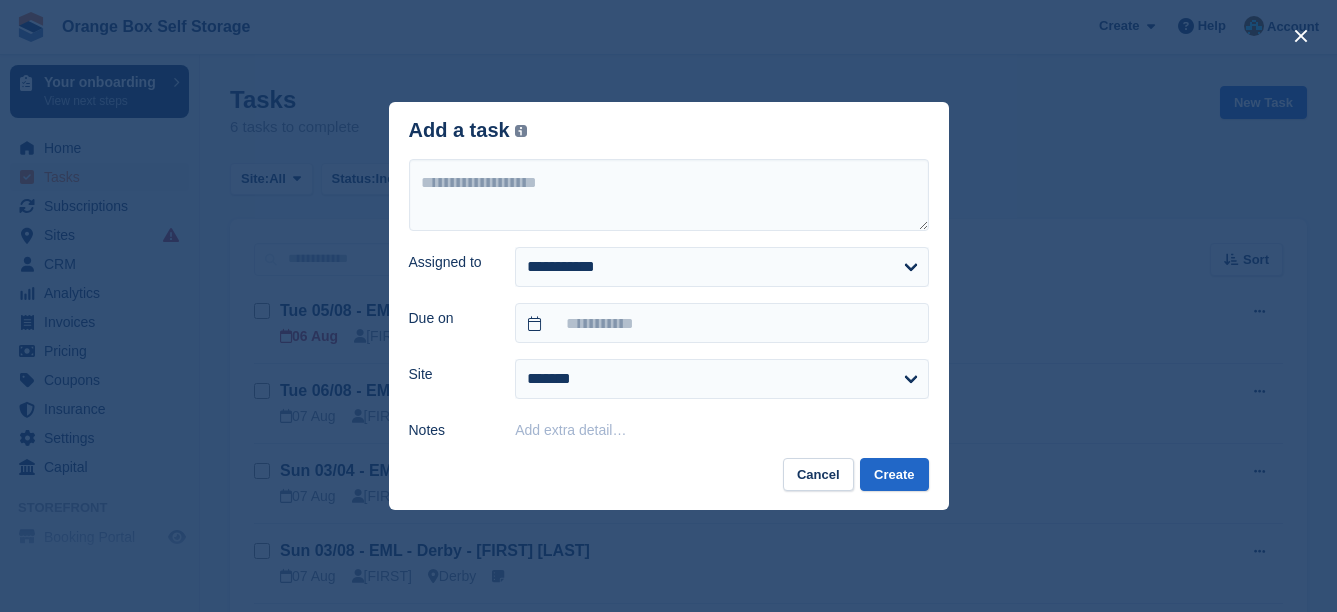 click on "**********" at bounding box center (669, 300) 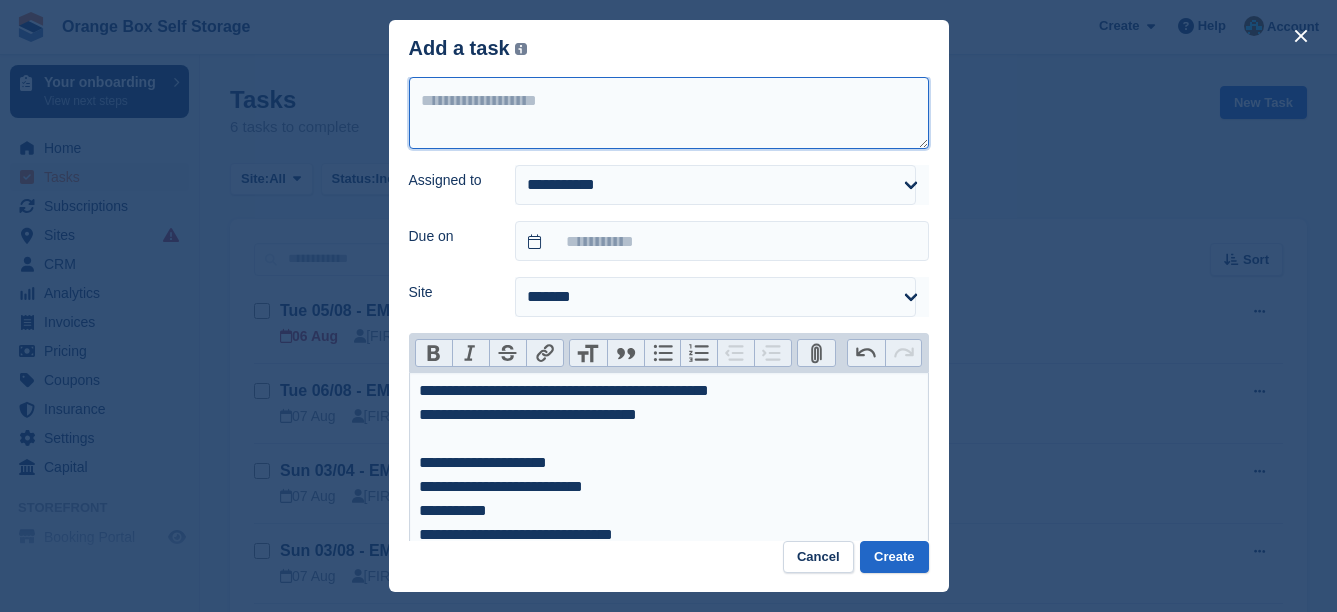 click at bounding box center [669, 113] 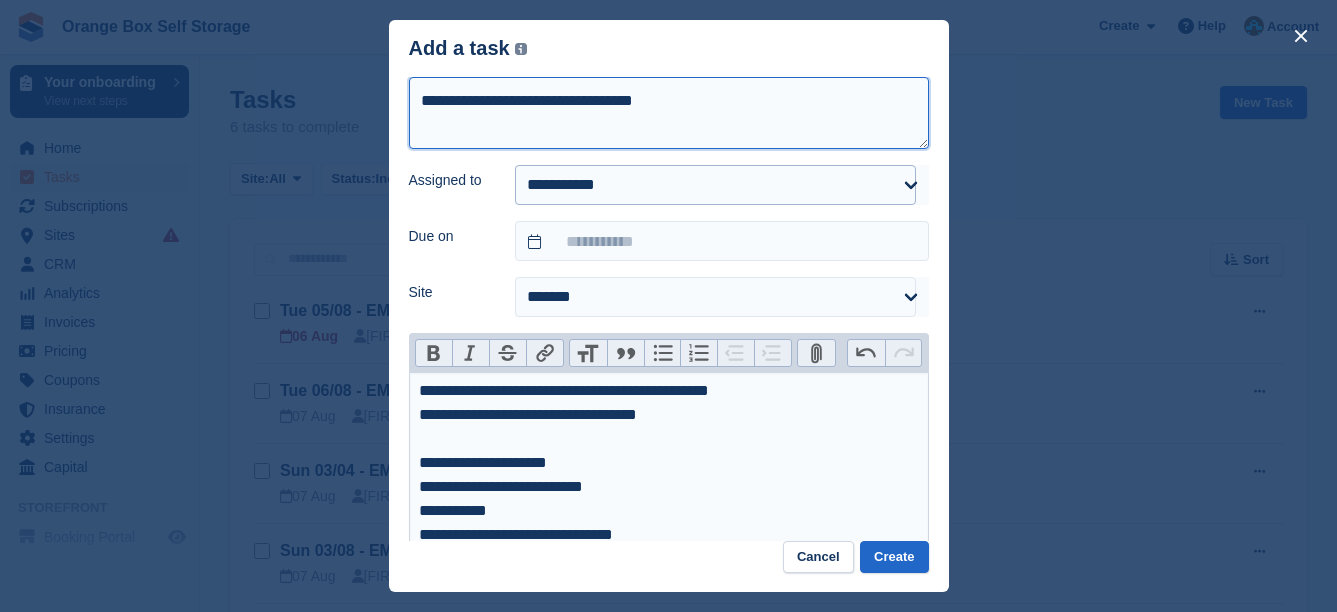 type on "**********" 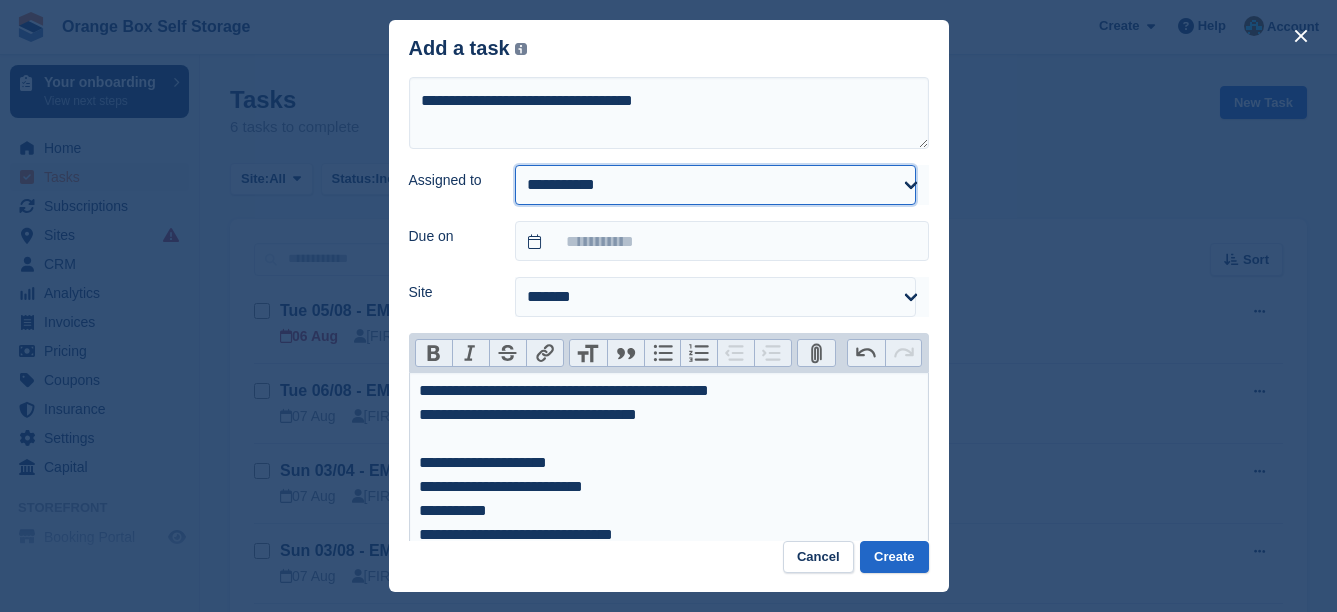 click on "**********" at bounding box center (715, 185) 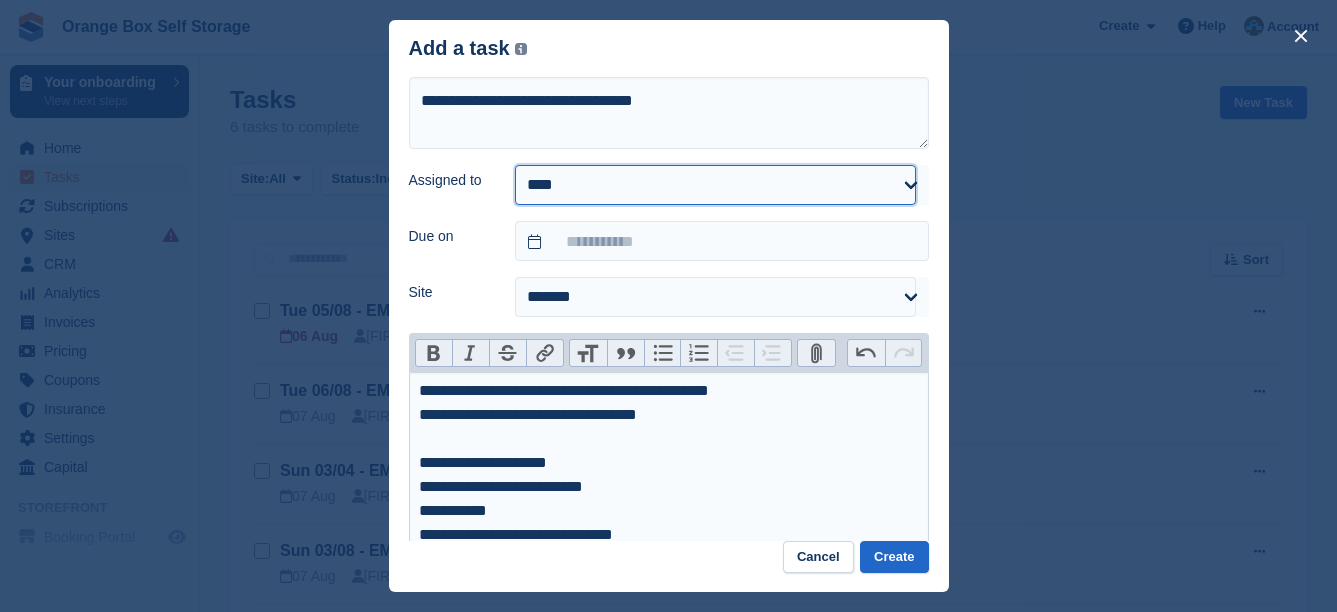 click on "**********" at bounding box center (715, 185) 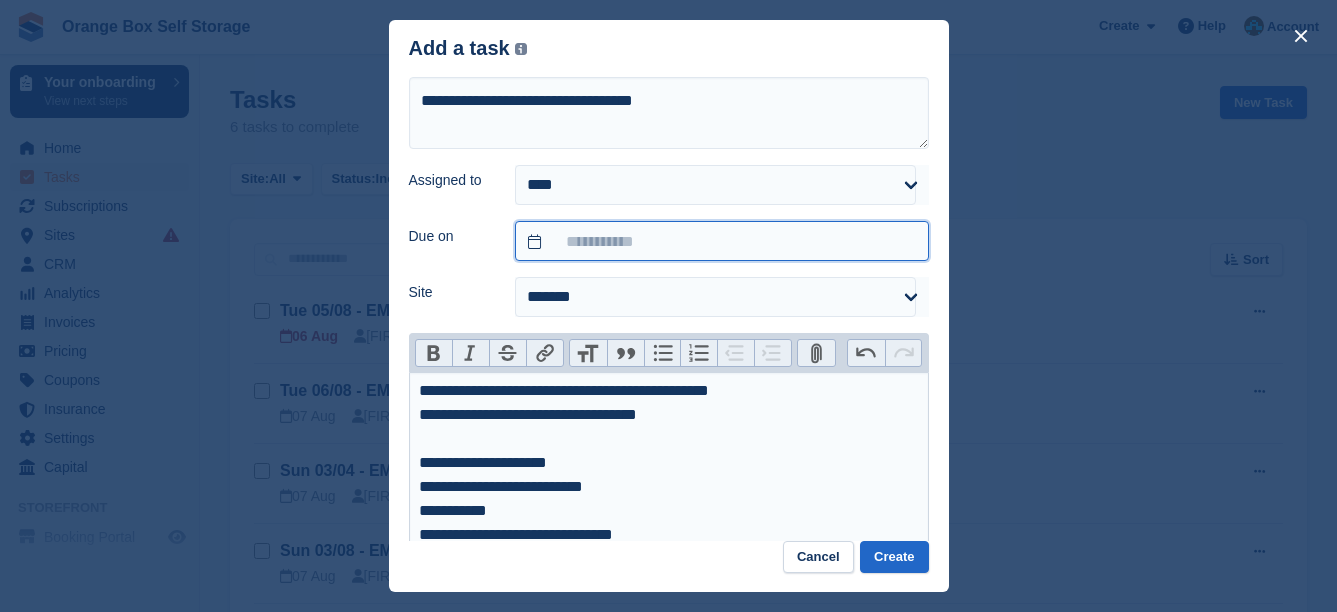 click at bounding box center (721, 241) 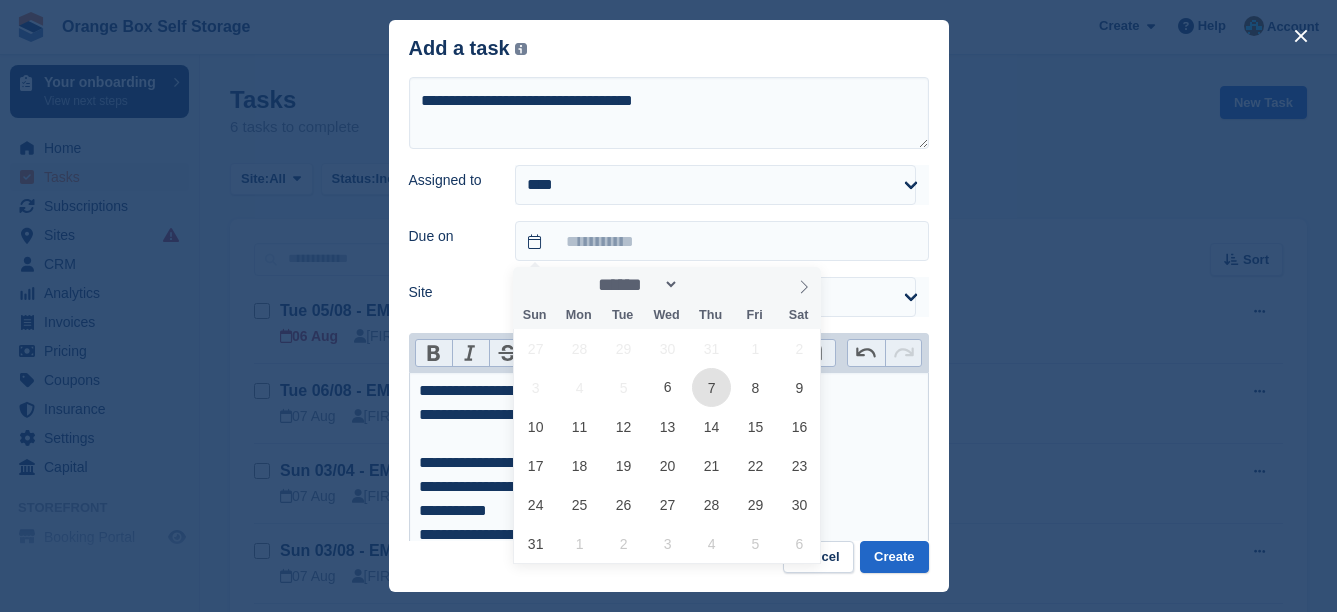 click on "7" at bounding box center (711, 387) 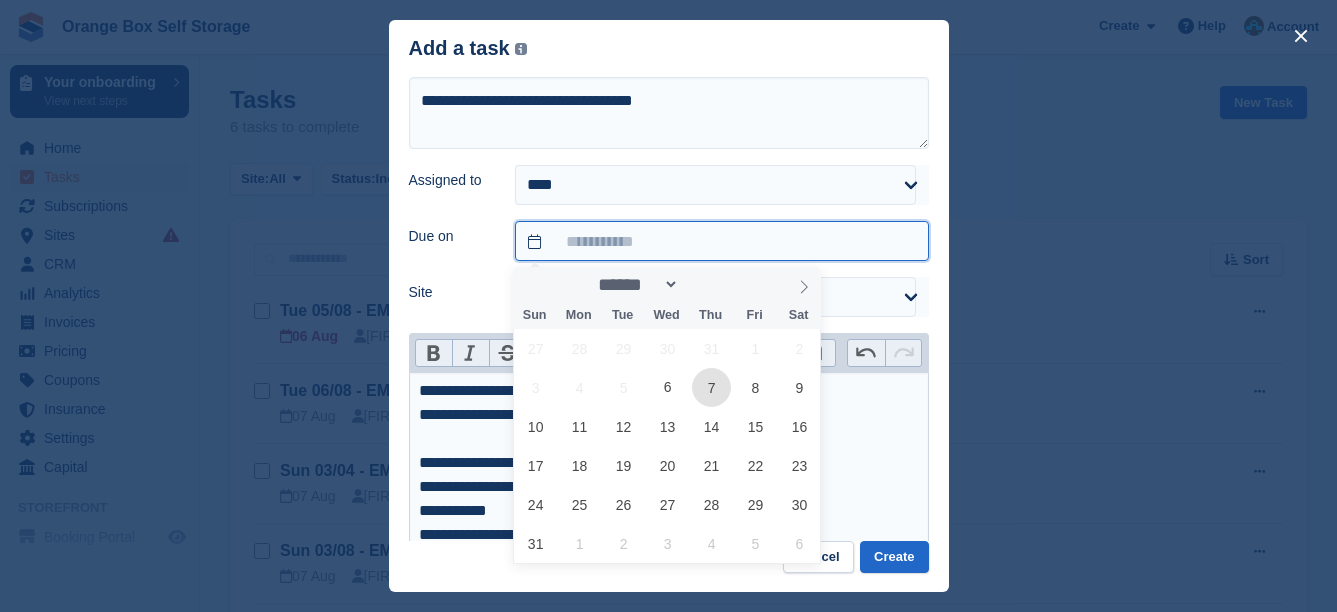 type on "**********" 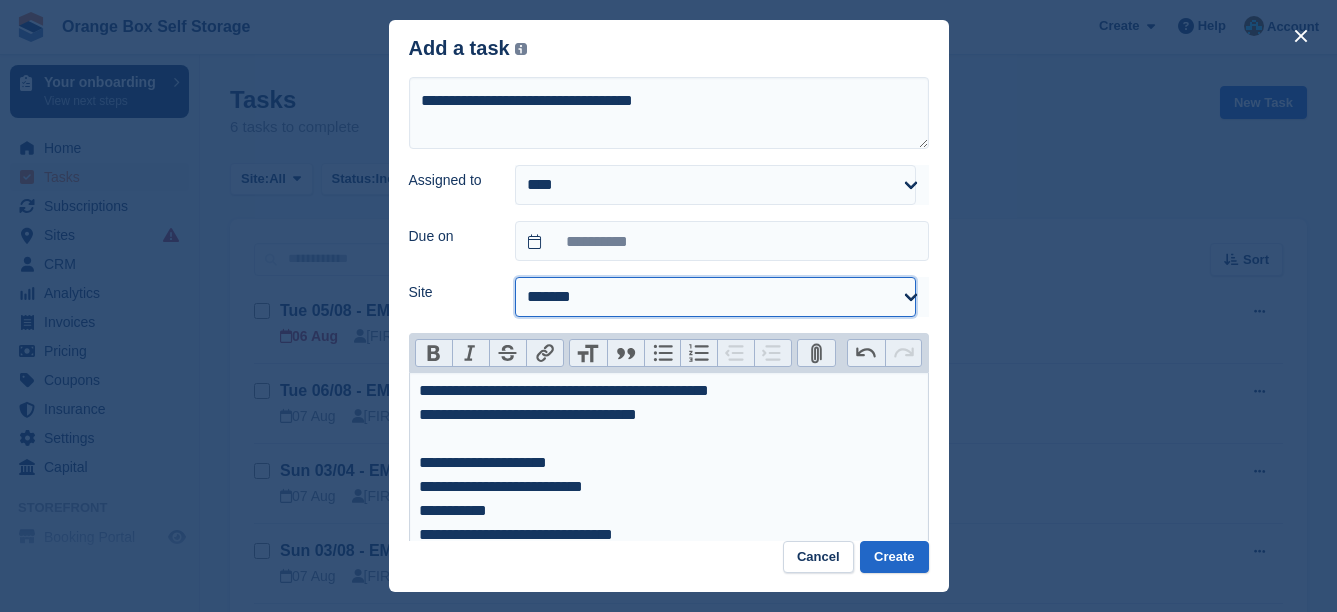 click on "**********" at bounding box center [715, 297] 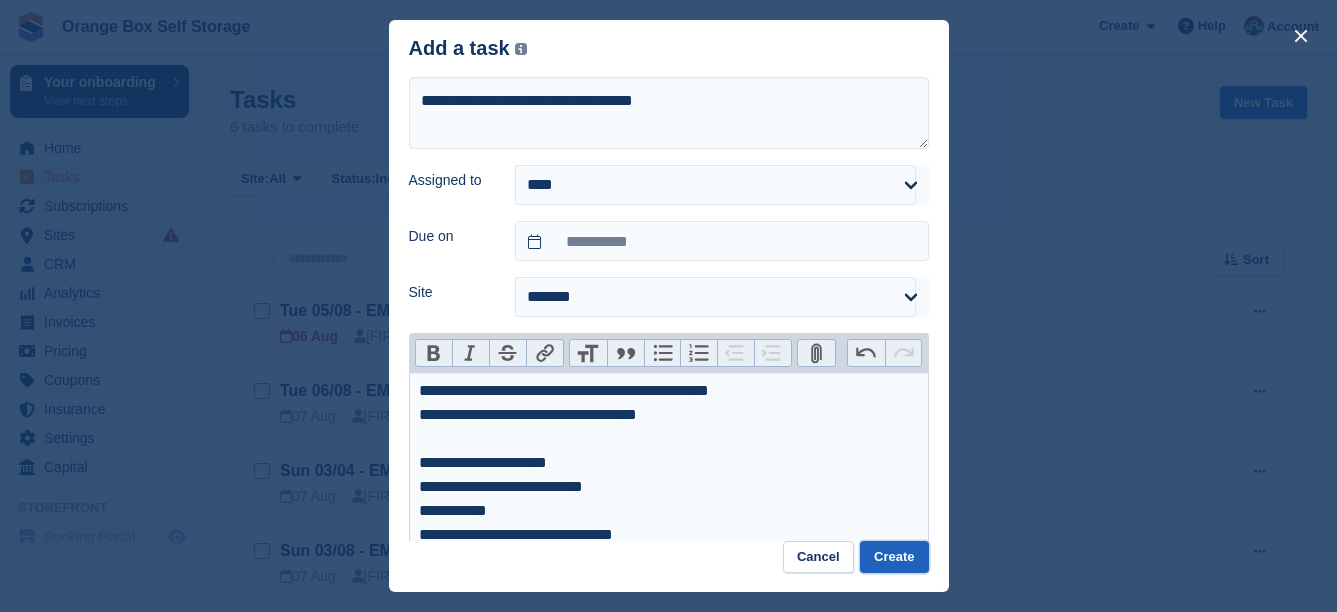 click on "Create" at bounding box center (894, 557) 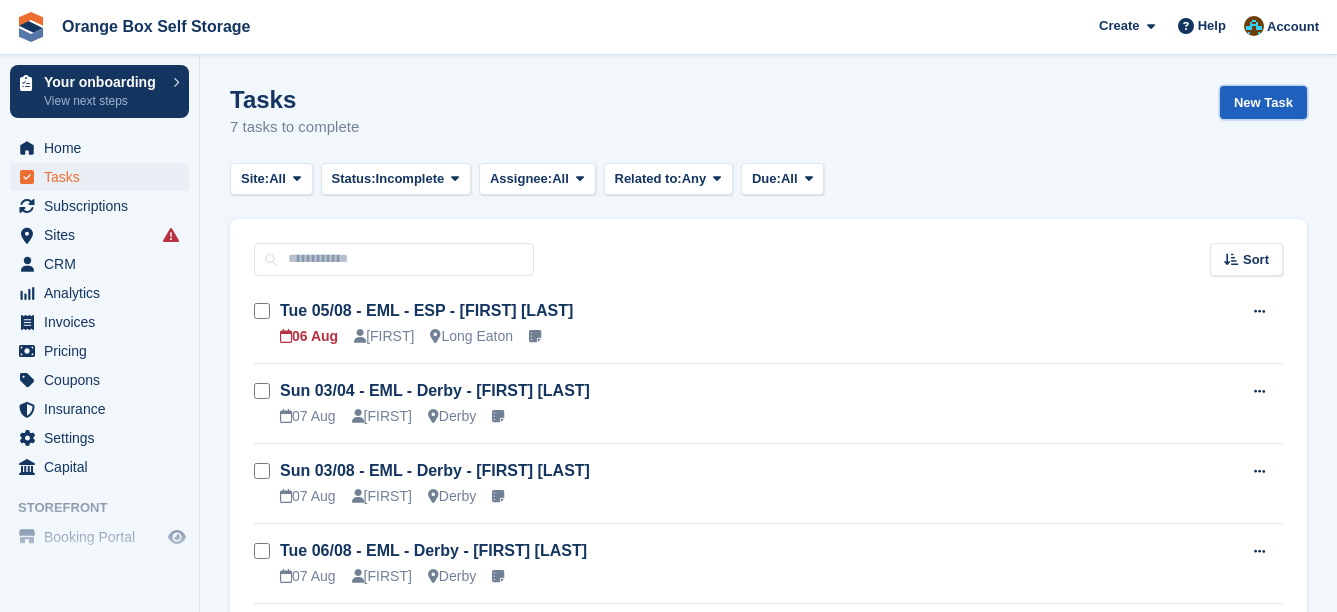 click on "New Task" at bounding box center [1263, 102] 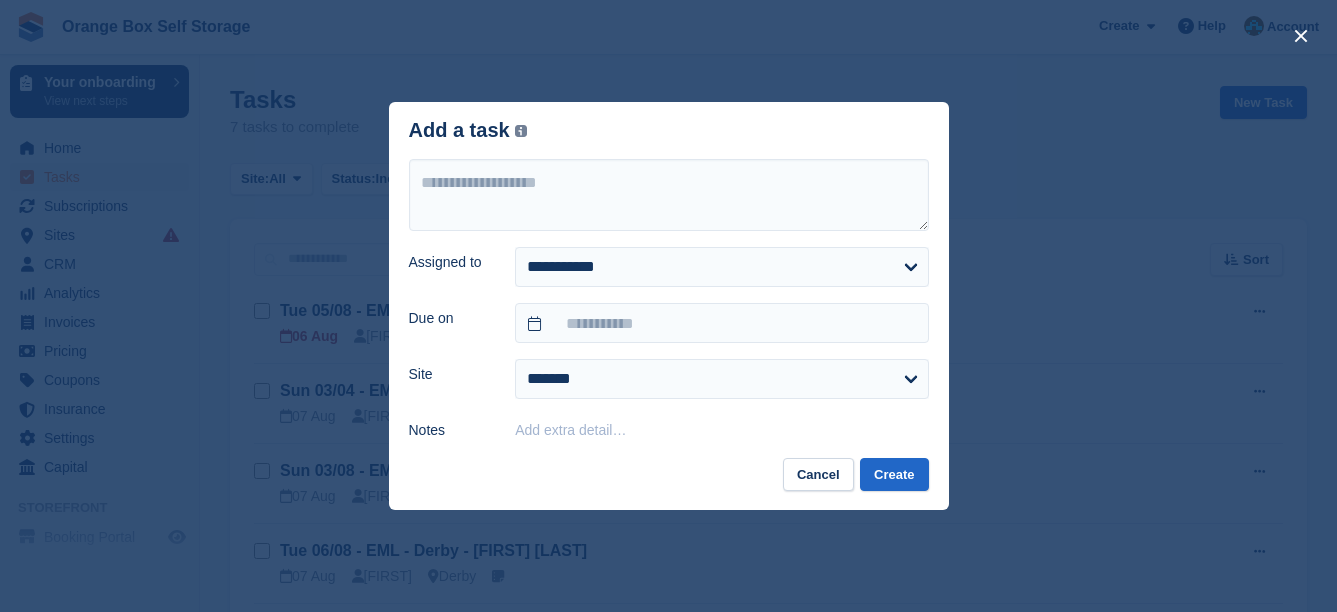 click on "Add extra detail…" at bounding box center [721, 429] 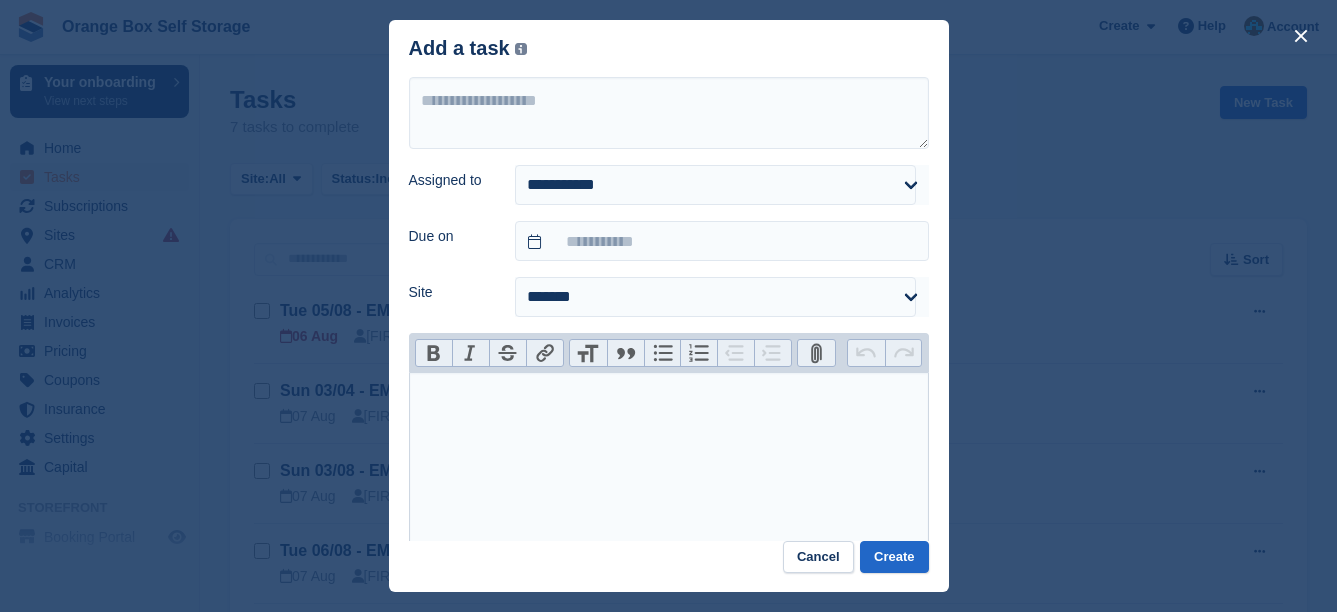 paste on "**********" 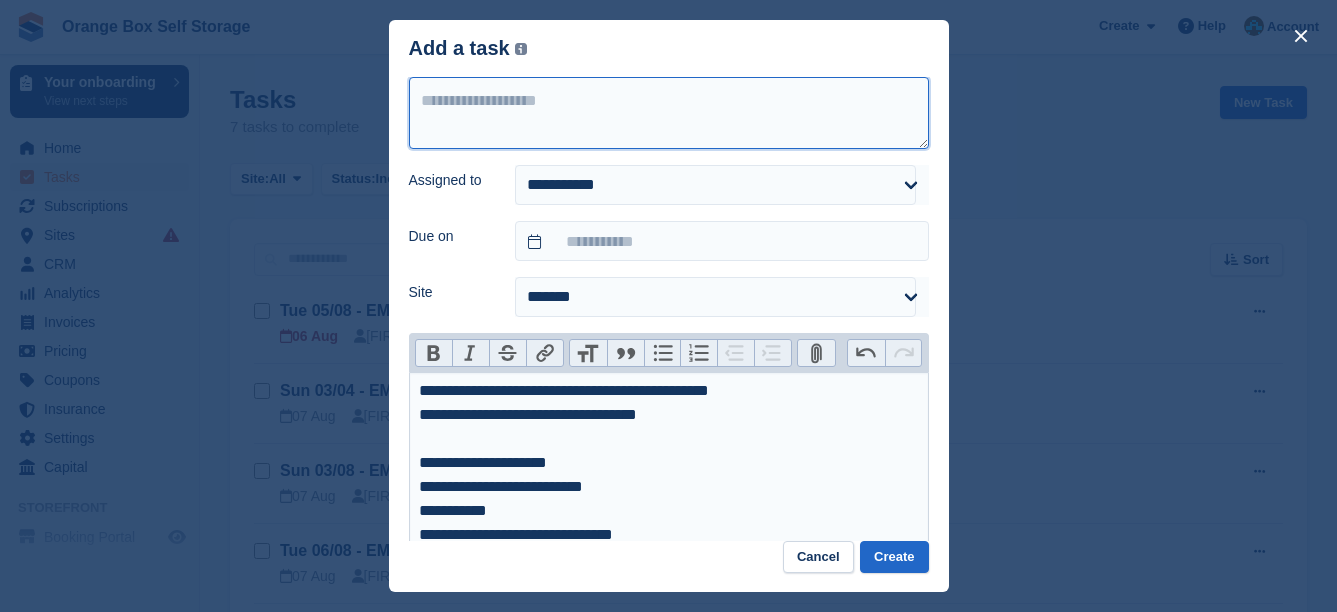 click at bounding box center [669, 113] 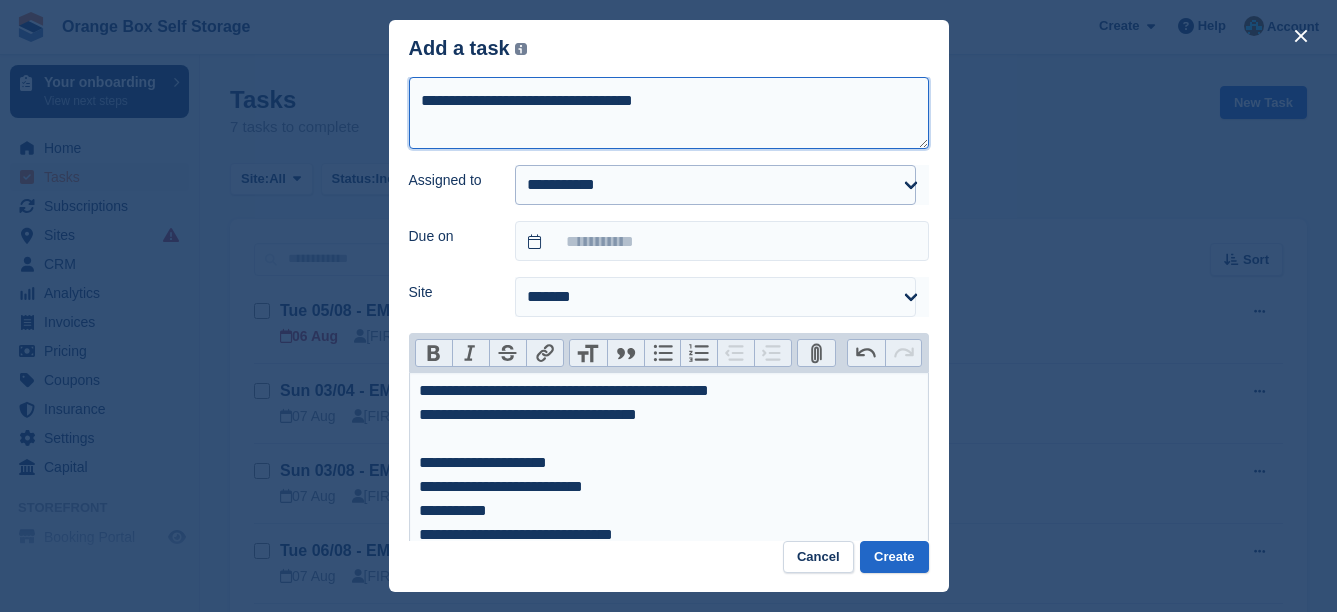 type on "**********" 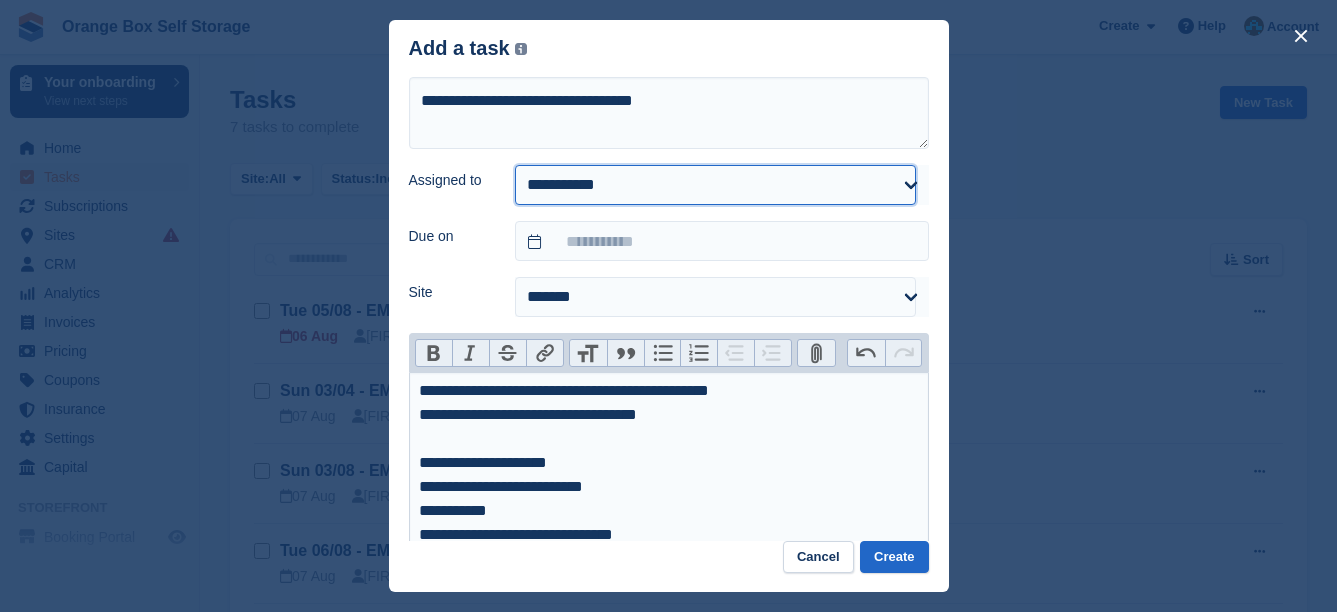 click on "**********" at bounding box center (715, 185) 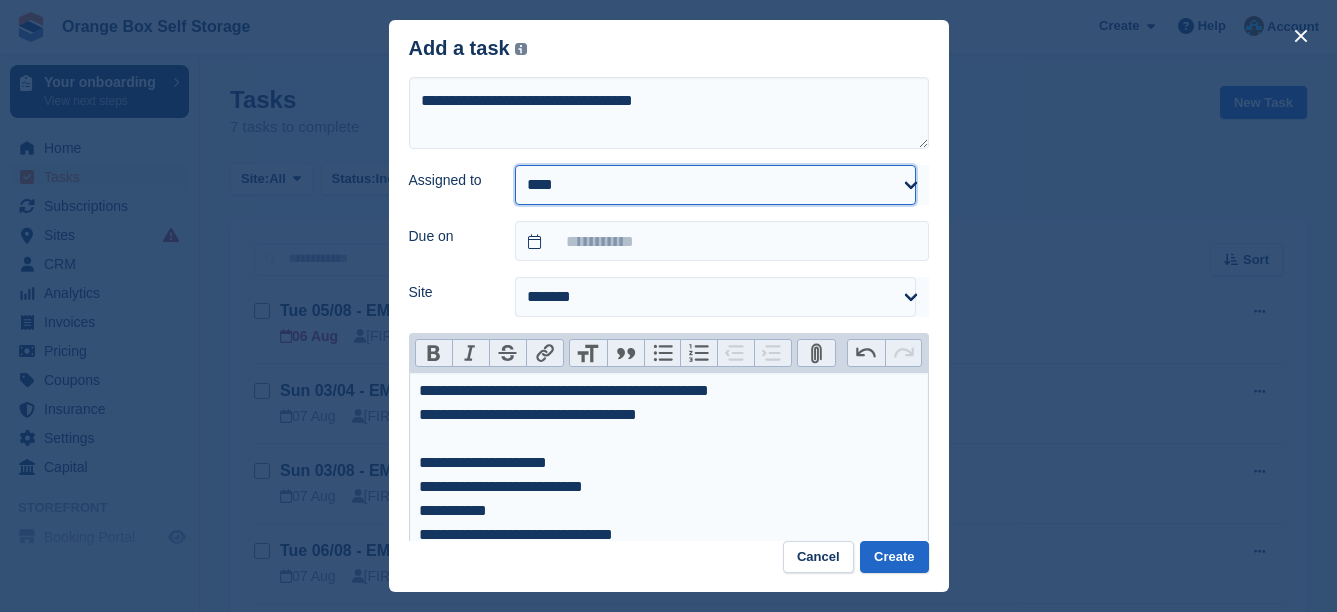 click on "**********" at bounding box center [715, 185] 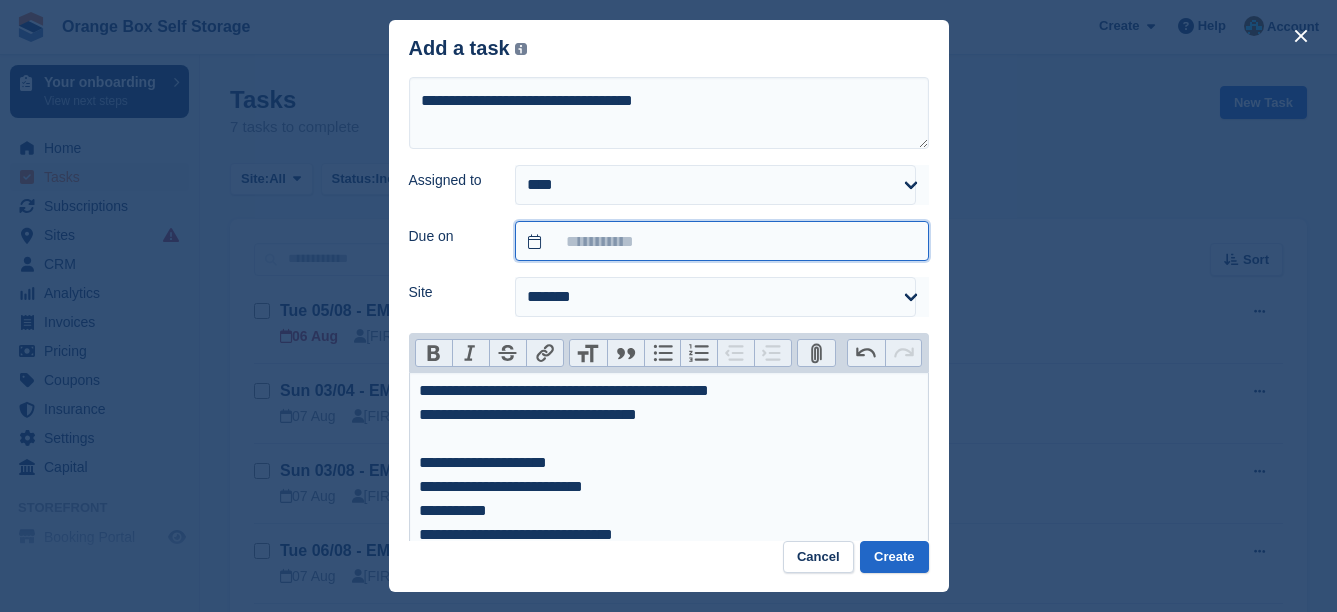 click at bounding box center [721, 241] 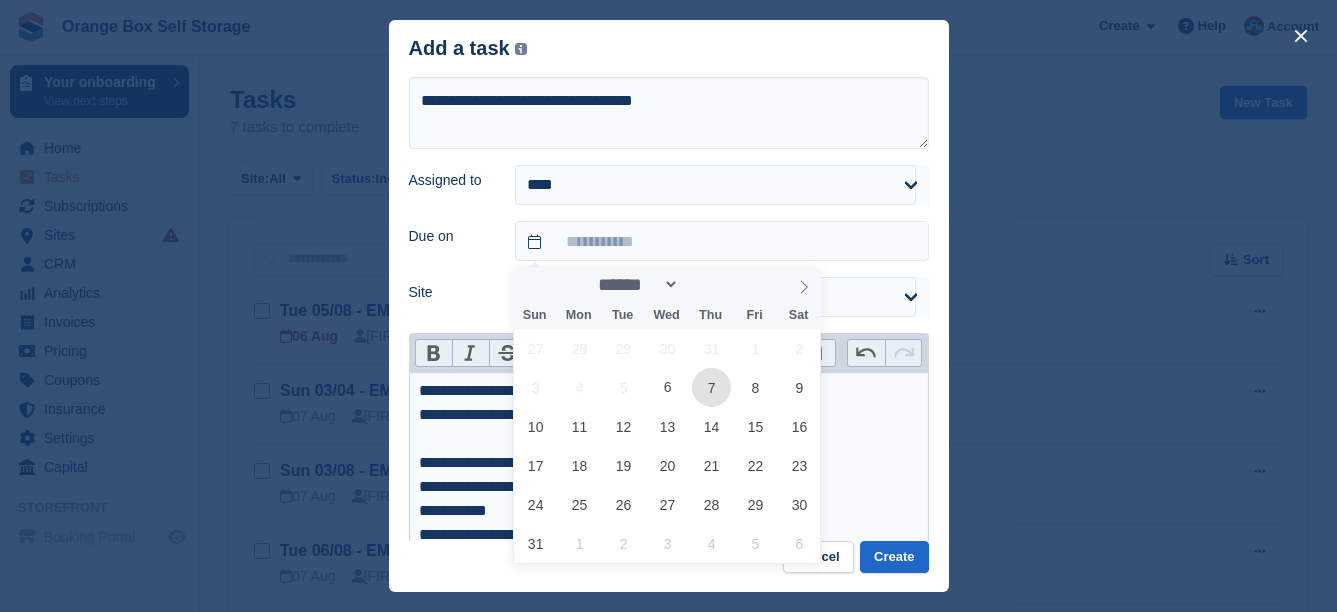 click on "7" at bounding box center [711, 387] 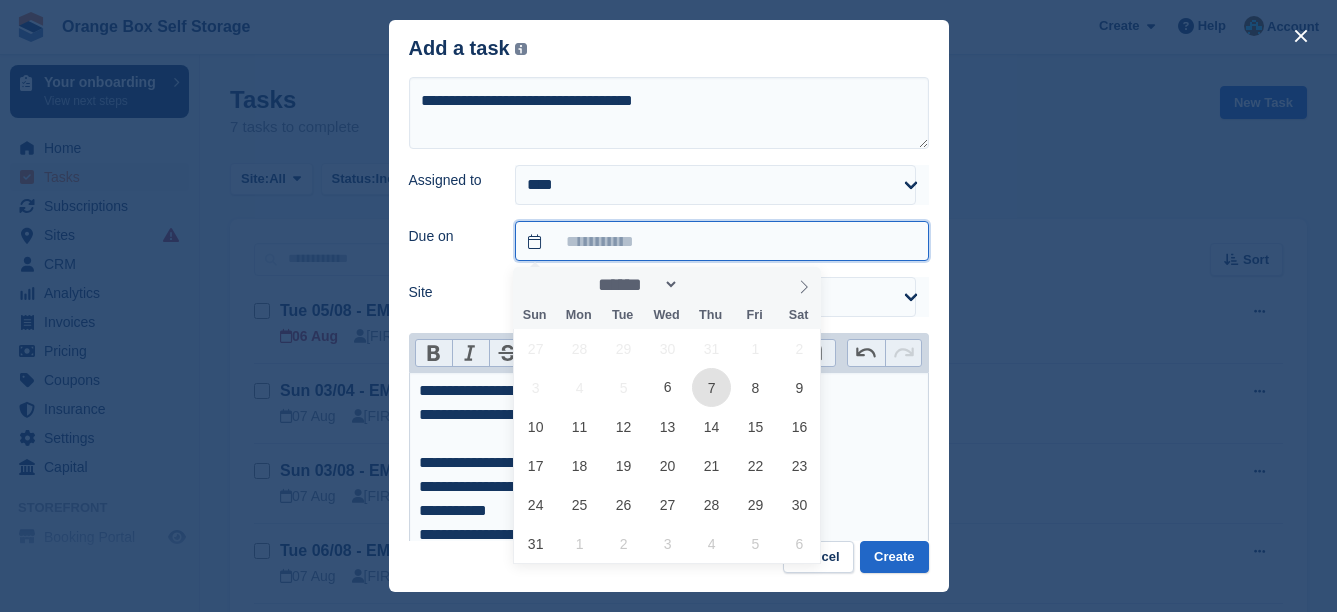 type on "**********" 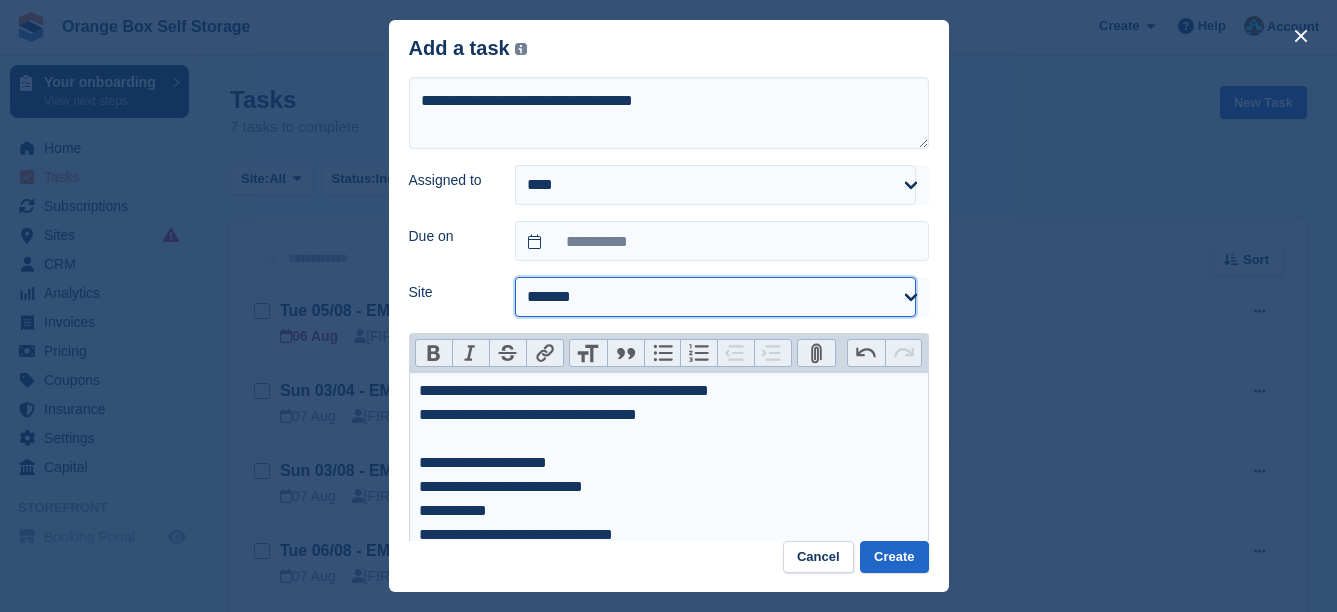 click on "**********" at bounding box center [715, 297] 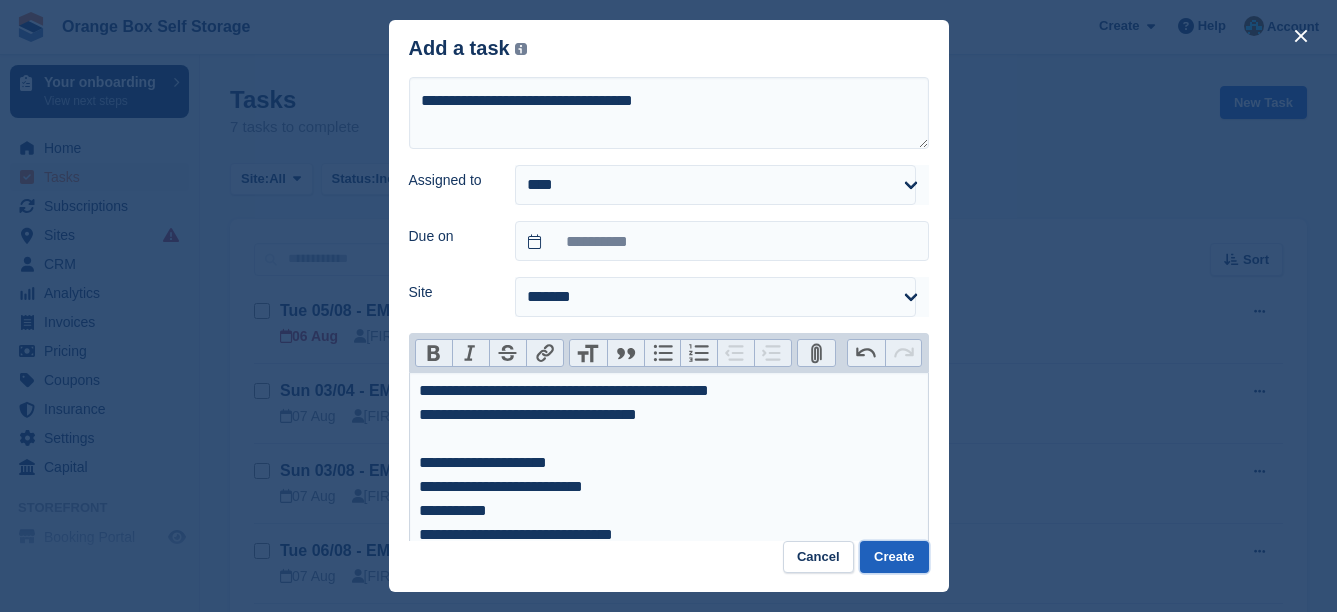 click on "Create" at bounding box center [894, 557] 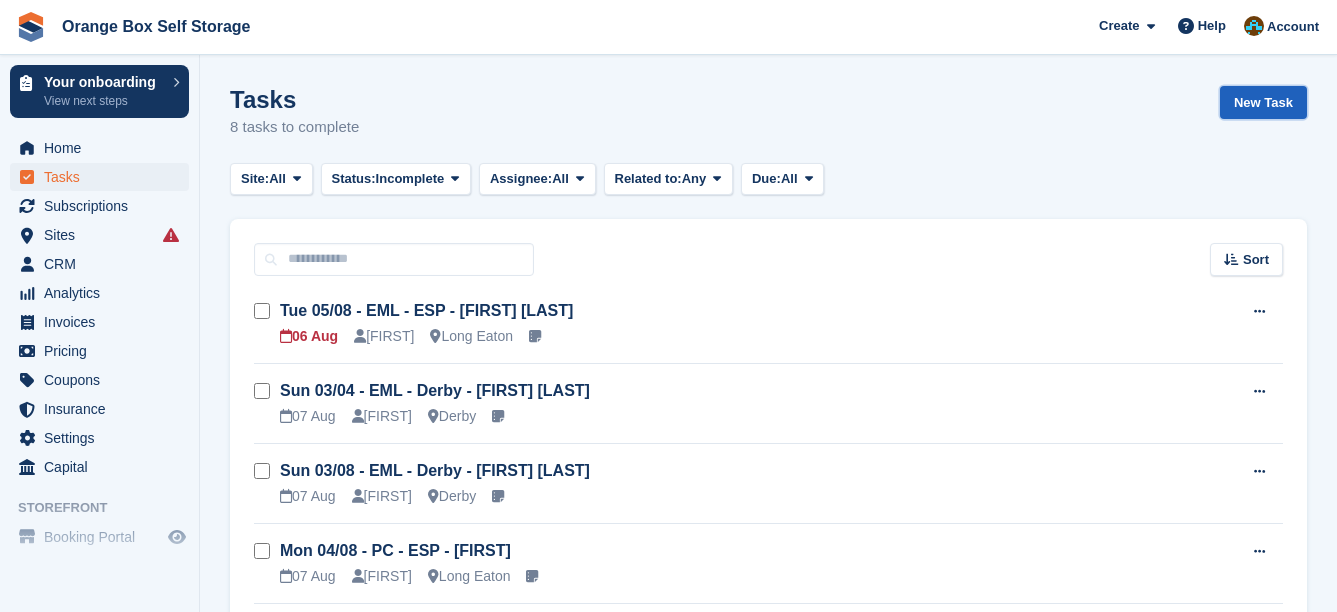 click on "New Task" at bounding box center [1263, 102] 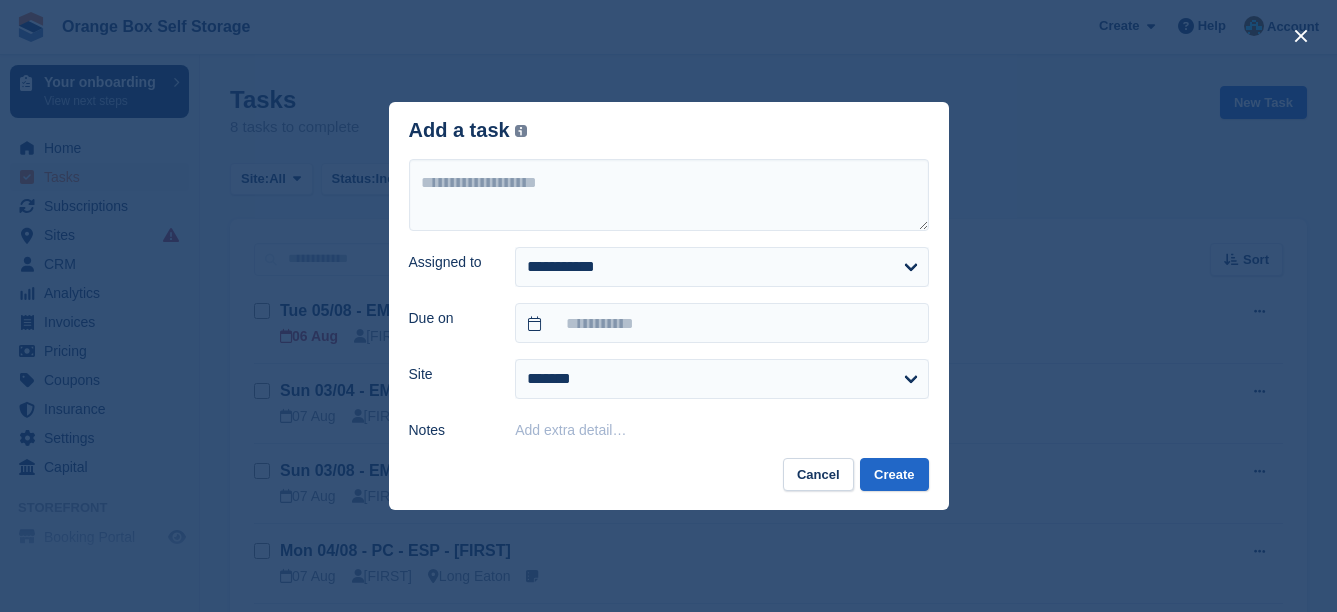 type 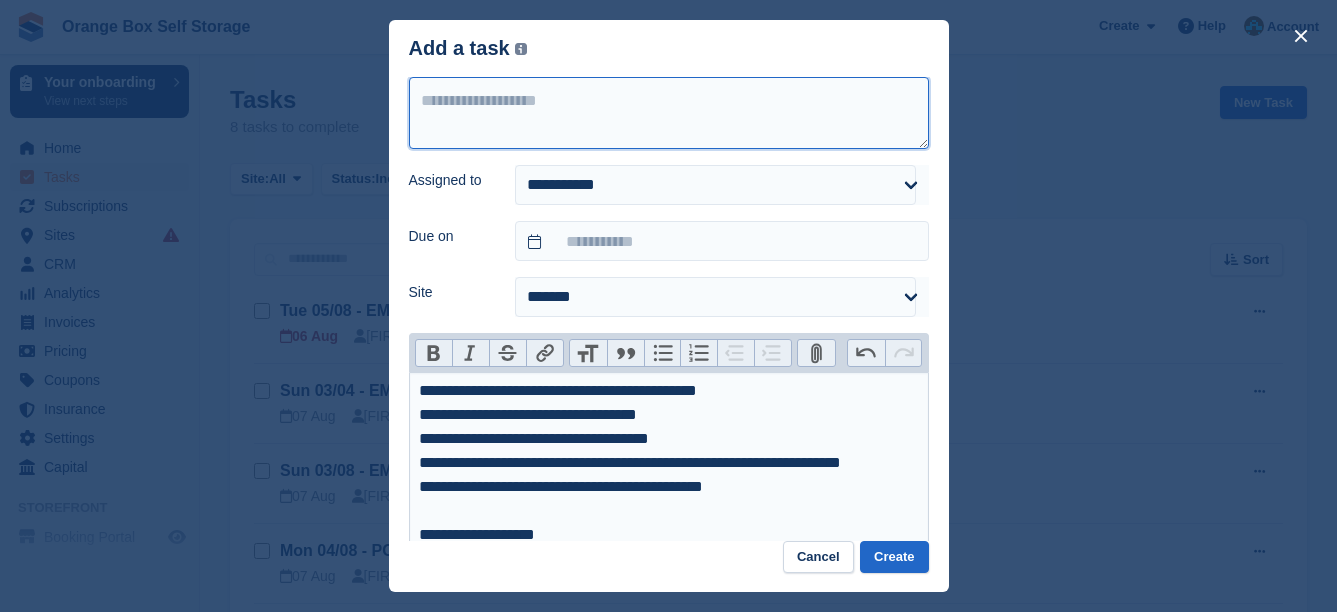 click at bounding box center [669, 113] 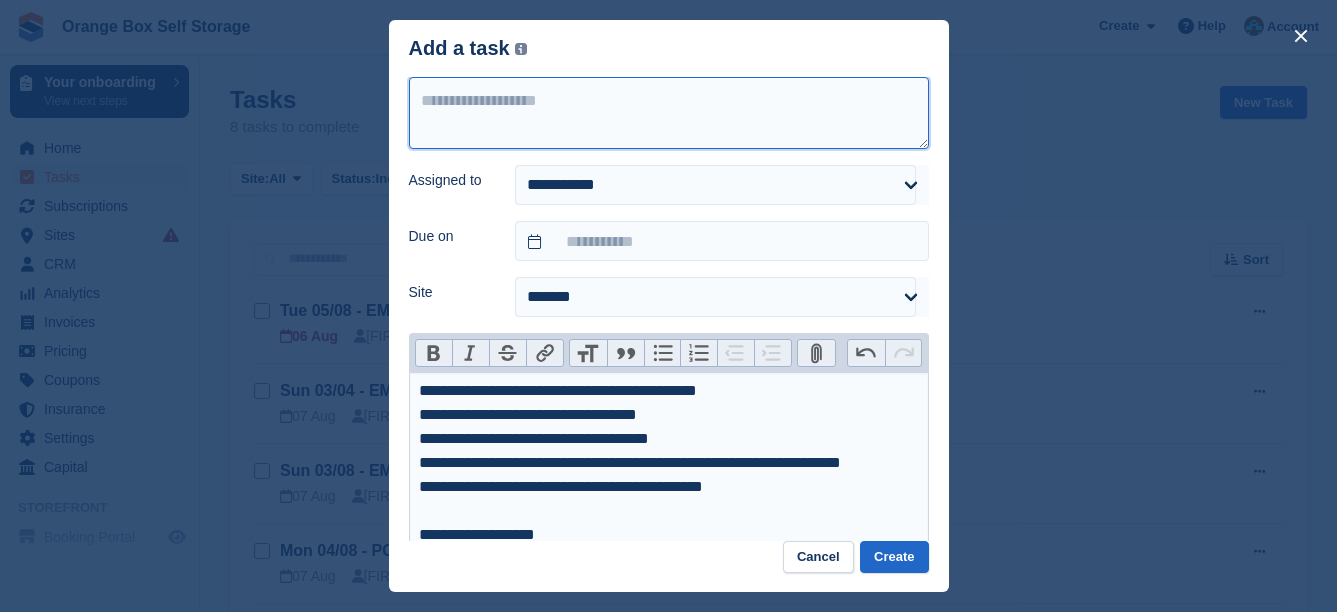 click at bounding box center [669, 113] 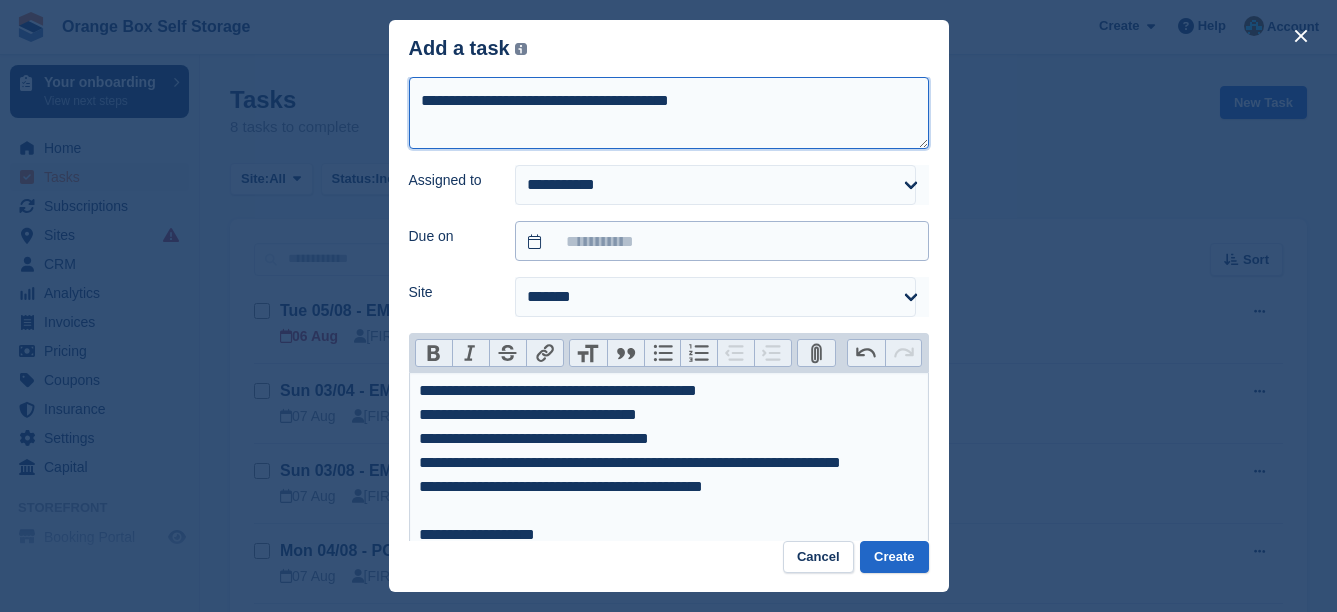 type on "**********" 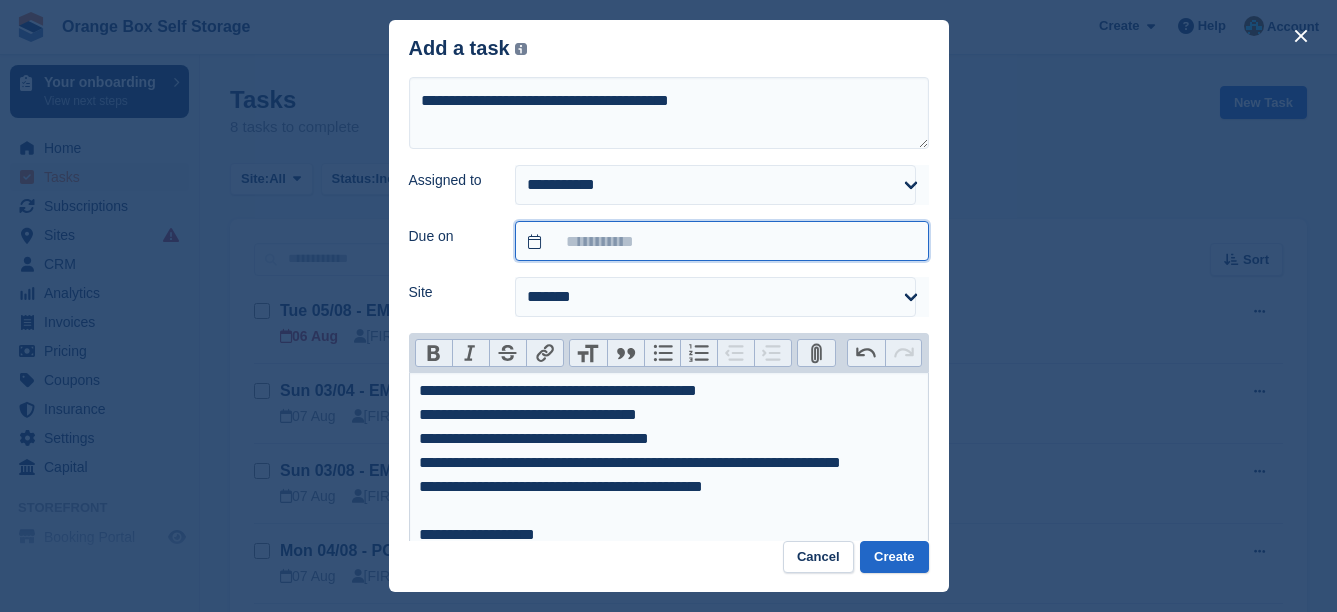 click at bounding box center [721, 241] 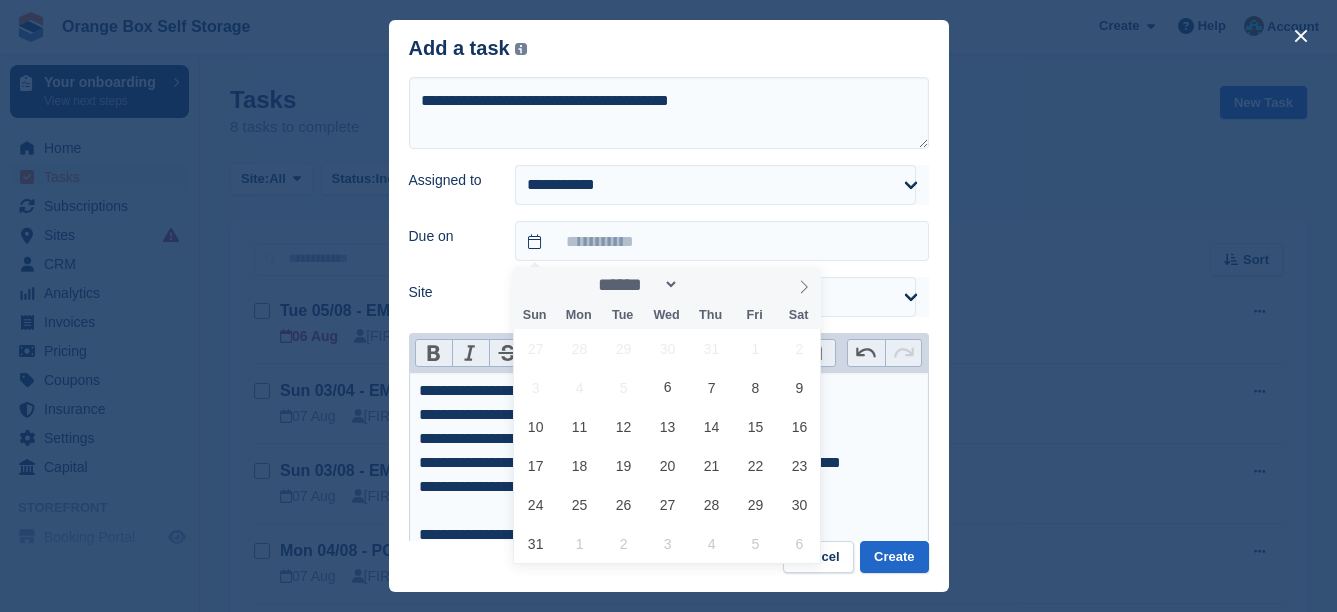click on "27 28 29 30 31 1 2 3 4 5 6 7 8 9 10 11 12 13 14 15 16 17 18 19 20 21 22 23 24 25 26 27 28 29 30 31 1 2 3 4 5 6" at bounding box center [668, 446] 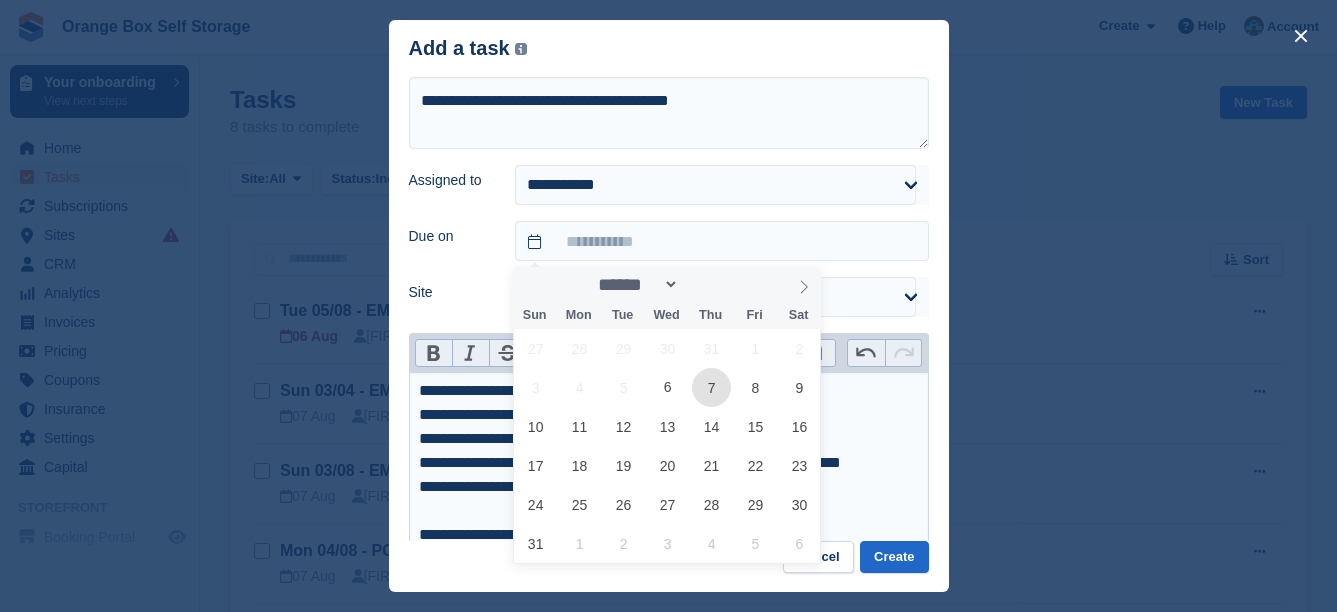 click on "7" at bounding box center (711, 387) 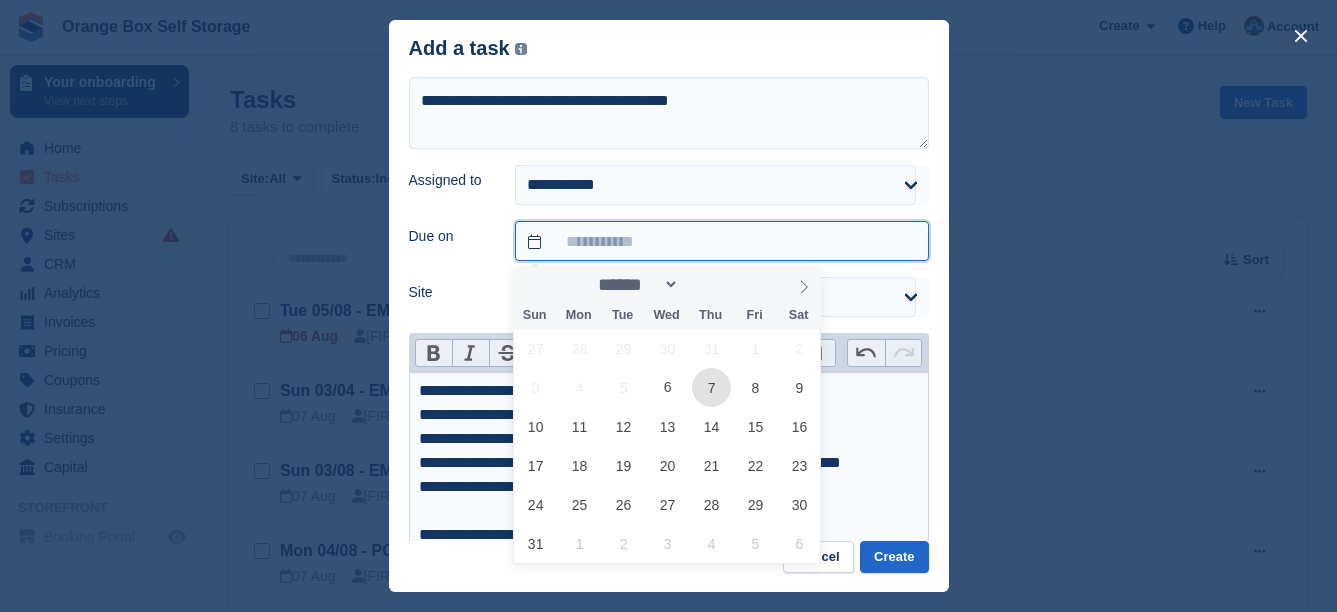 type on "**********" 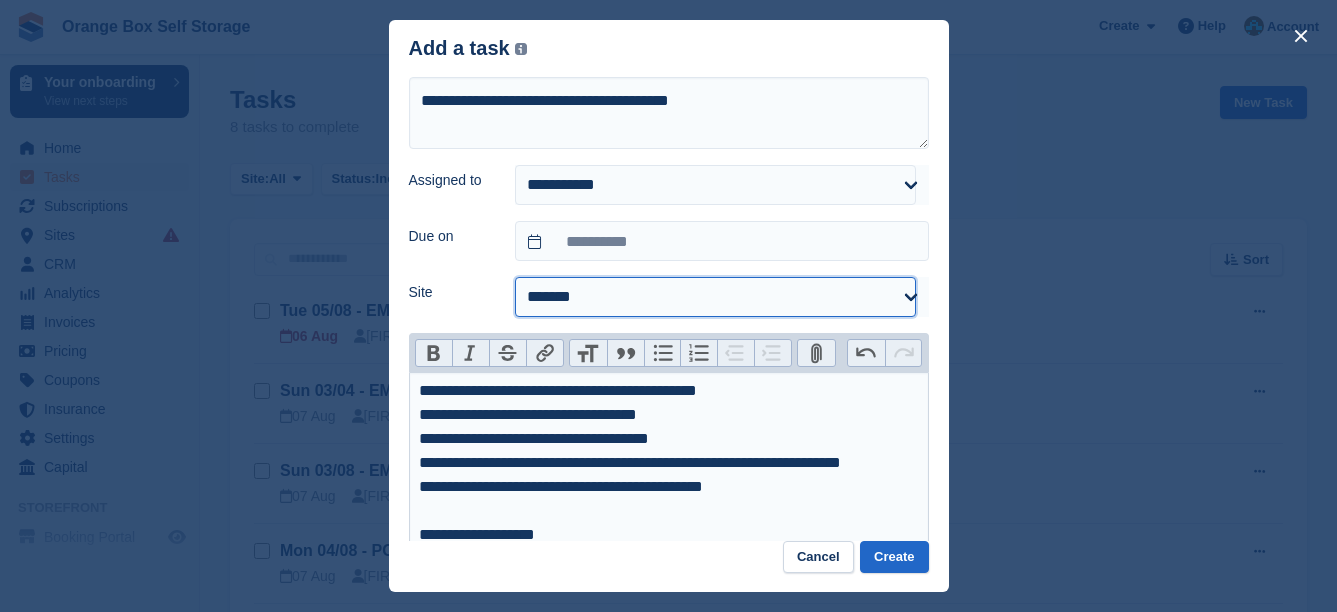 click on "**********" at bounding box center [715, 297] 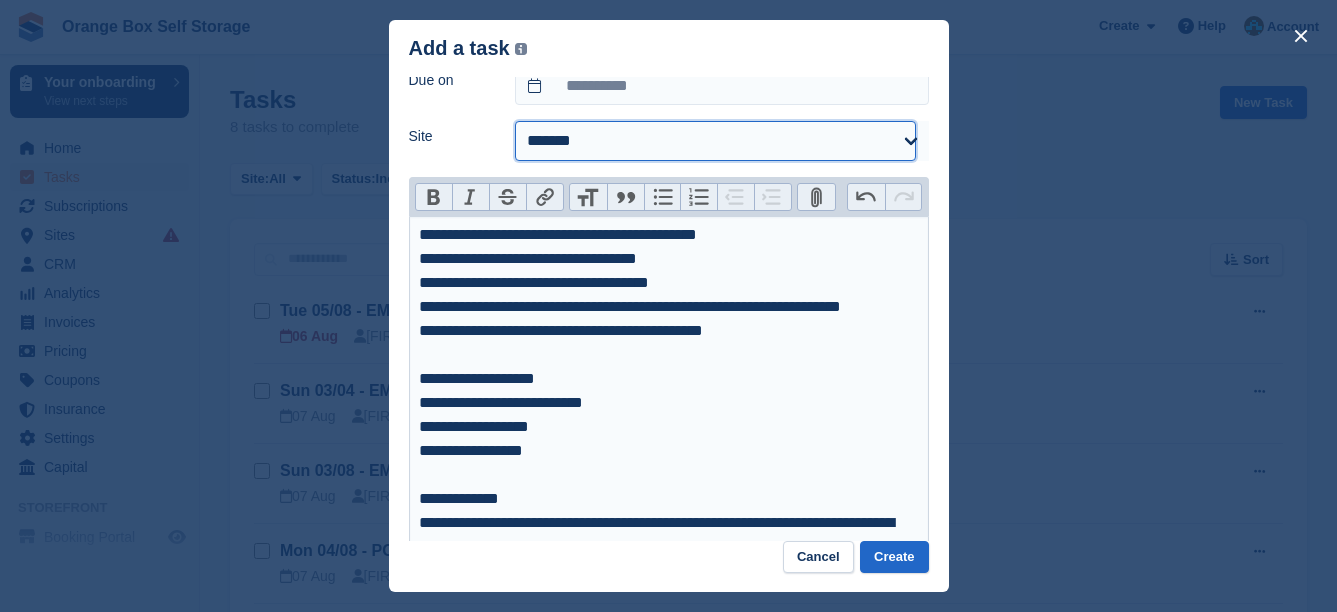 scroll, scrollTop: 249, scrollLeft: 0, axis: vertical 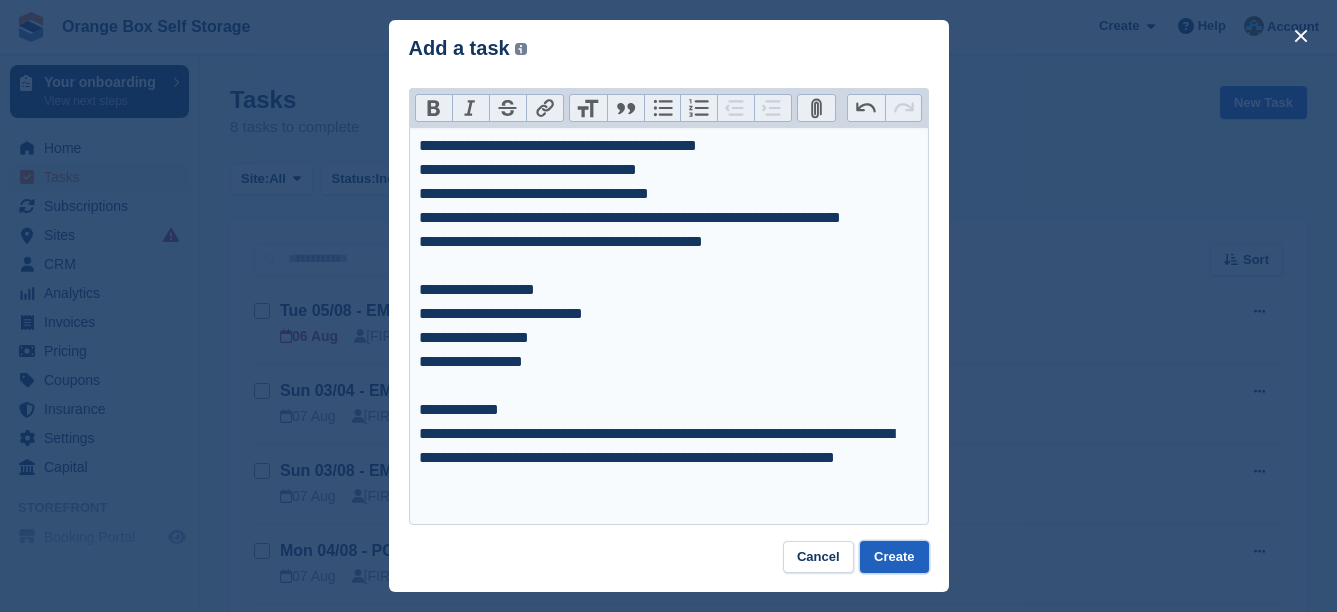 click on "Create" at bounding box center (894, 557) 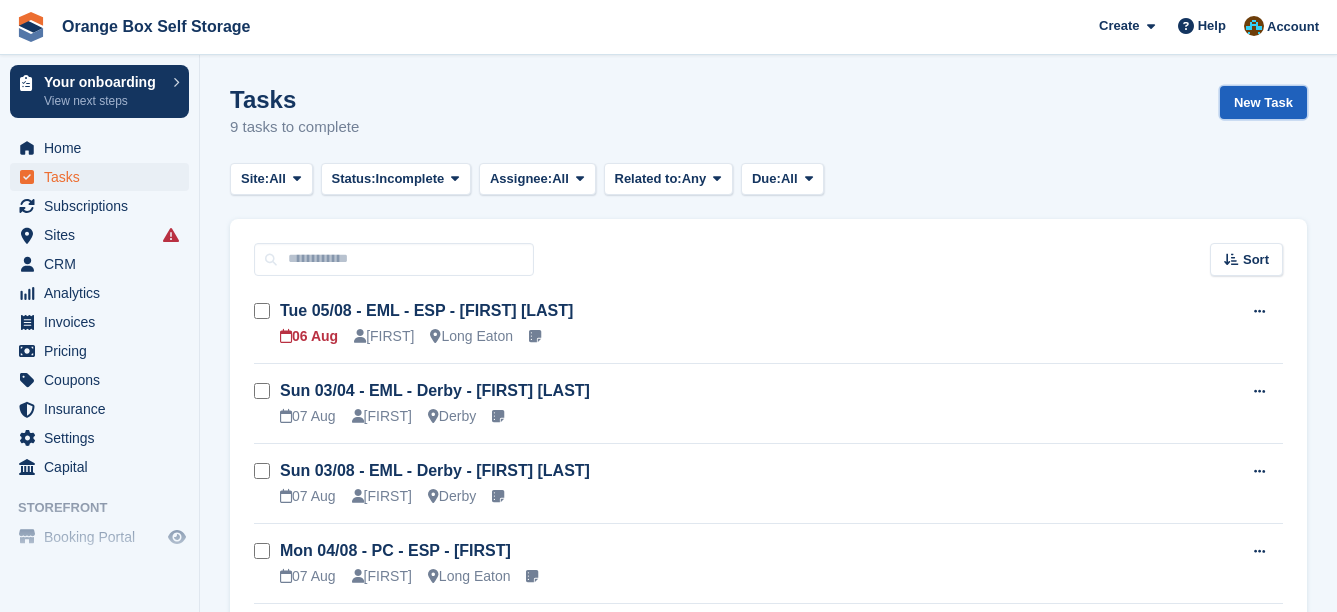 click on "New Task" at bounding box center [1263, 102] 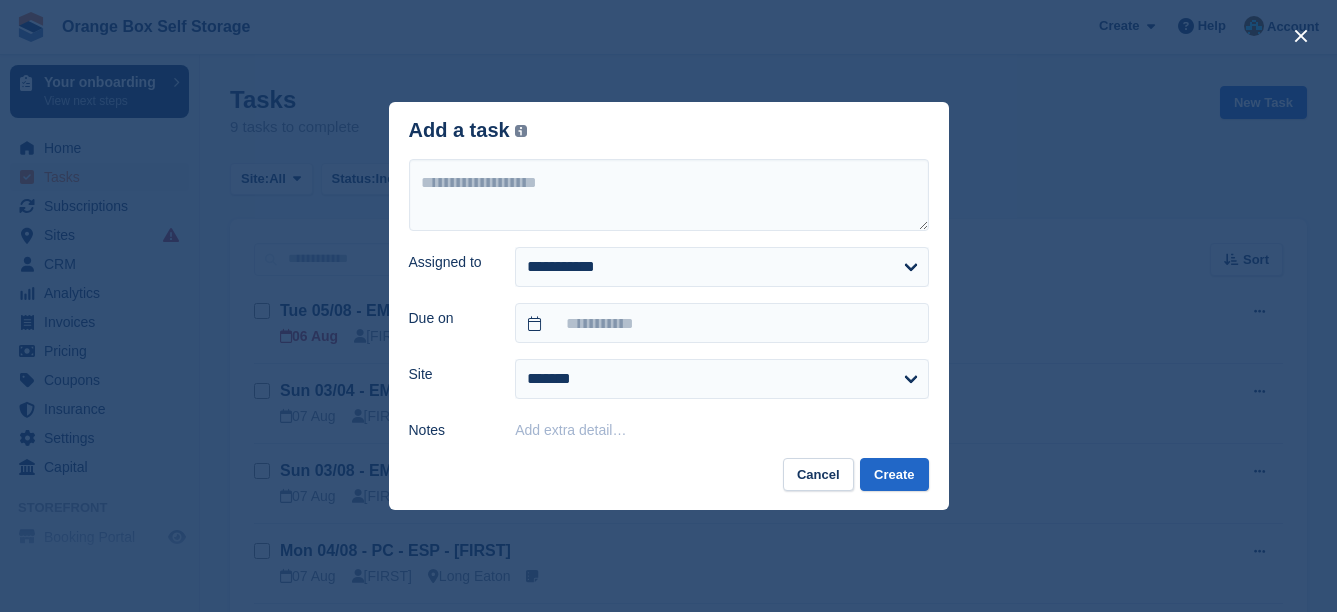 click on "Add extra detail…" at bounding box center [570, 430] 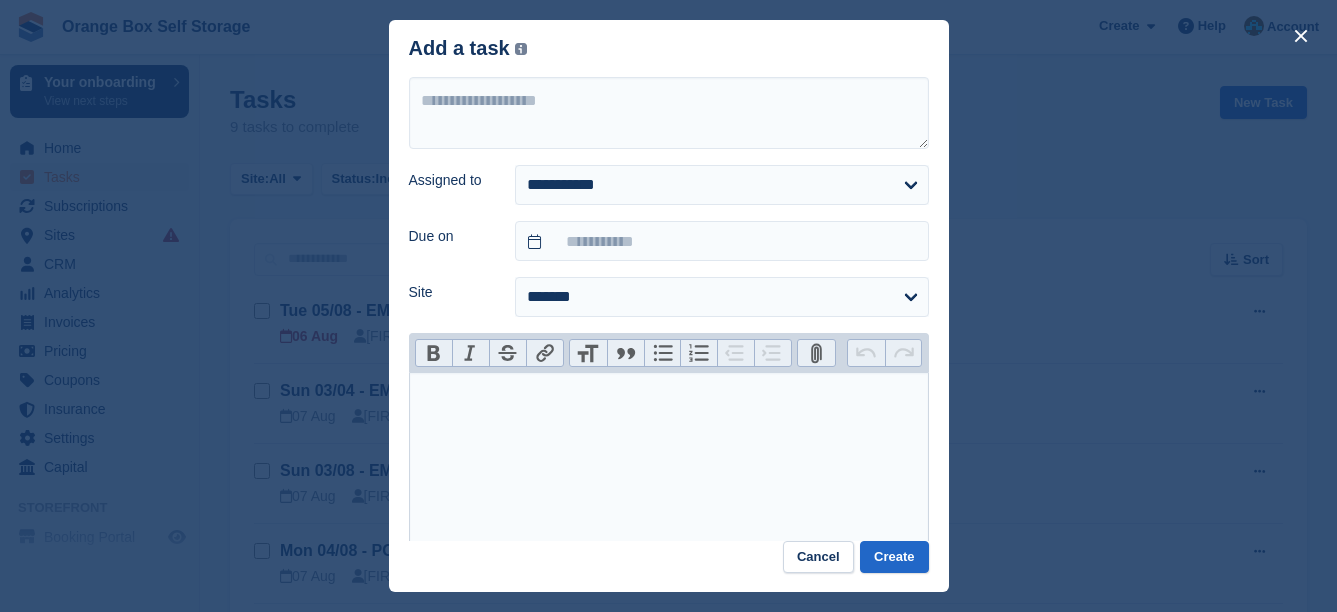 paste on "**********" 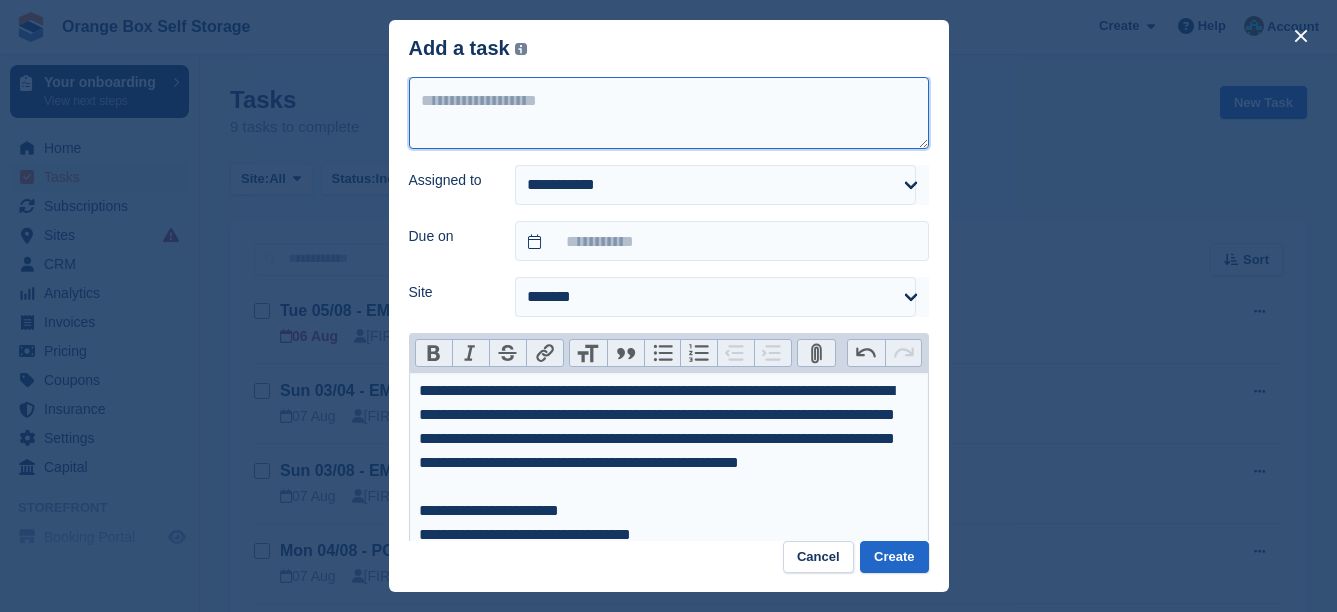 click at bounding box center (669, 113) 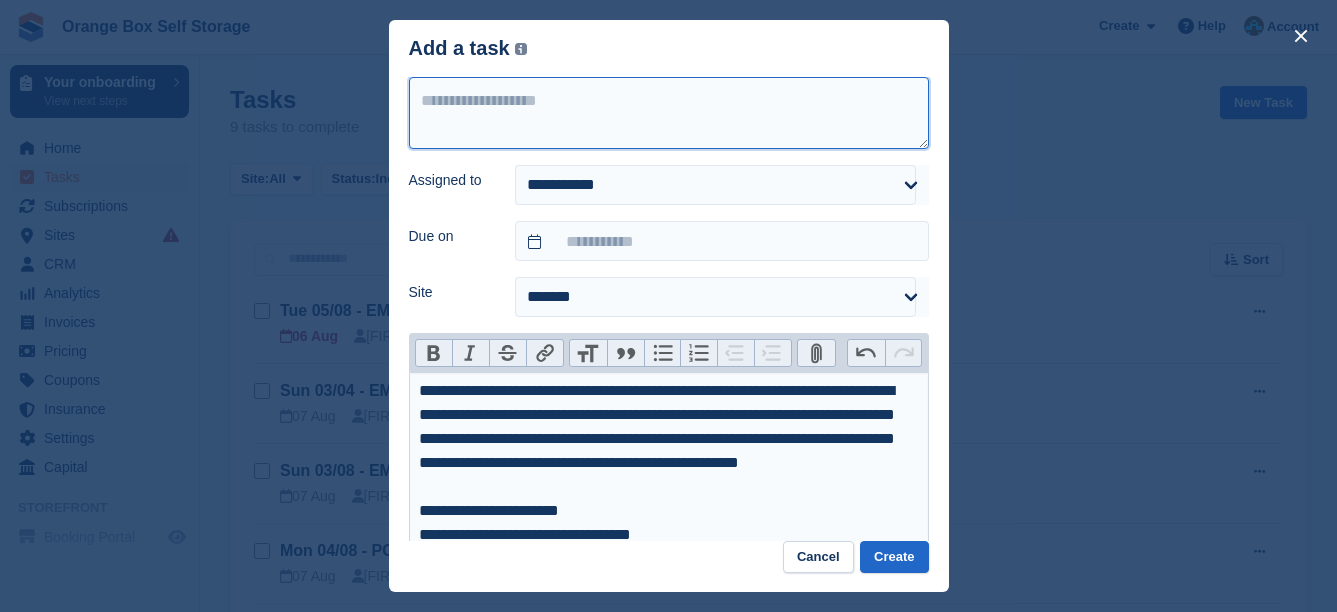 click at bounding box center [669, 113] 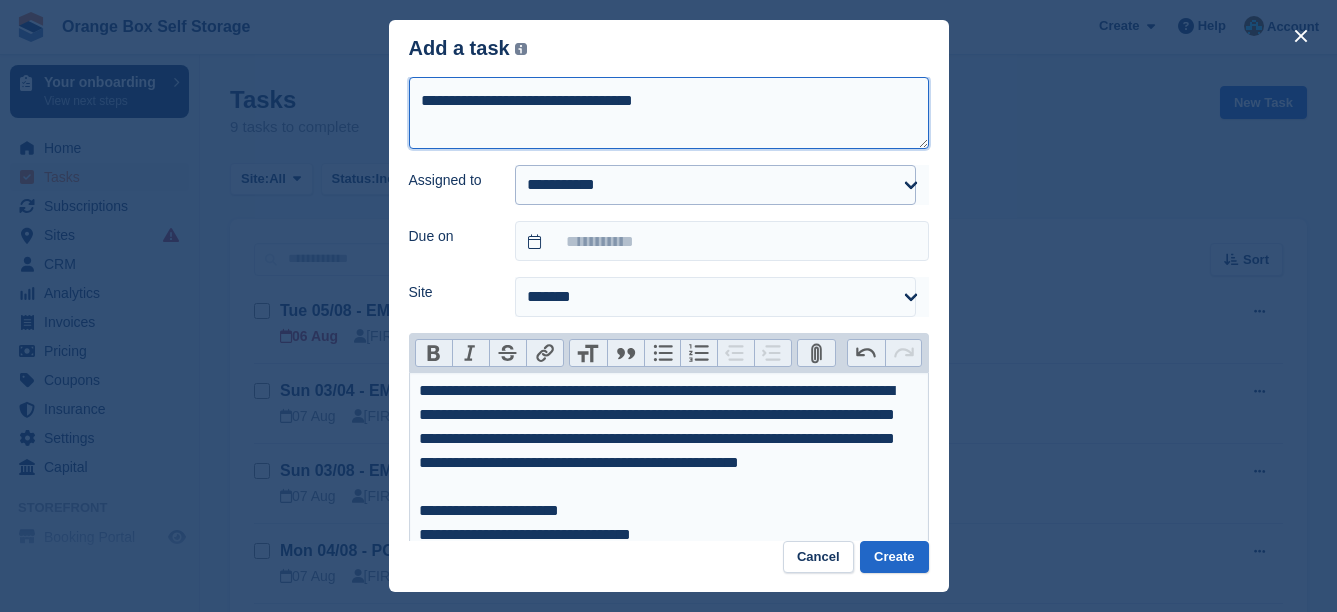 type on "**********" 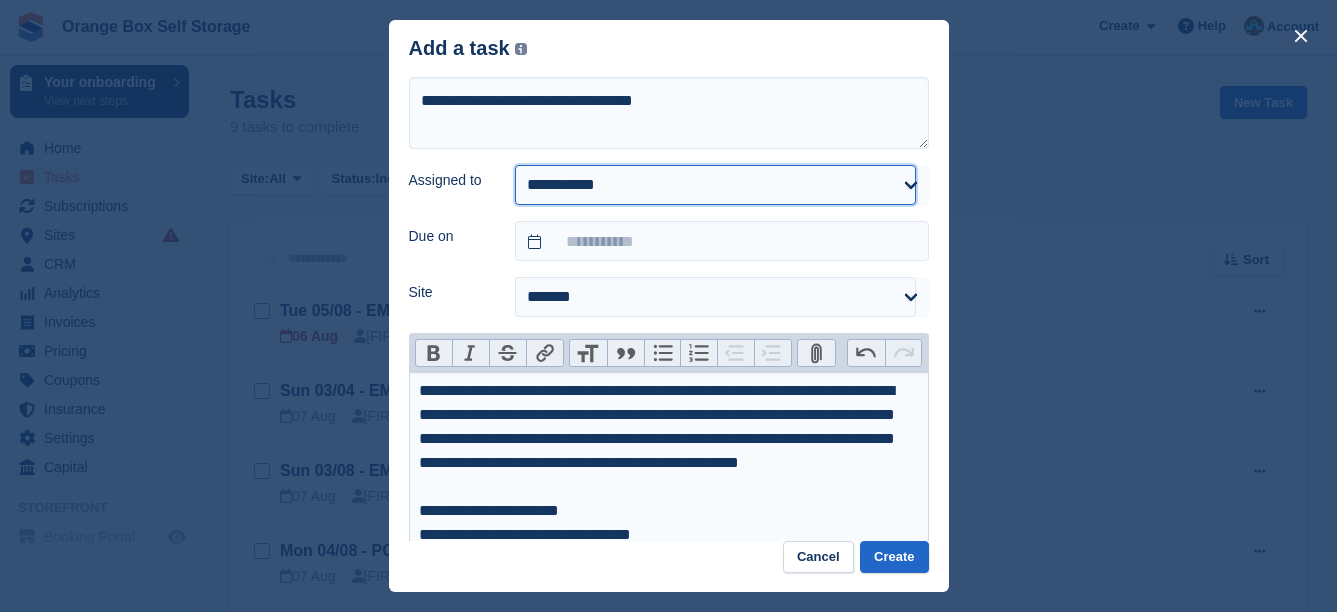 click on "**********" at bounding box center (715, 185) 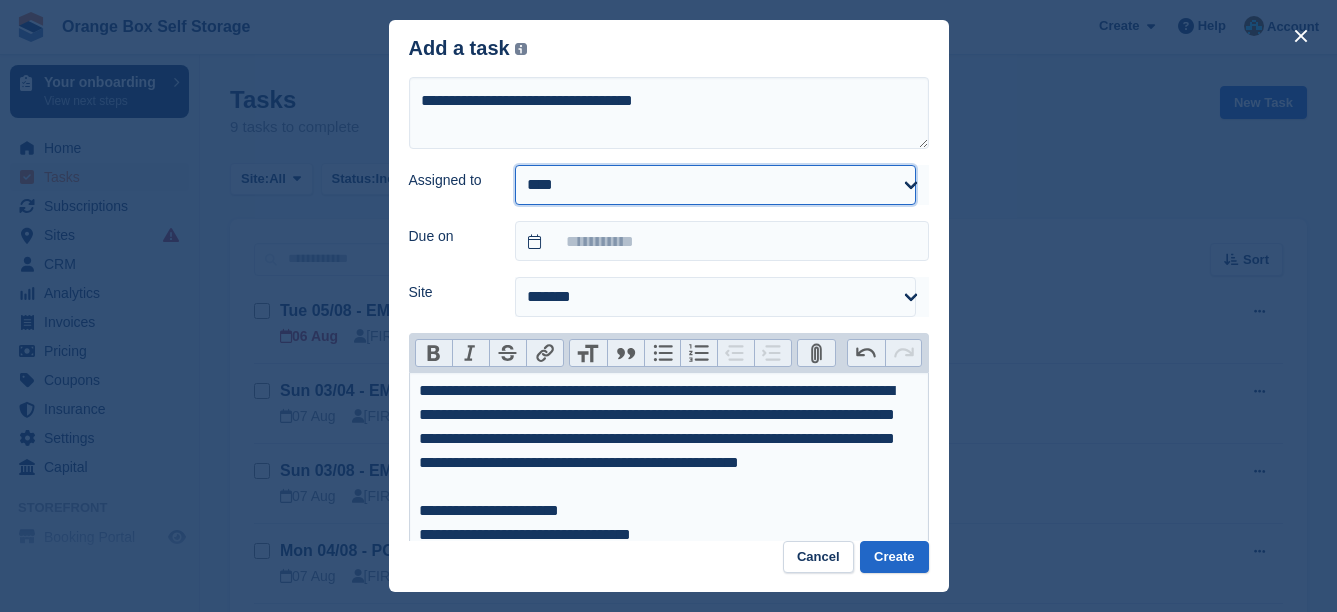 click on "**********" at bounding box center [715, 185] 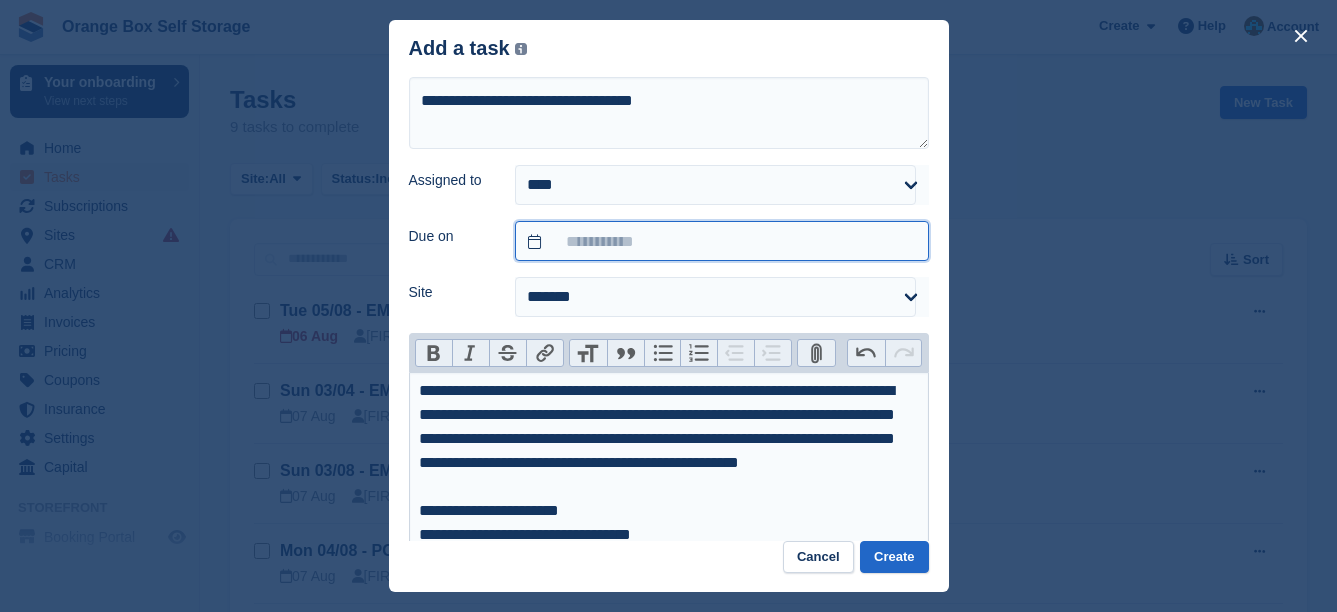 click at bounding box center [721, 241] 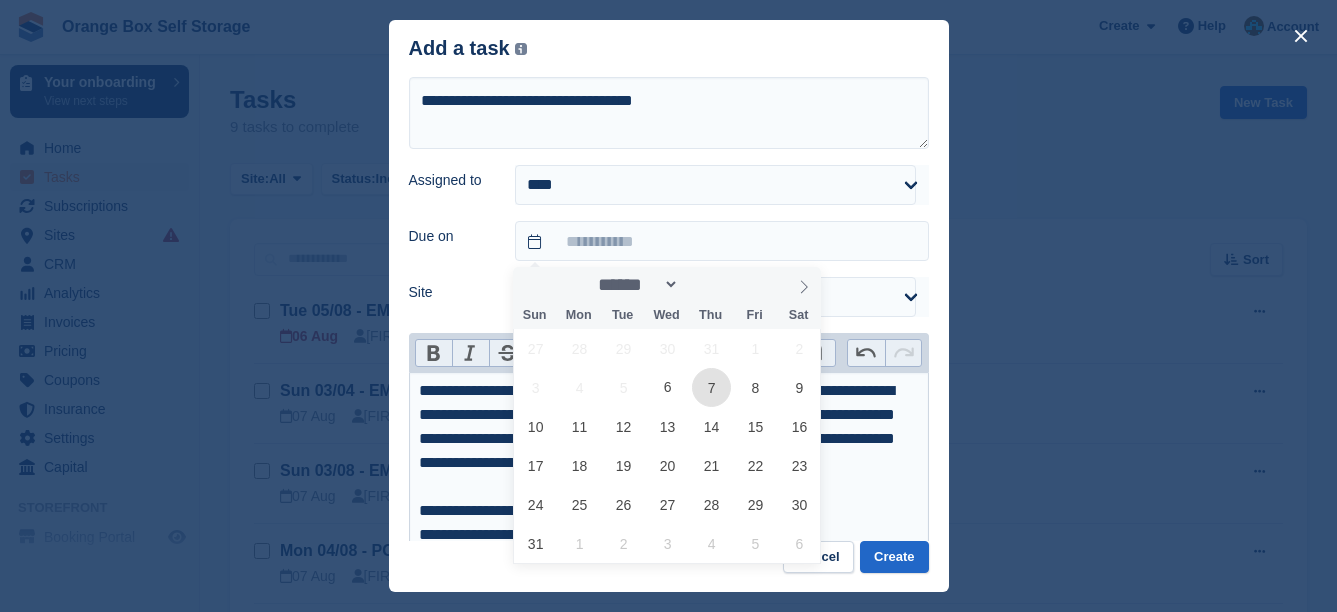 click on "7" at bounding box center [711, 387] 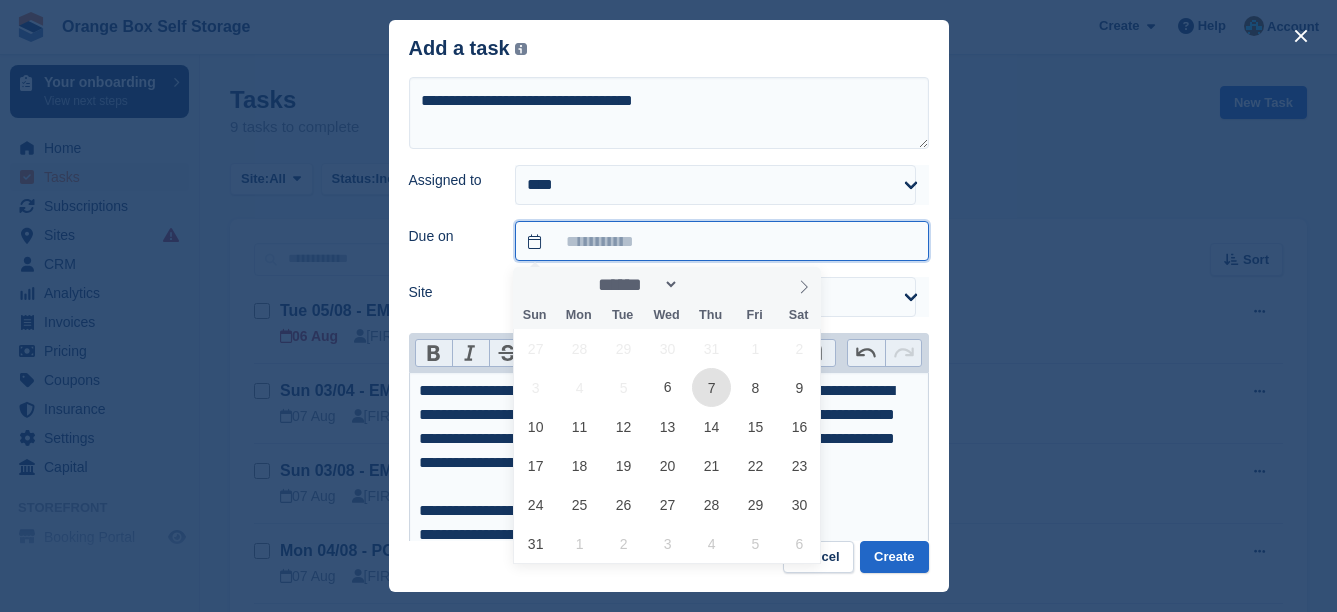 type on "**********" 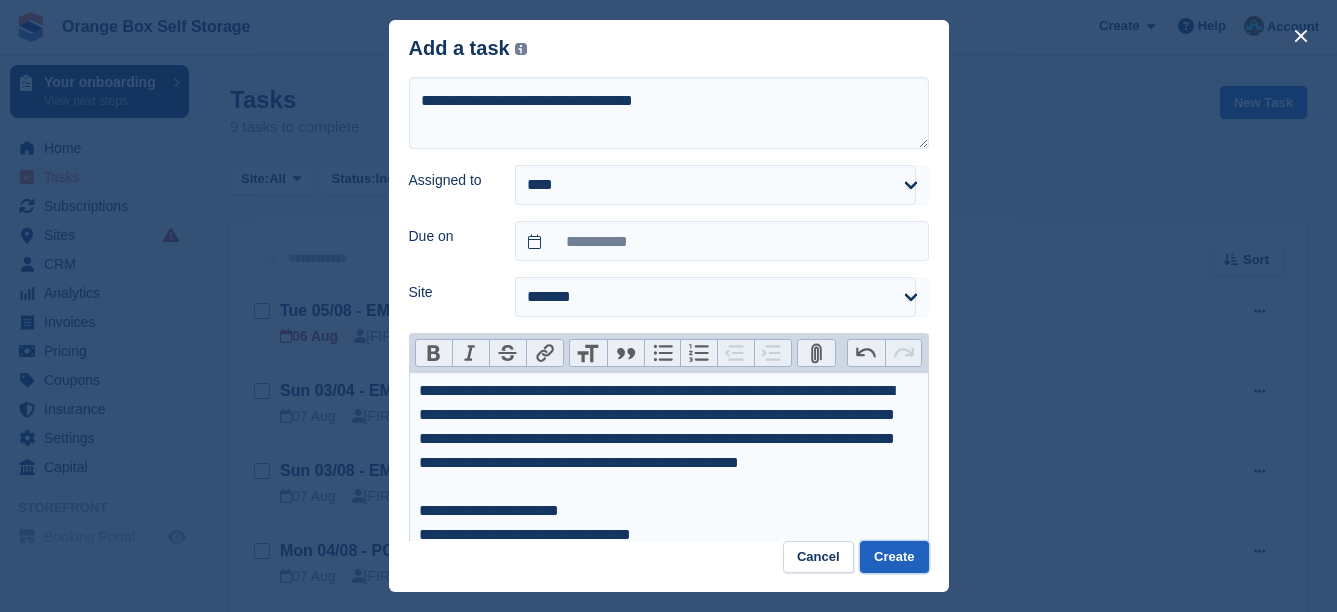 click on "Create" at bounding box center [894, 557] 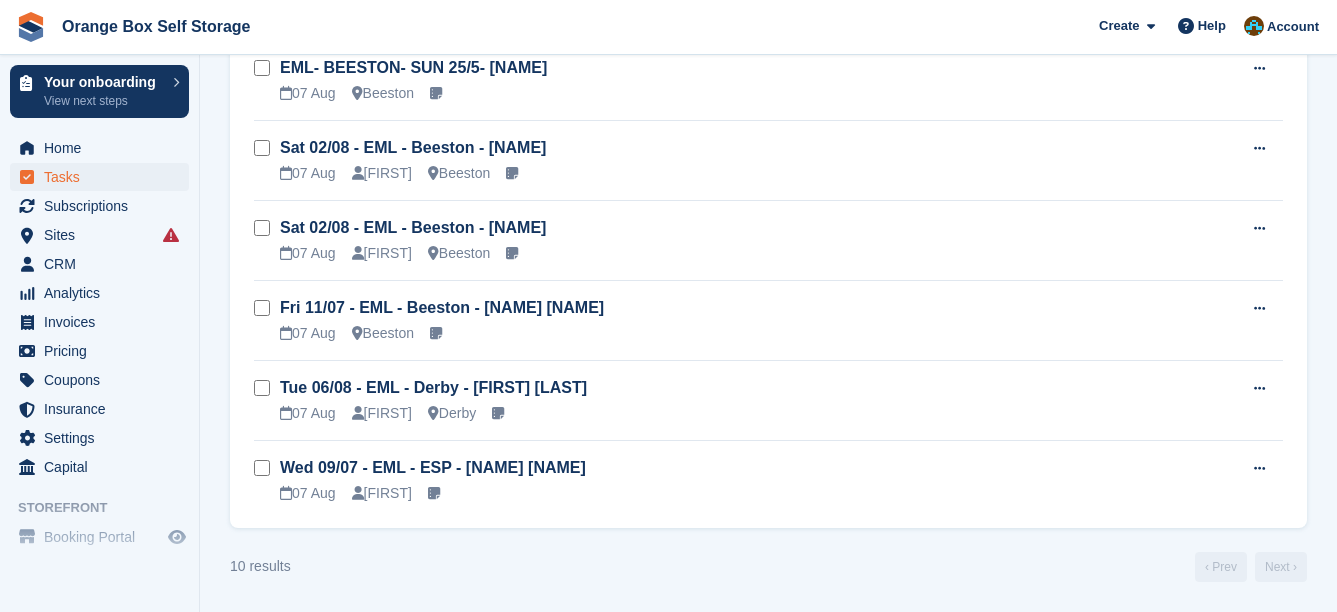 scroll, scrollTop: 0, scrollLeft: 0, axis: both 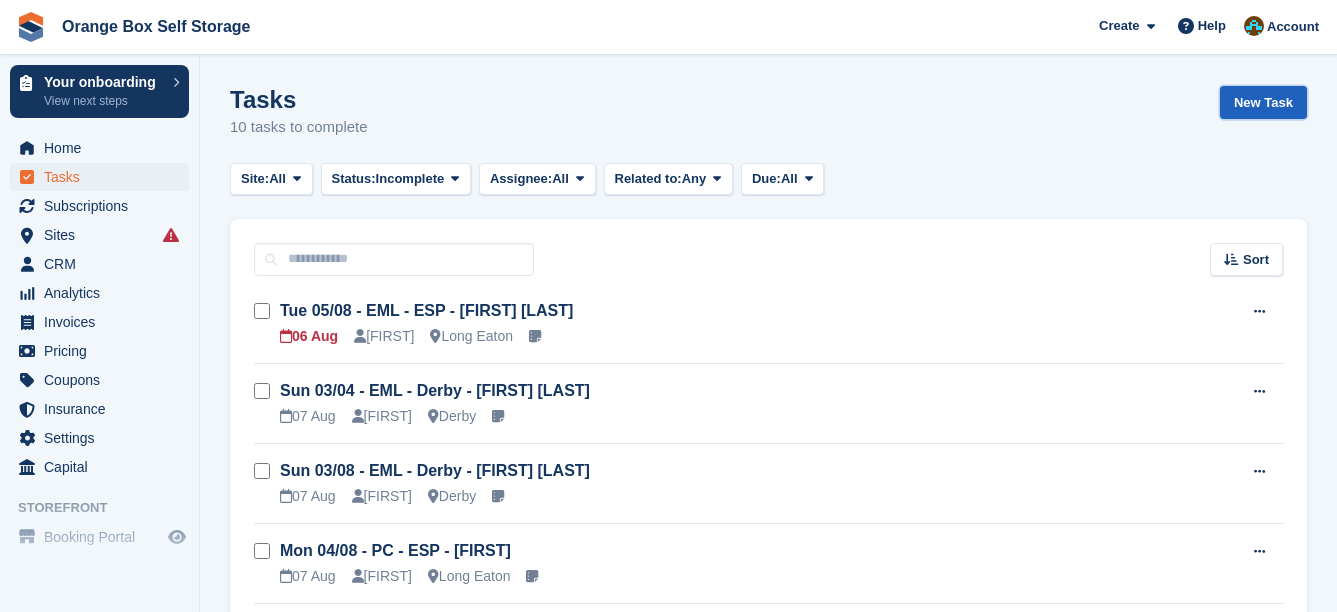 click on "New Task" at bounding box center [1263, 102] 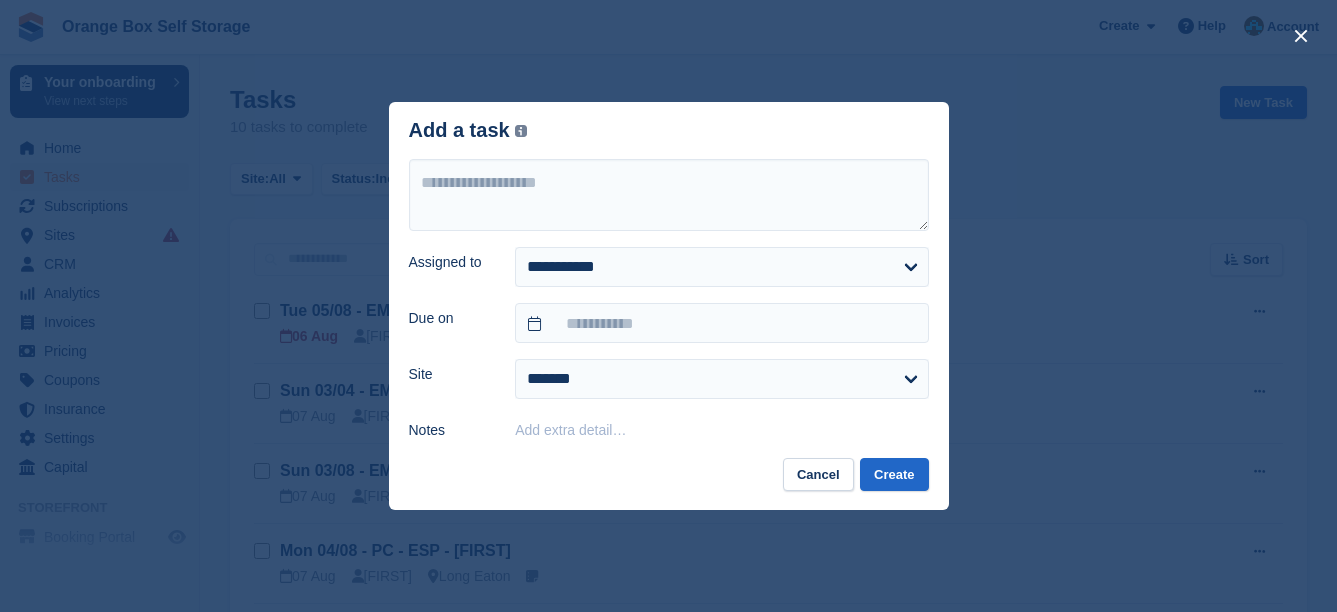 click on "Add extra detail…" at bounding box center (721, 429) 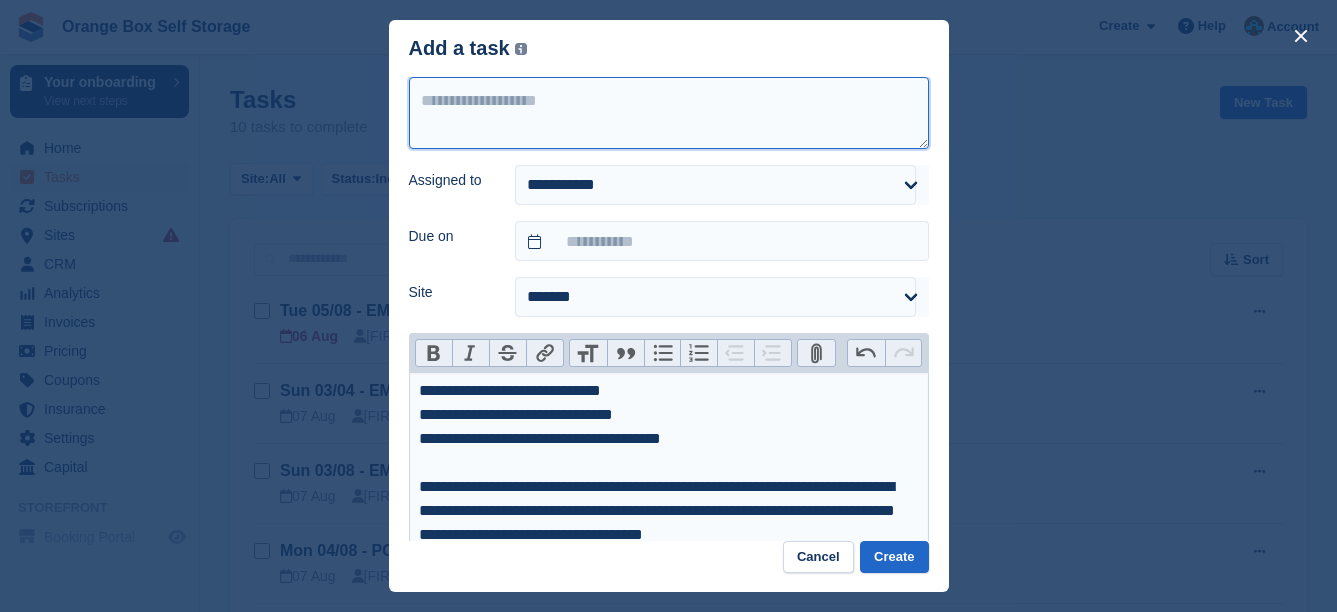 click at bounding box center [669, 113] 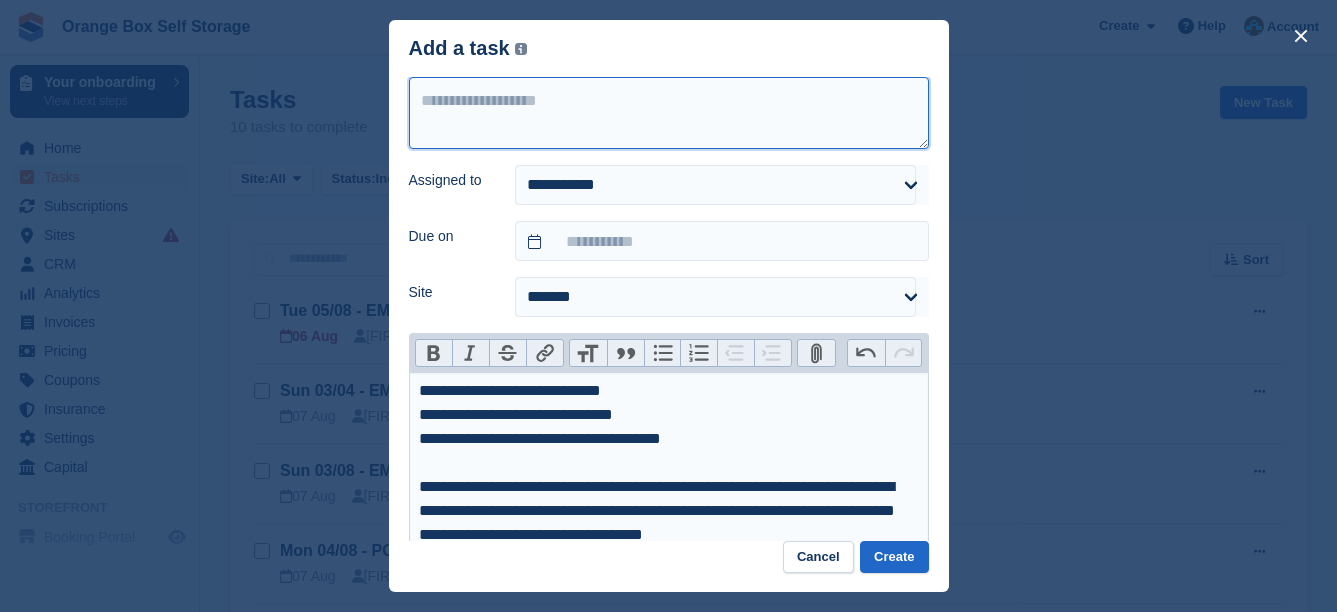 click at bounding box center [669, 113] 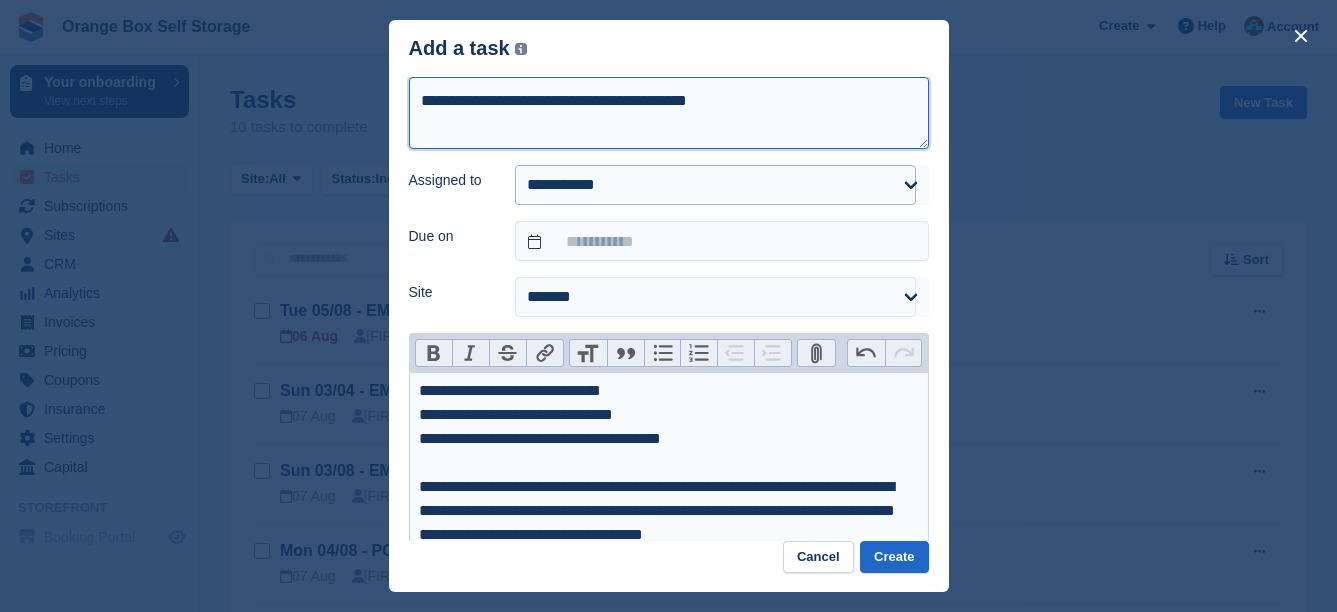 type on "**********" 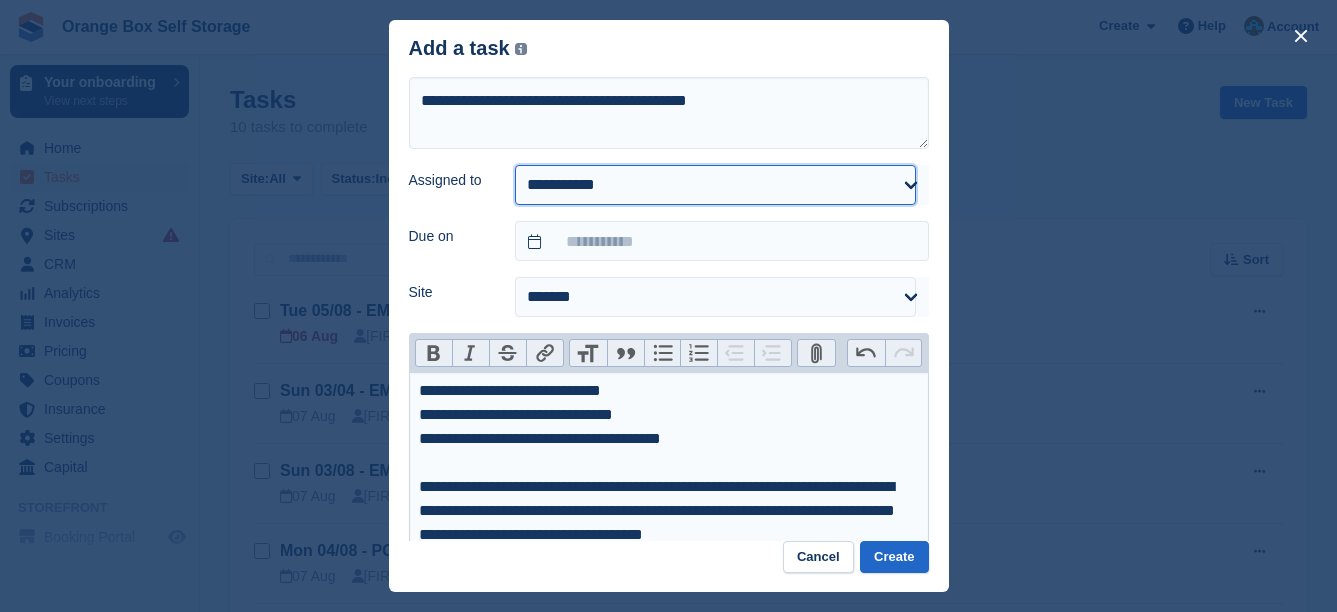 click on "**********" at bounding box center (715, 185) 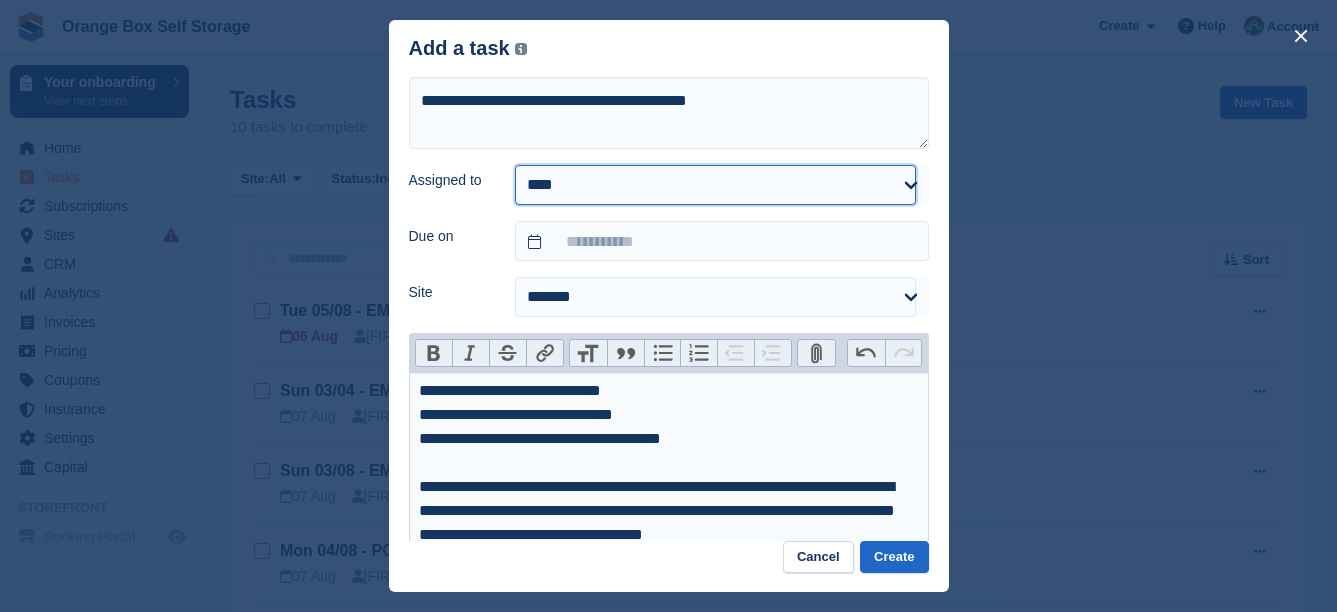 click on "**********" at bounding box center (715, 185) 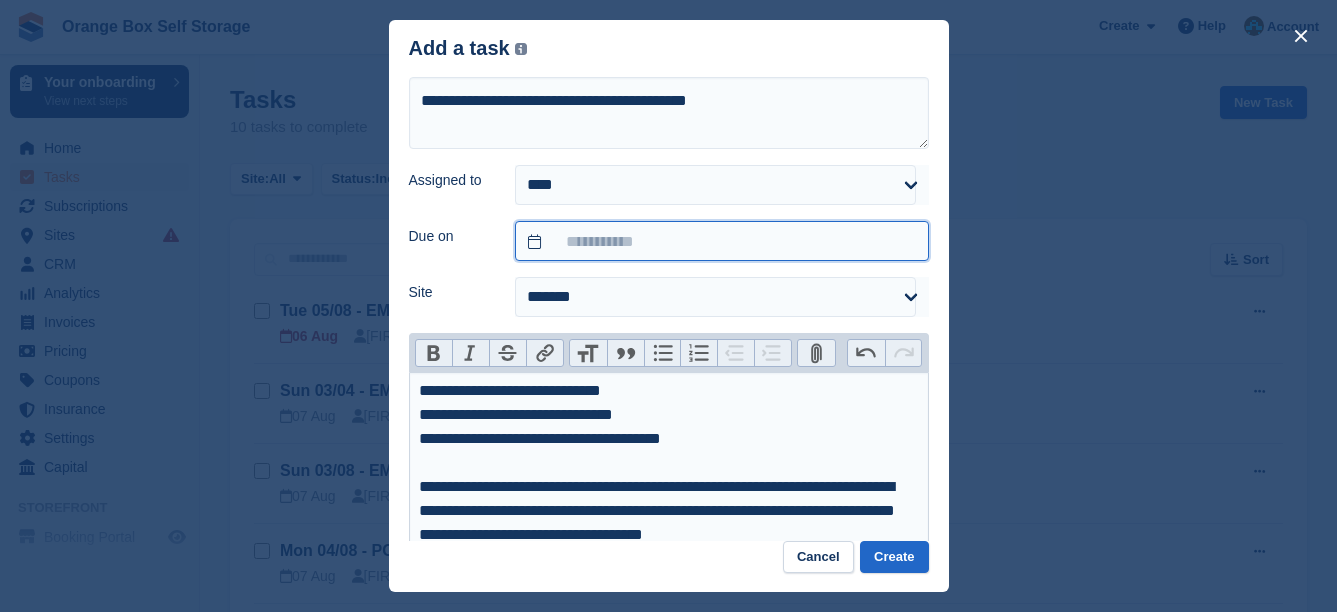 click at bounding box center (721, 241) 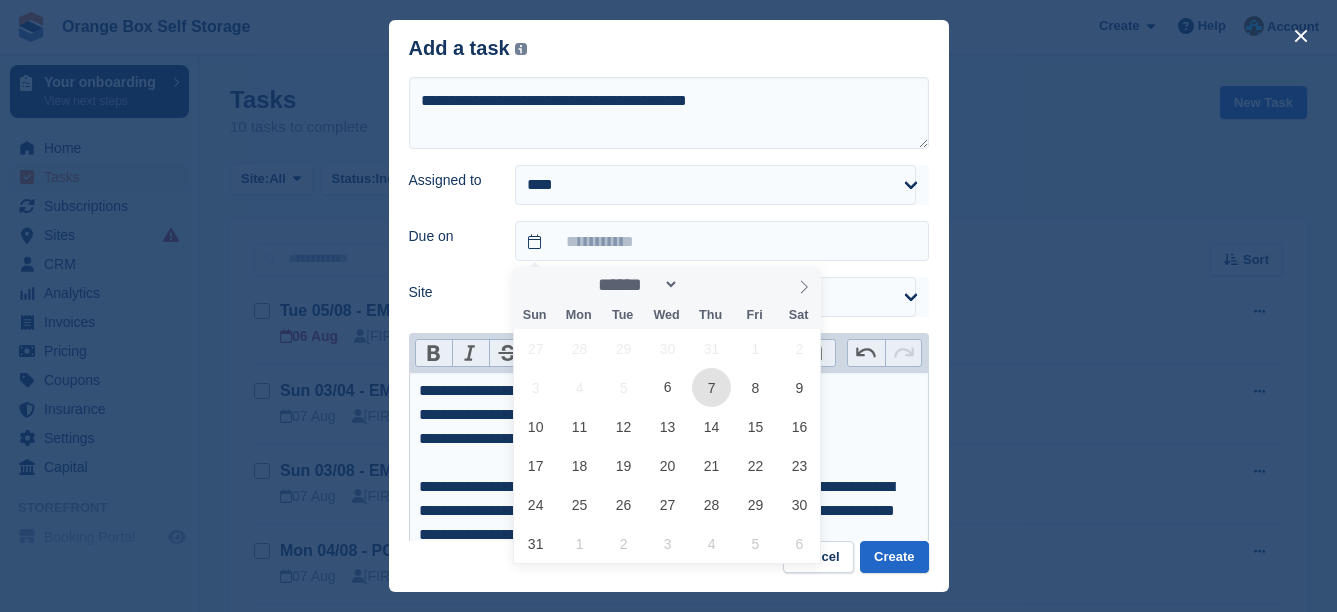 click on "7" at bounding box center [711, 387] 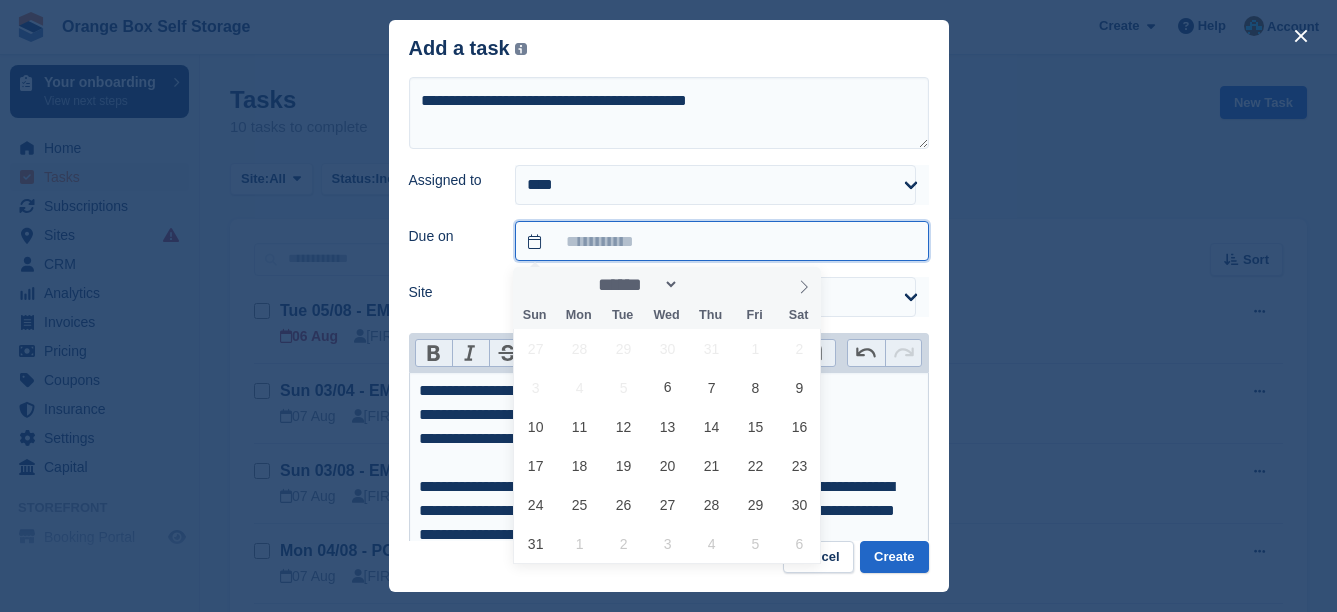 type on "**********" 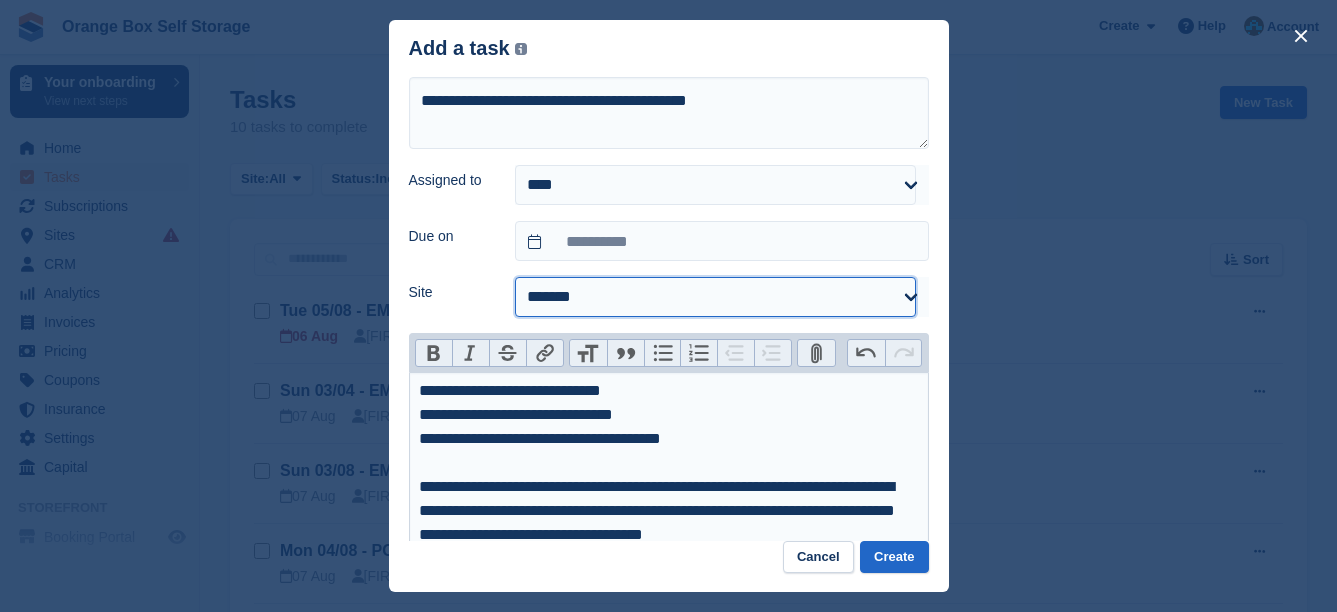 click on "**********" at bounding box center [715, 297] 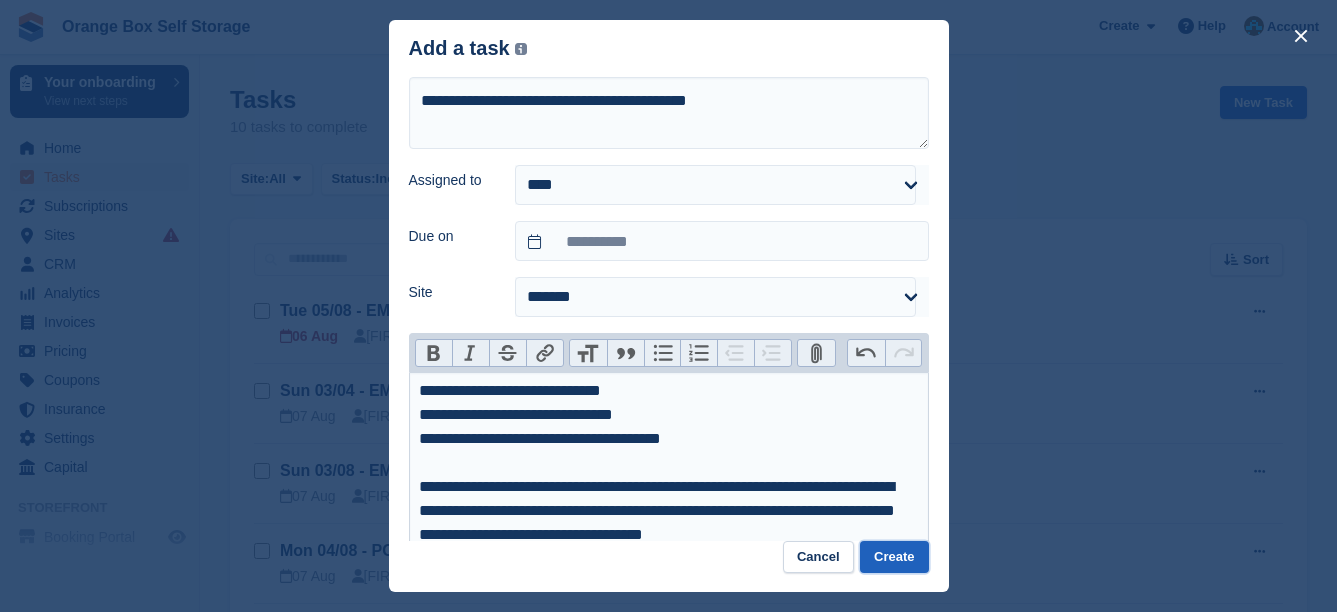 click on "Create" at bounding box center (894, 557) 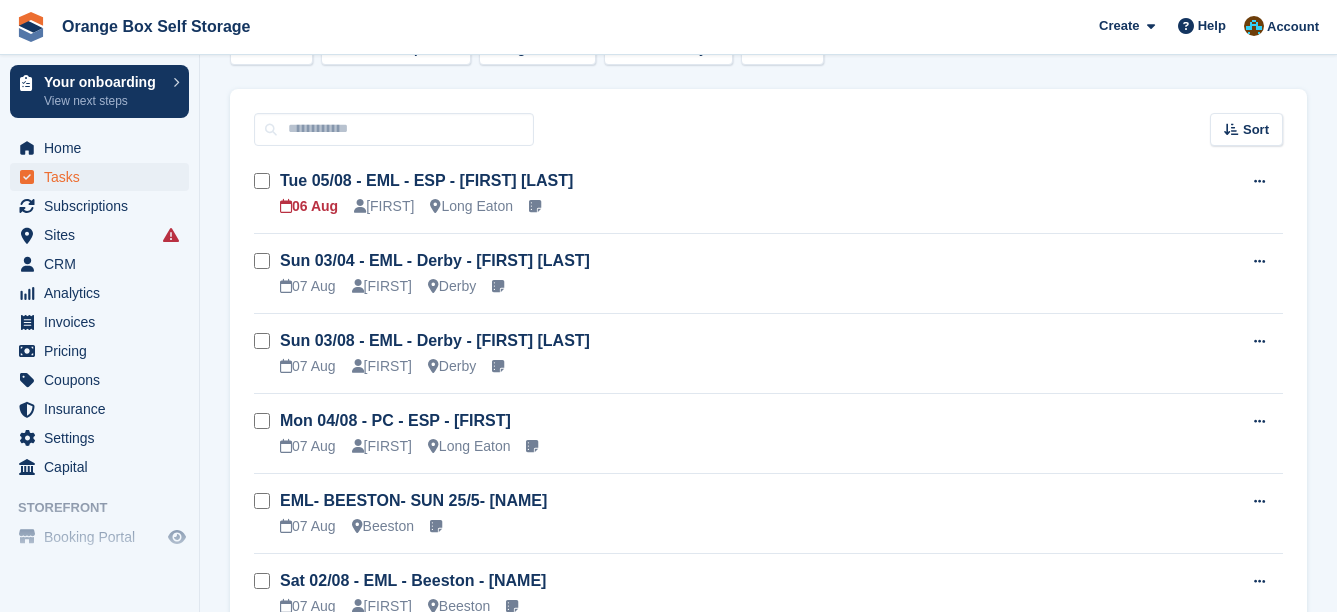 scroll, scrollTop: 0, scrollLeft: 0, axis: both 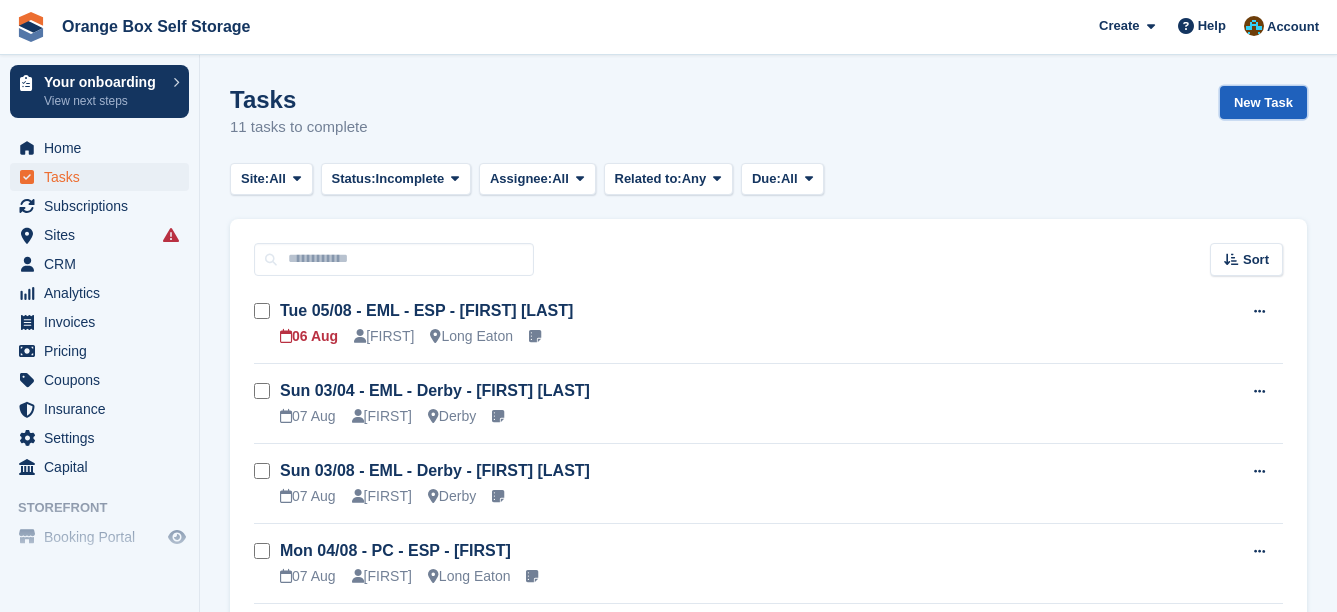 click on "New Task" at bounding box center (1263, 102) 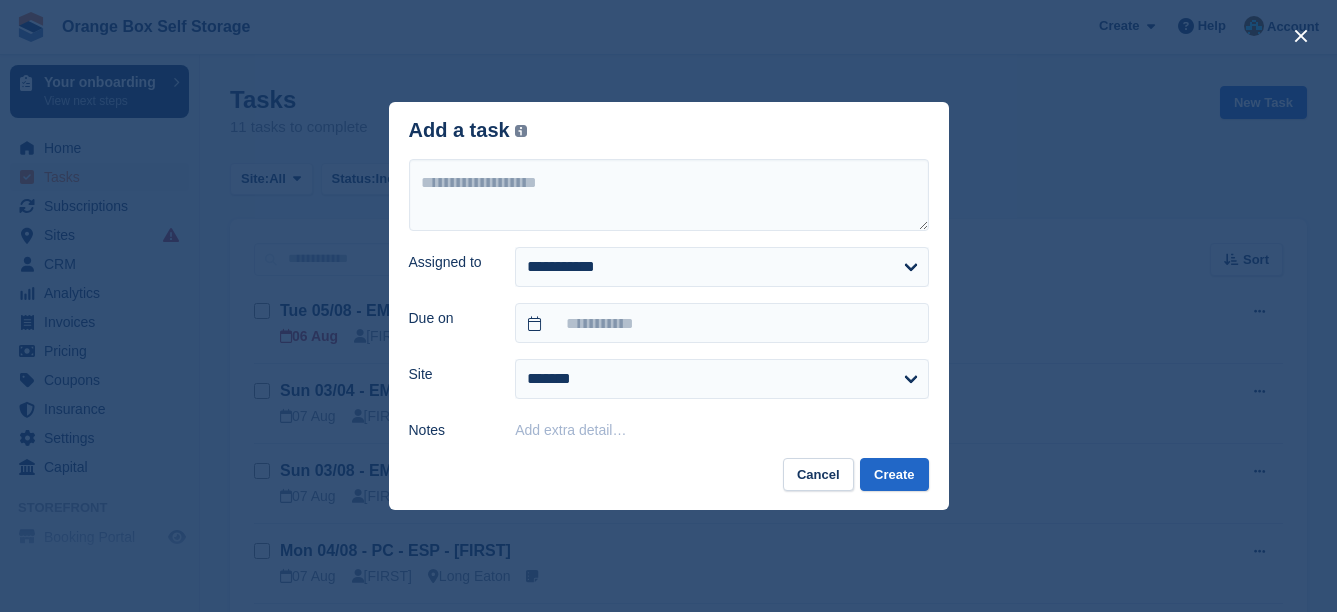 click on "Add extra detail…" at bounding box center [570, 430] 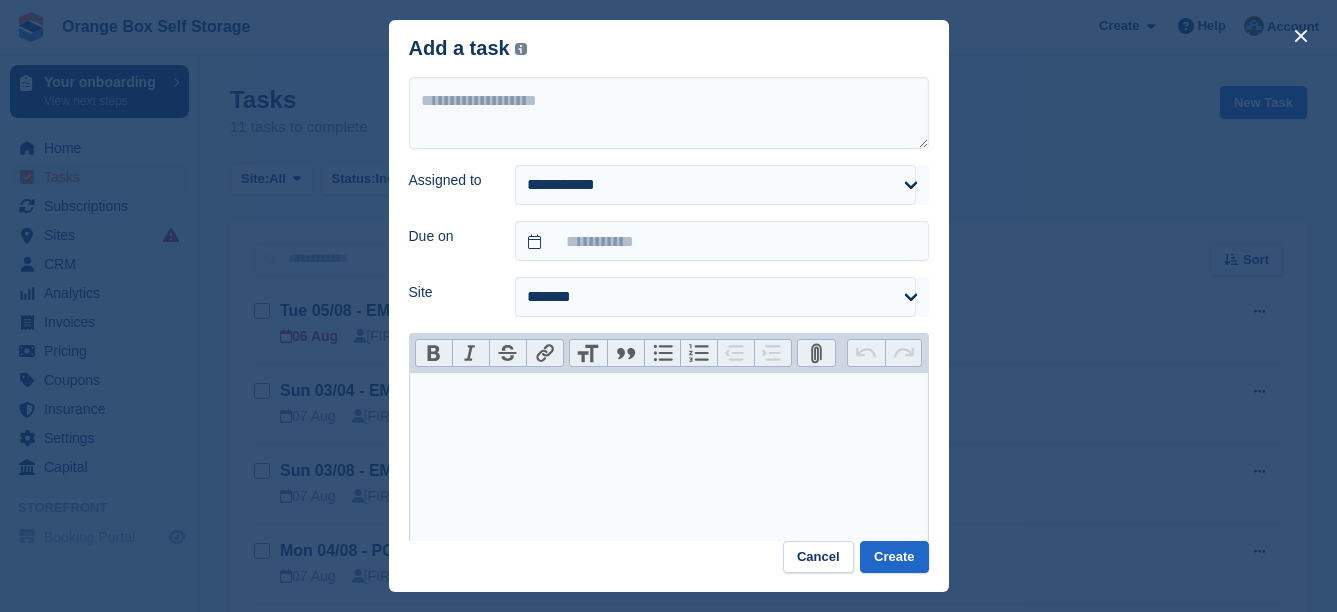 paste on "**********" 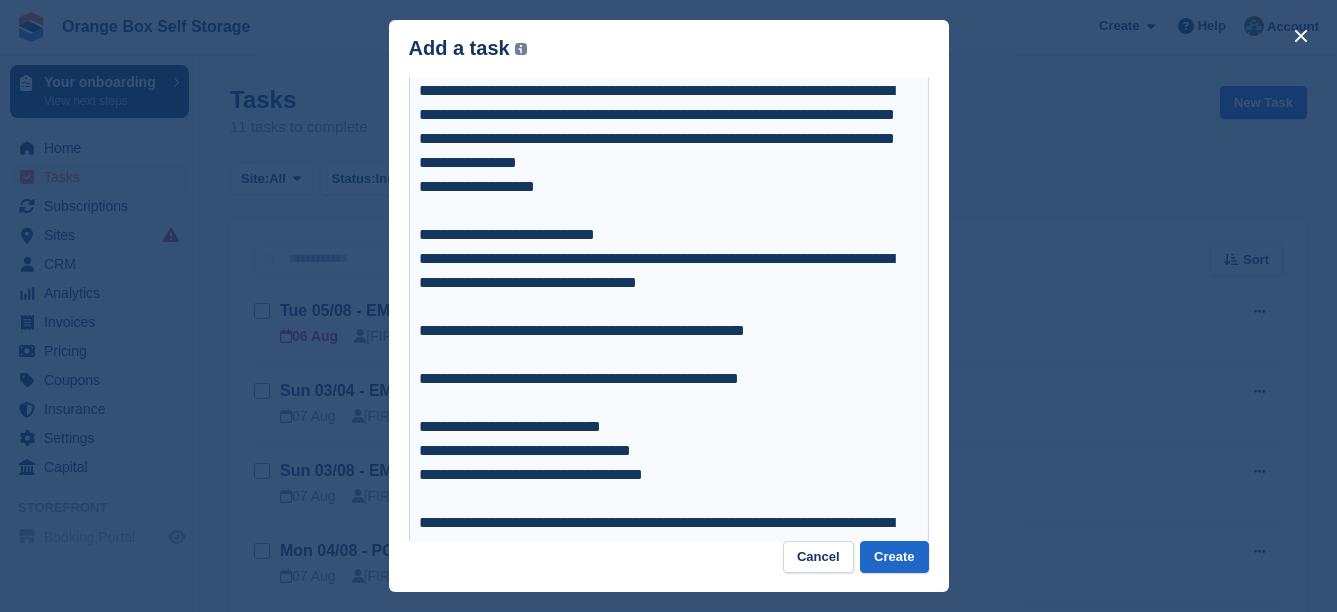 scroll, scrollTop: 945, scrollLeft: 0, axis: vertical 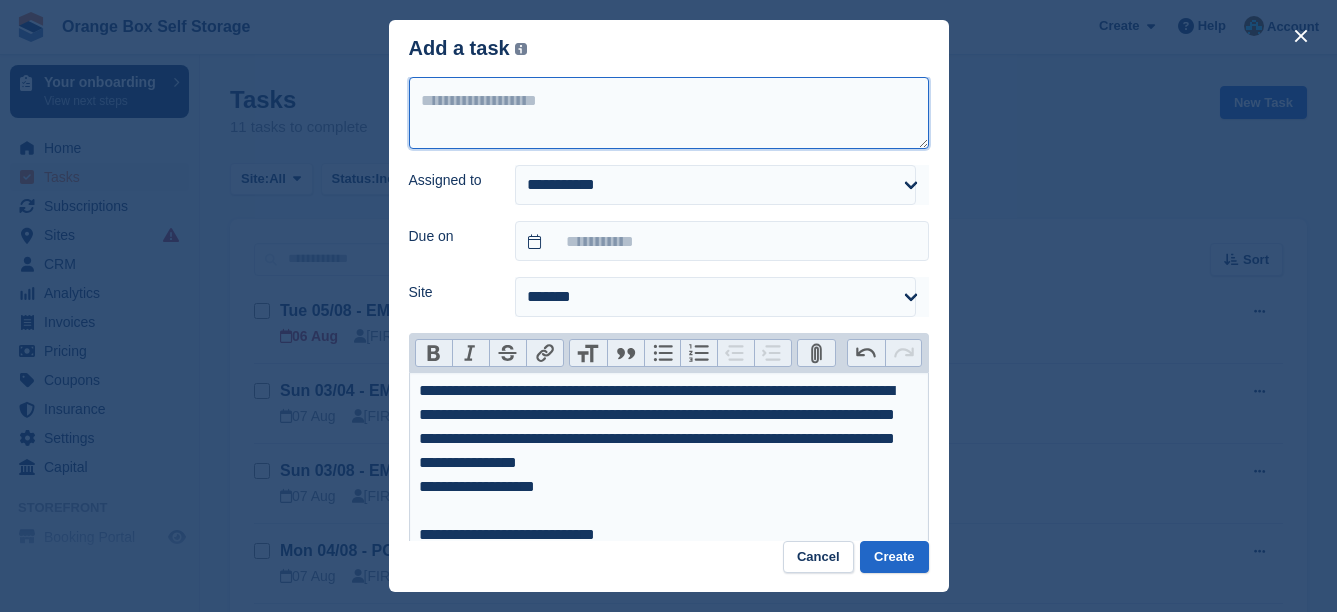 click at bounding box center (669, 113) 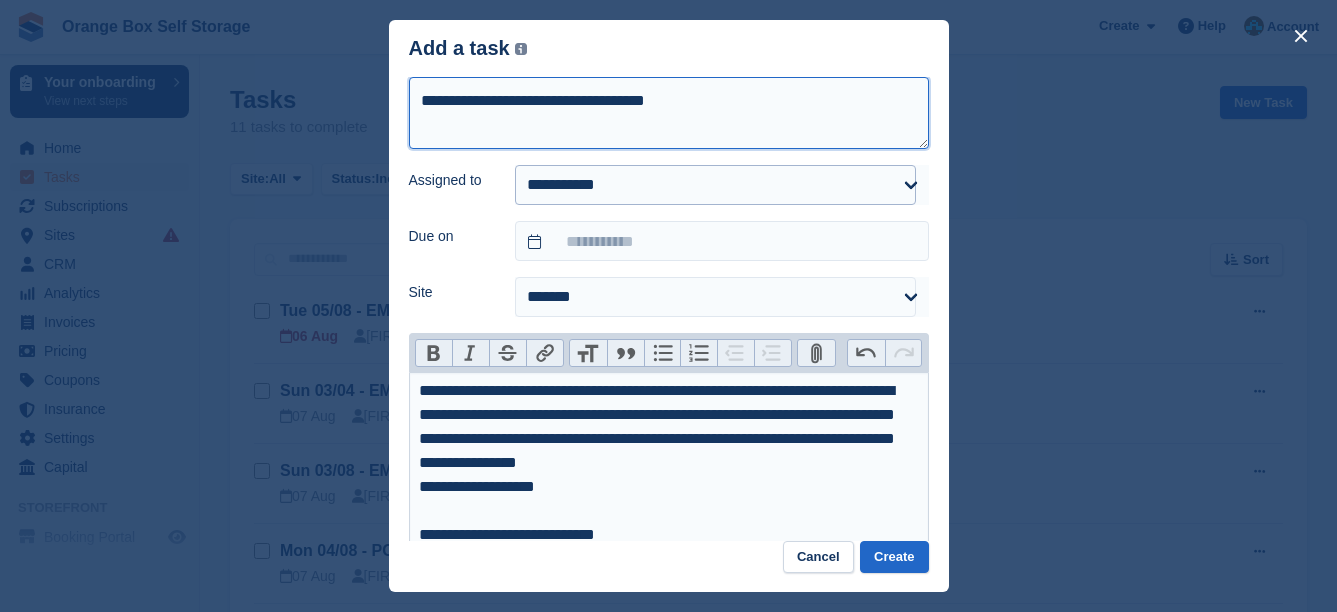 type on "**********" 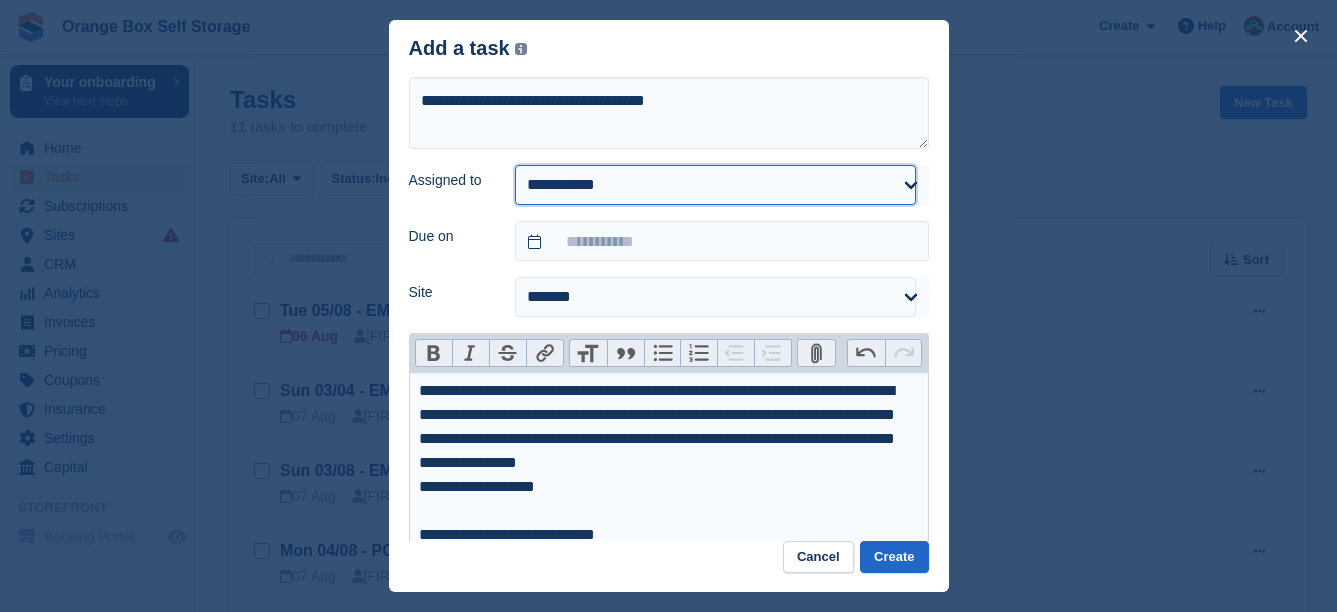 click on "**********" at bounding box center [715, 185] 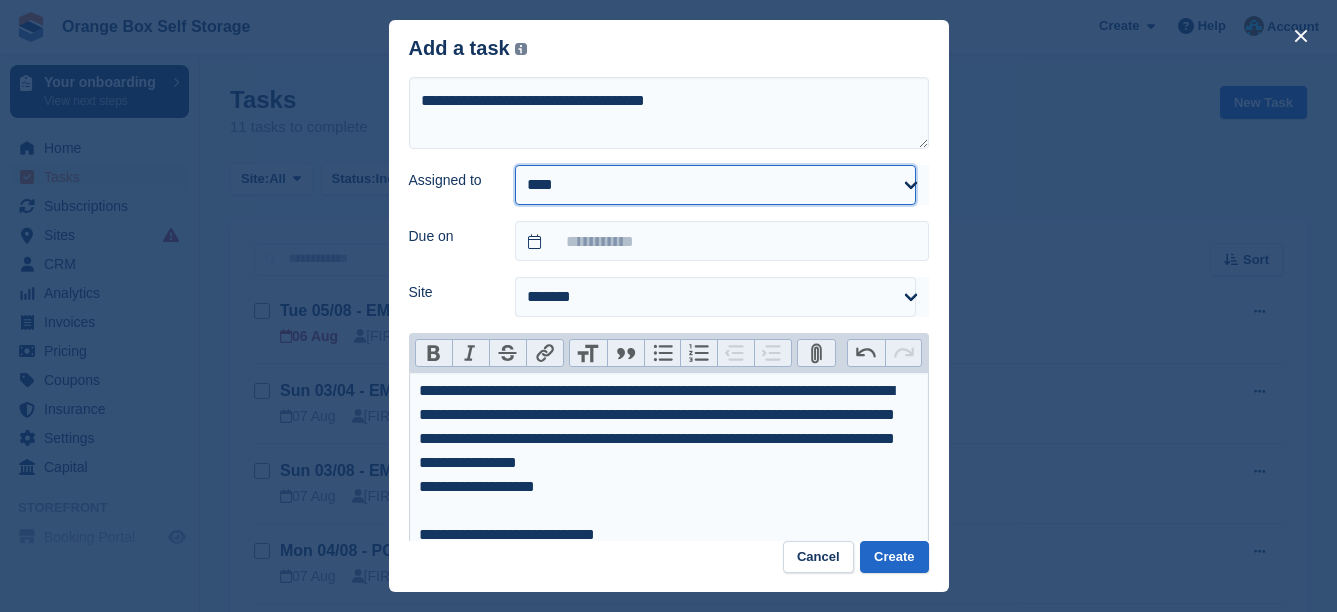 click on "**********" at bounding box center [715, 185] 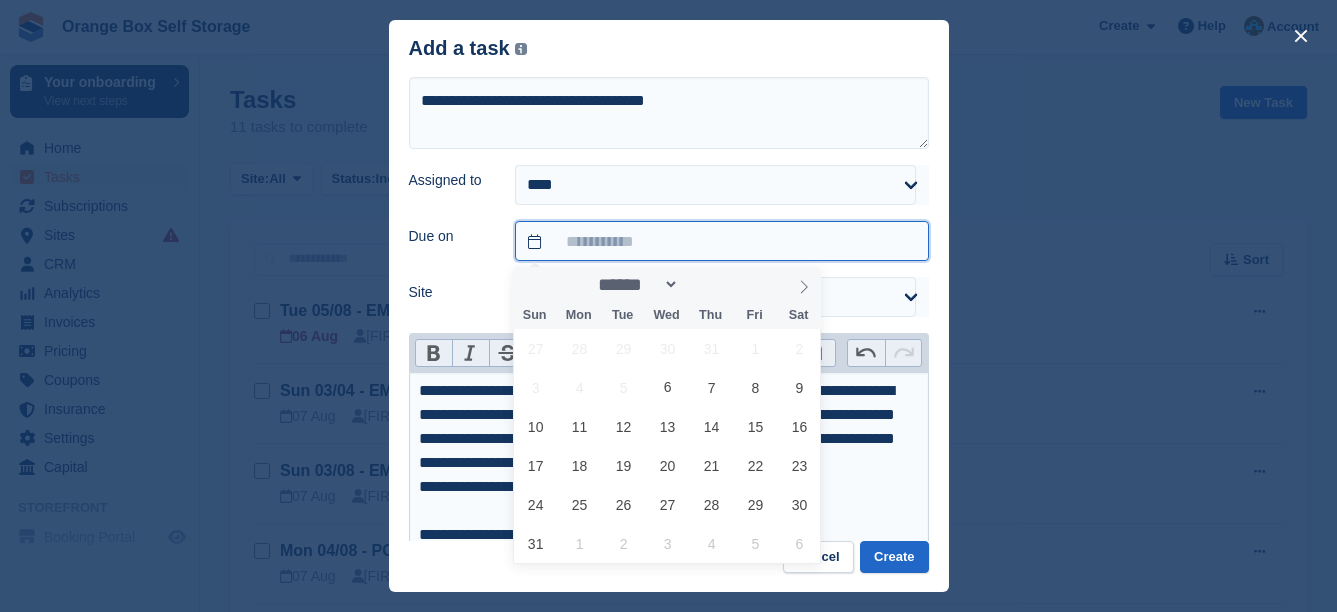 click at bounding box center [721, 241] 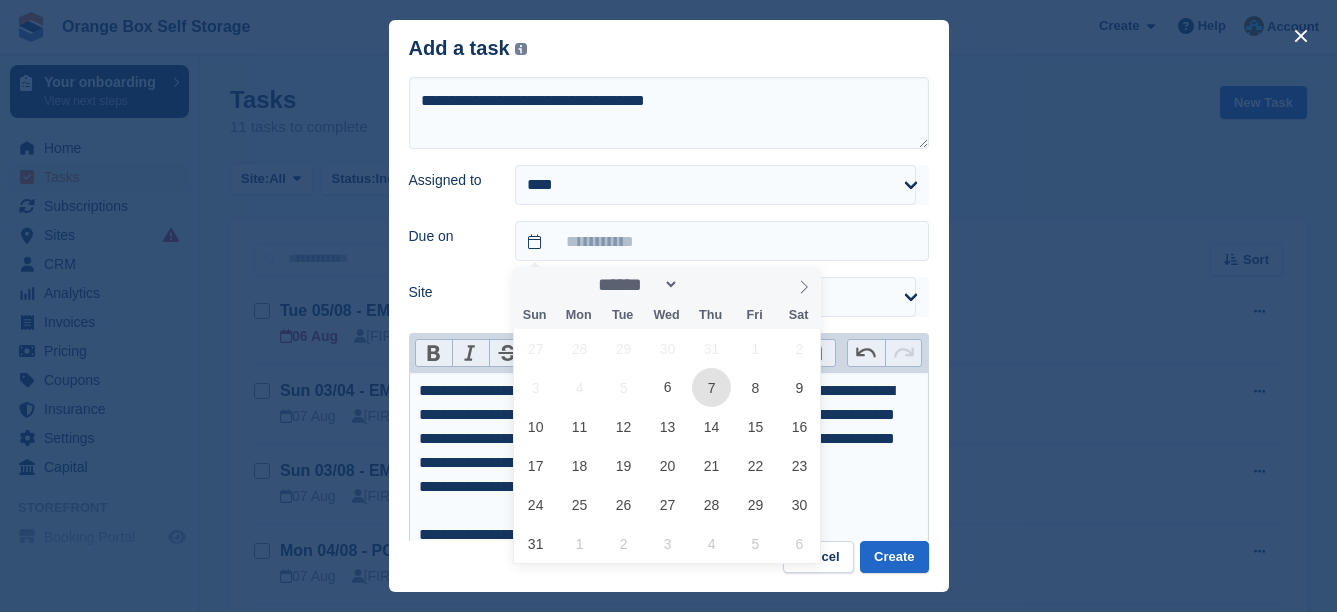 click on "7" at bounding box center (711, 387) 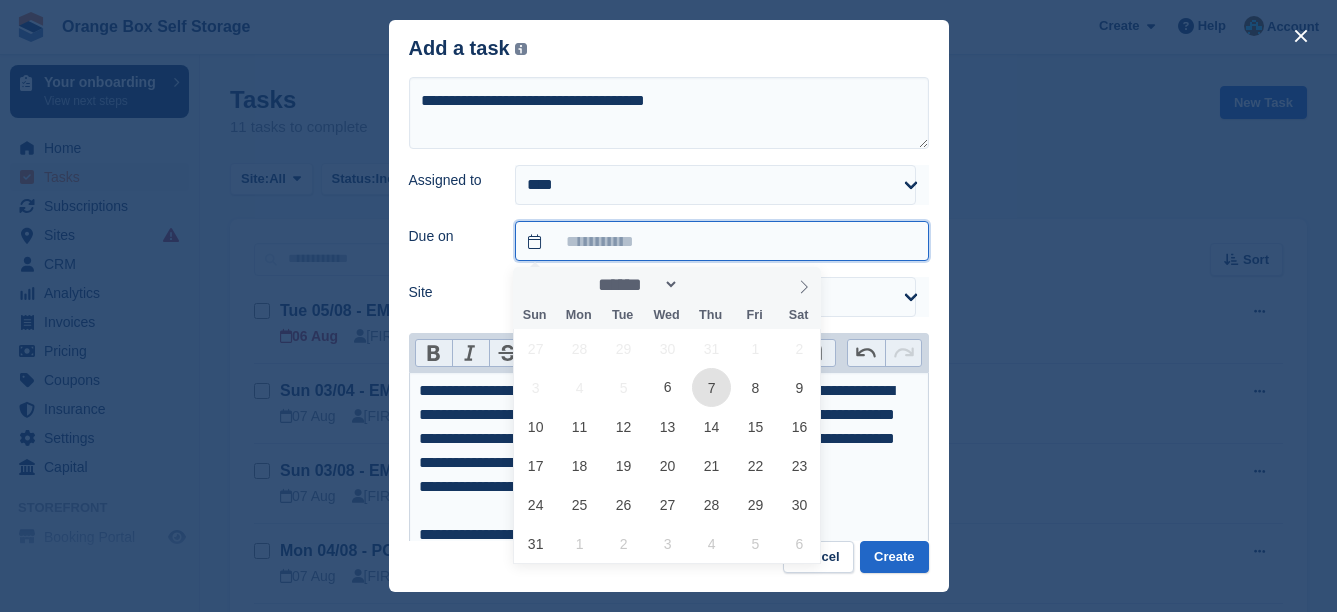 type on "**********" 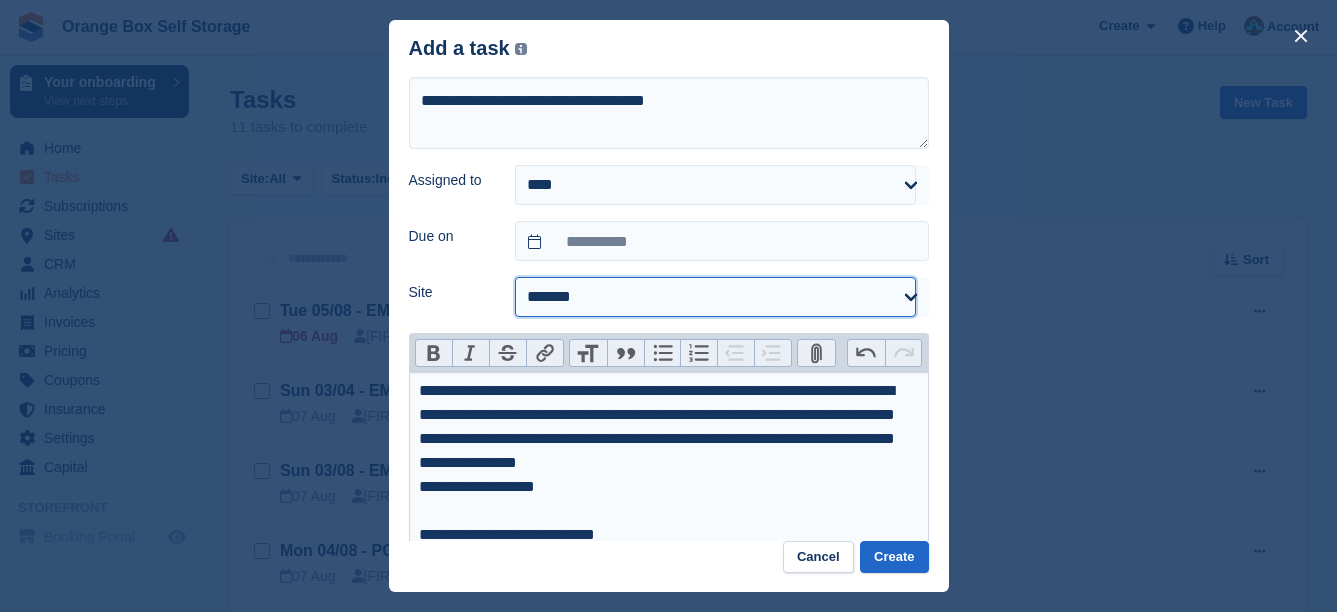 click on "**********" at bounding box center (715, 297) 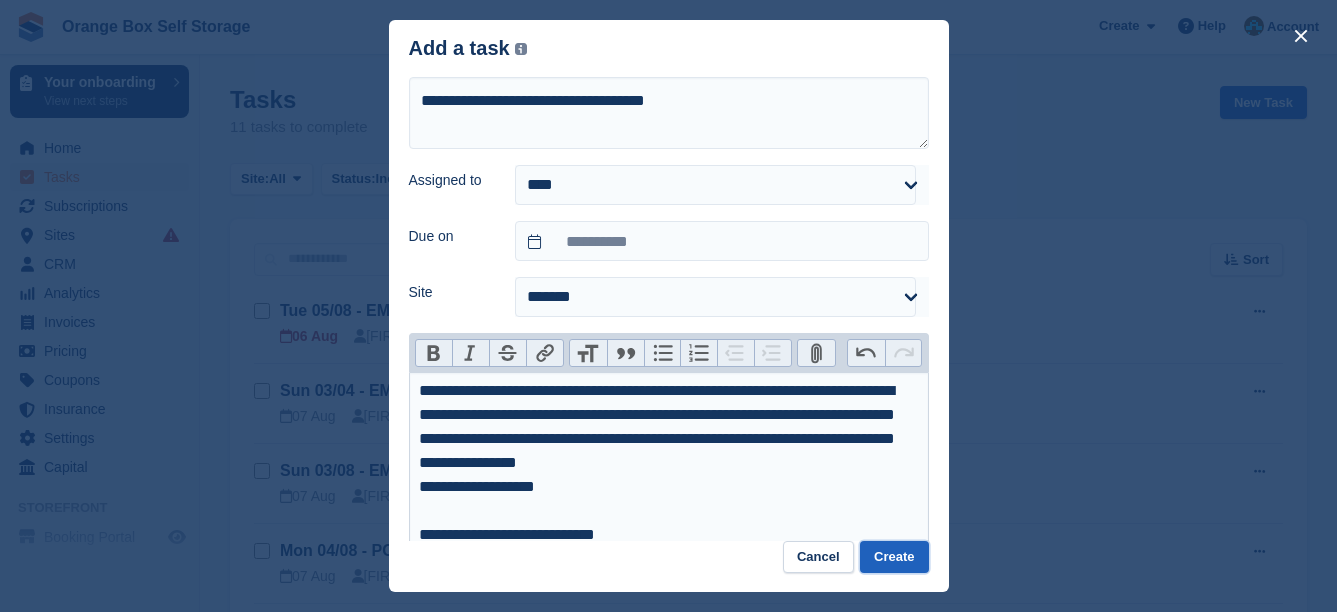 click on "Create" at bounding box center (894, 557) 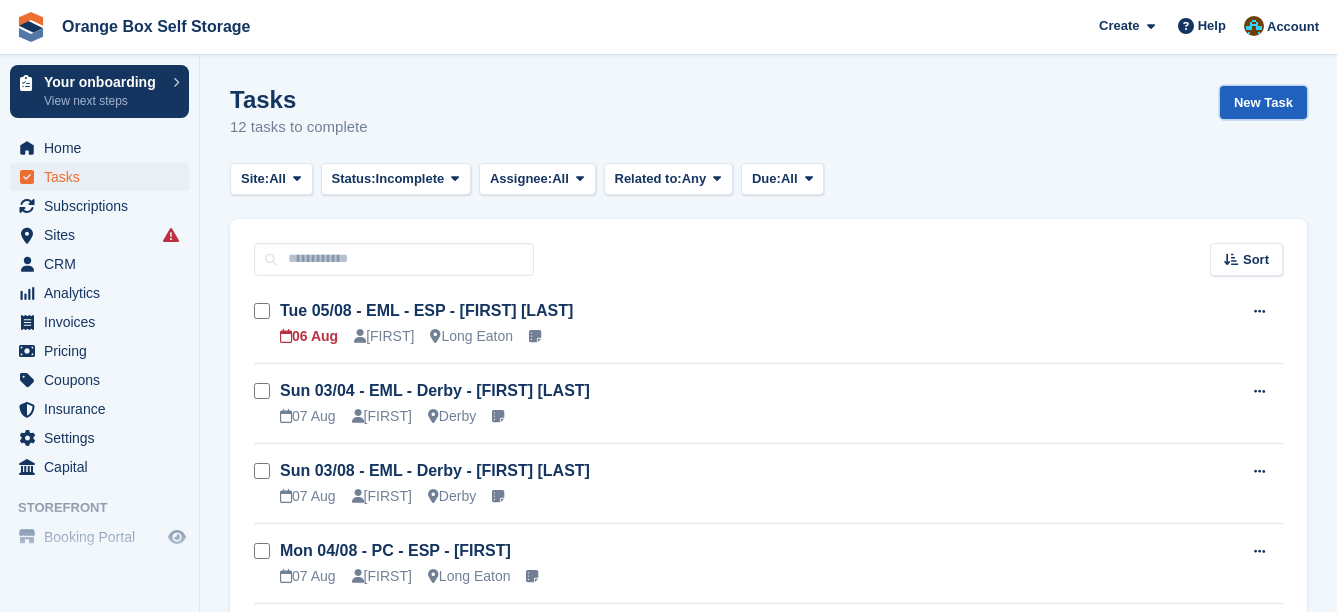 click on "New Task" at bounding box center (1263, 102) 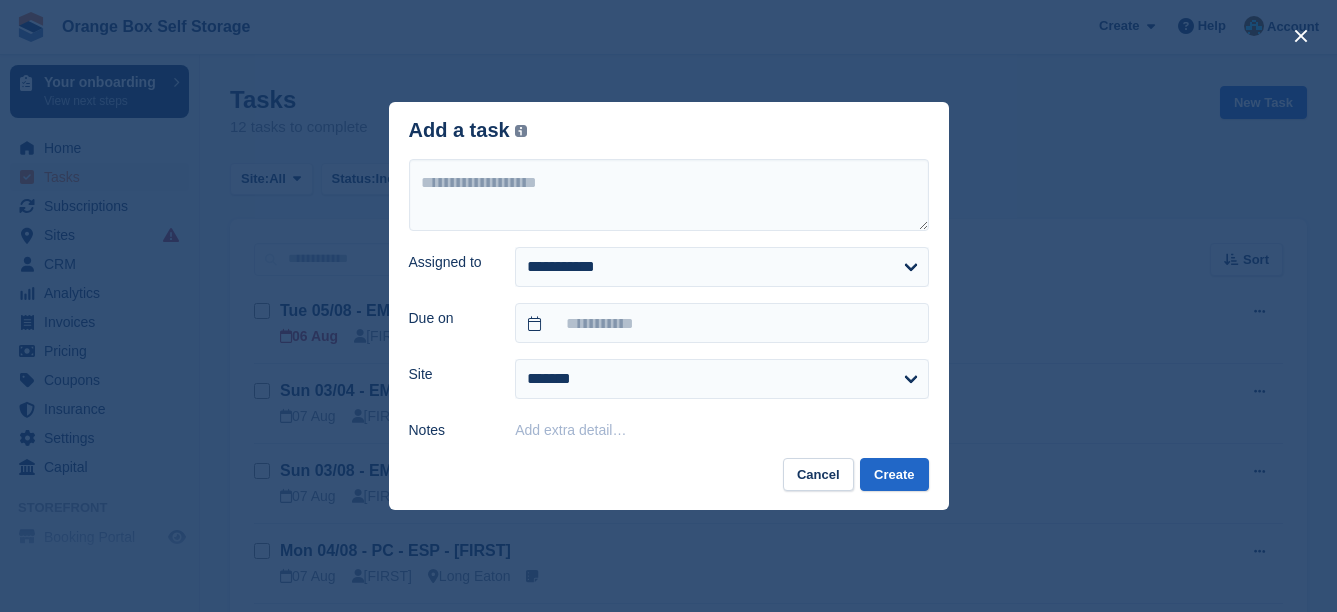 click on "Add extra detail…" at bounding box center [570, 430] 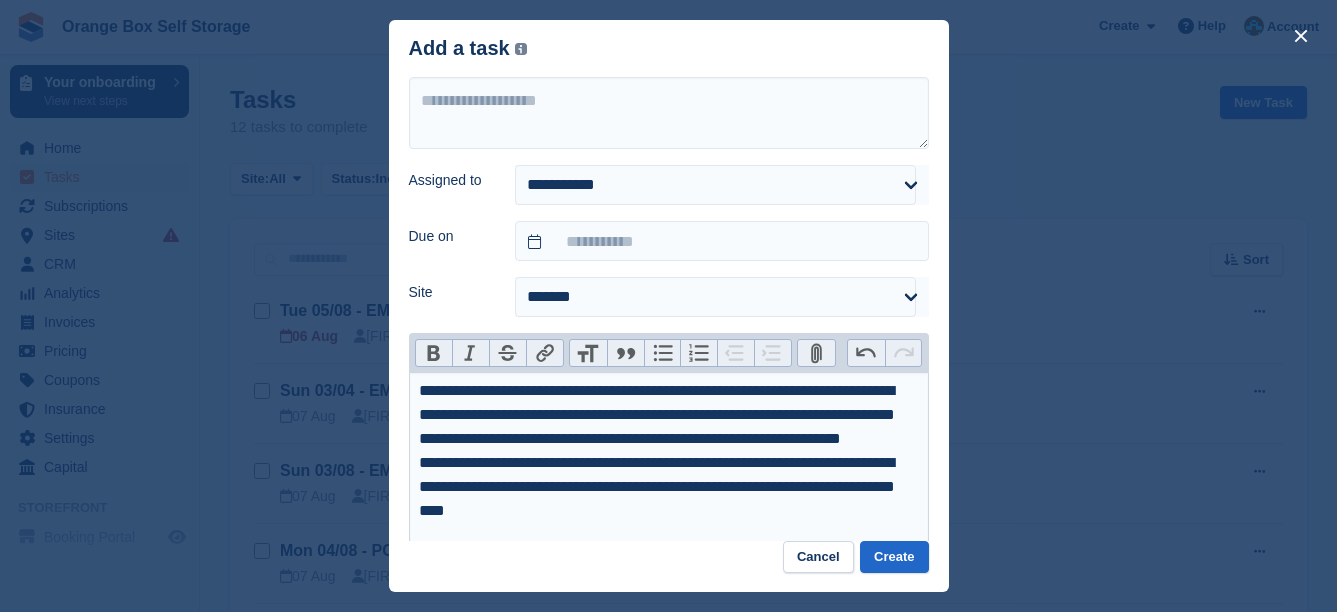 type on "**********" 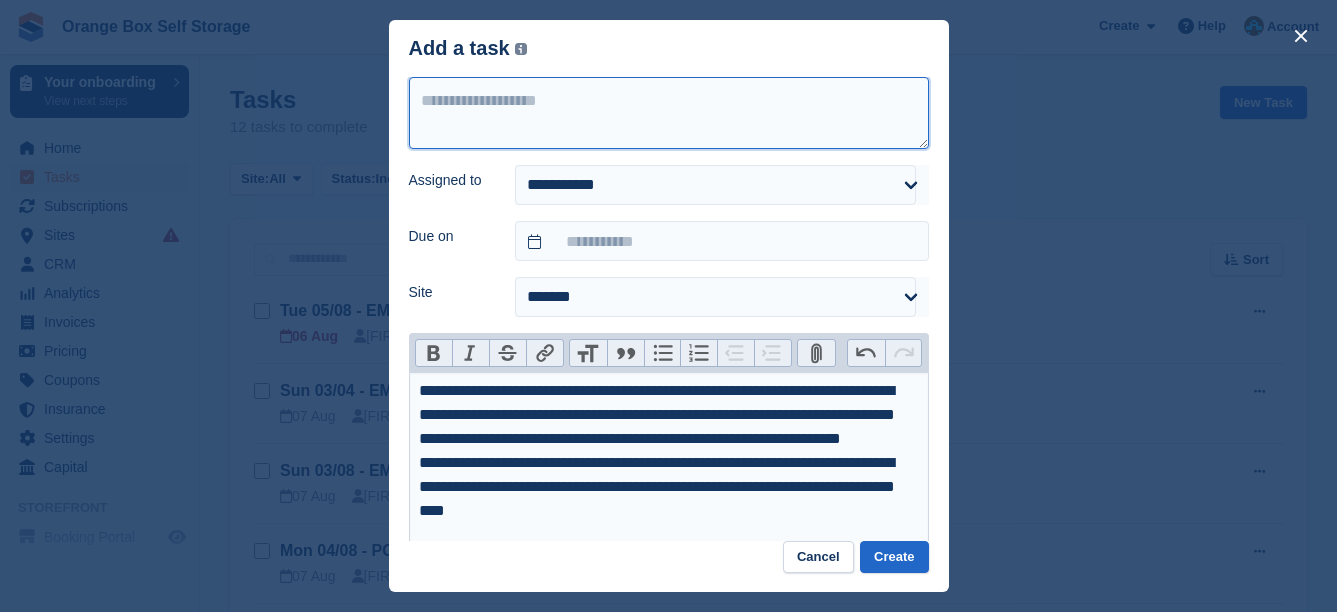 click at bounding box center (669, 113) 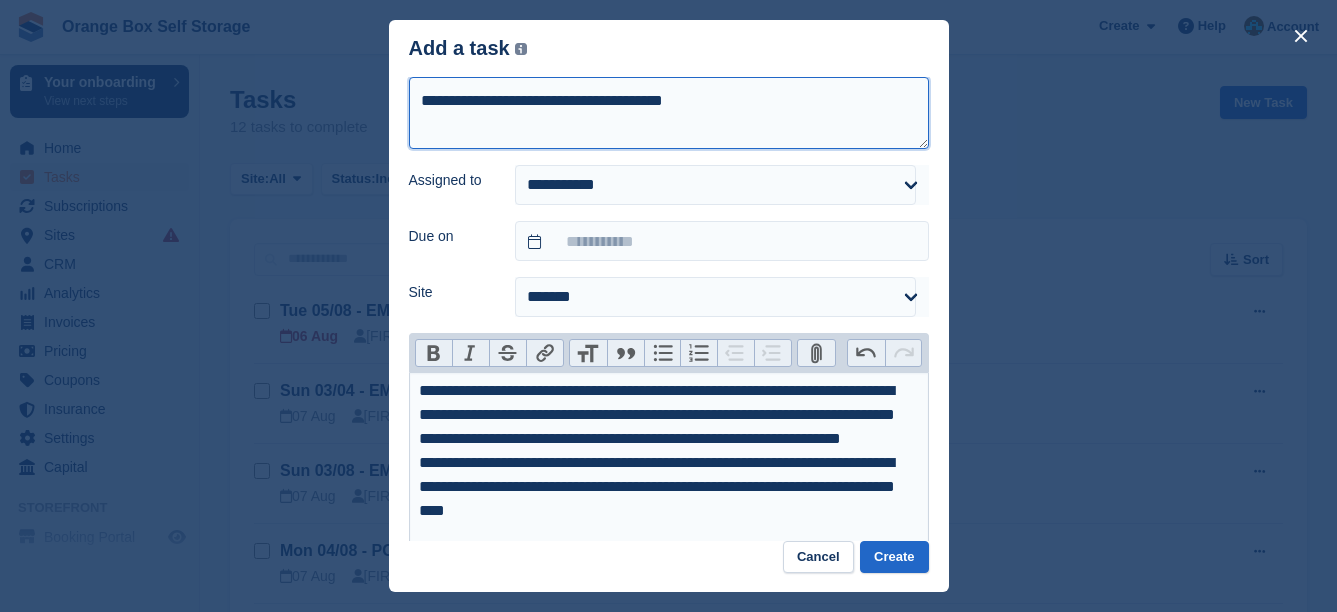 type on "**********" 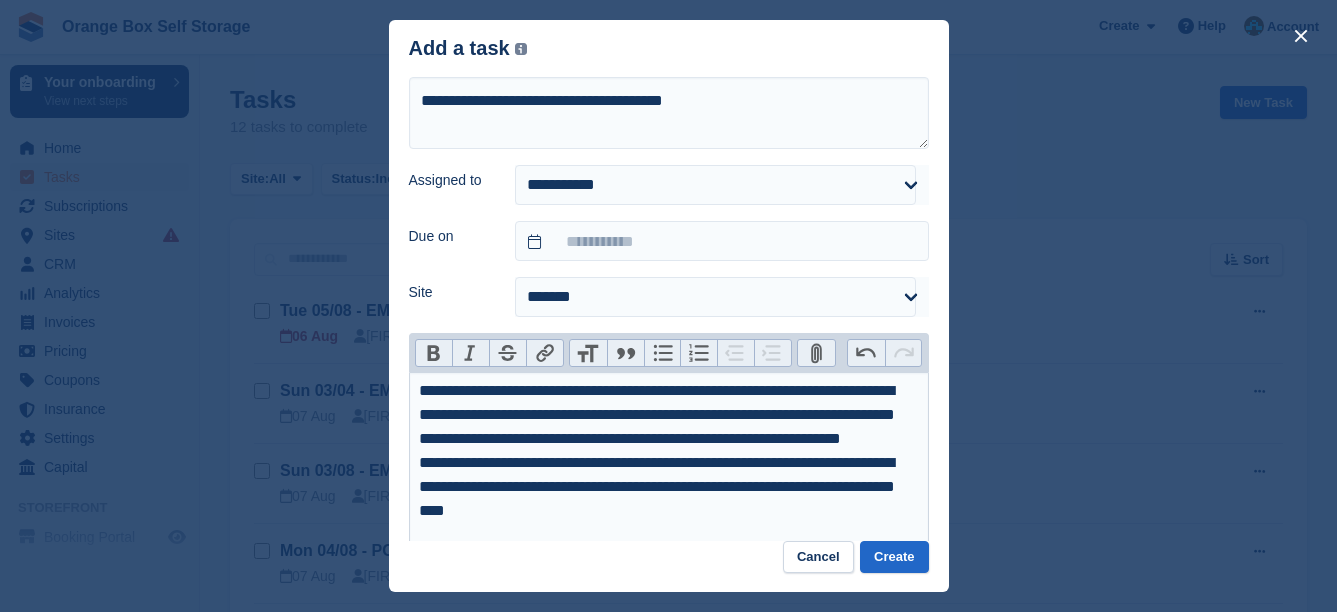 click on "**********" at bounding box center (669, 651) 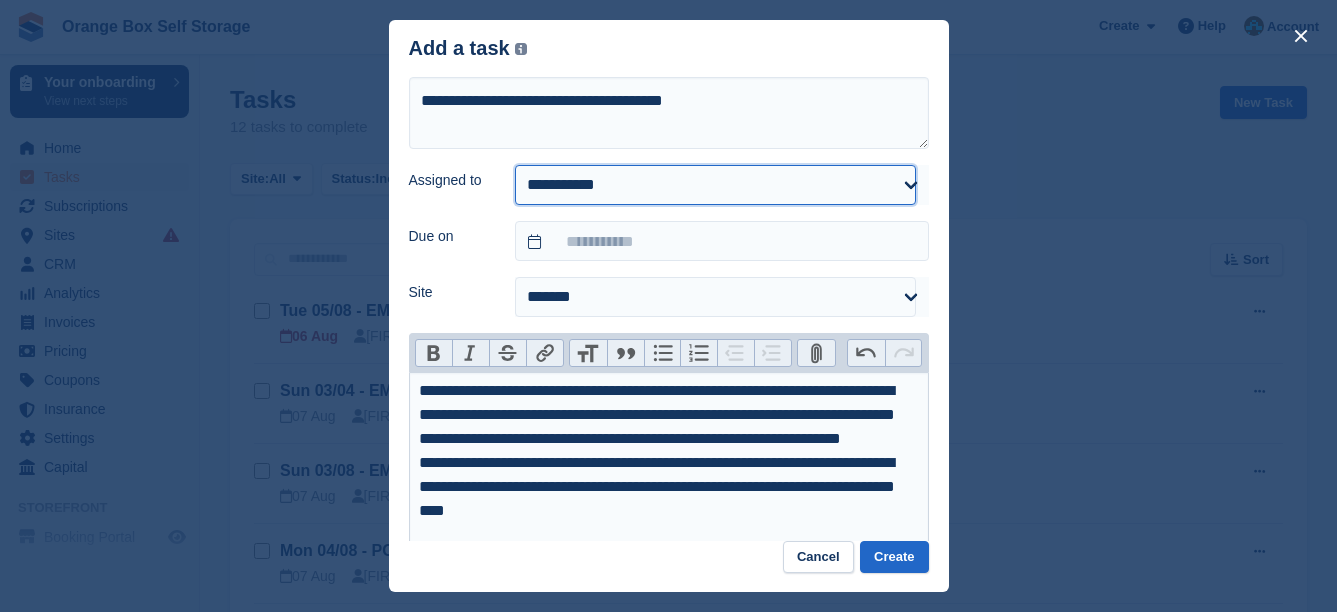 click on "**********" at bounding box center (715, 185) 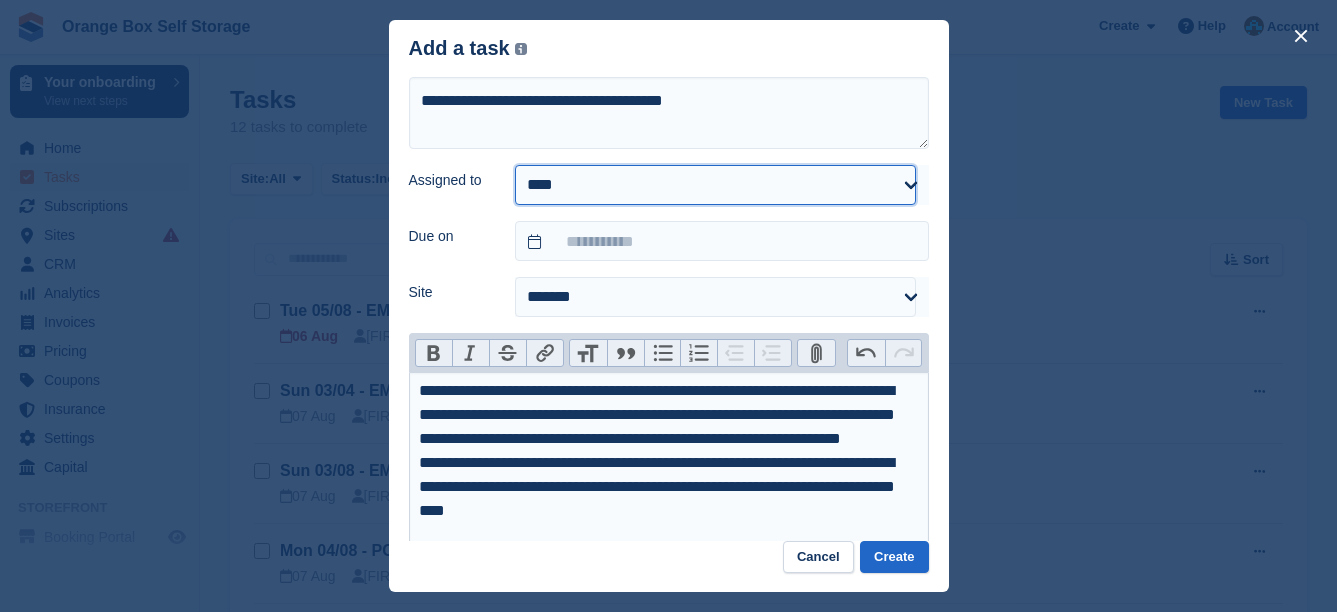 click on "**********" at bounding box center [715, 185] 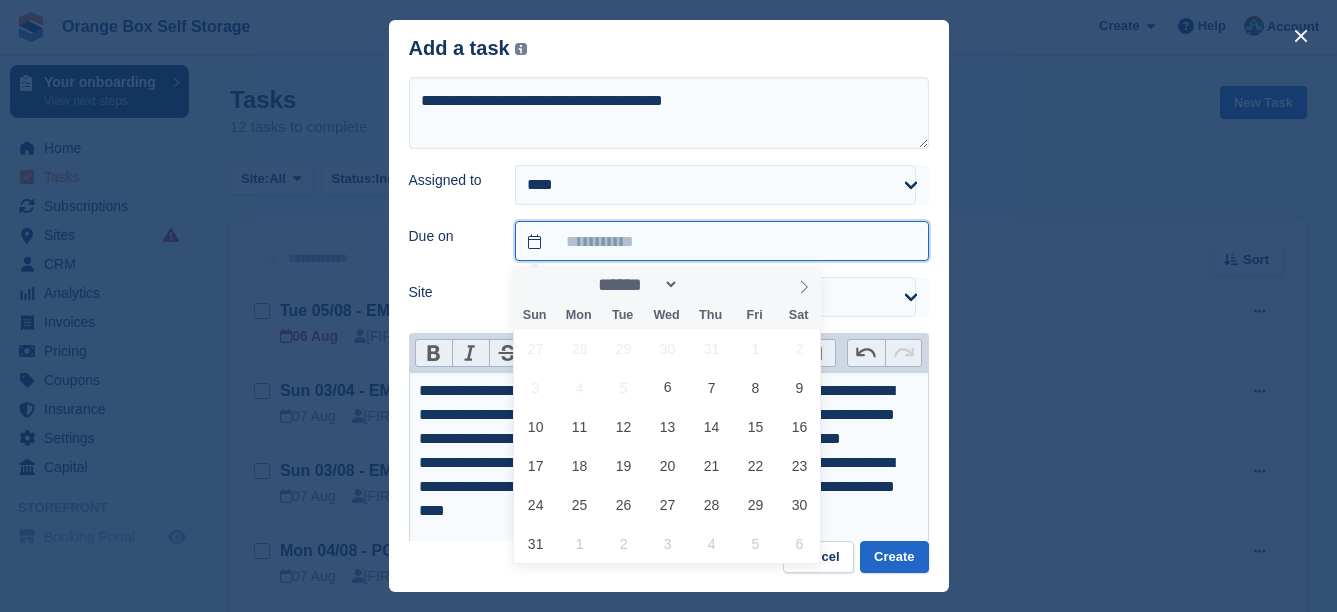 click at bounding box center [721, 241] 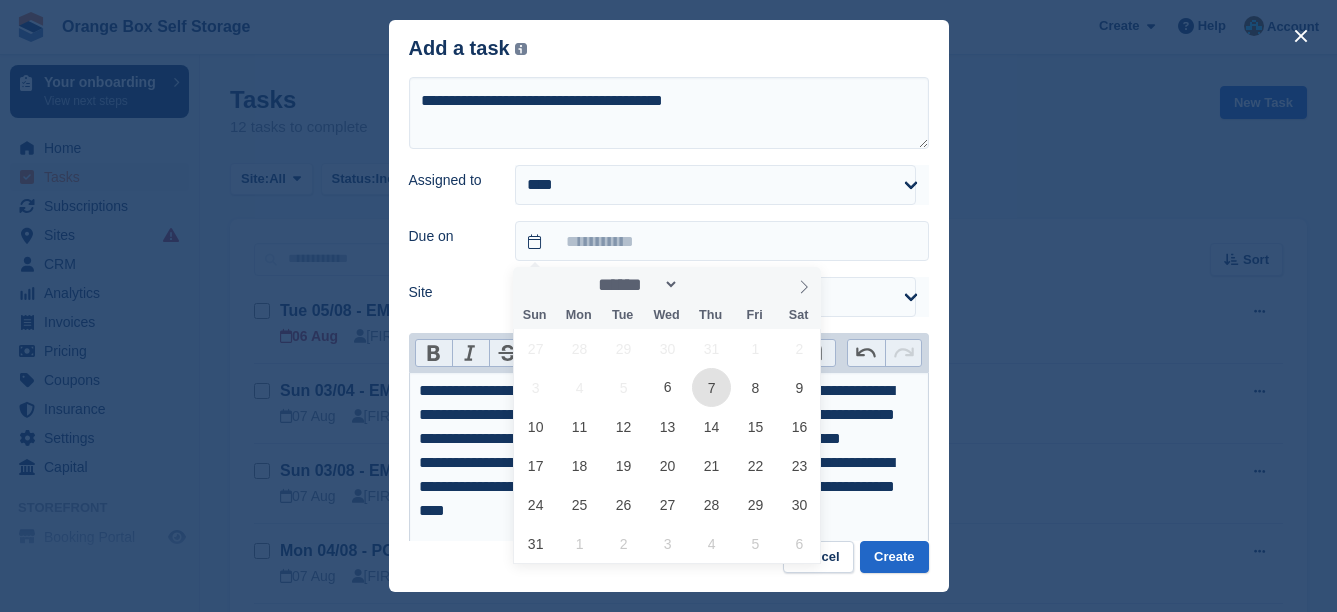 click on "7" at bounding box center [711, 387] 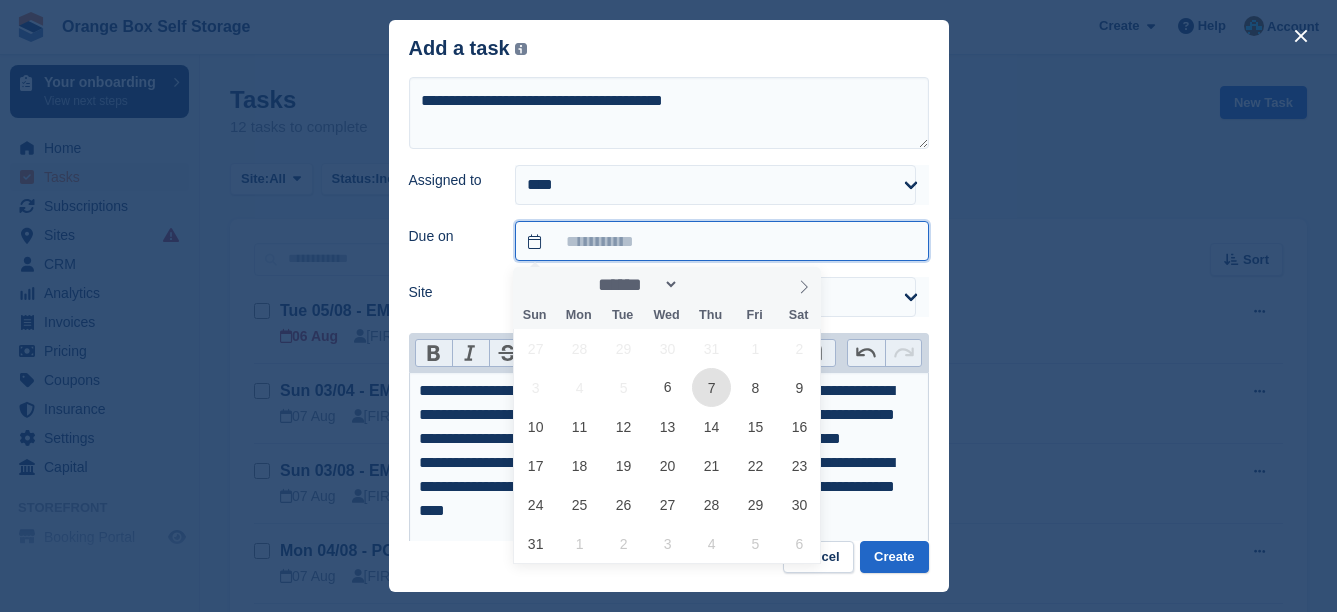 type on "**********" 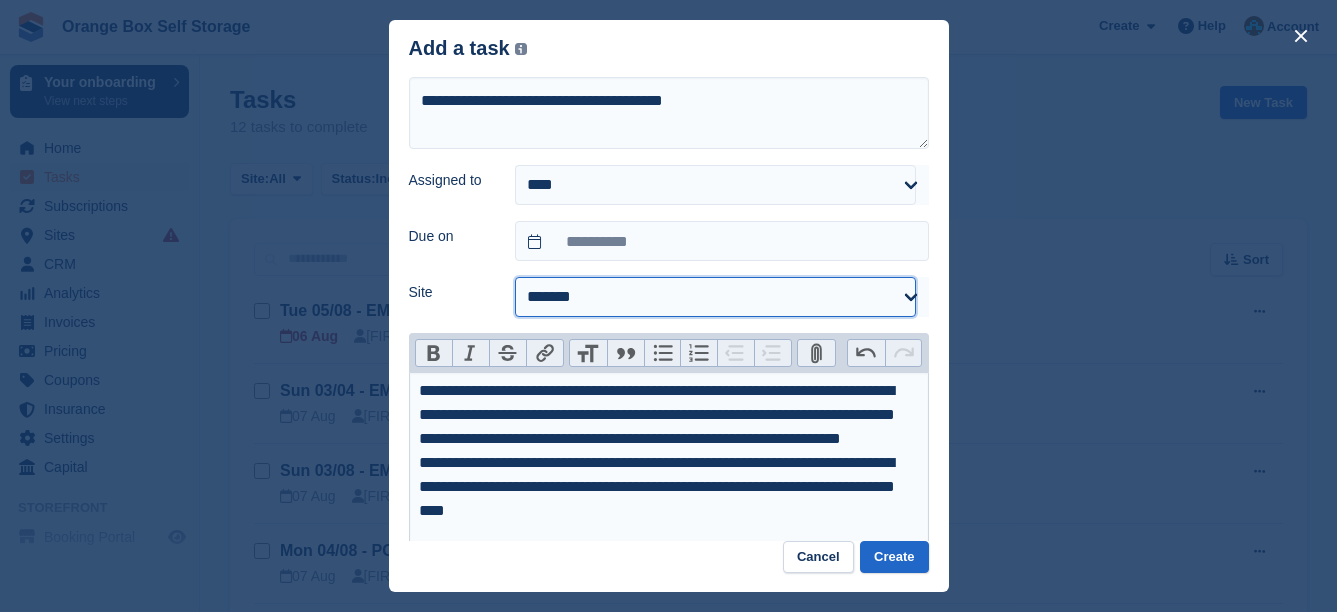 click on "**********" at bounding box center [715, 297] 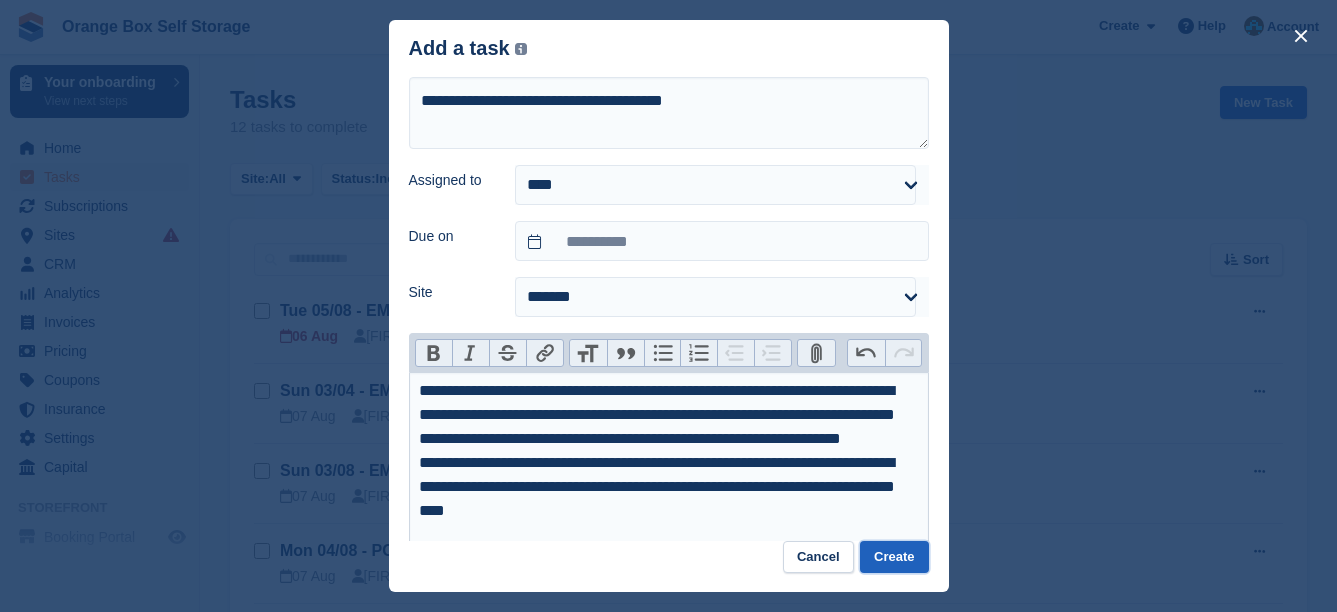 click on "Create" at bounding box center [894, 557] 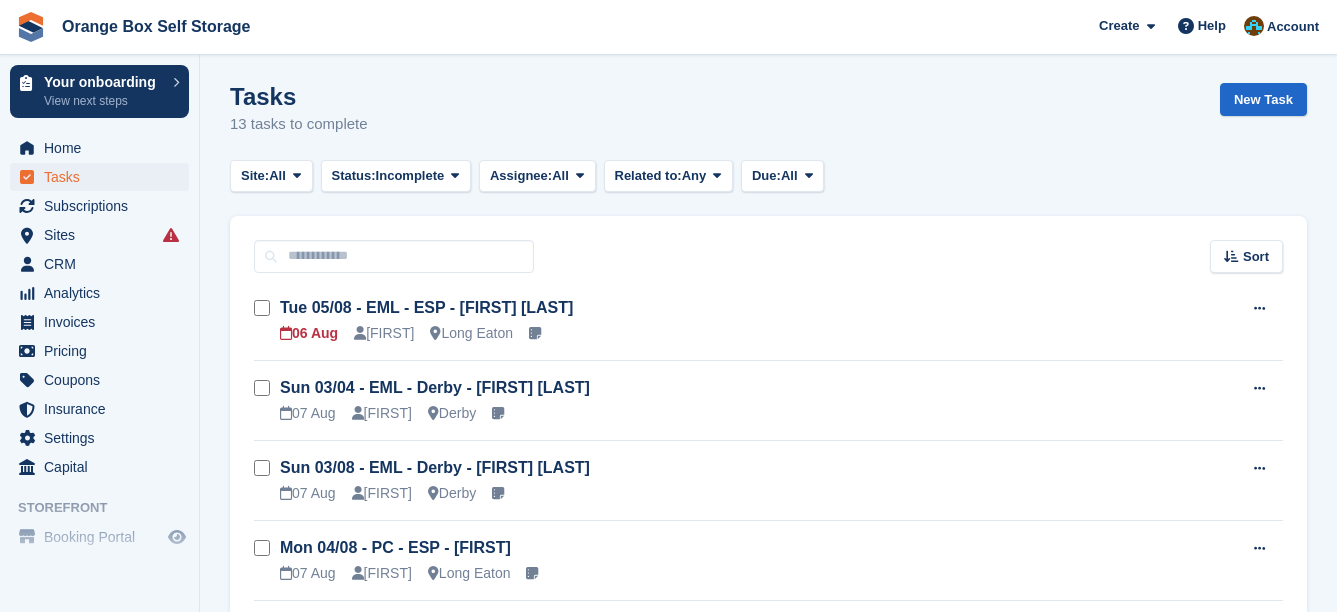 scroll, scrollTop: 0, scrollLeft: 0, axis: both 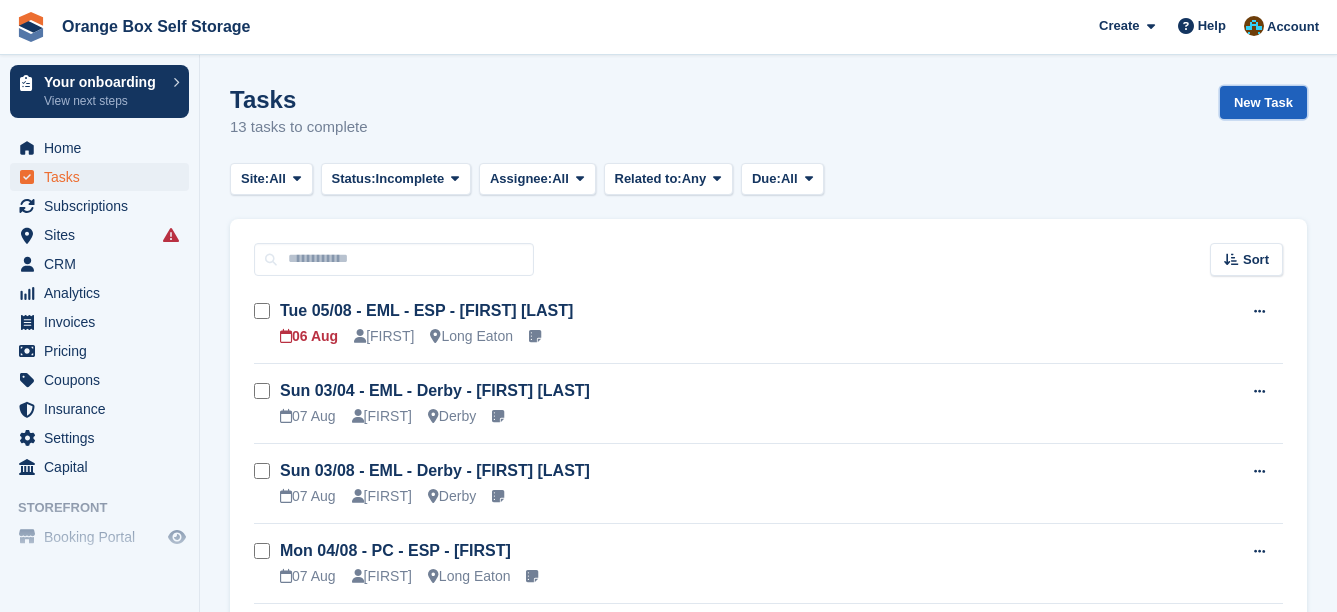 click on "New Task" at bounding box center [1263, 102] 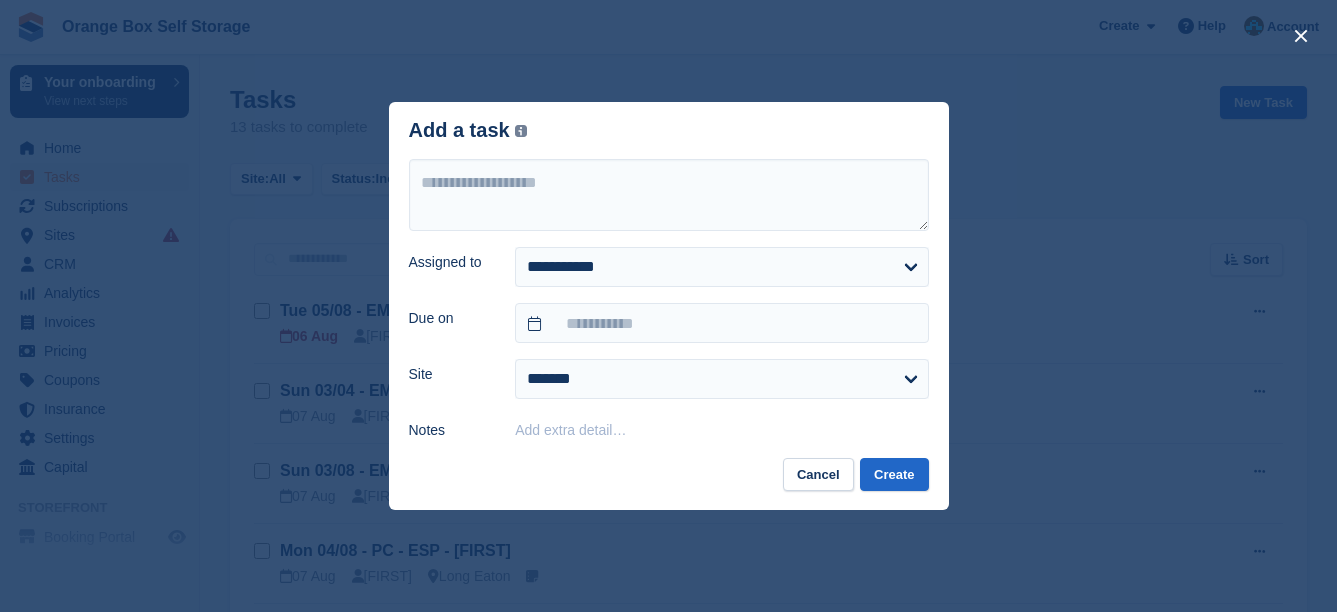 click on "Add extra detail…" at bounding box center (570, 430) 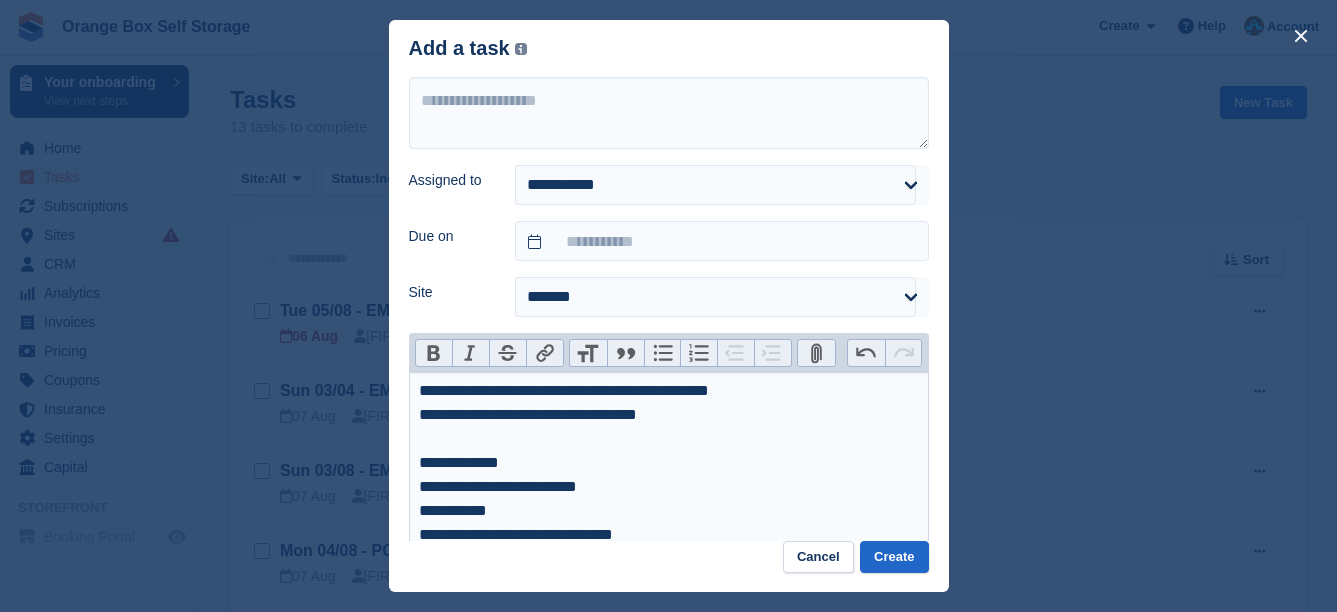 type on "**********" 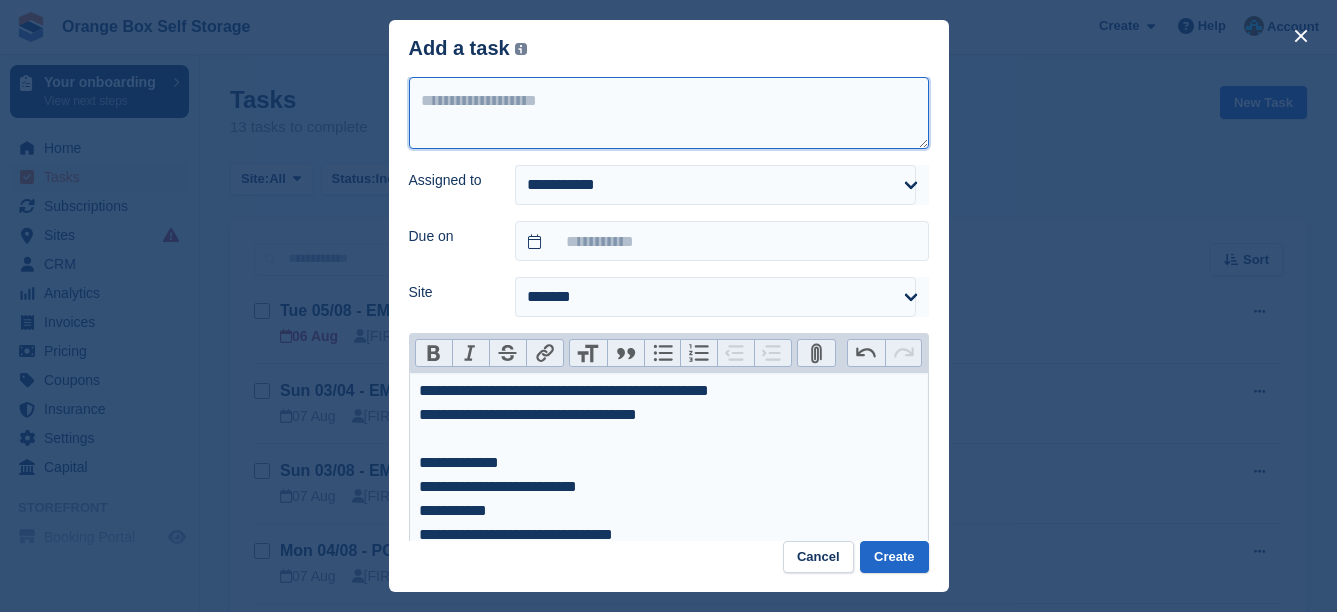 click at bounding box center [669, 113] 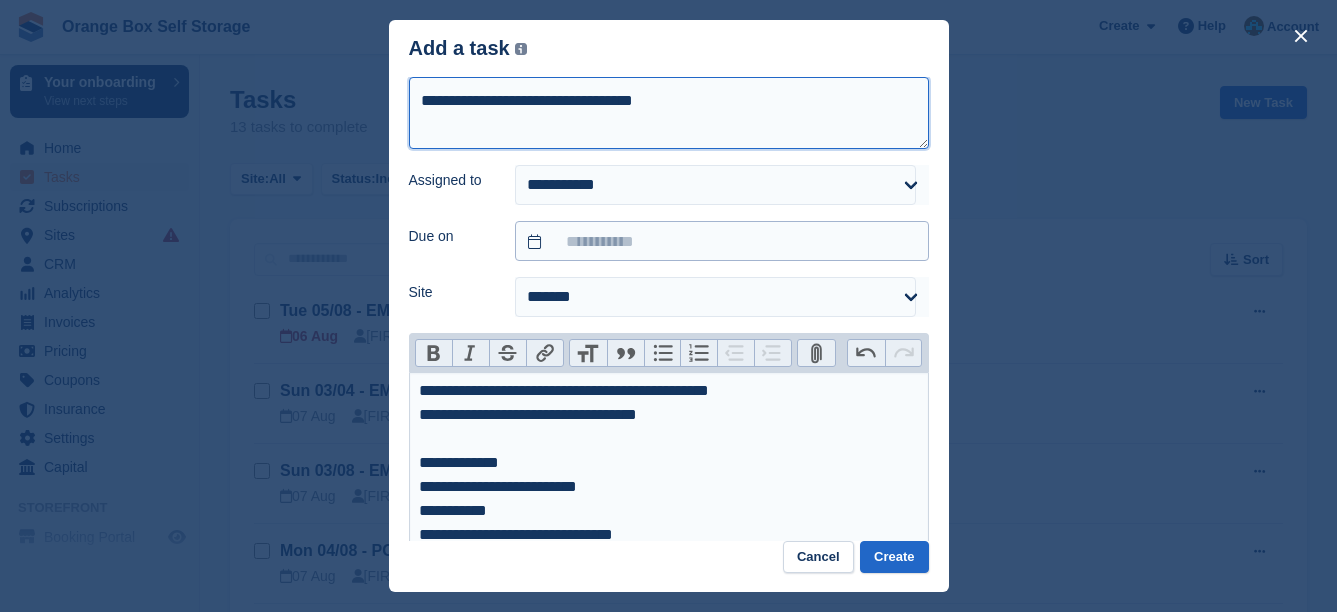 type on "**********" 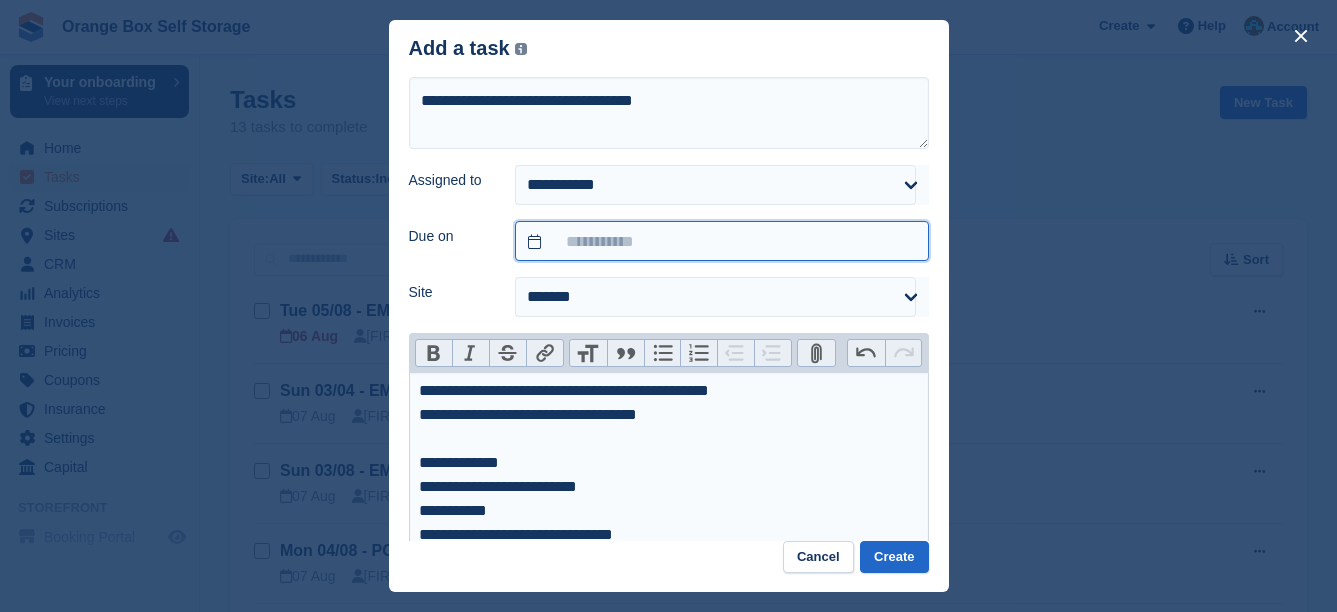 click at bounding box center [721, 241] 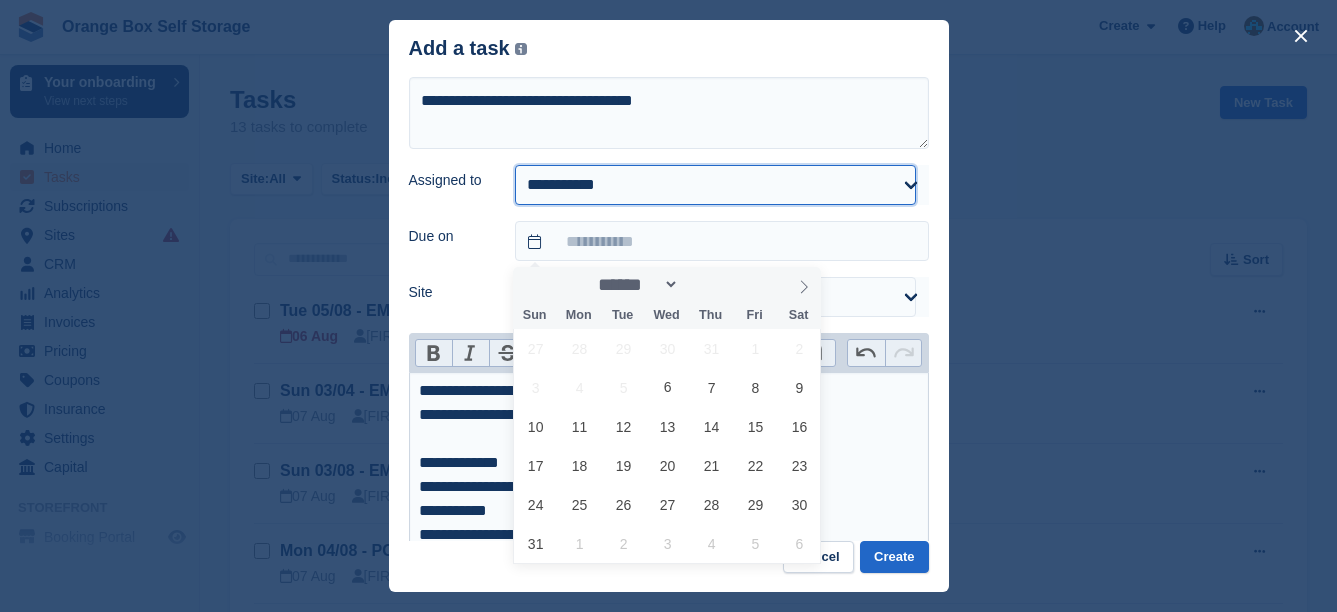 click on "**********" at bounding box center [715, 185] 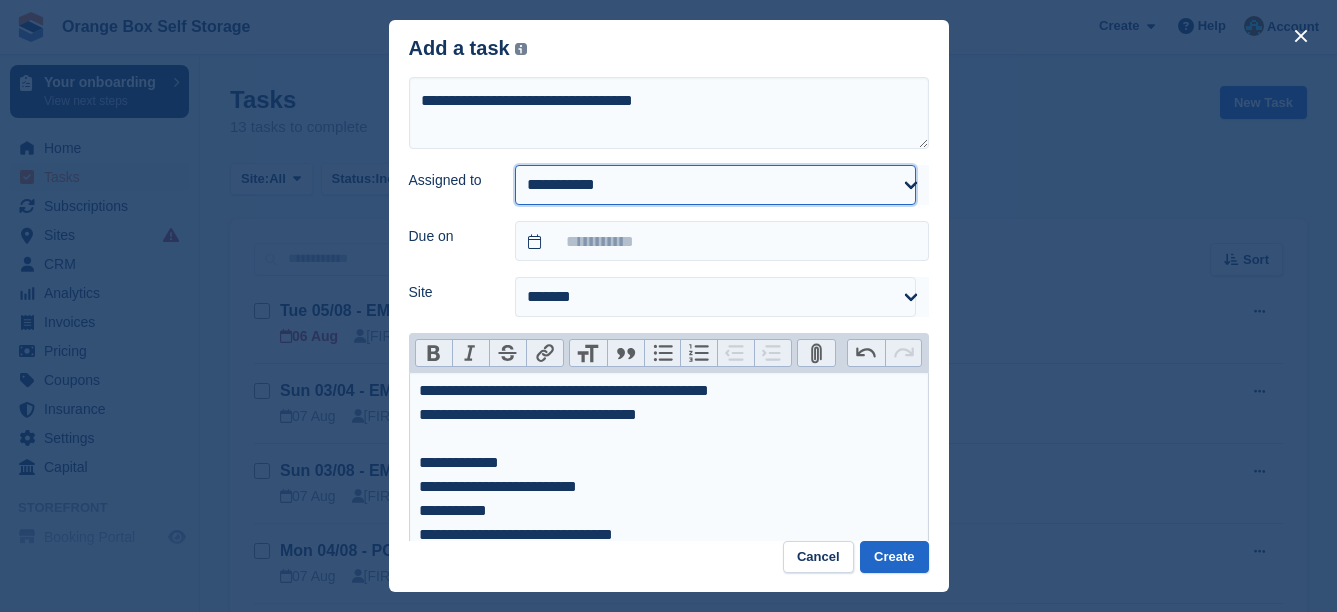 select on "****" 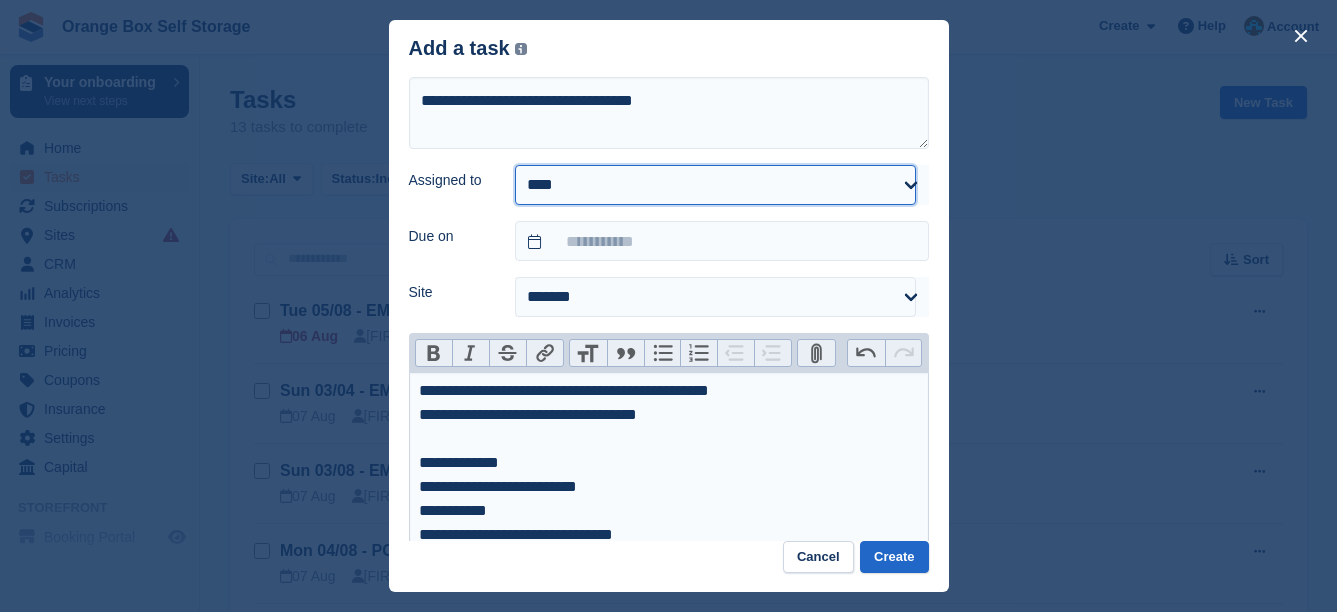 click on "**********" at bounding box center (715, 185) 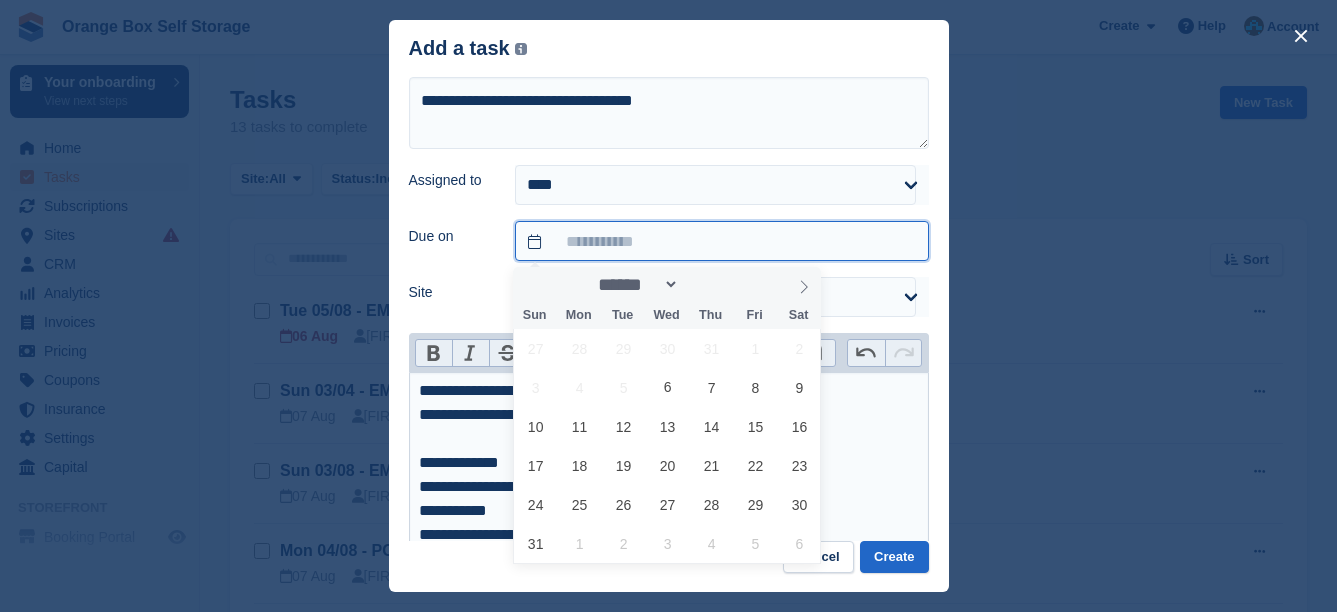 click at bounding box center (721, 241) 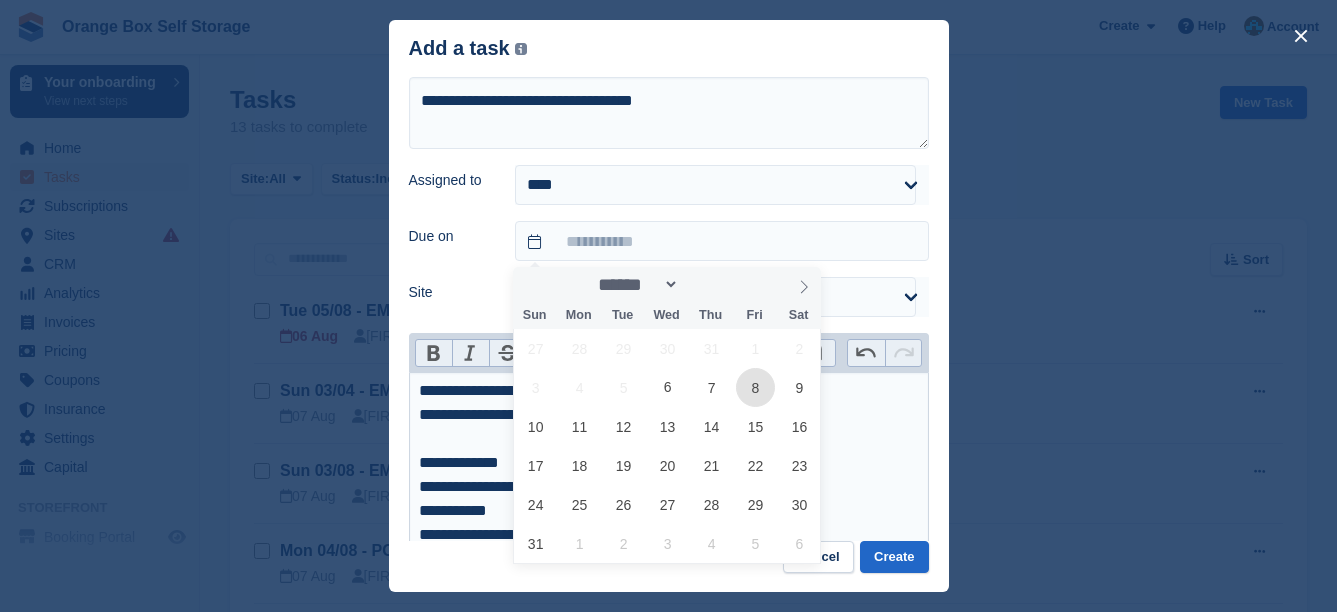click on "8" at bounding box center [755, 387] 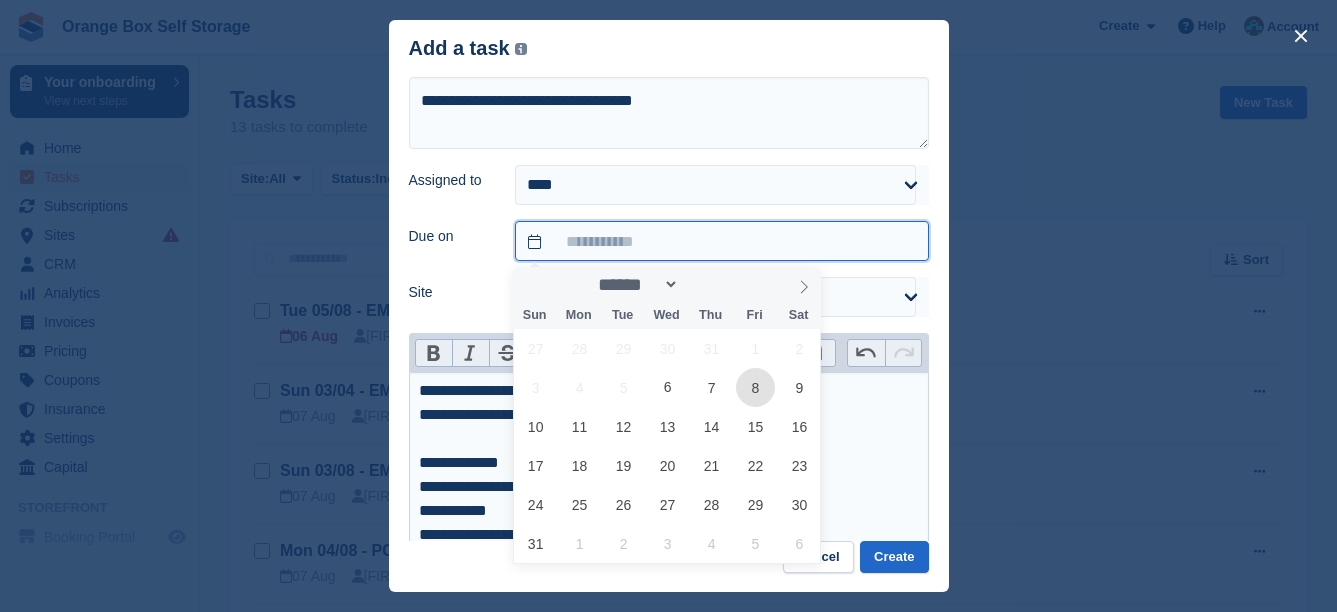 type on "**********" 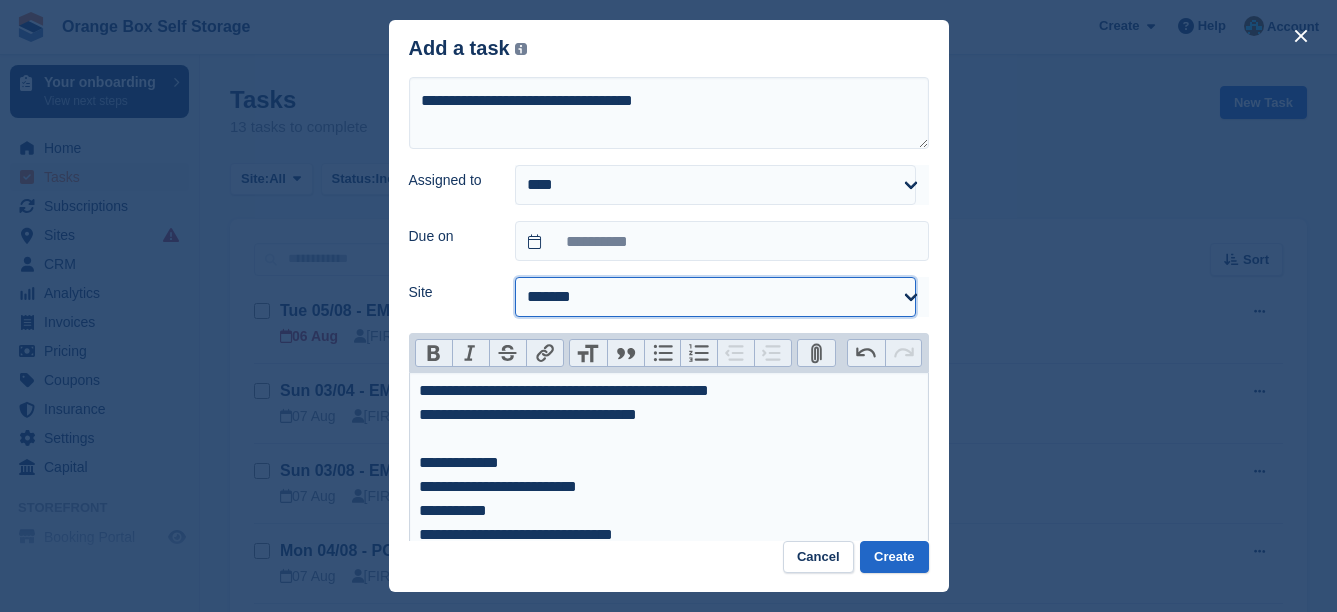 click on "**********" at bounding box center (715, 297) 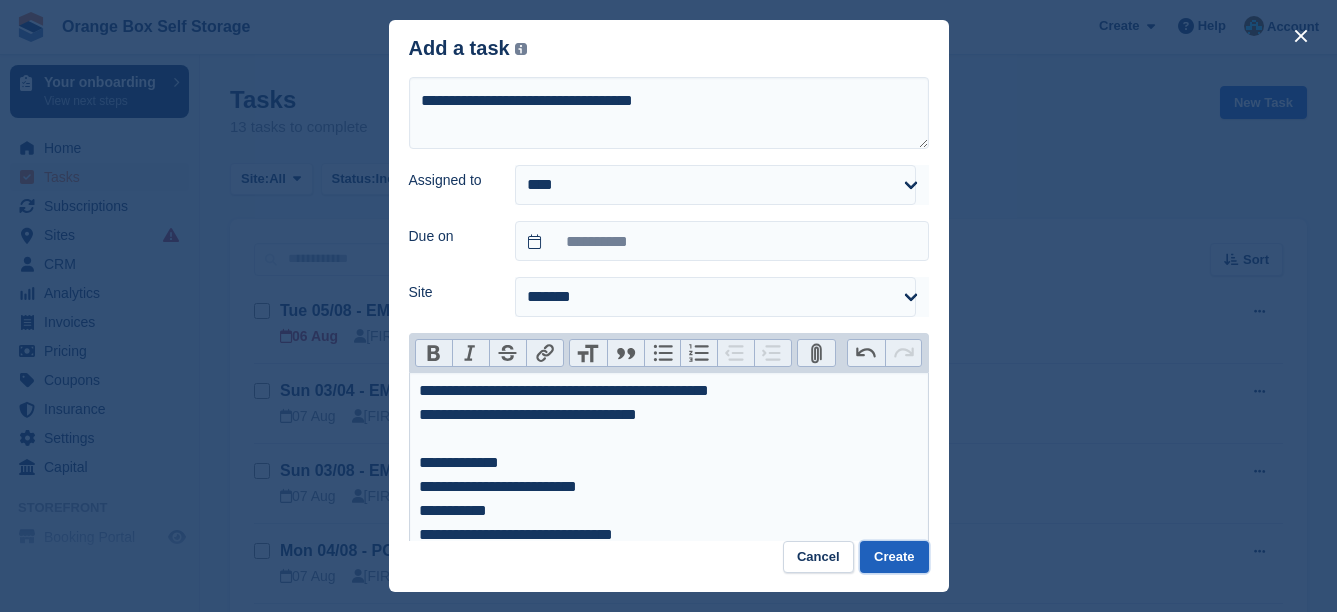 click on "Create" at bounding box center [894, 557] 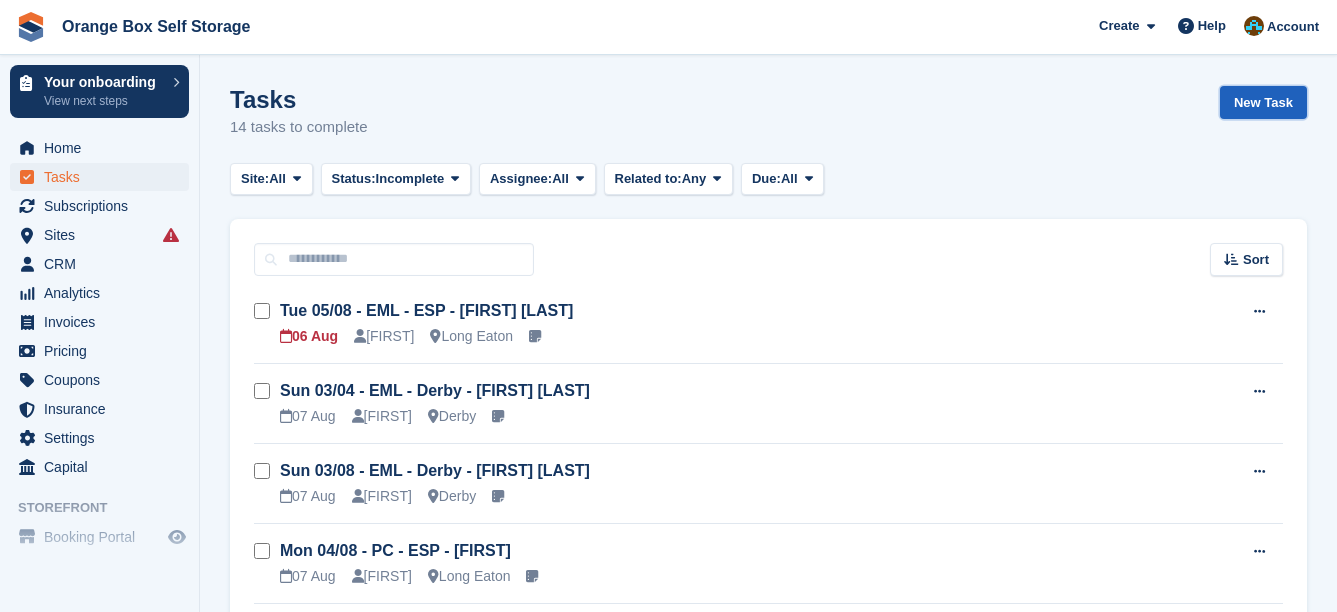 click on "New Task" at bounding box center (1263, 102) 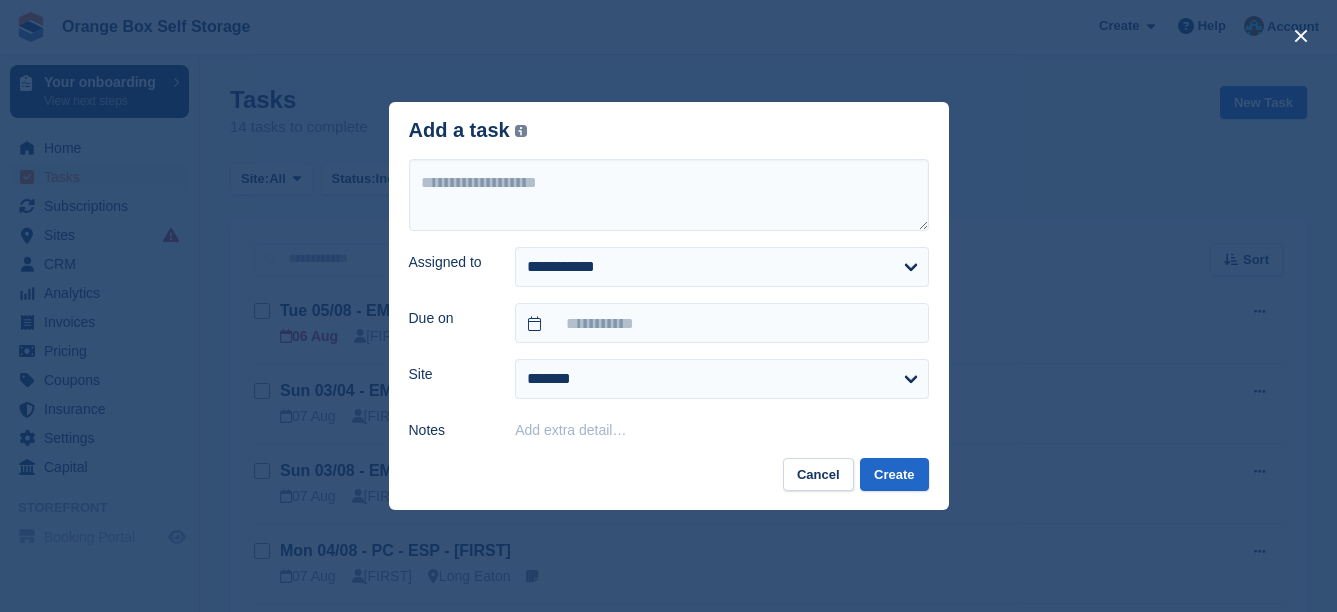 click on "Add extra detail…" at bounding box center (721, 429) 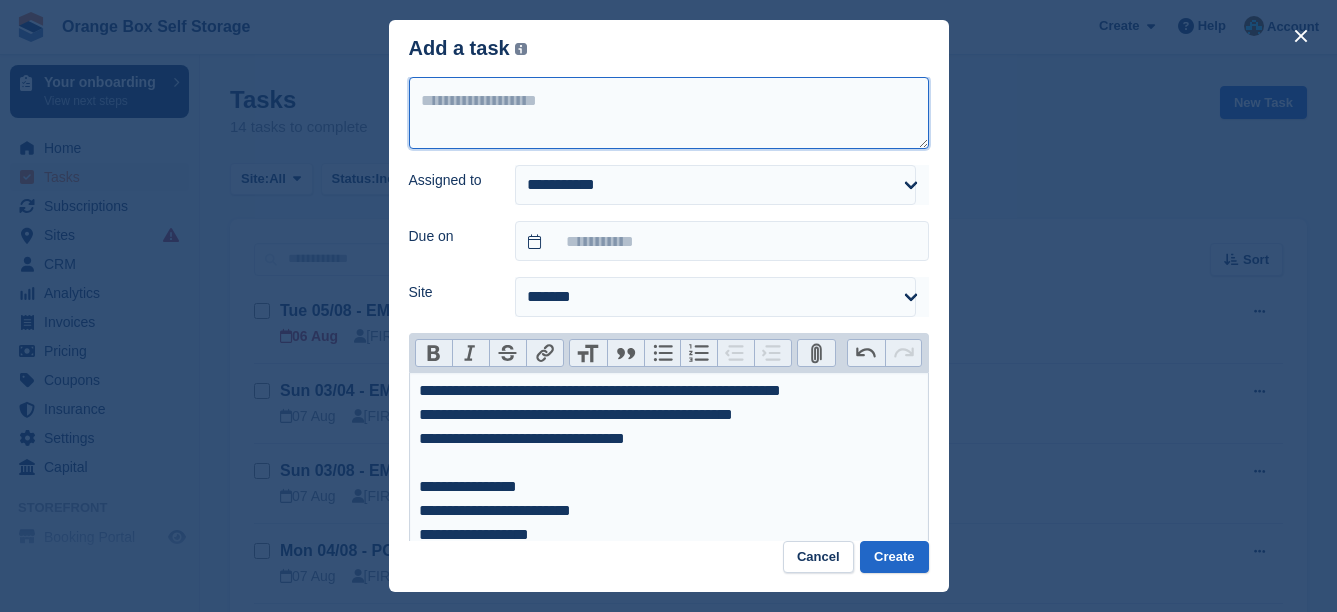drag, startPoint x: 526, startPoint y: 105, endPoint x: 512, endPoint y: 116, distance: 17.804493 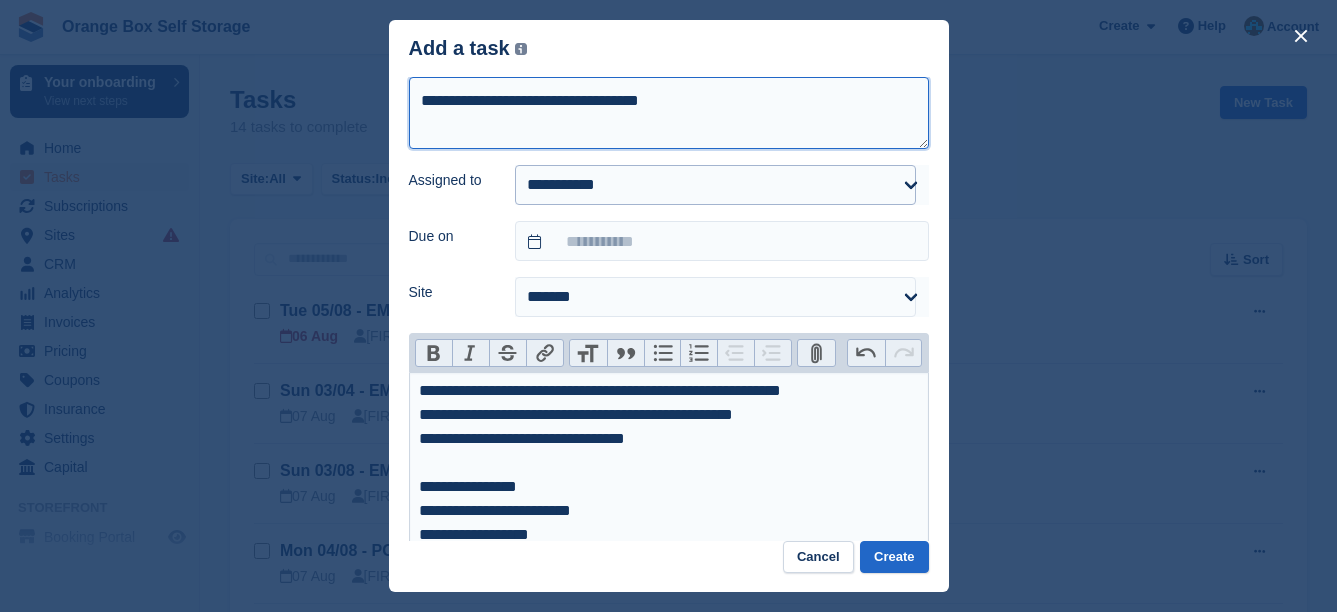 type on "**********" 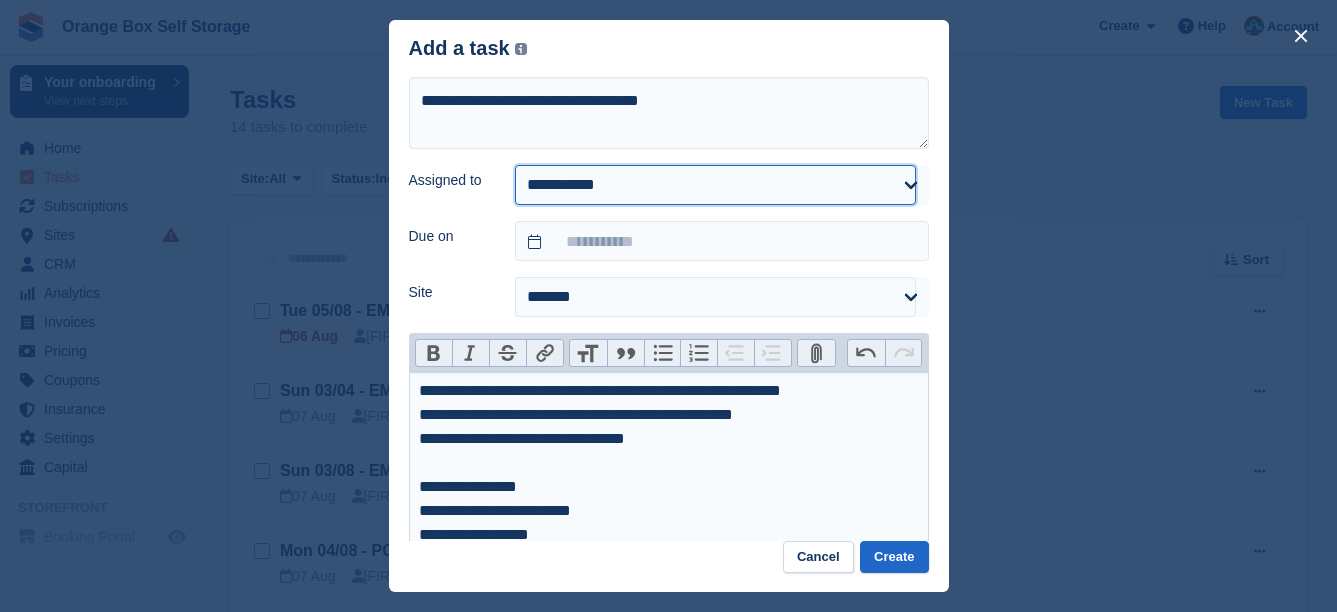 click on "**********" at bounding box center [715, 185] 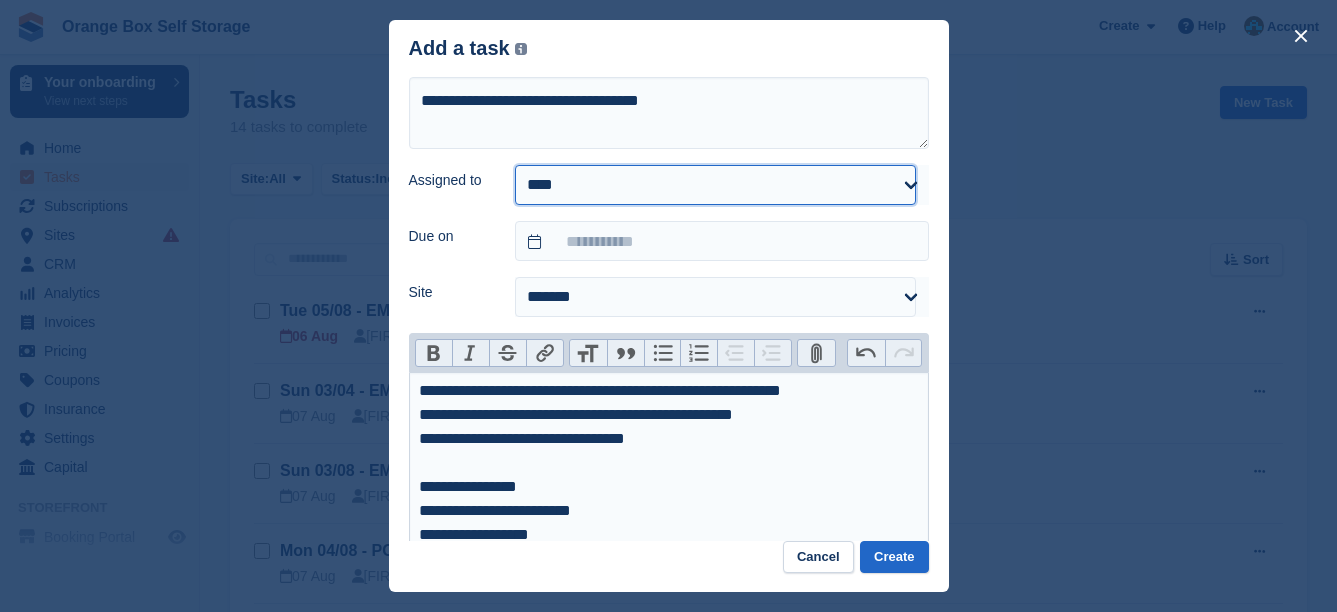 click on "**********" at bounding box center [715, 185] 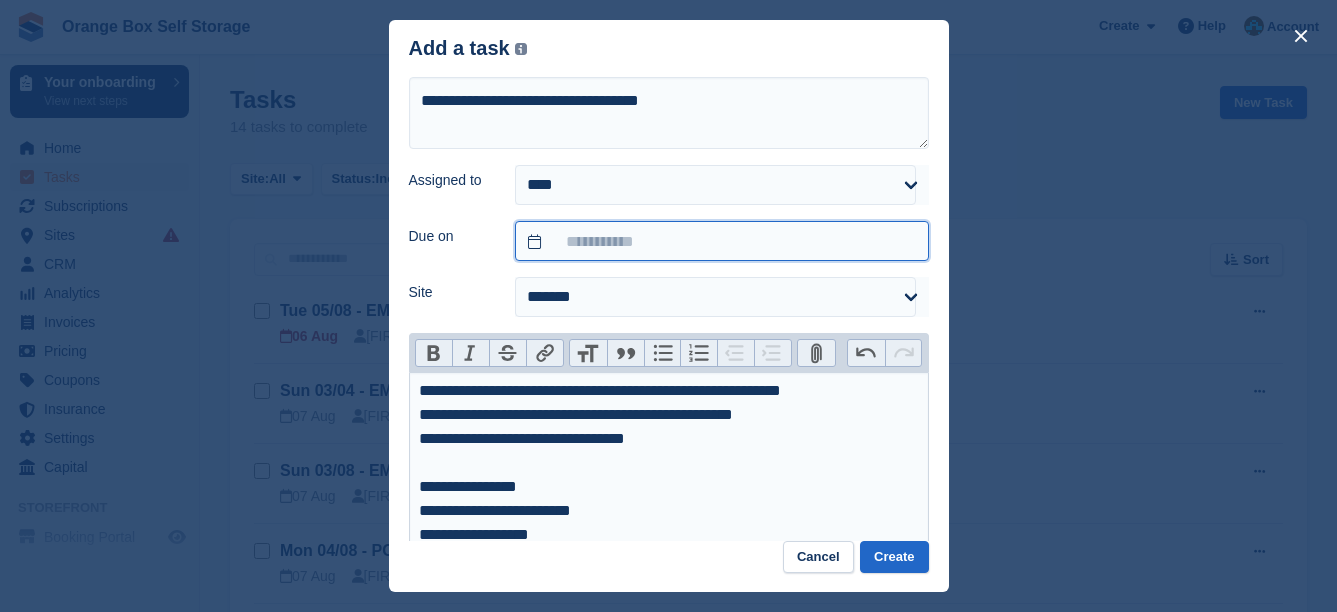 click on "Orange Box Self Storage
Create
Subscription
Invoice
Contact
Deal
Discount
Page
Help
Chat Support
Submit a support request
Help Center
Get answers to Stora questions
What's New" at bounding box center (668, 747) 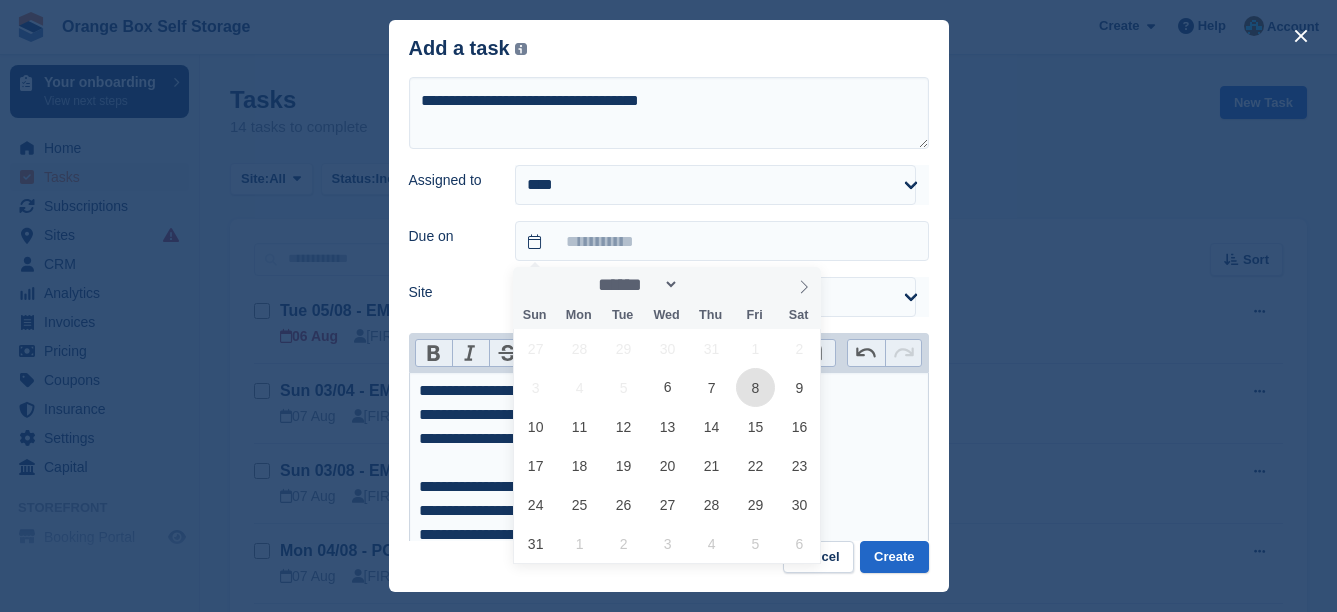 click on "8" at bounding box center (755, 387) 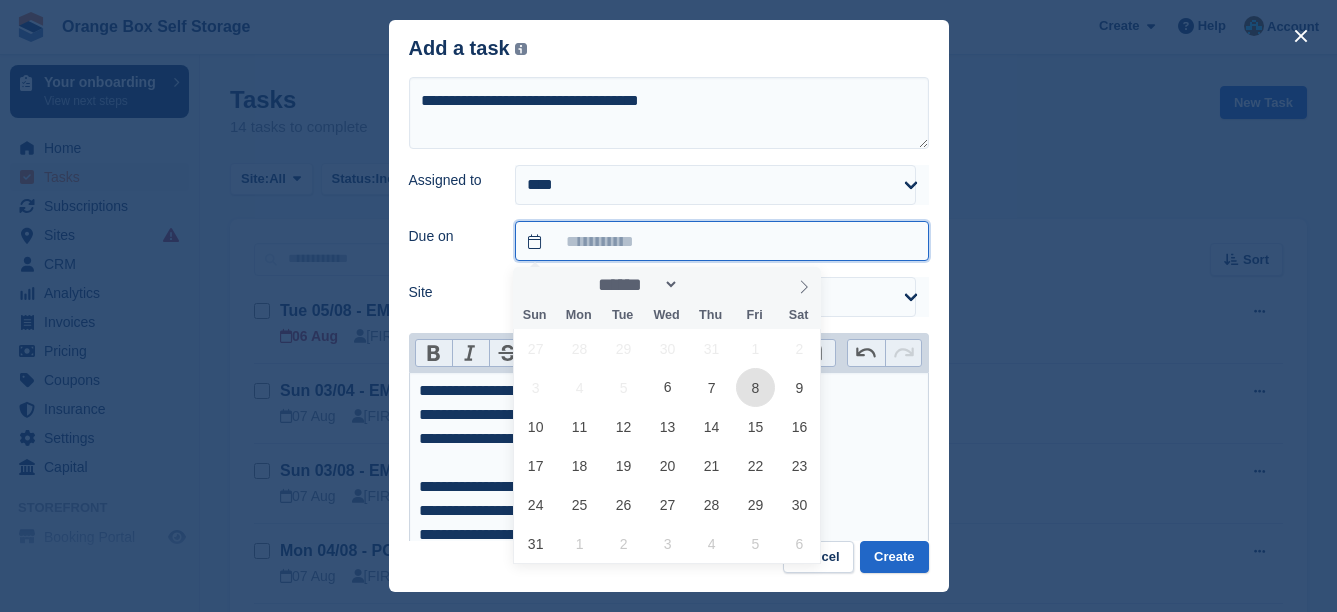 type on "**********" 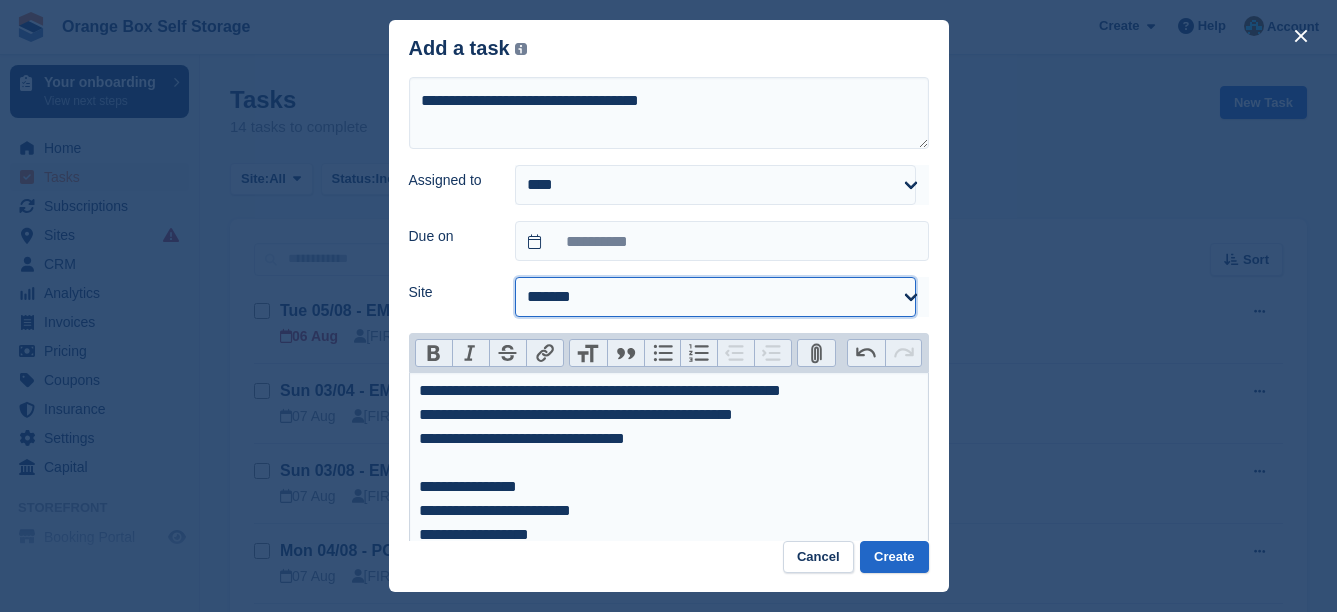 click on "**********" at bounding box center [715, 297] 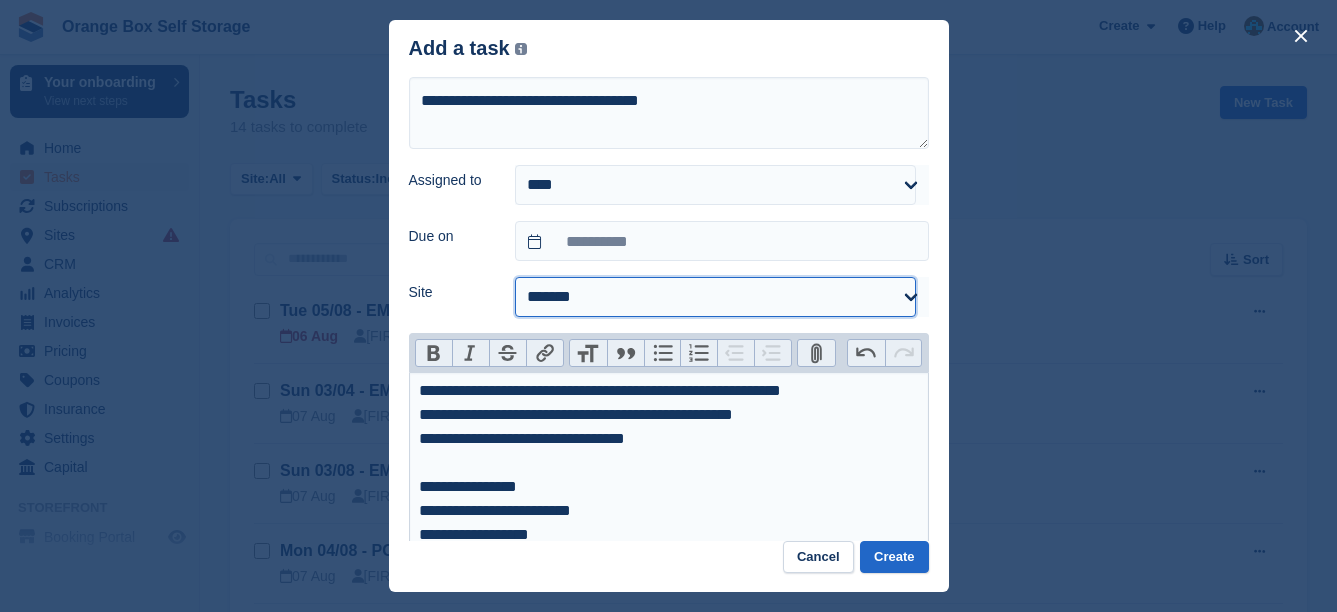 select on "****" 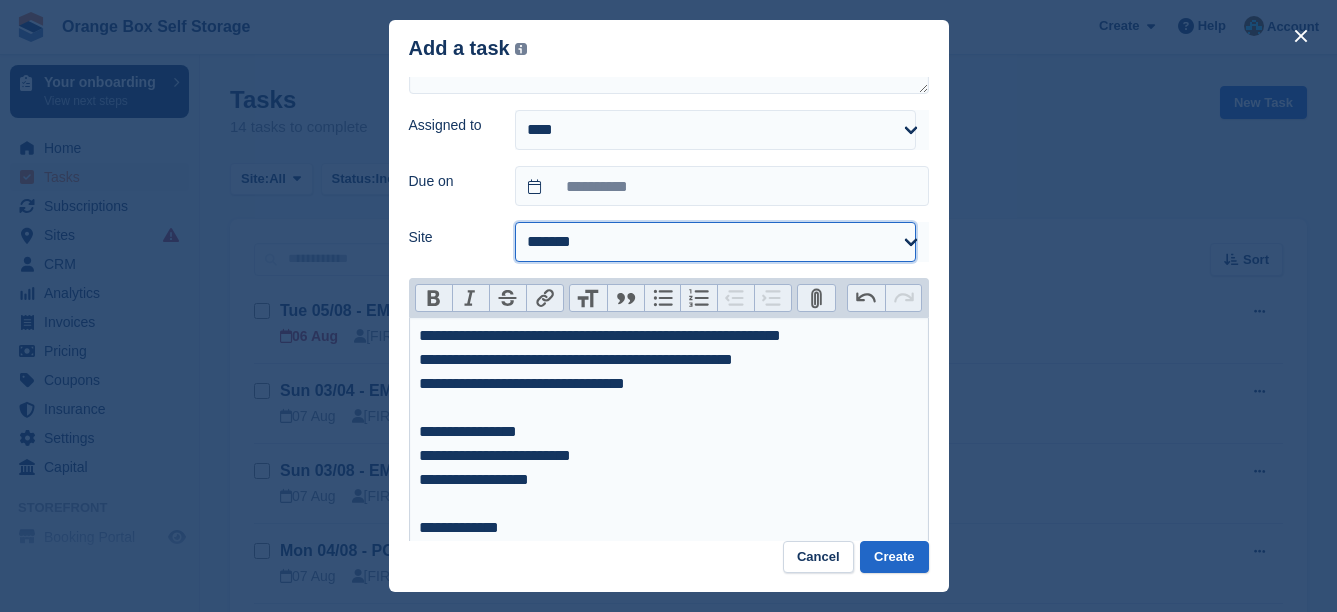 scroll, scrollTop: 105, scrollLeft: 0, axis: vertical 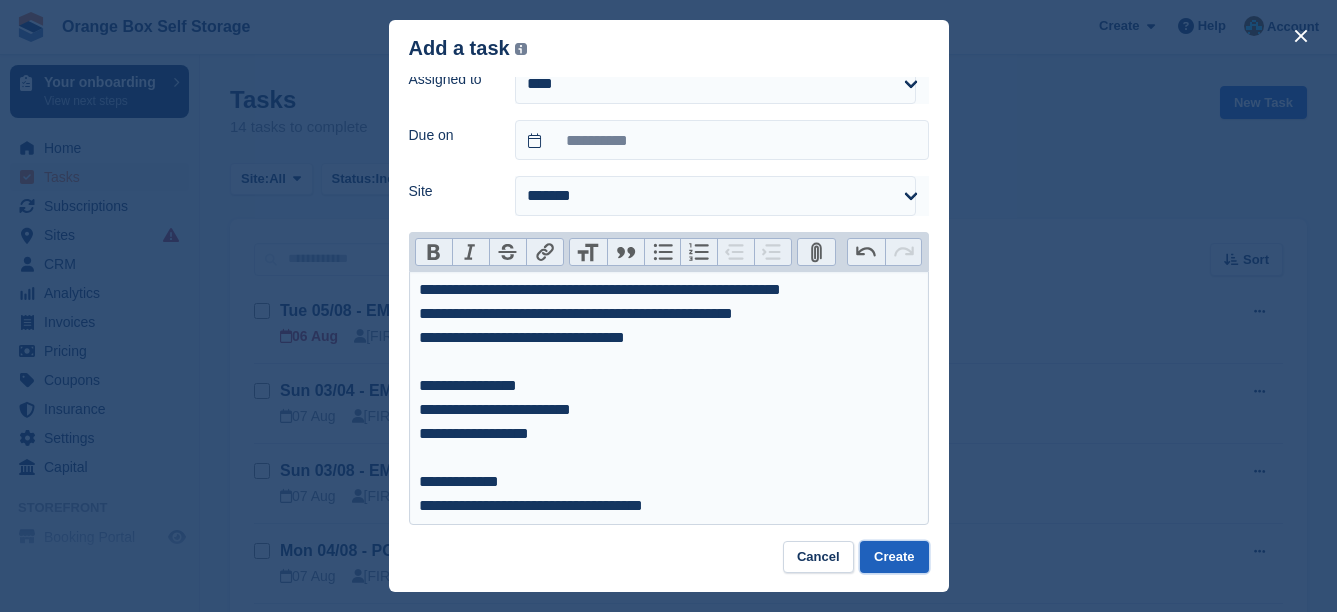 click on "Create" at bounding box center (894, 557) 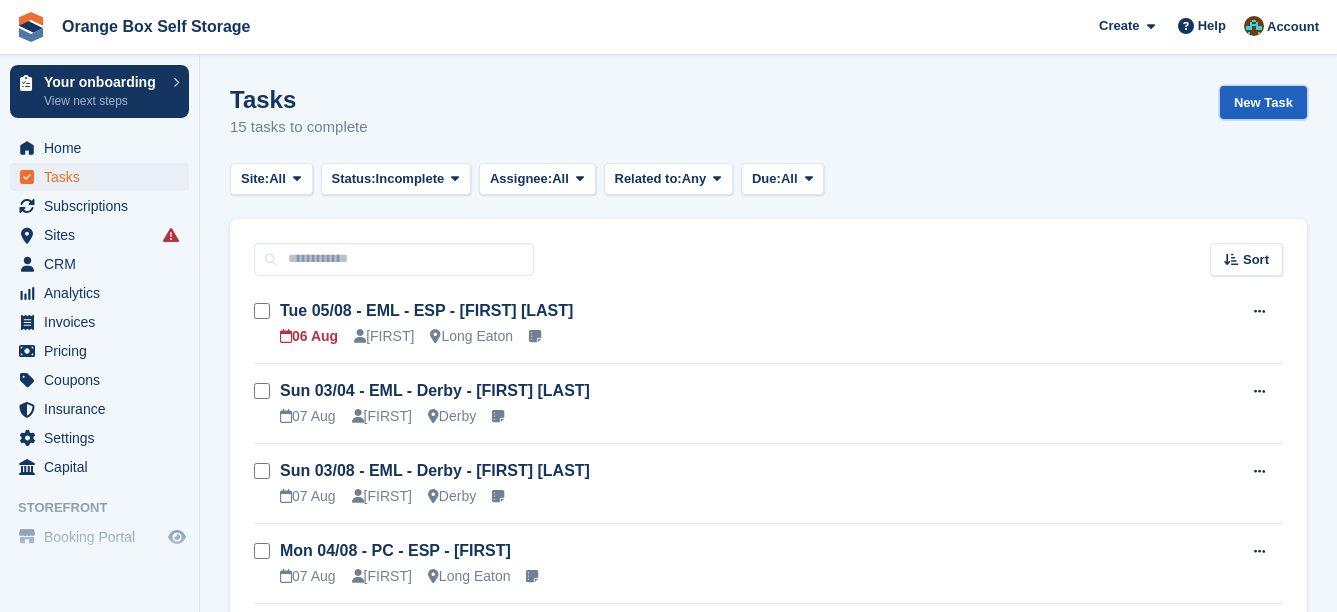 click on "New Task" at bounding box center (1263, 102) 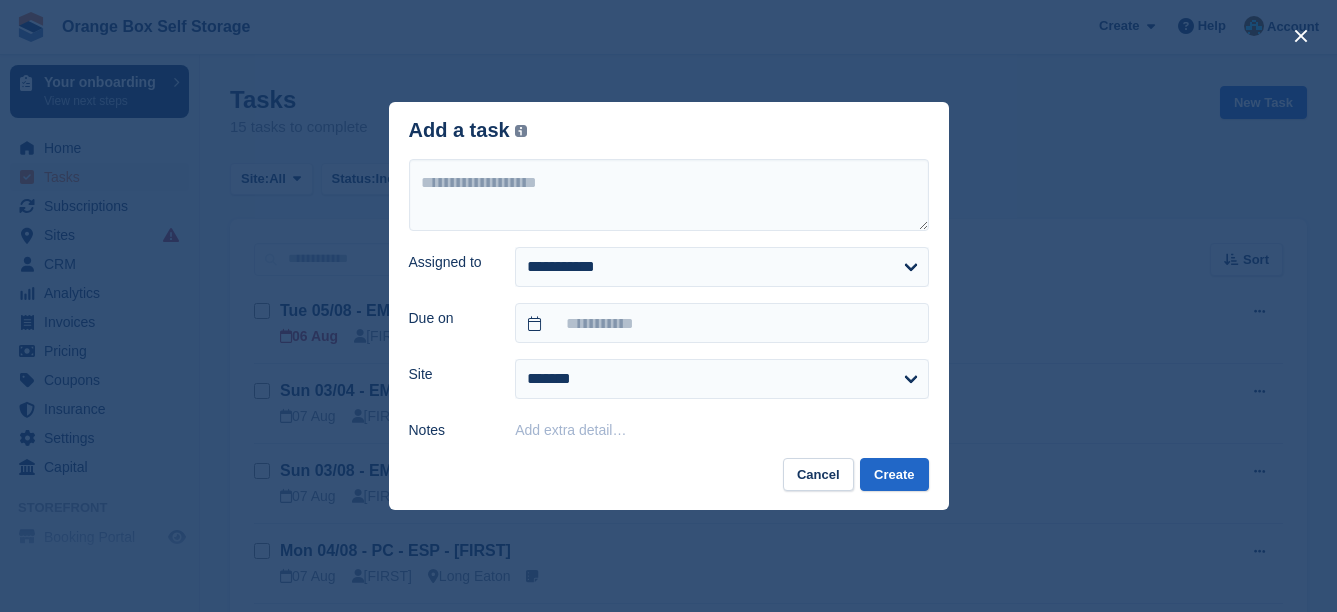 click on "Add extra detail…" at bounding box center (570, 430) 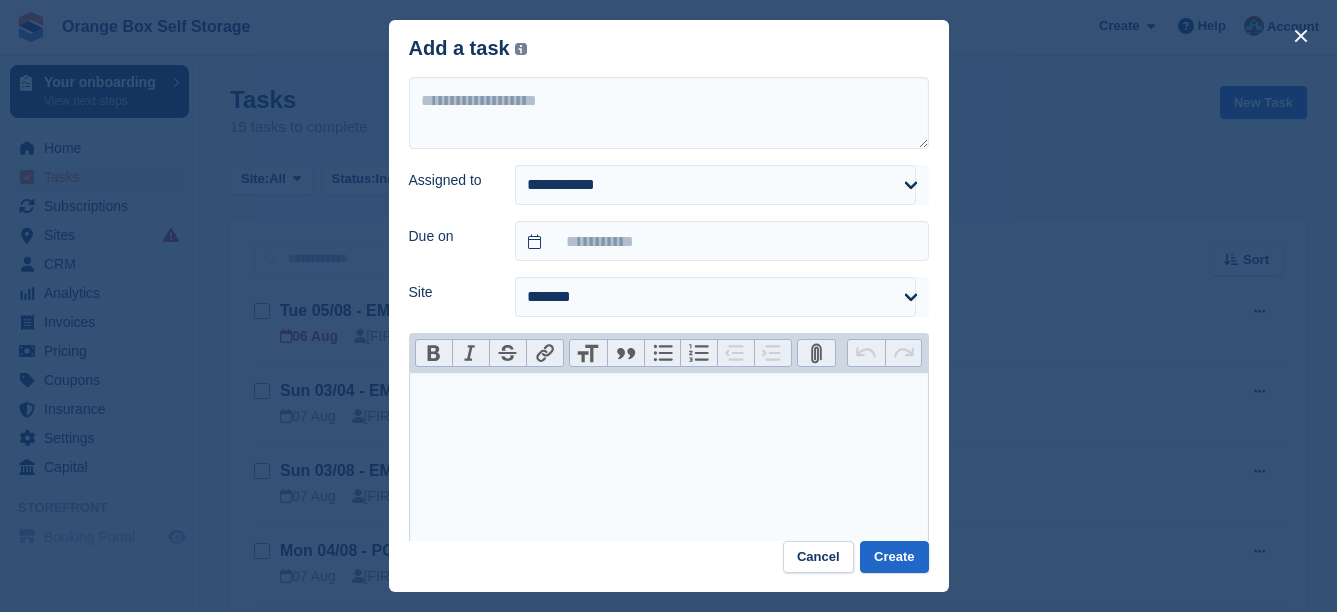 paste on "**********" 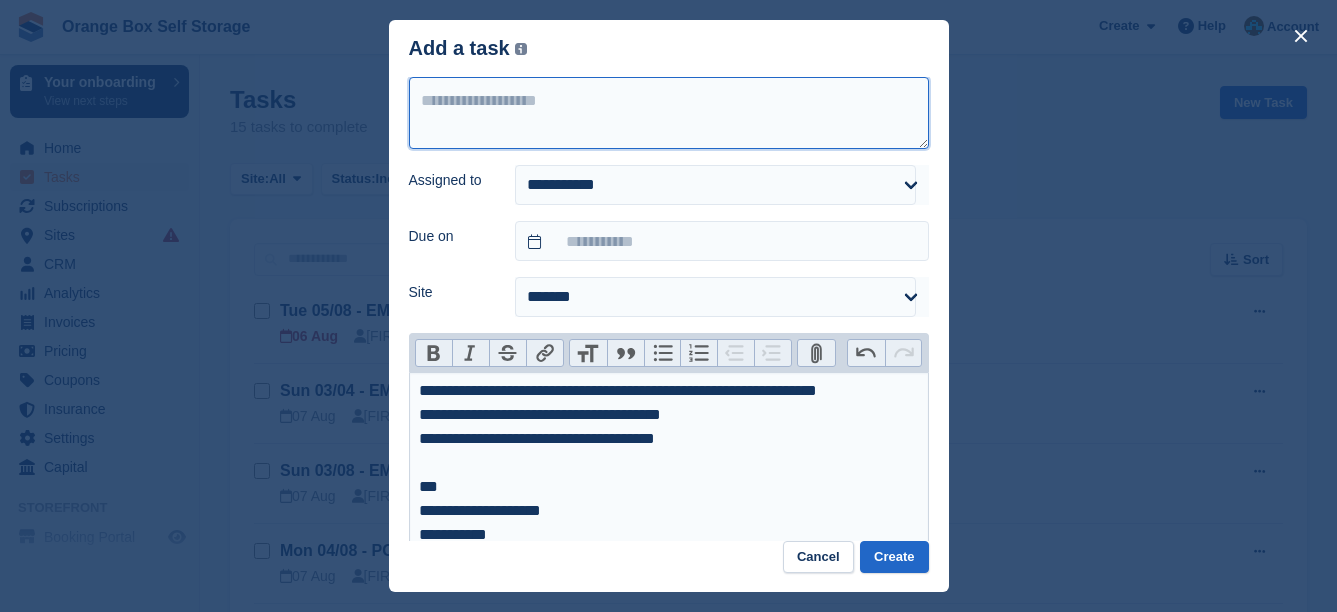 click at bounding box center [669, 113] 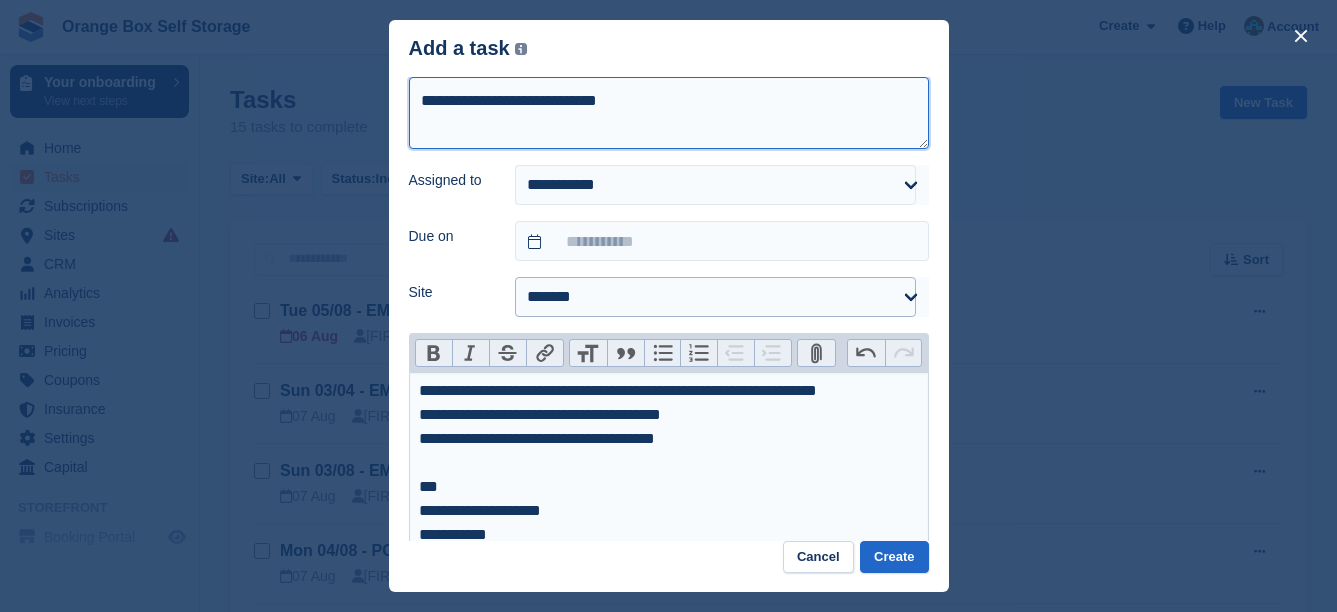 type on "**********" 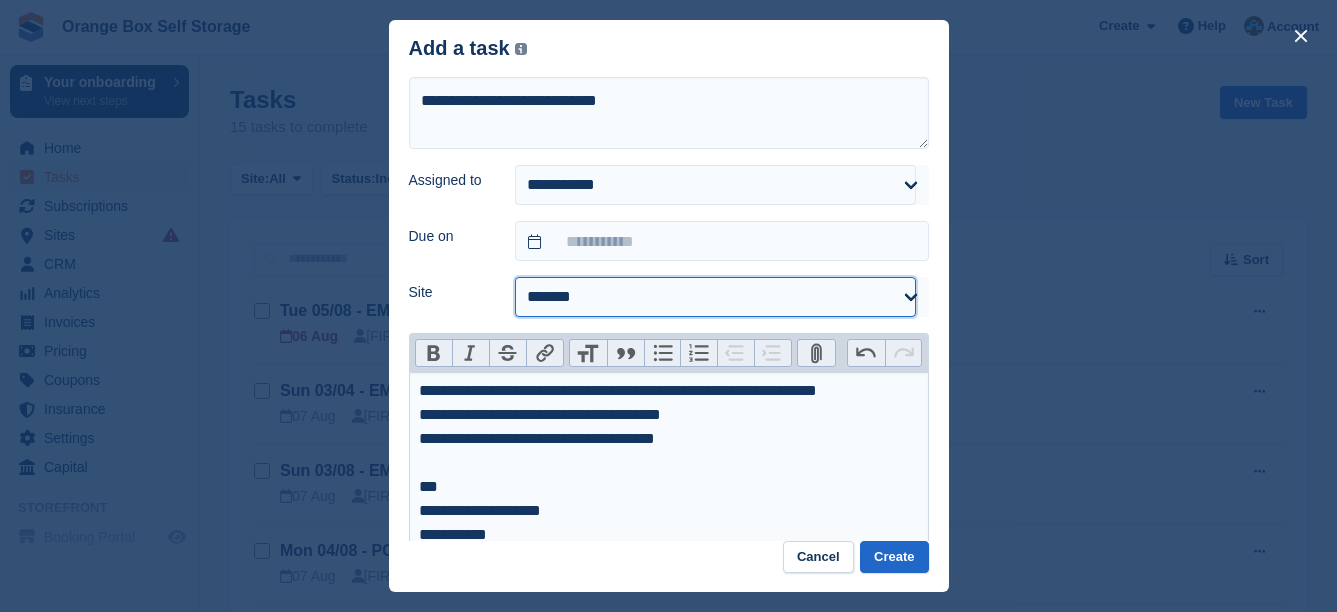 click on "**********" at bounding box center (715, 297) 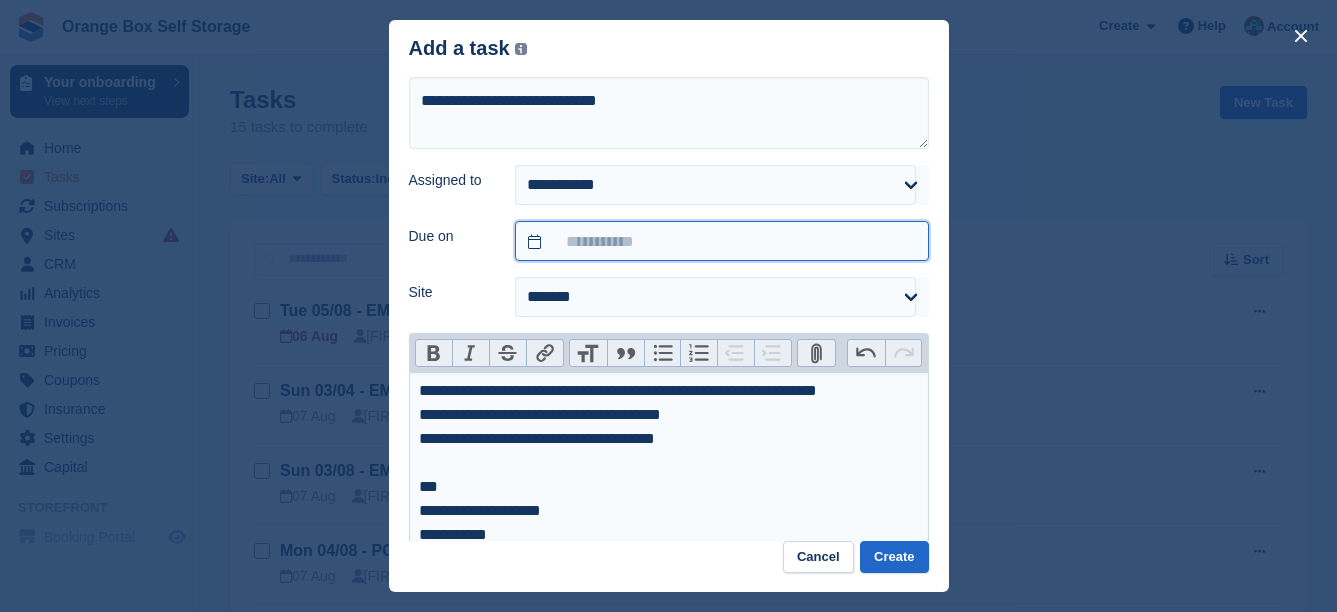click at bounding box center [721, 241] 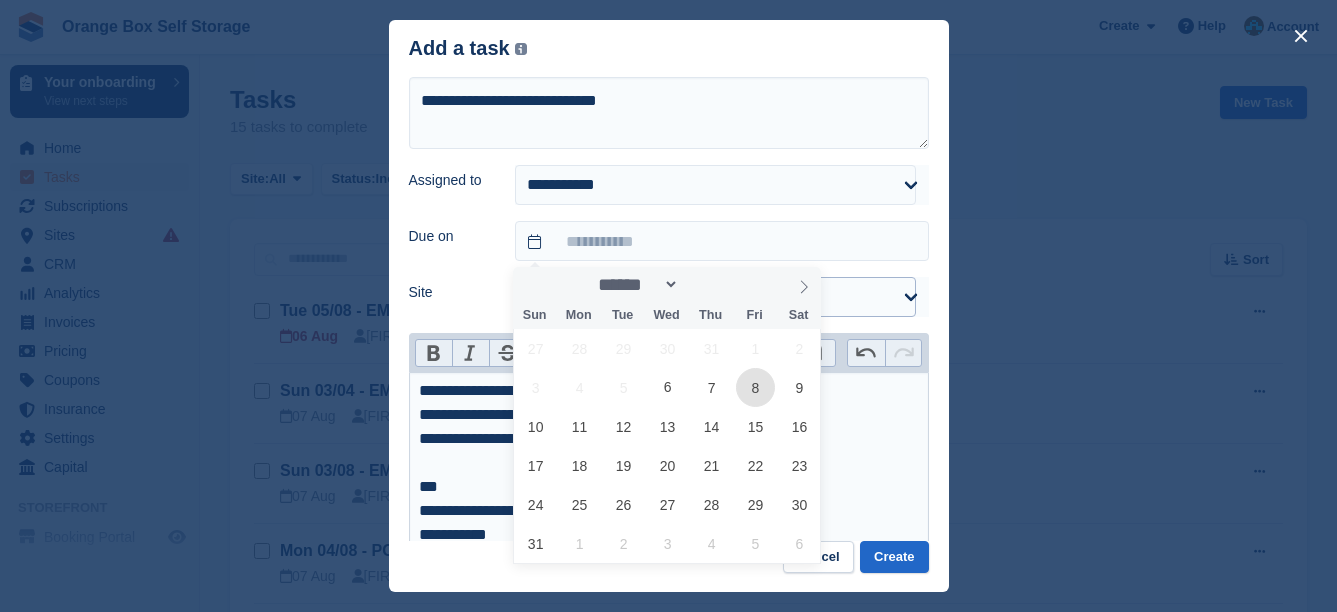 drag, startPoint x: 758, startPoint y: 392, endPoint x: 683, endPoint y: 285, distance: 130.66751 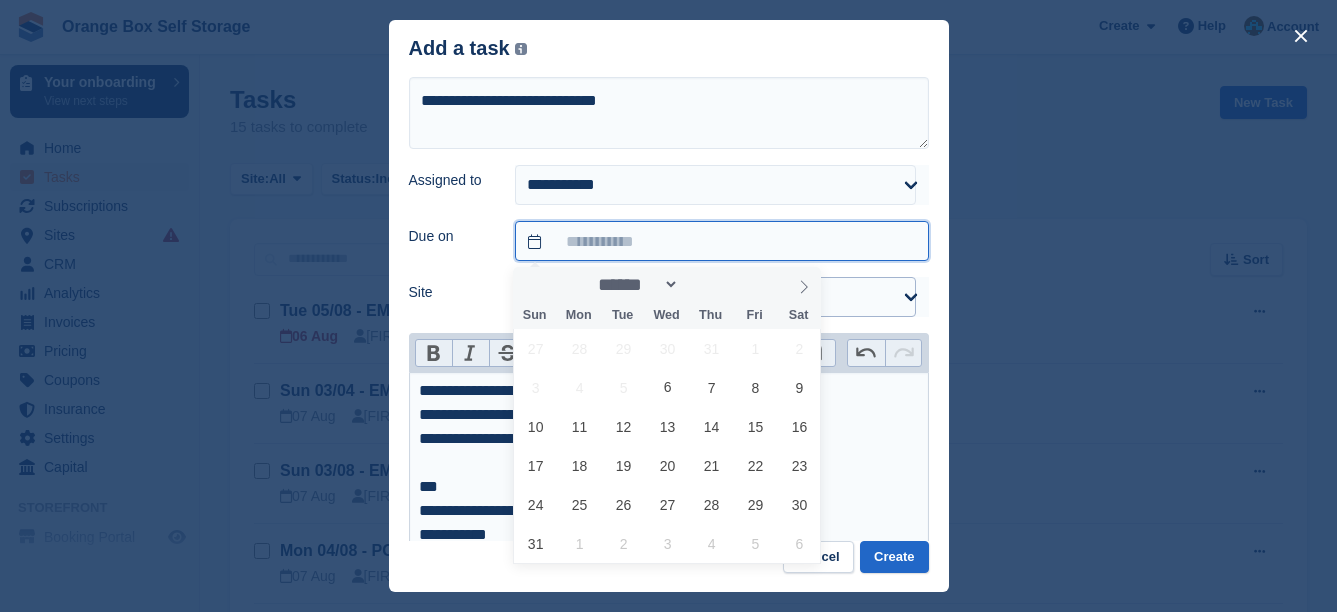 type on "**********" 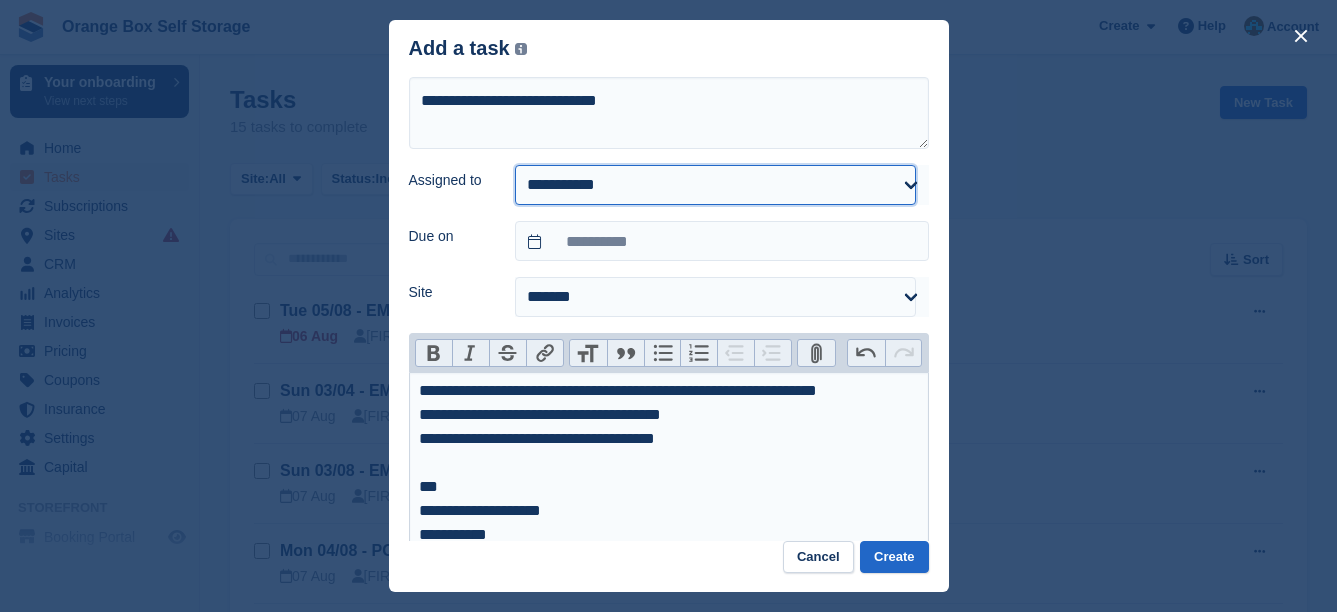 click on "**********" at bounding box center (715, 185) 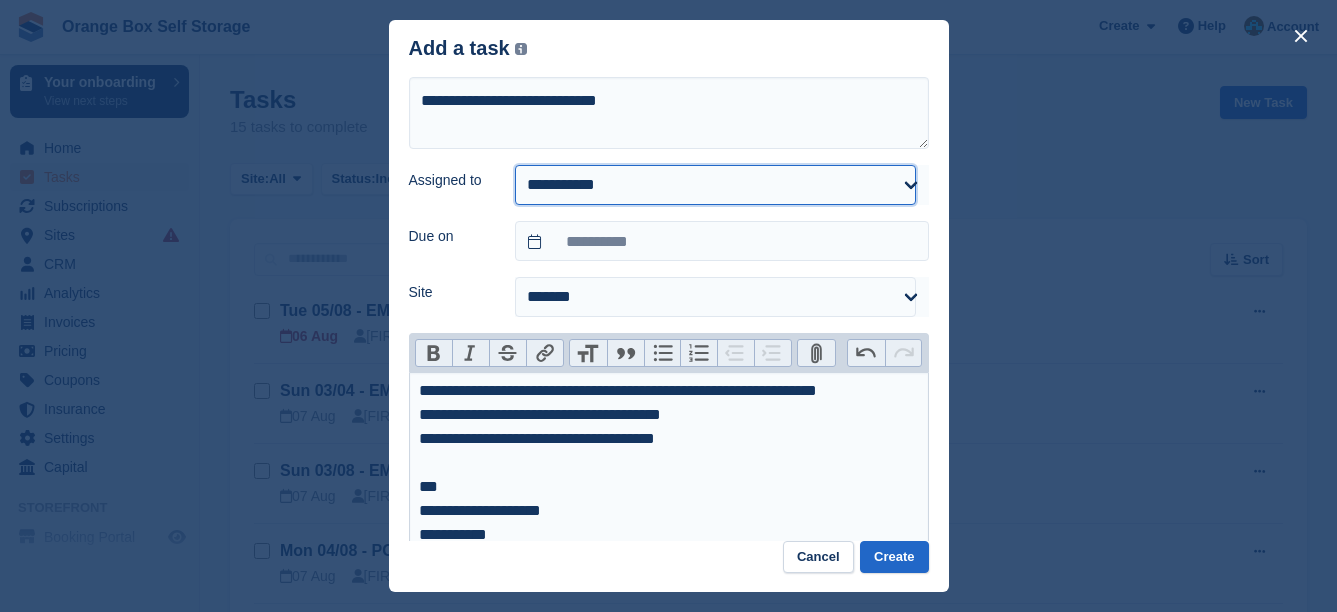 select on "****" 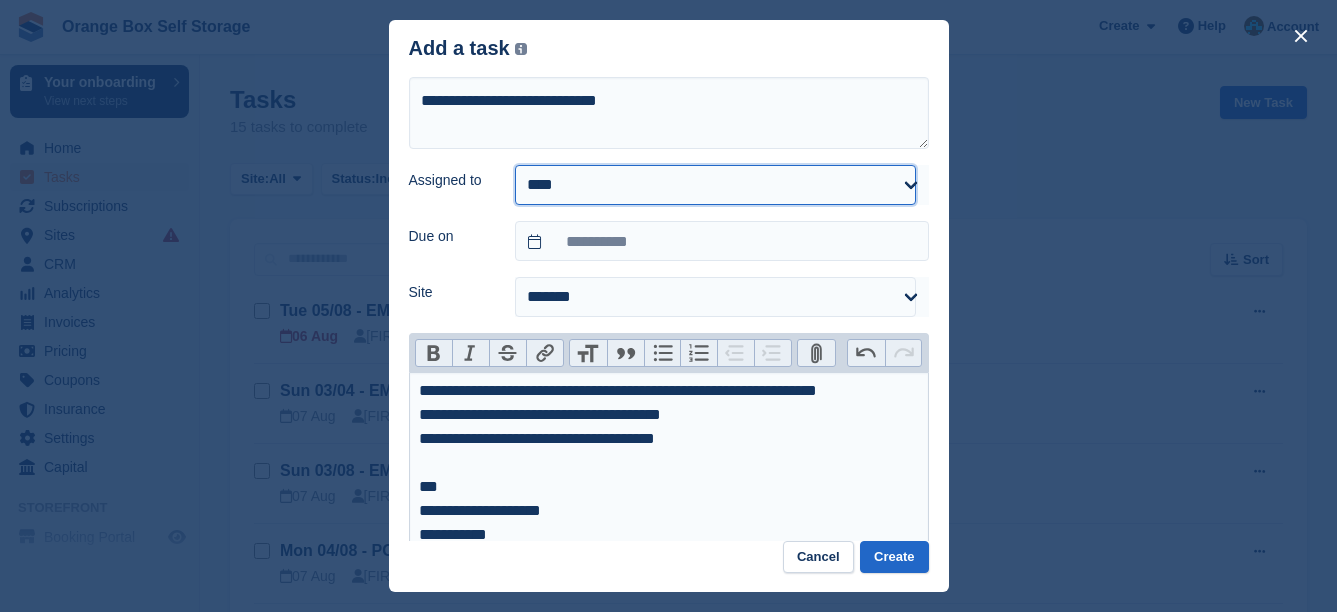 click on "**********" at bounding box center (715, 185) 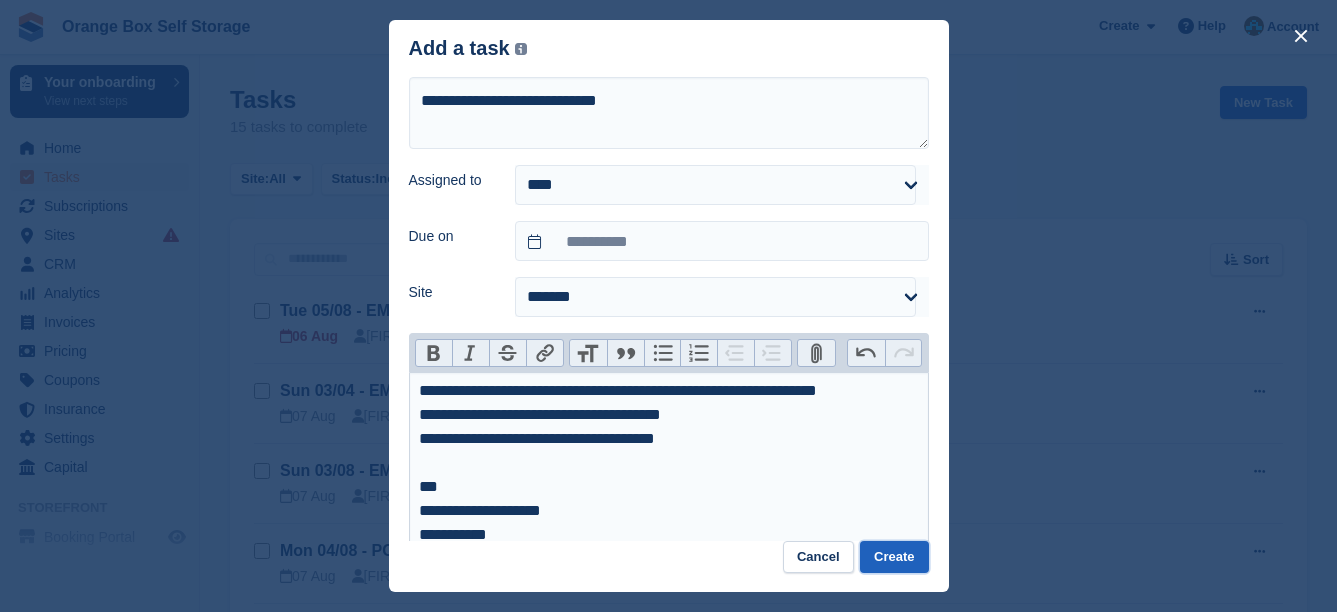 click on "Create" at bounding box center (894, 557) 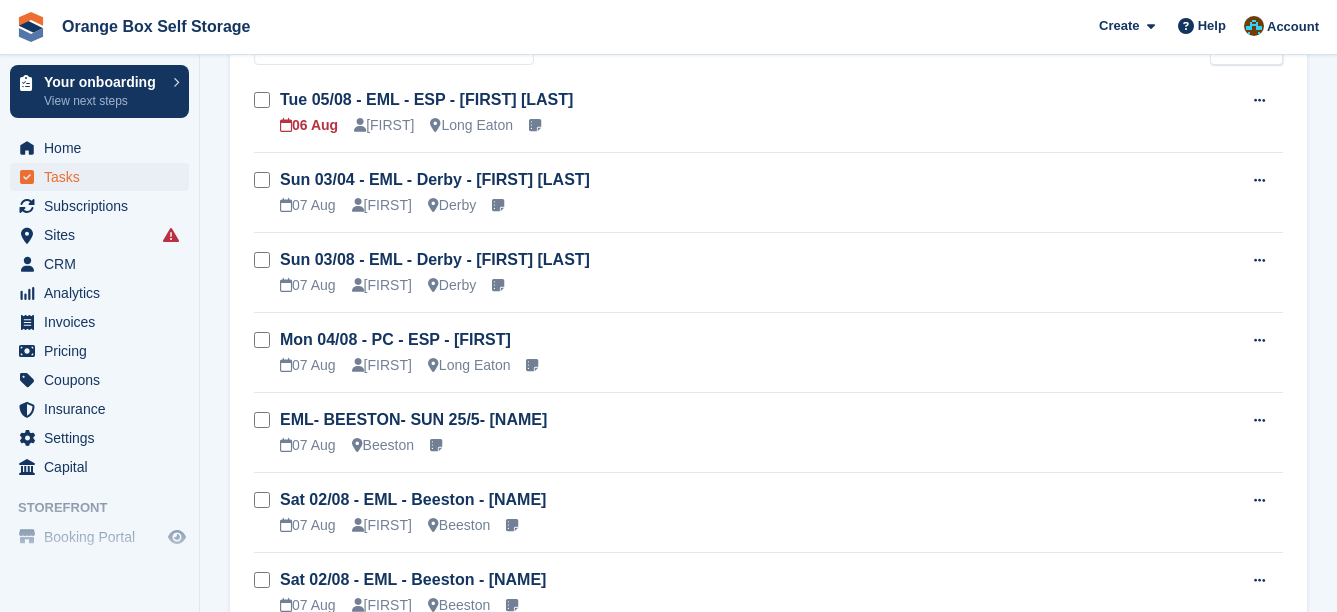 scroll, scrollTop: 0, scrollLeft: 0, axis: both 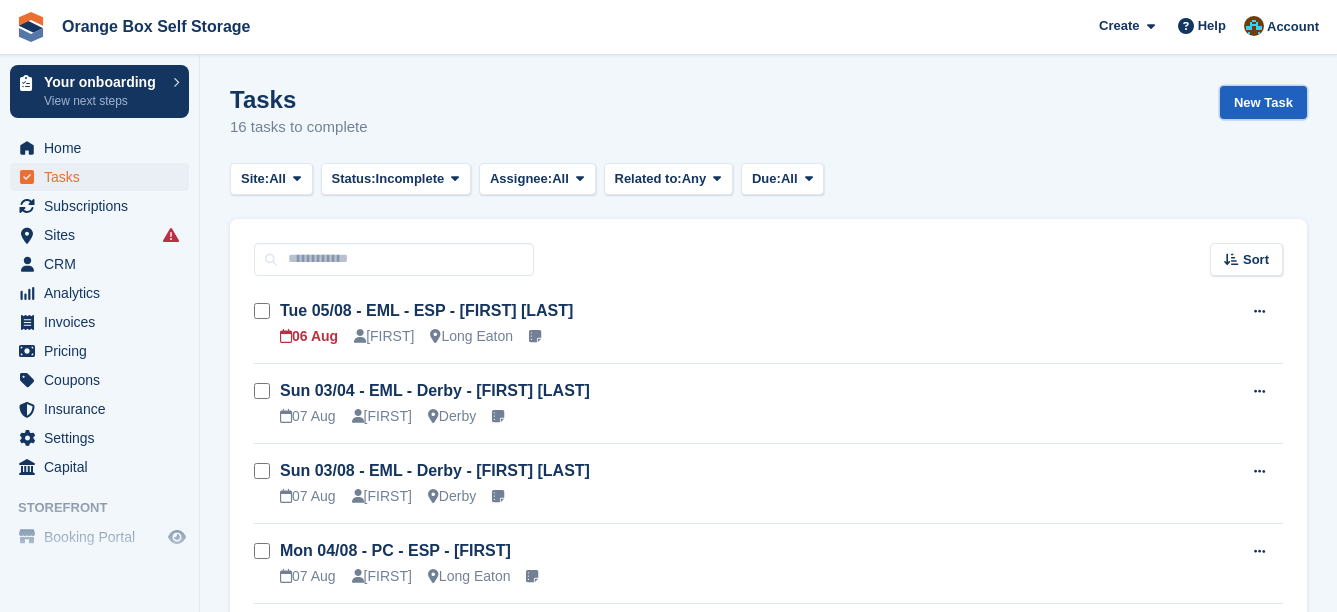 click on "New Task" at bounding box center (1263, 102) 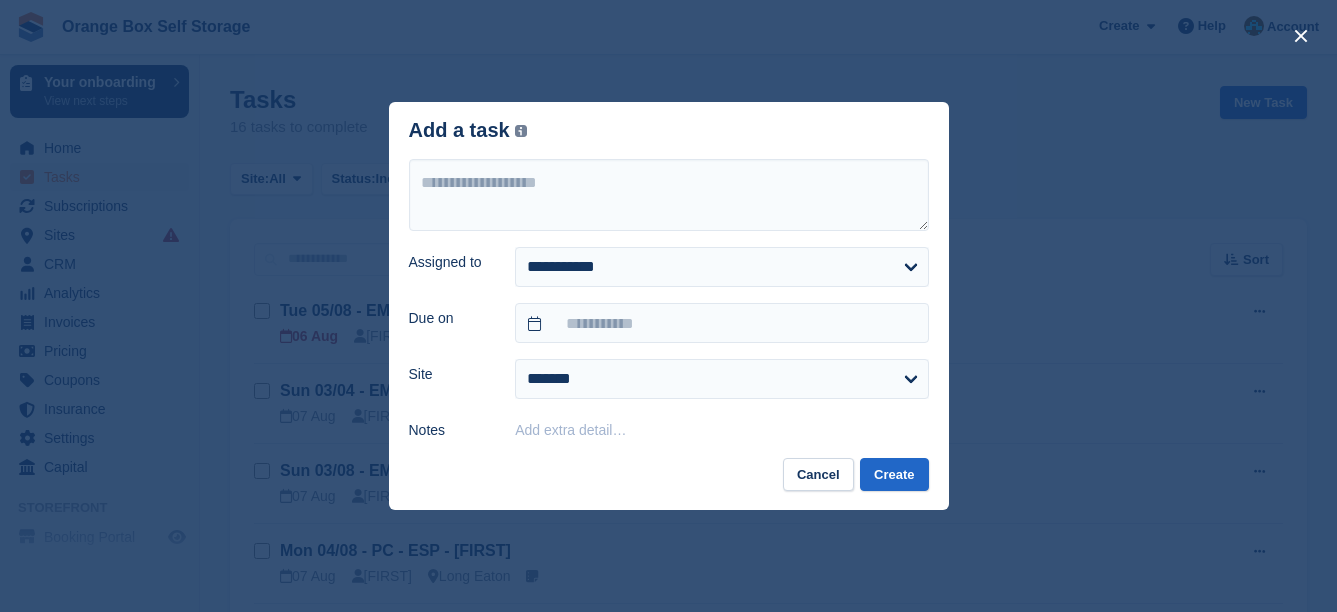 click on "Add extra detail…" at bounding box center [721, 429] 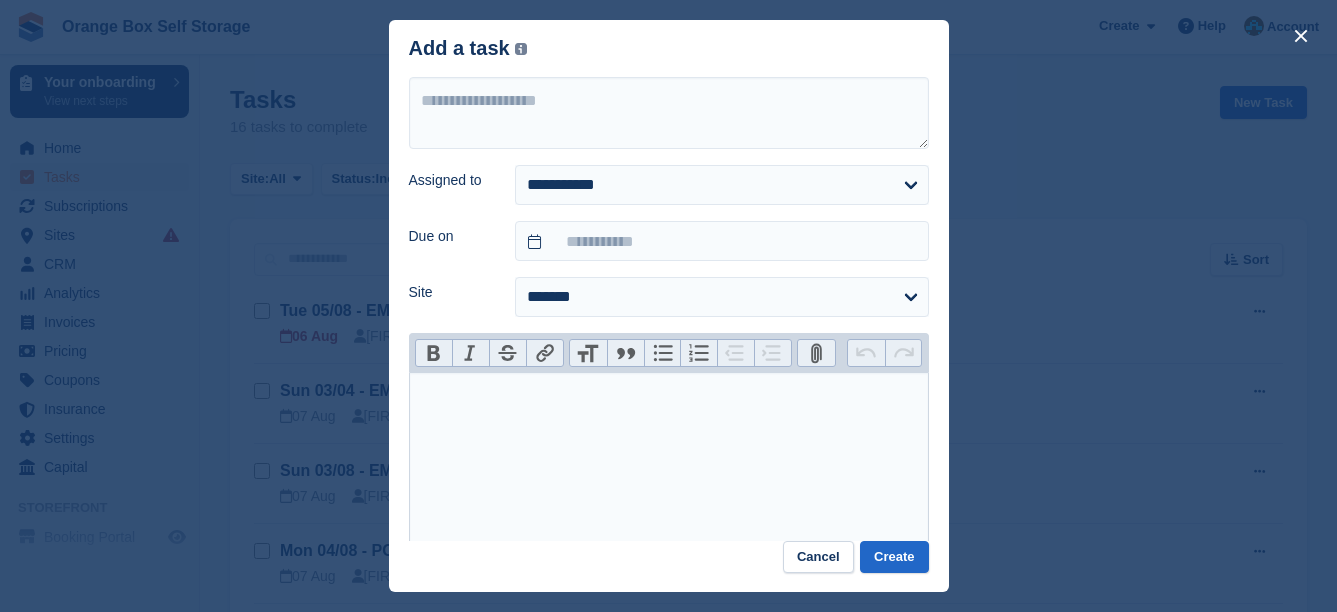 paste on "**********" 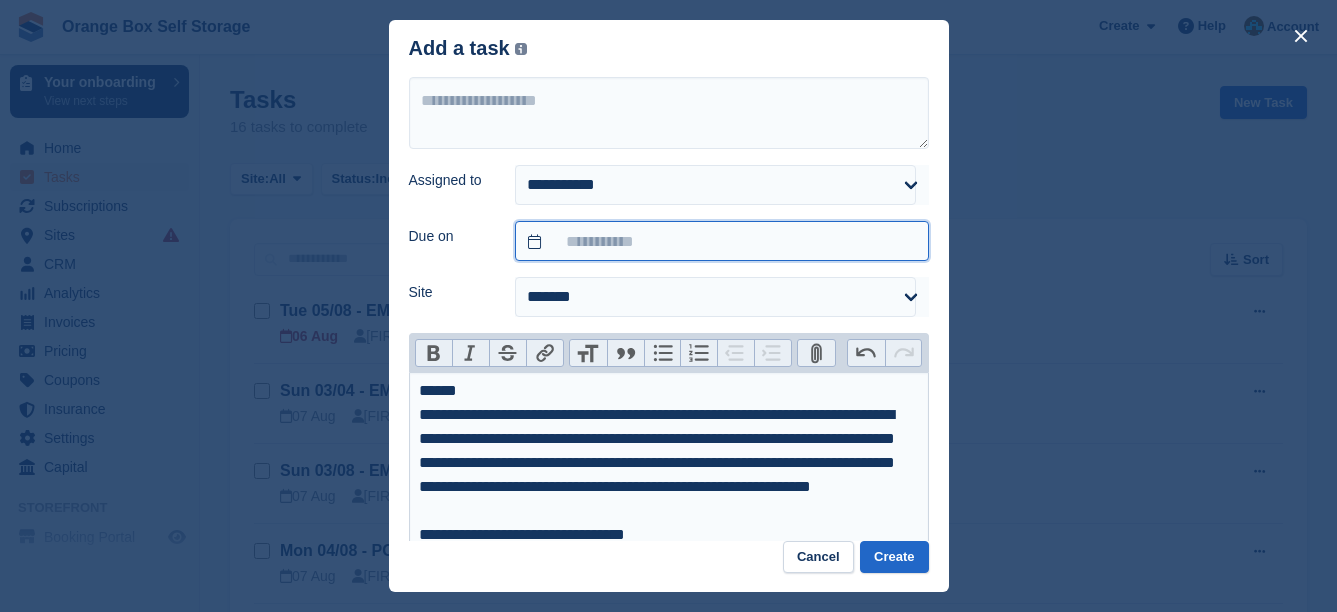 click at bounding box center [721, 241] 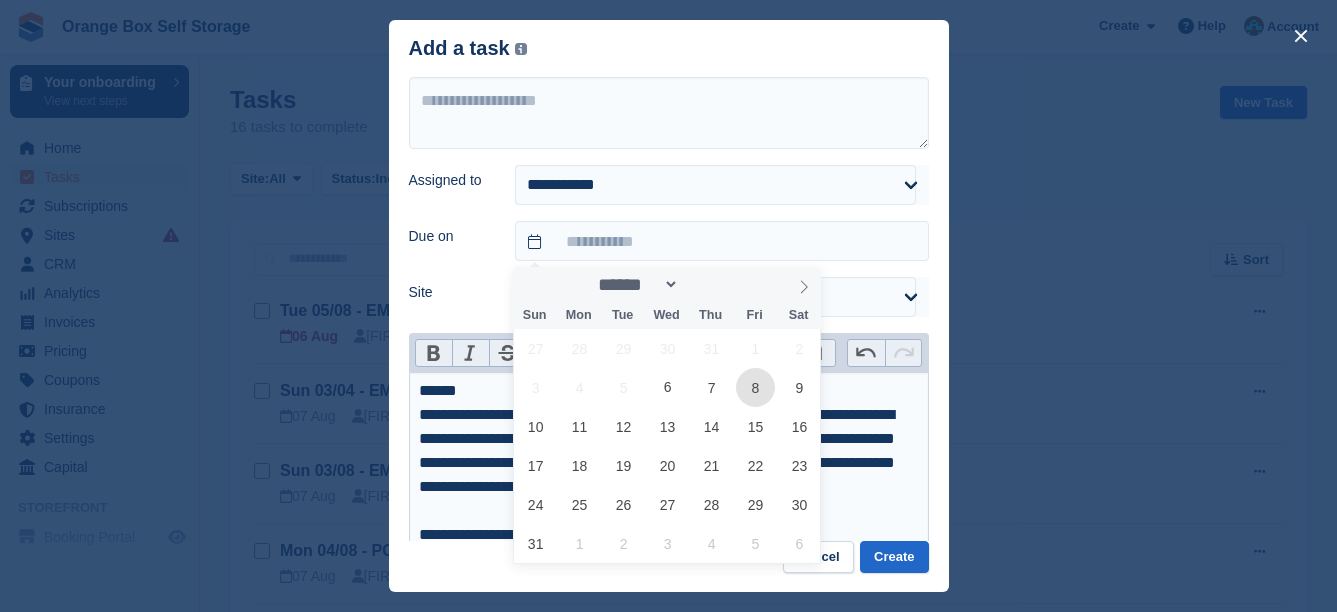 click on "8" at bounding box center [755, 387] 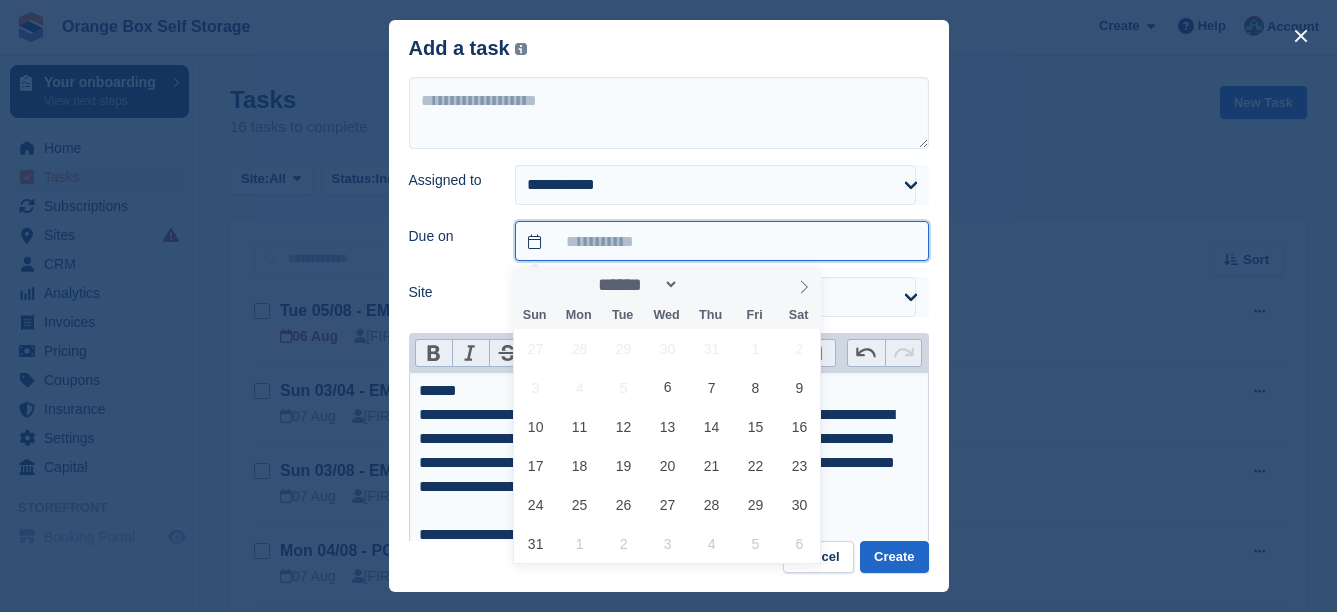 type on "**********" 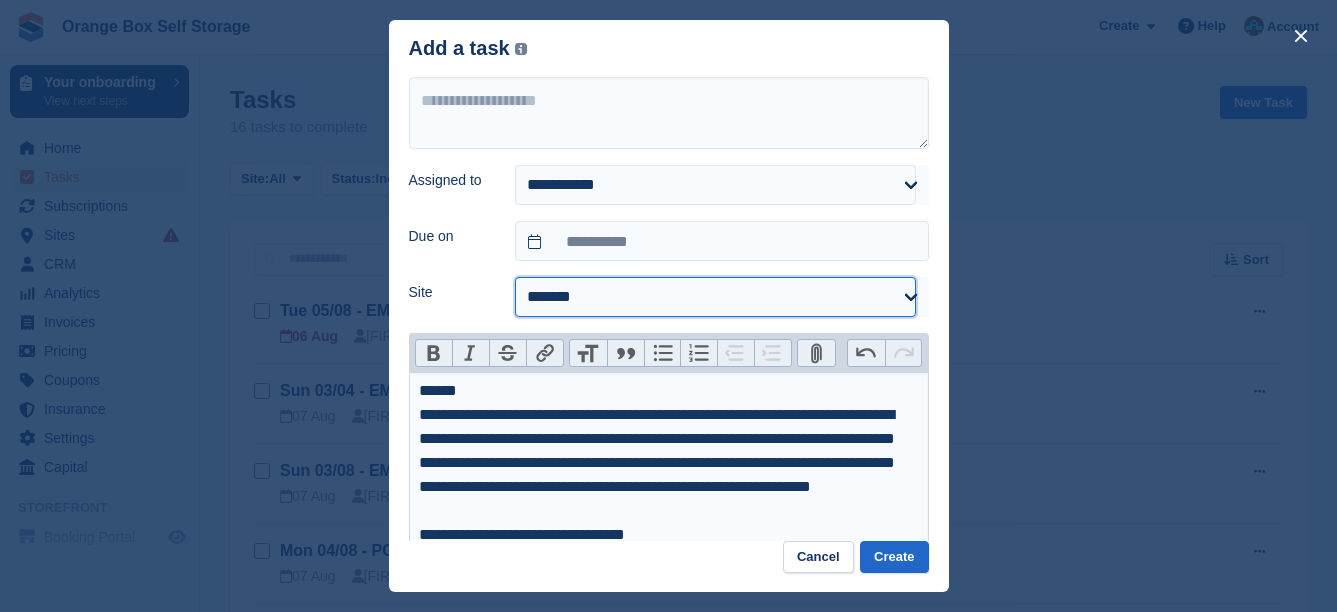 click on "**********" at bounding box center [715, 297] 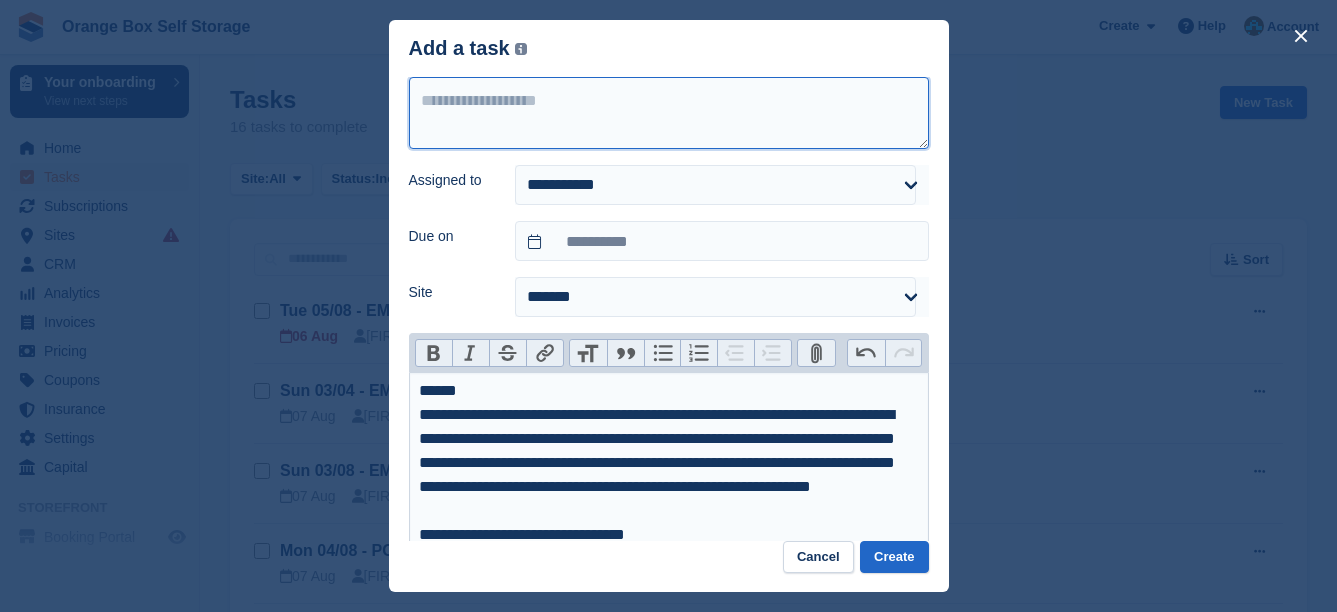 click at bounding box center [669, 113] 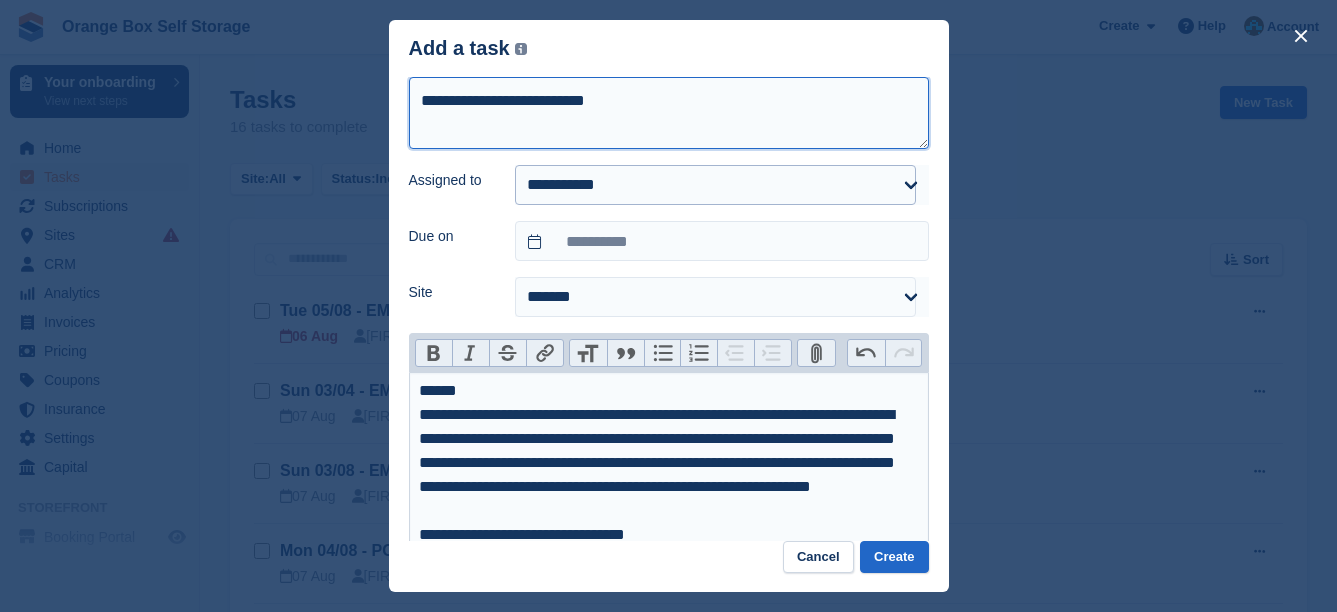 type on "**********" 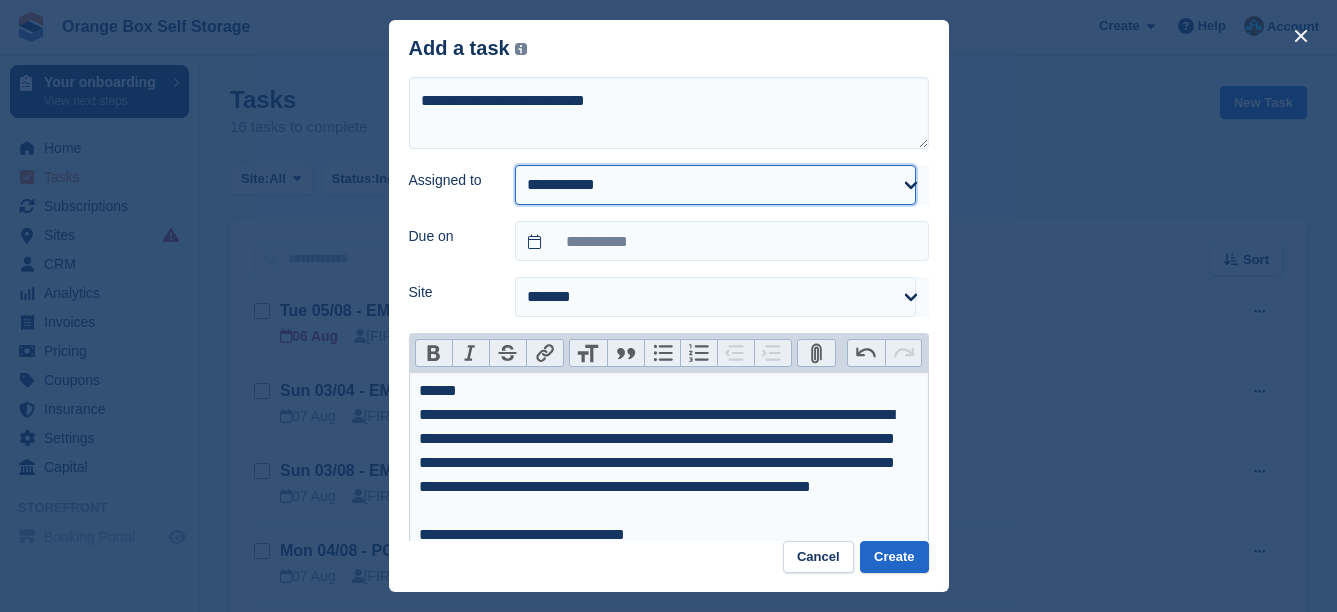 click on "**********" at bounding box center (715, 185) 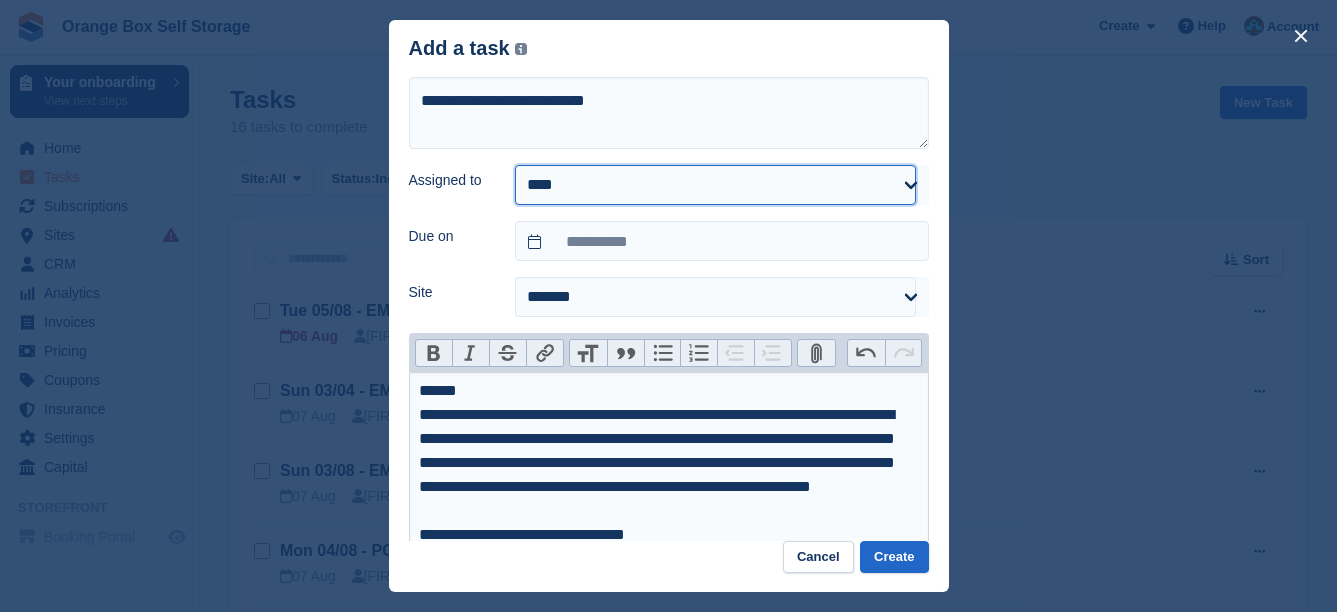 click on "**********" at bounding box center [715, 185] 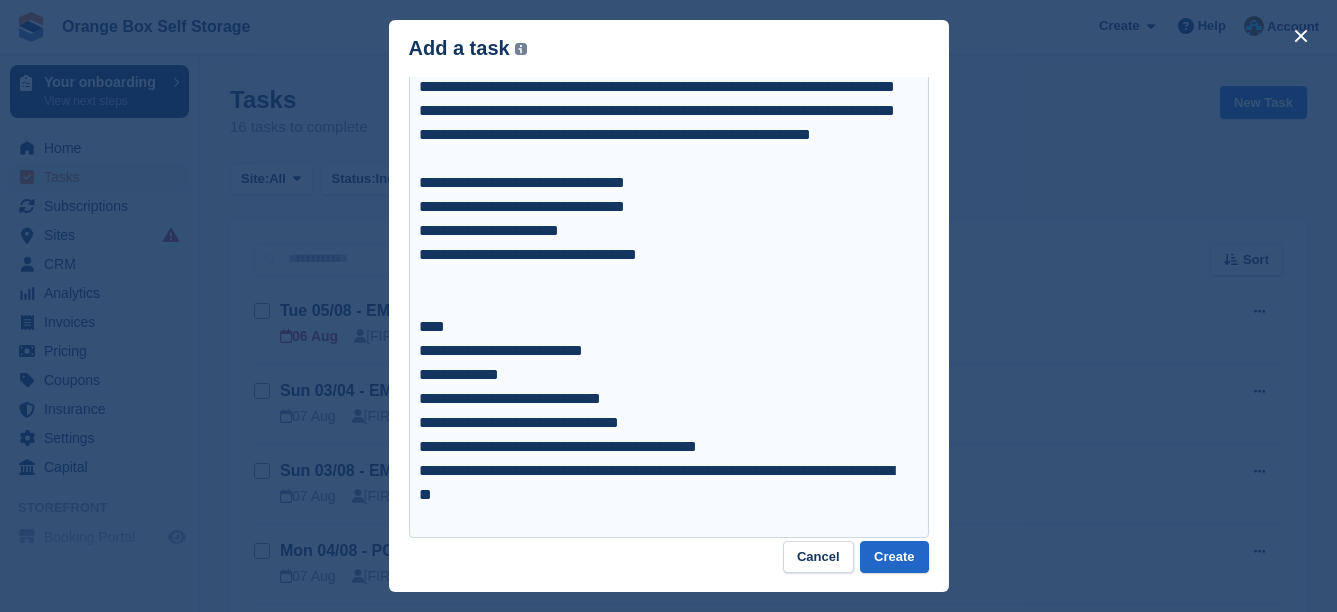scroll, scrollTop: 369, scrollLeft: 0, axis: vertical 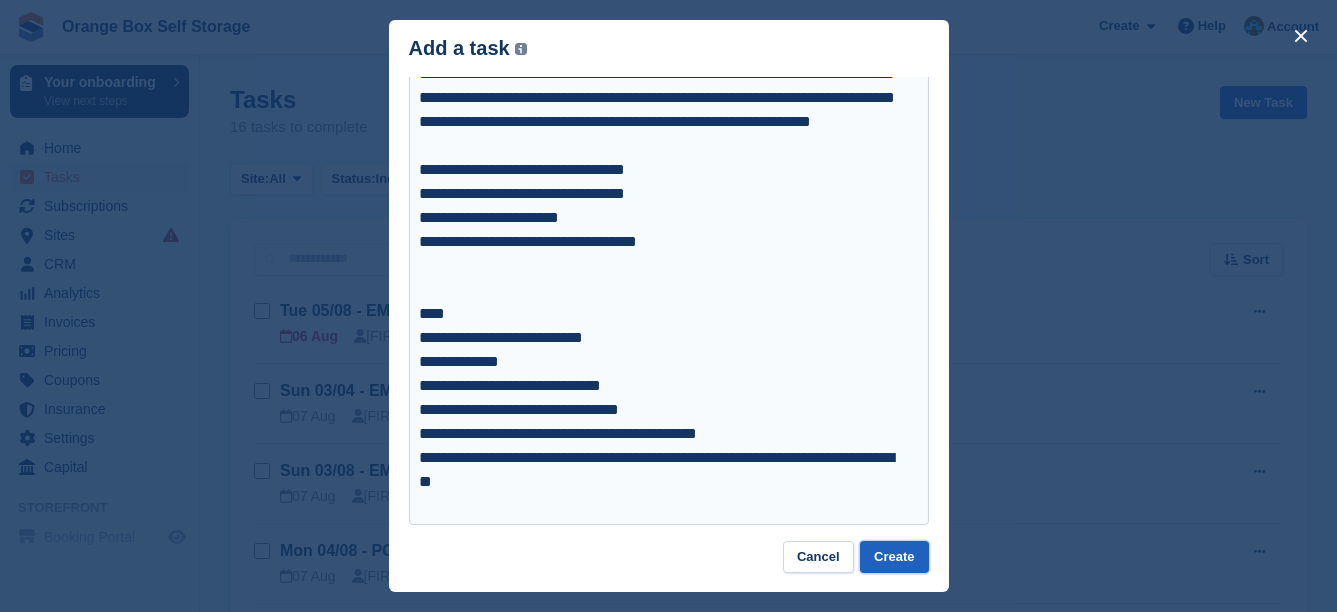 click on "Create" at bounding box center [894, 557] 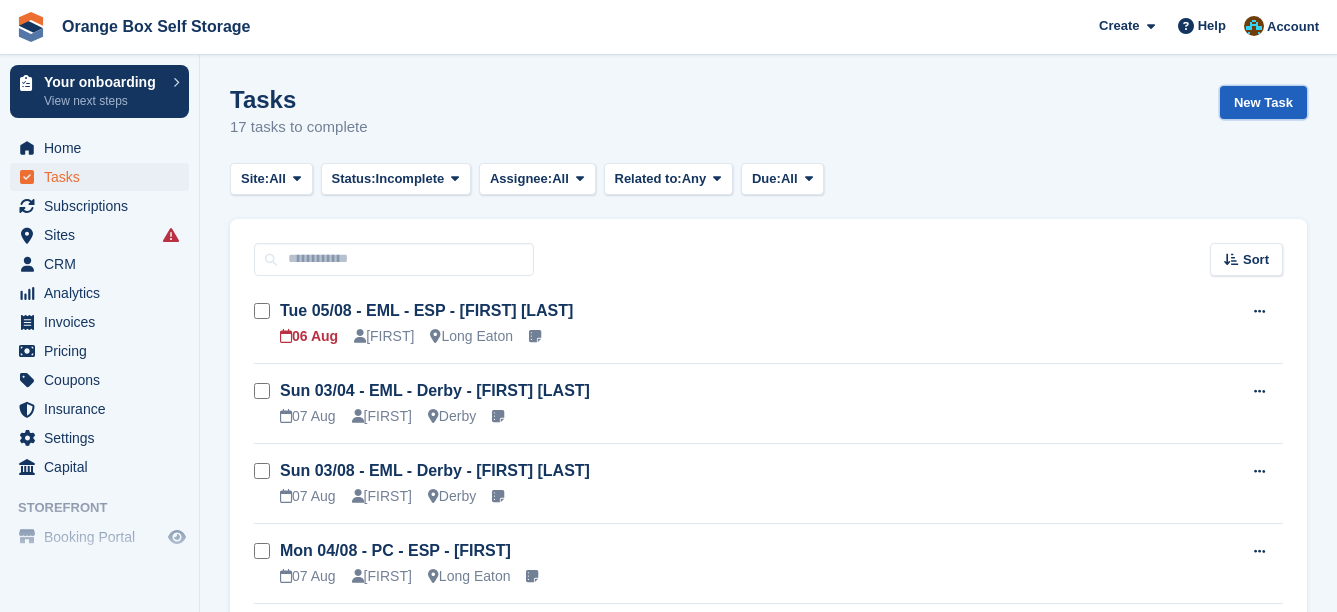 click on "New Task" at bounding box center (1263, 102) 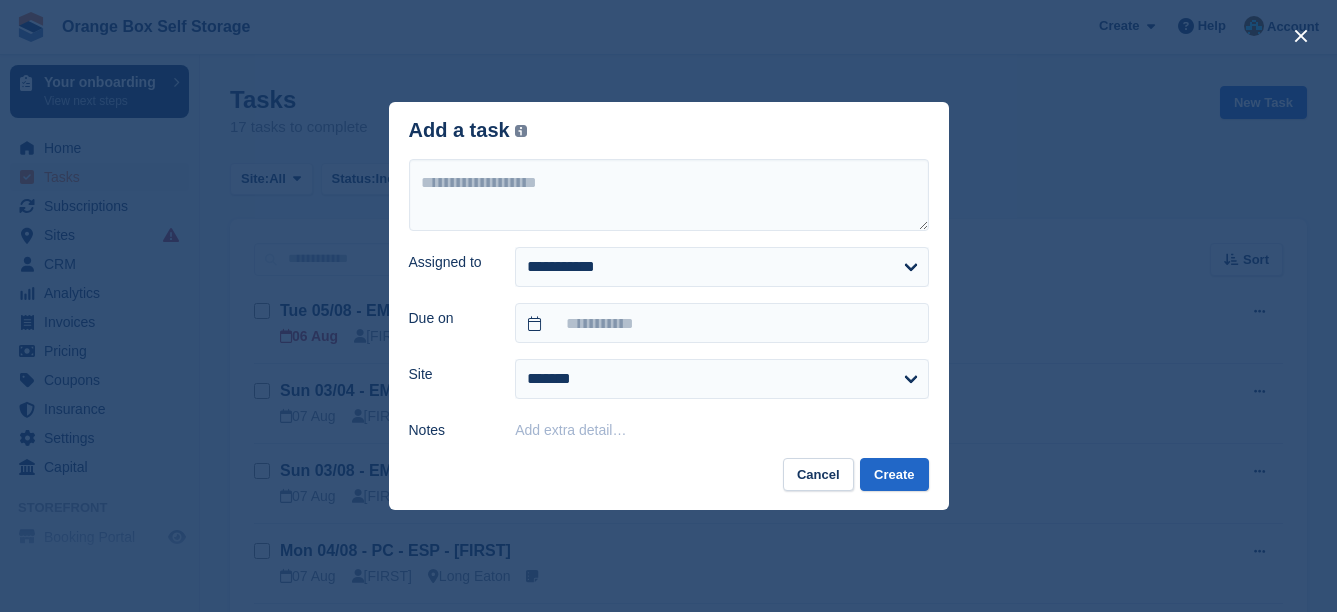 click on "Add extra detail…" at bounding box center (570, 430) 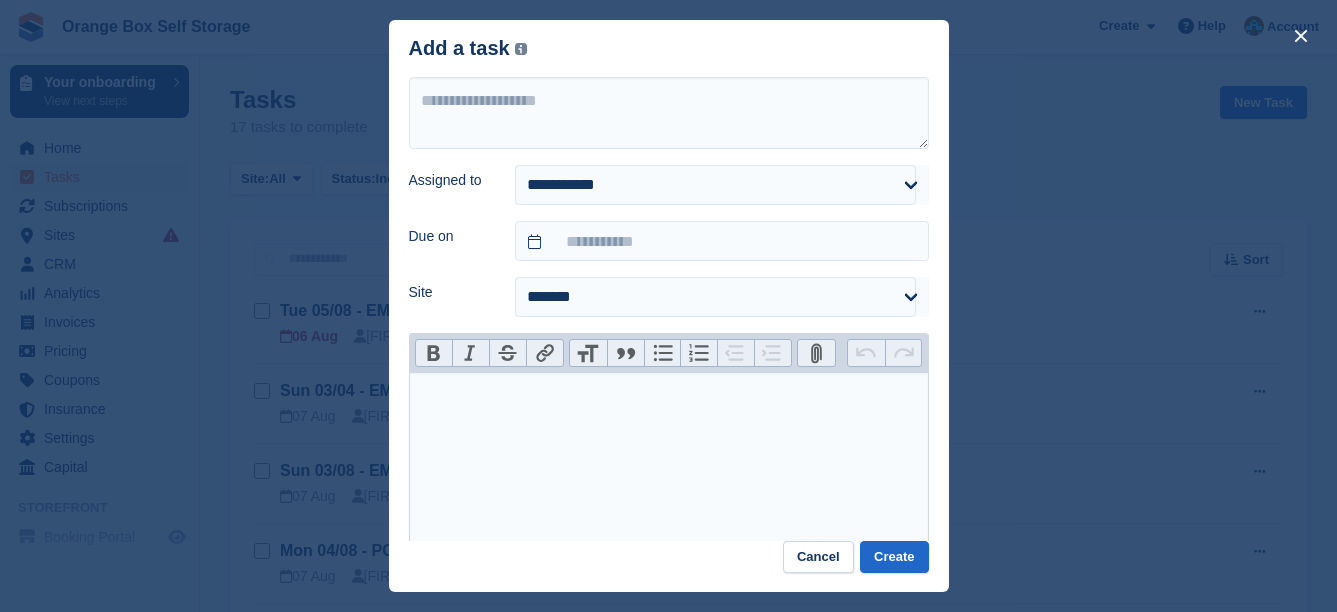paste on "**********" 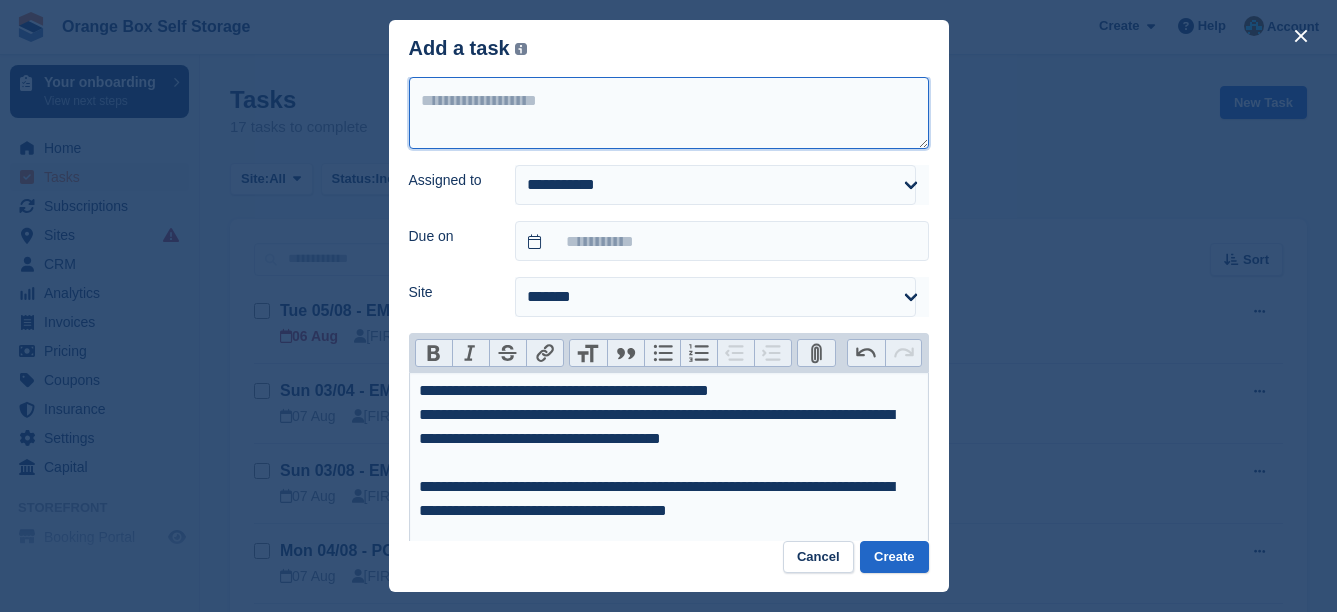 click at bounding box center (669, 113) 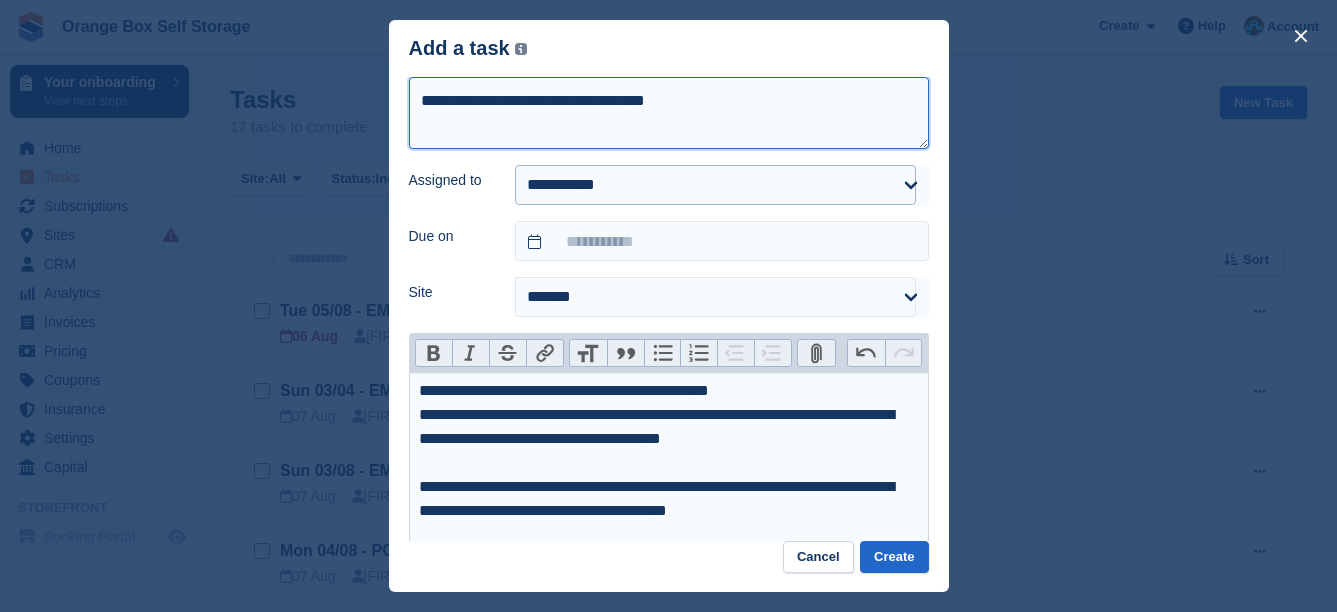 type on "**********" 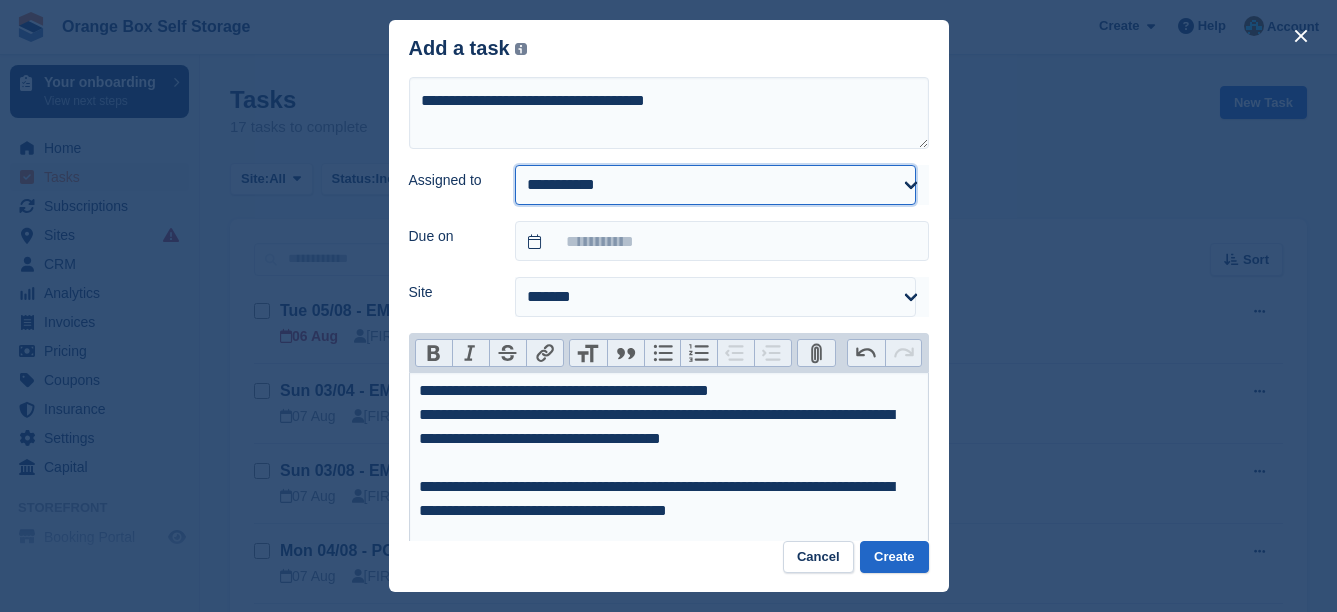 click on "**********" at bounding box center [715, 185] 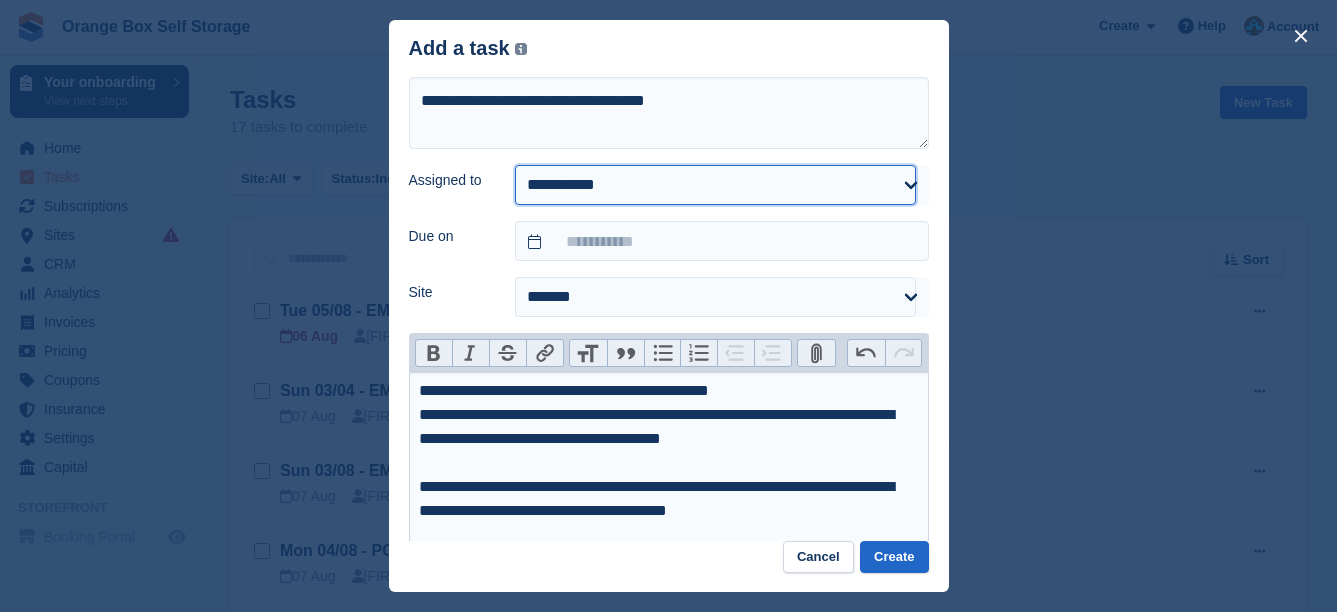 select on "****" 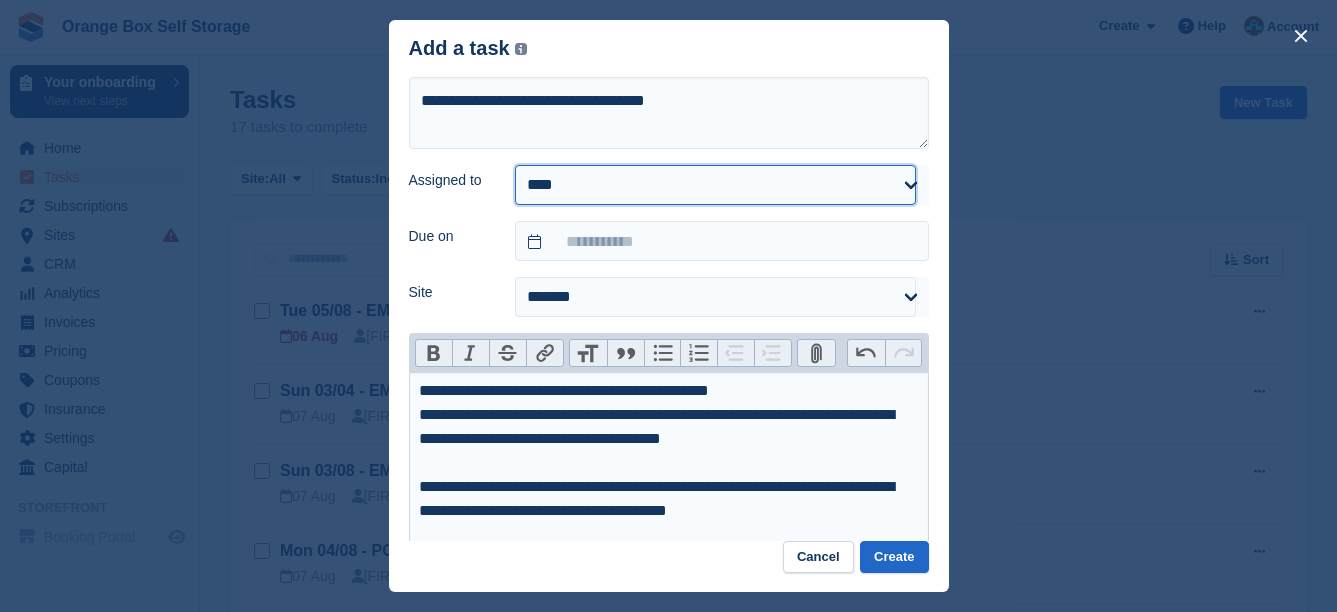 click on "**********" at bounding box center [715, 185] 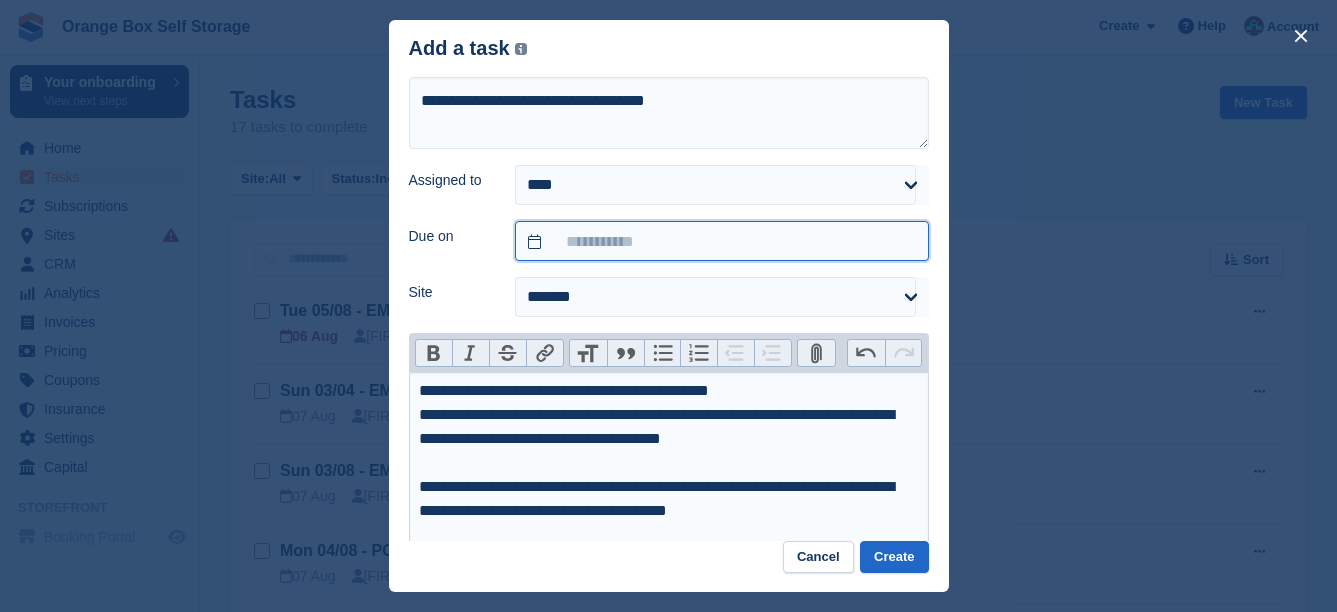 click at bounding box center [721, 241] 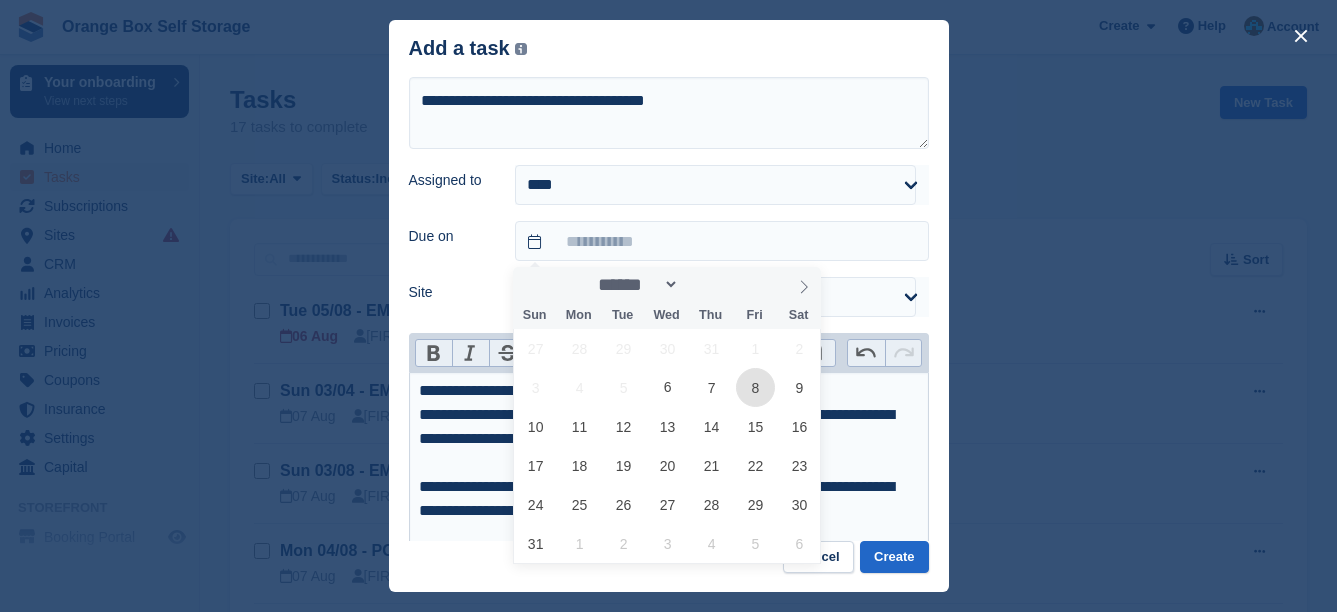 click on "8" at bounding box center [755, 387] 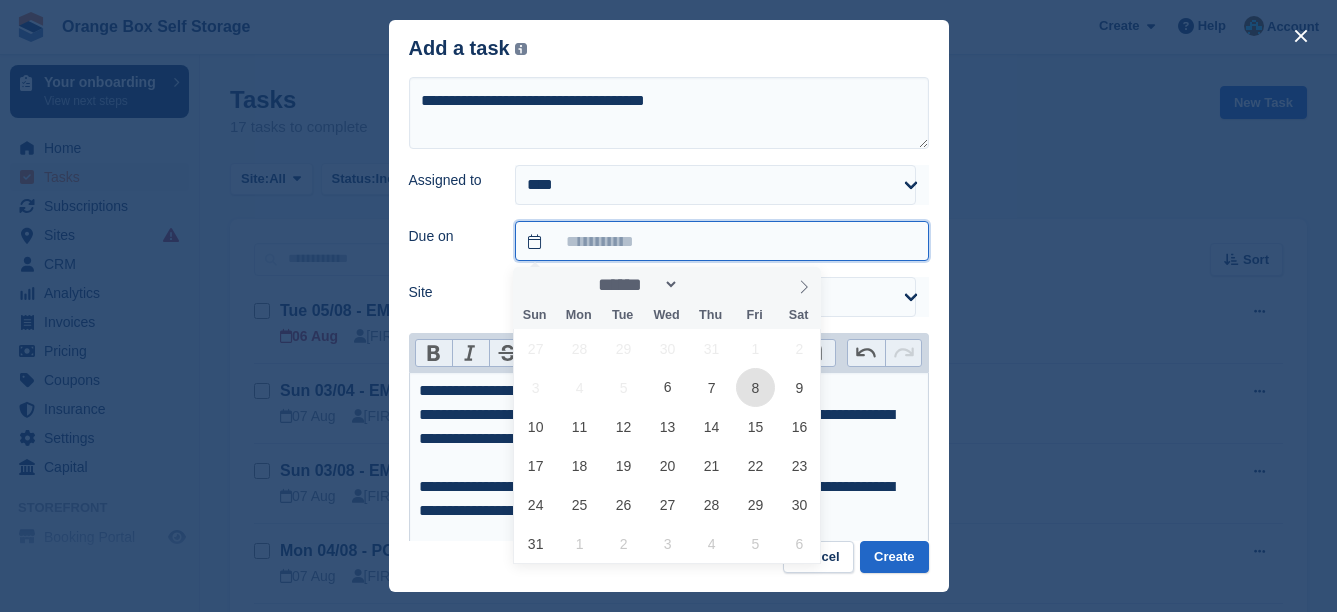 type on "**********" 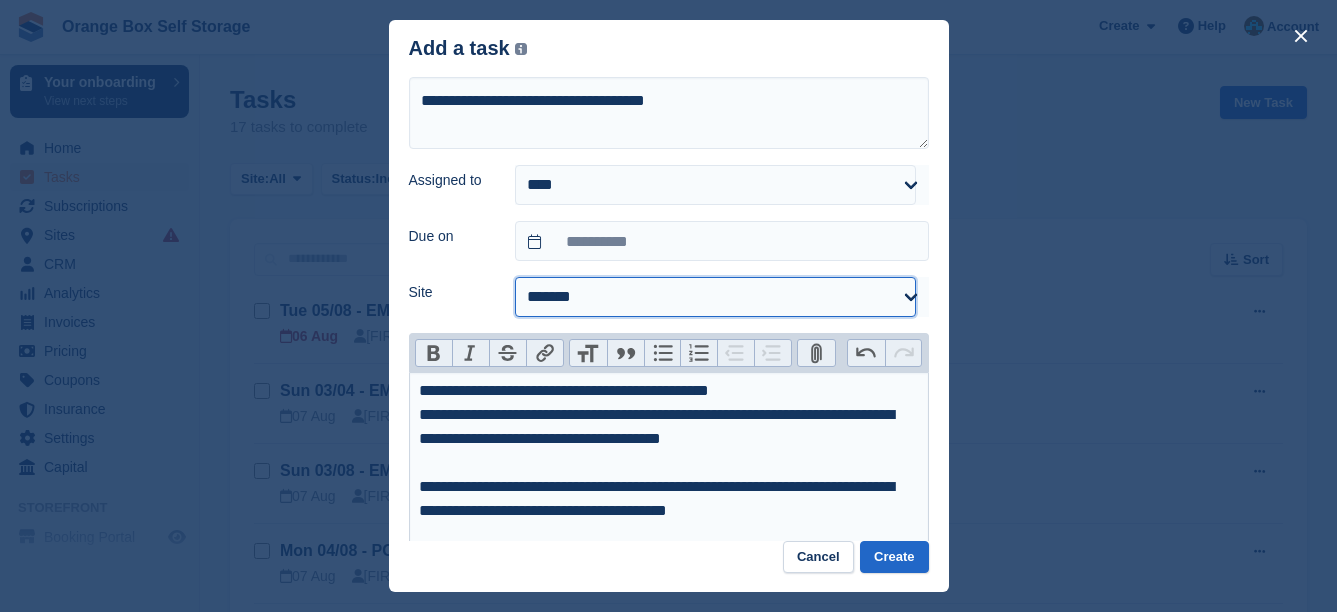 click on "**********" at bounding box center (715, 297) 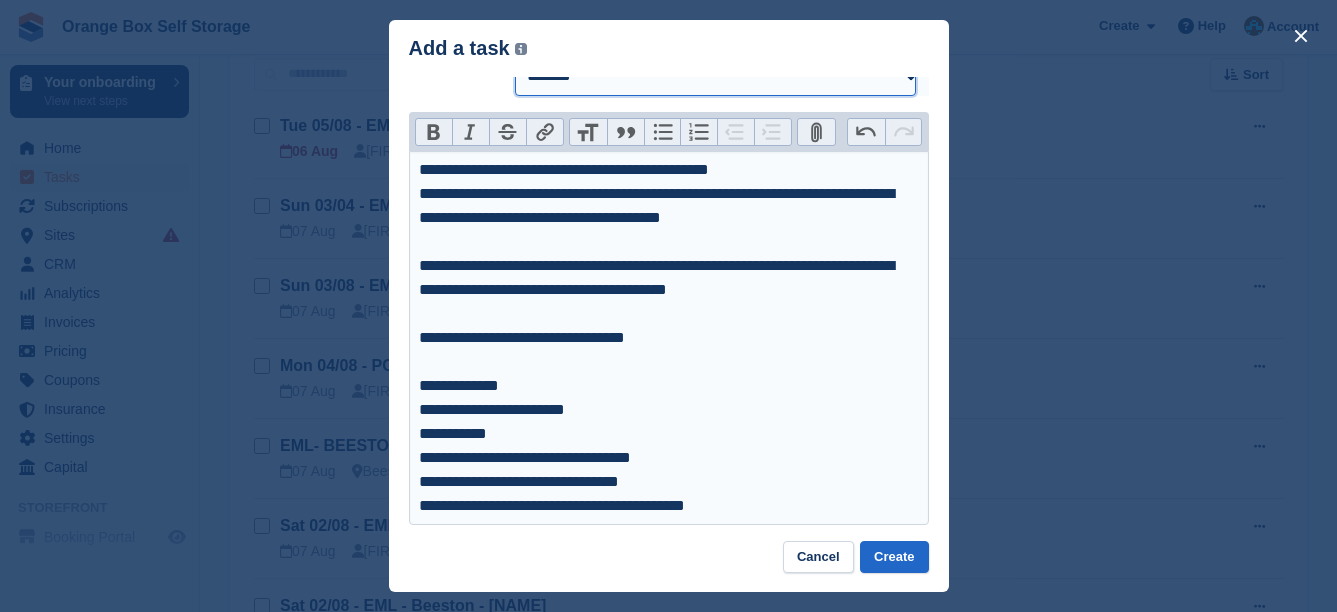 scroll, scrollTop: 400, scrollLeft: 0, axis: vertical 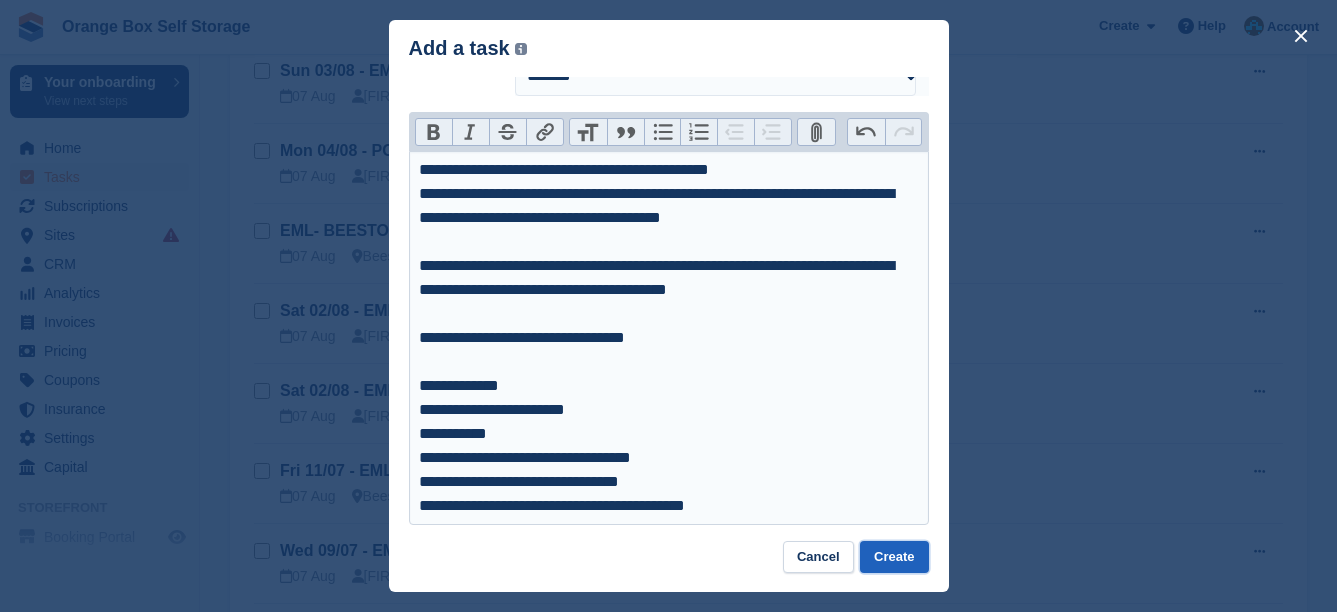 click on "Create" at bounding box center (894, 557) 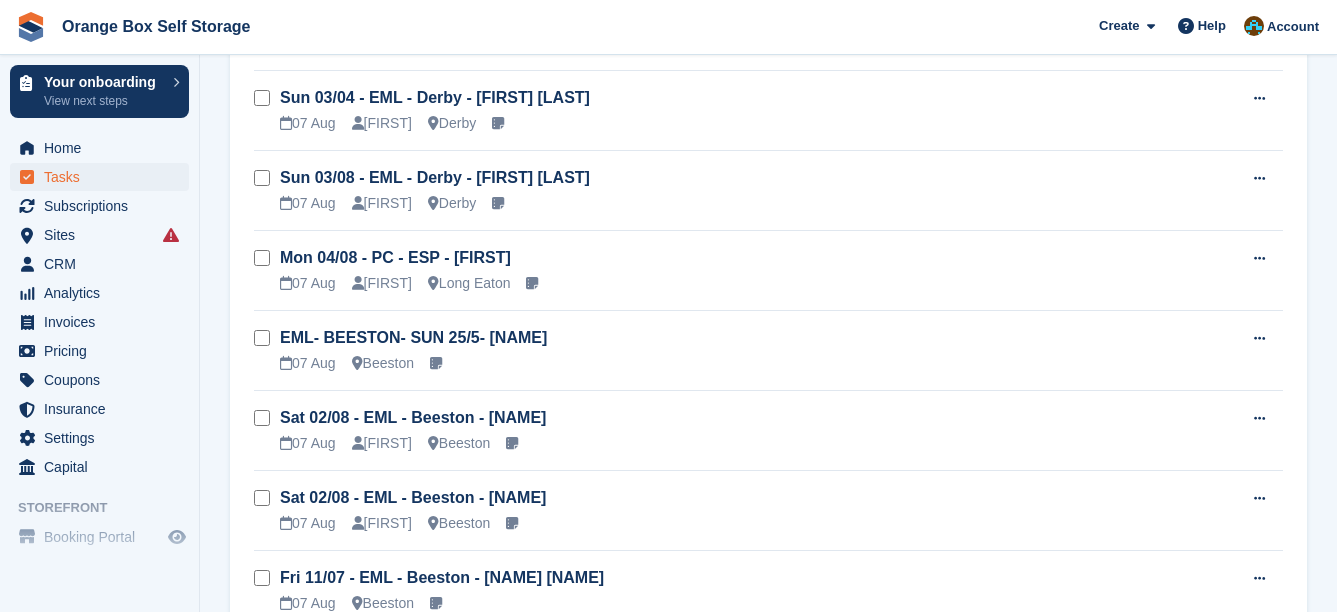 scroll, scrollTop: 0, scrollLeft: 0, axis: both 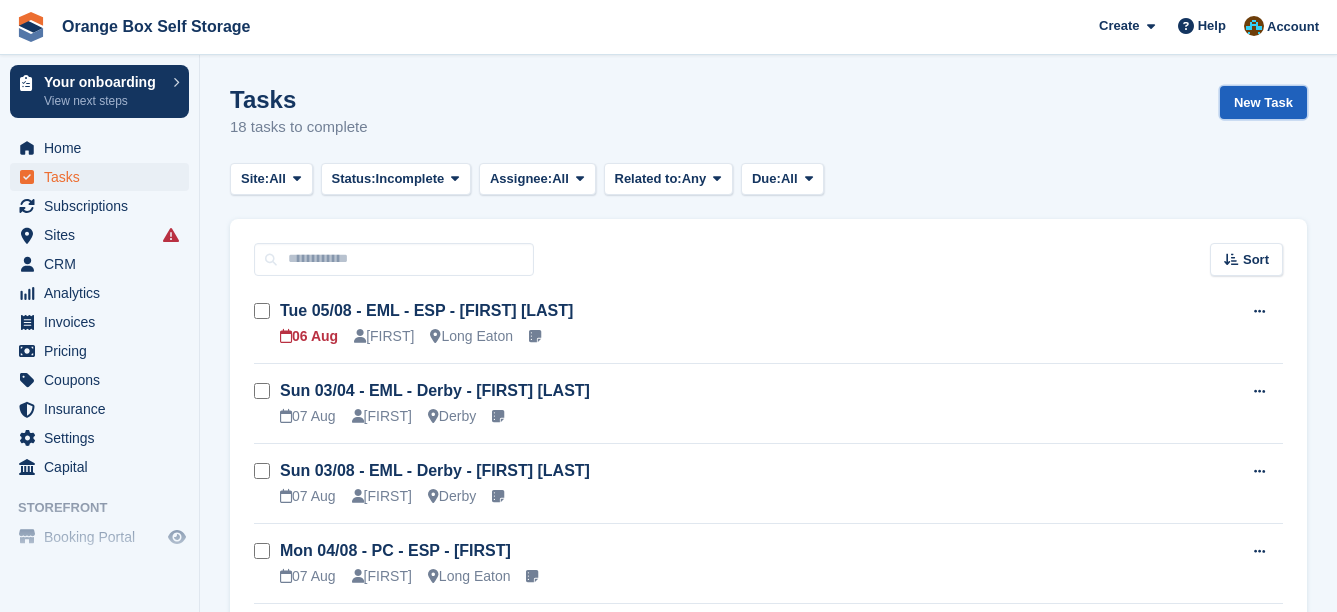 click on "New Task" at bounding box center [1263, 102] 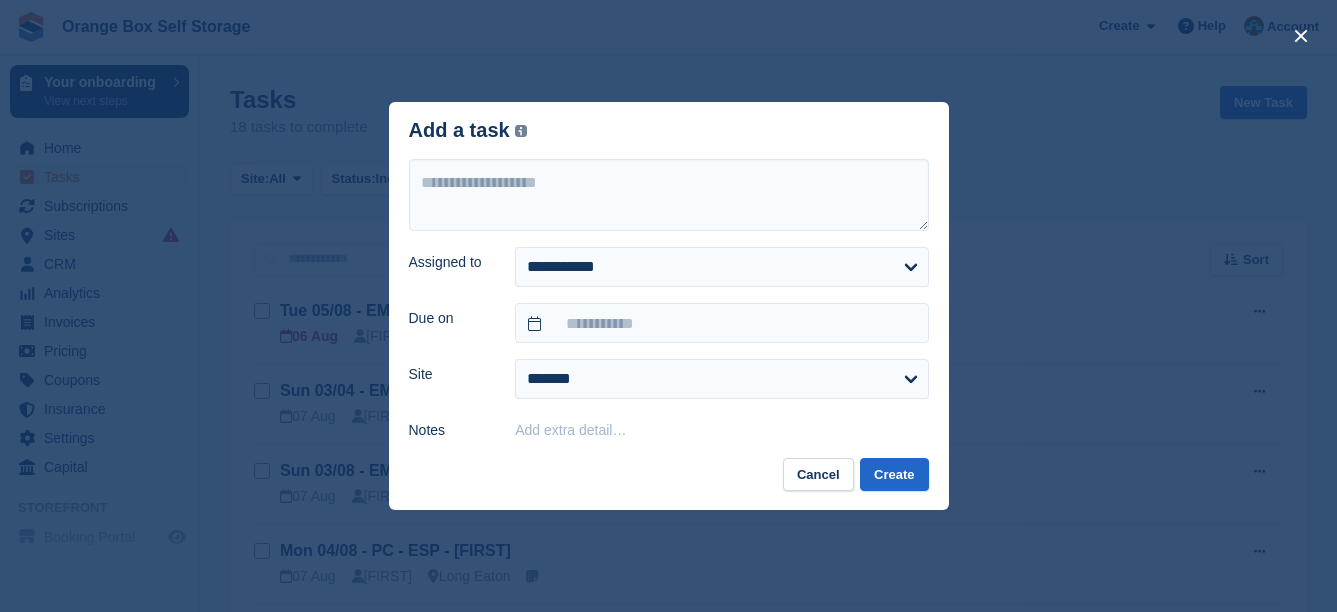 type 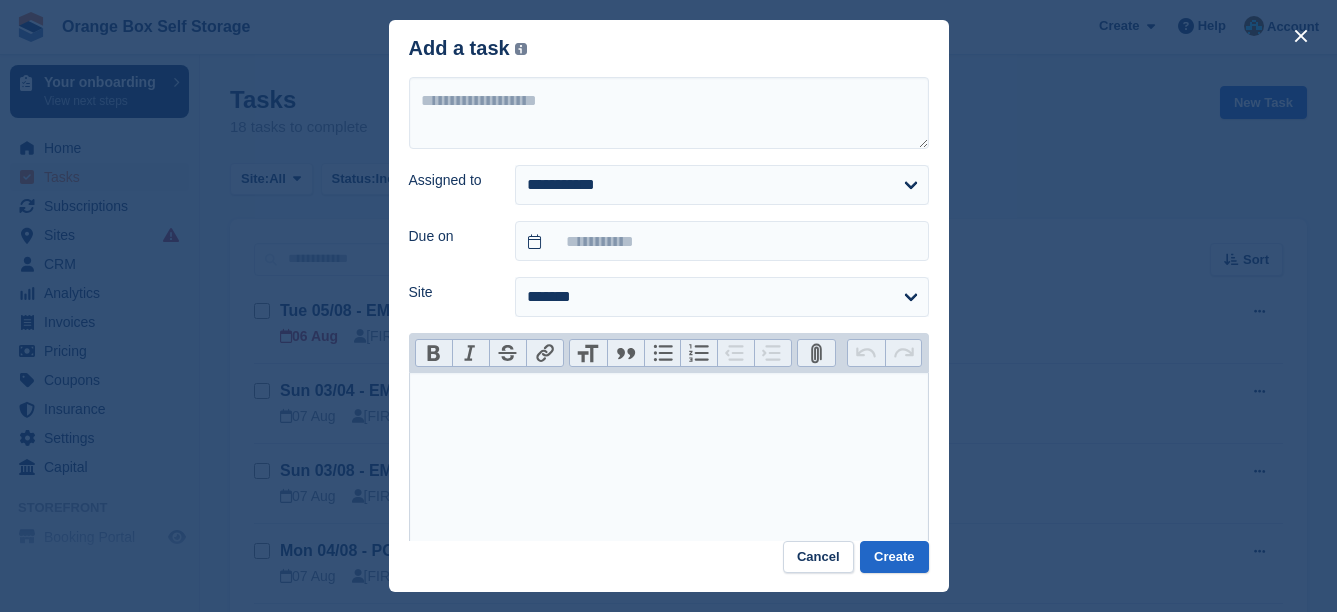 paste on "**********" 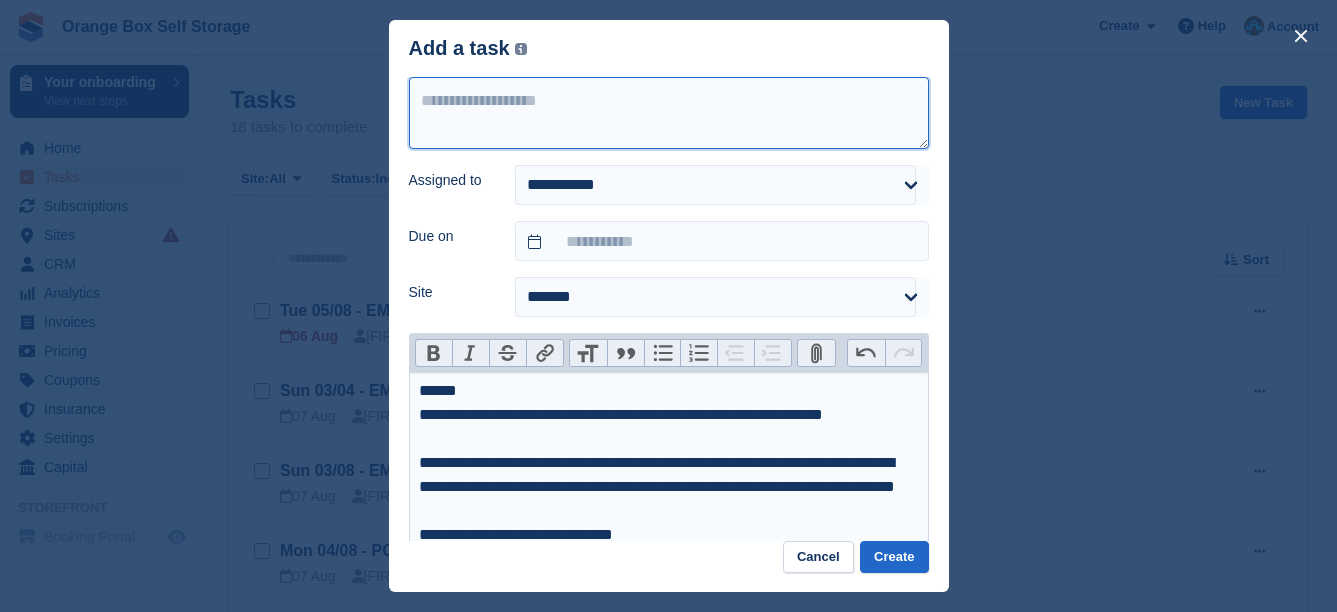 click at bounding box center (669, 113) 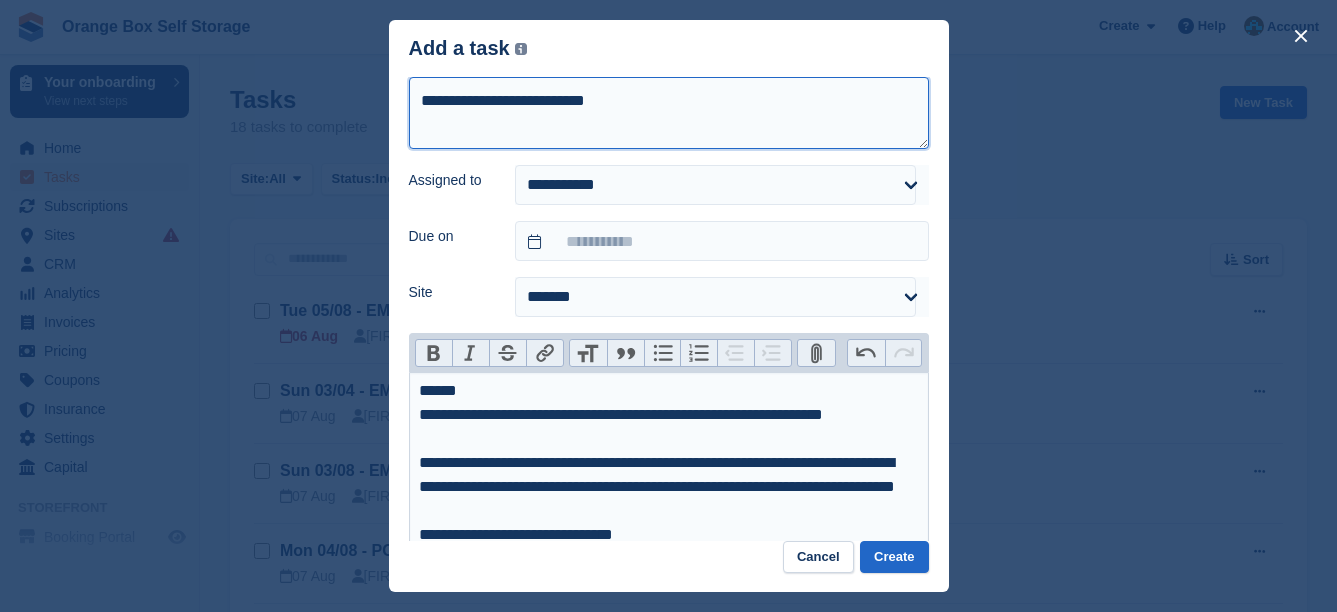 type on "**********" 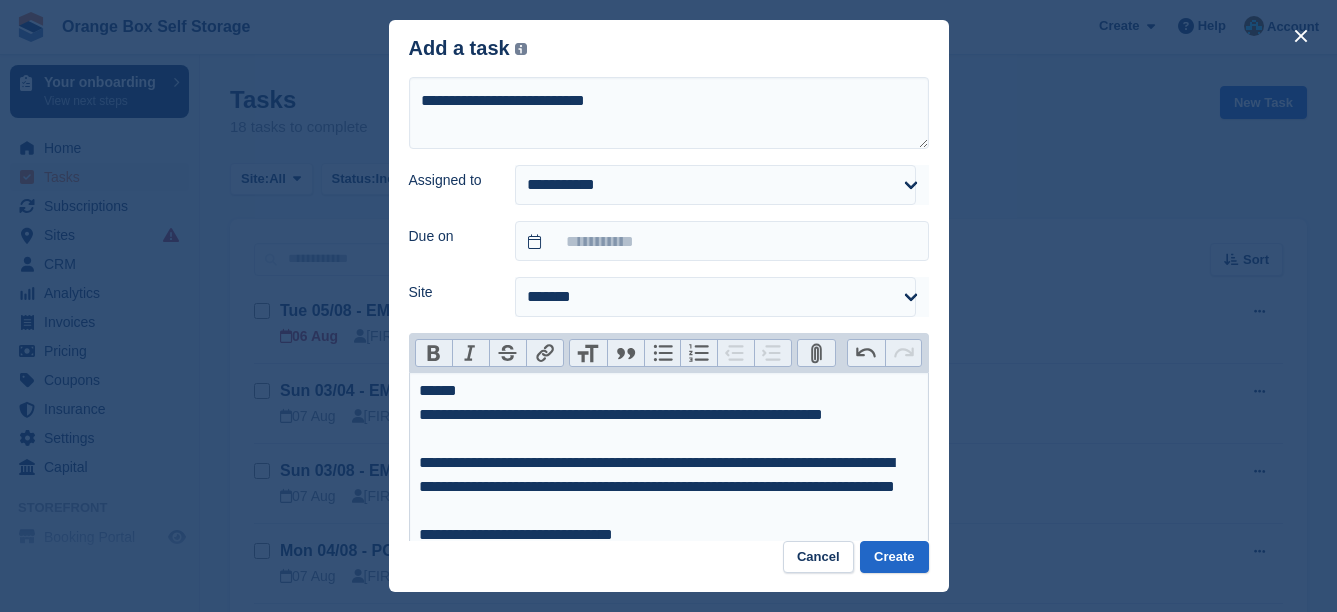 click on "**********" at bounding box center (669, 495) 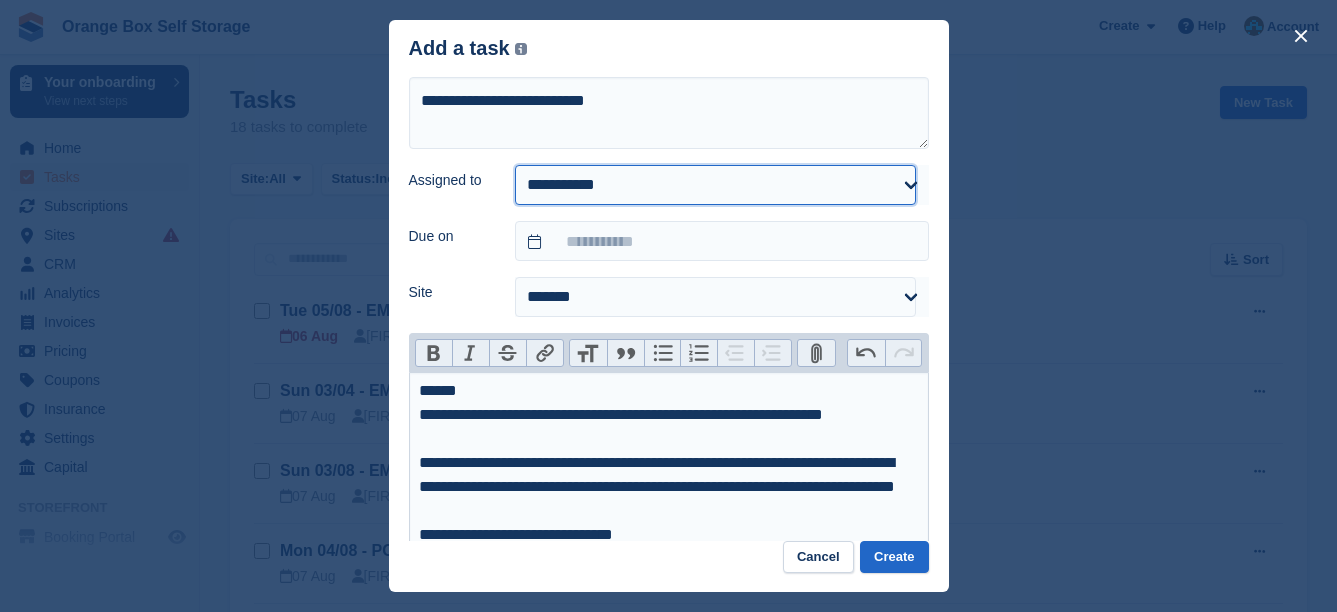 click on "**********" at bounding box center [715, 185] 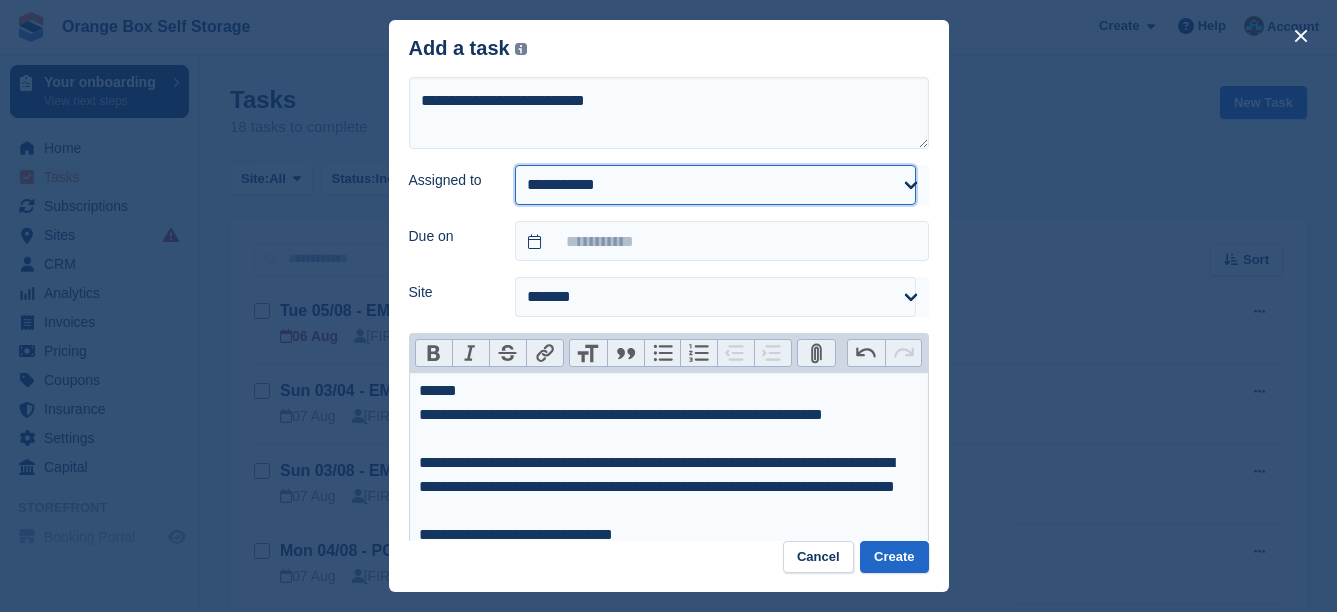select on "****" 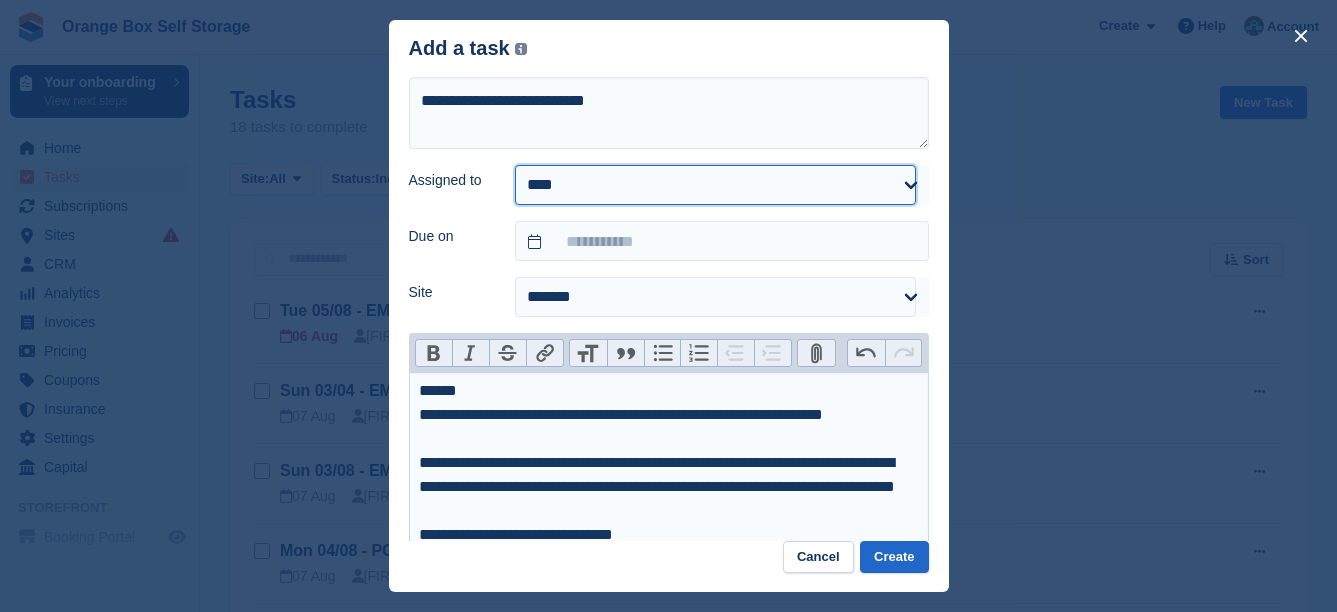 click on "**********" at bounding box center [715, 185] 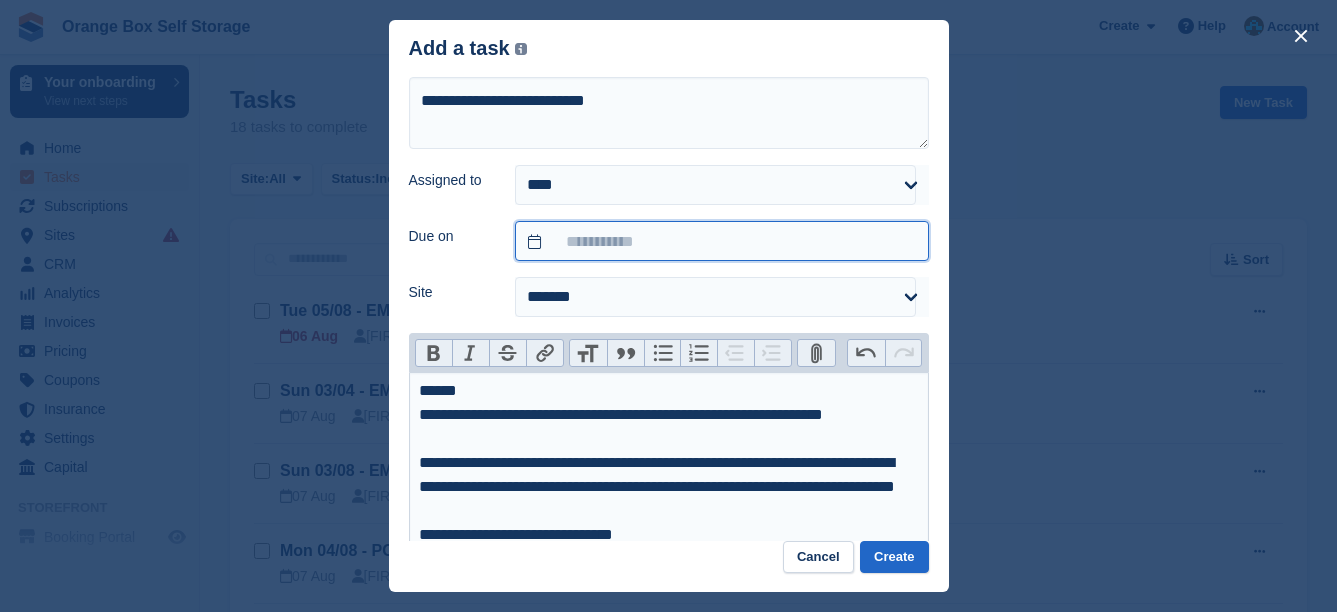 click at bounding box center [721, 241] 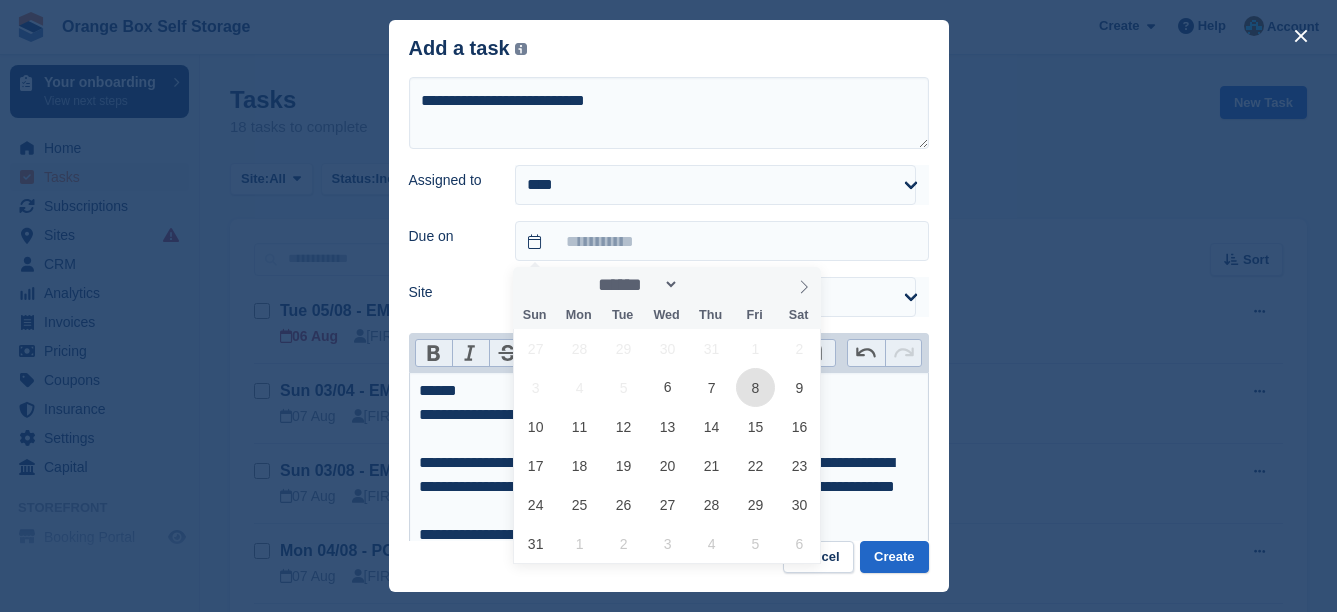 click on "8" at bounding box center (755, 387) 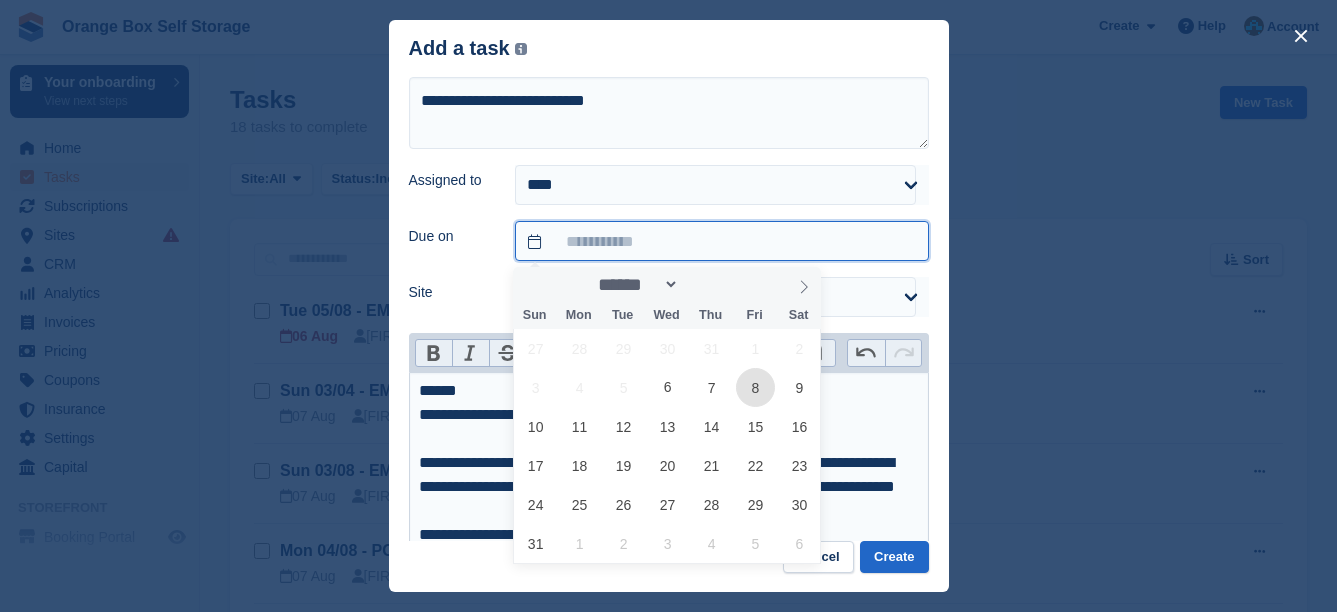 type on "**********" 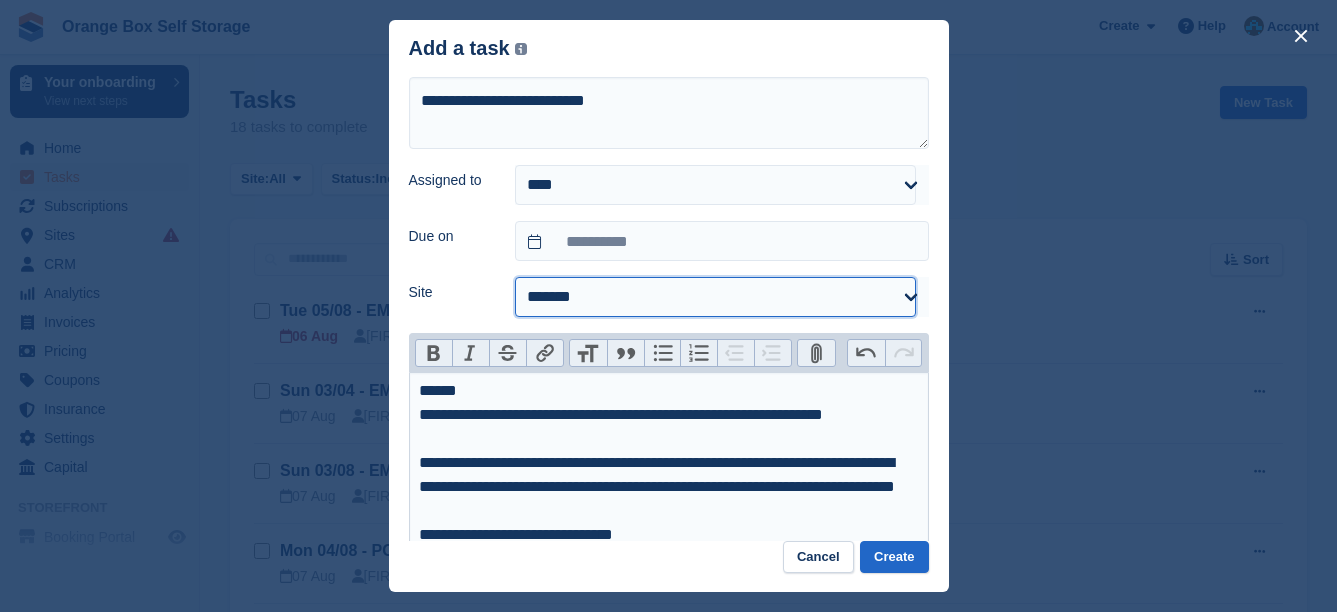 click on "**********" at bounding box center (715, 297) 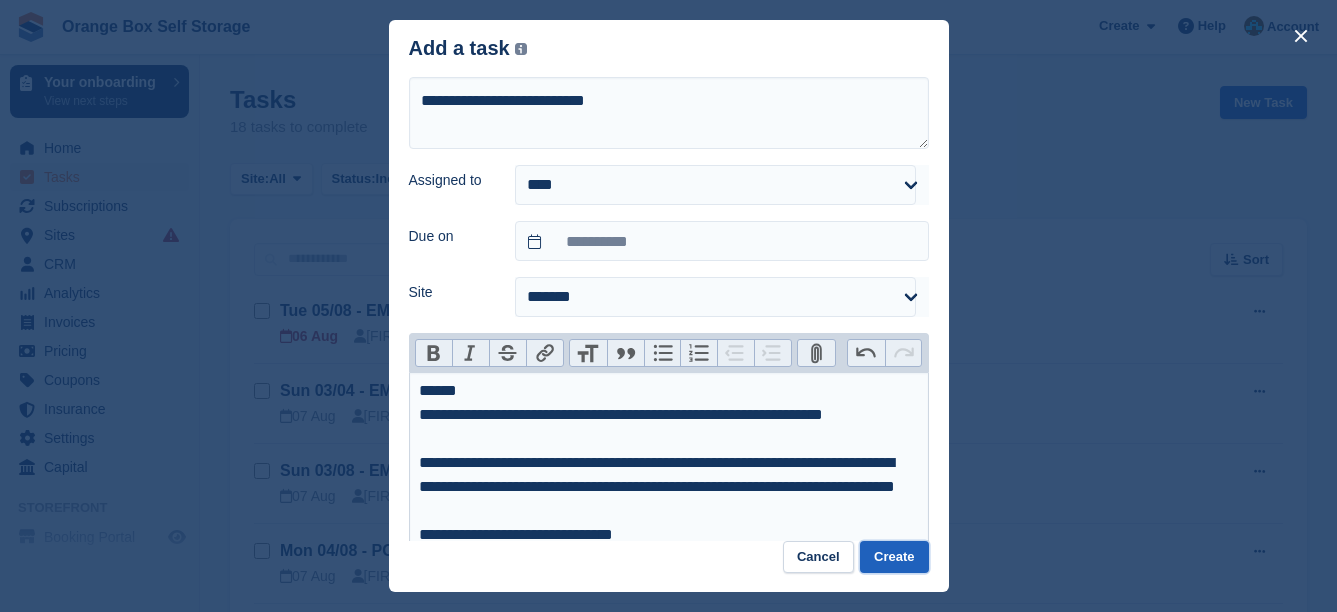 click on "Create" at bounding box center [894, 557] 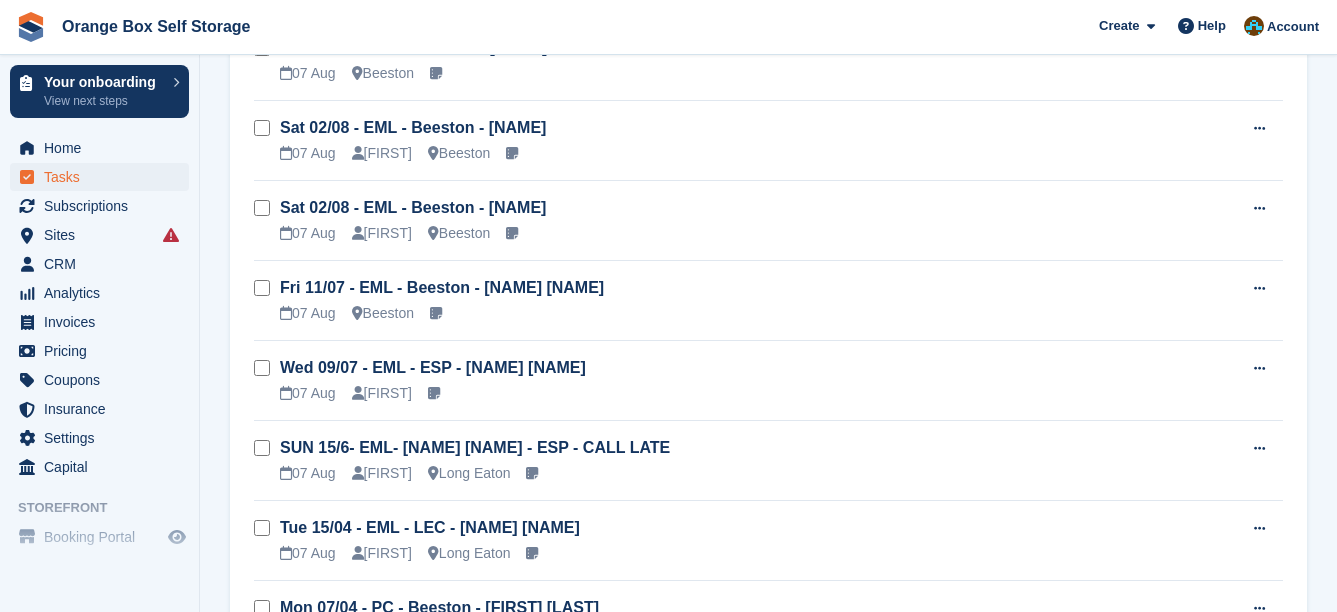 scroll, scrollTop: 0, scrollLeft: 0, axis: both 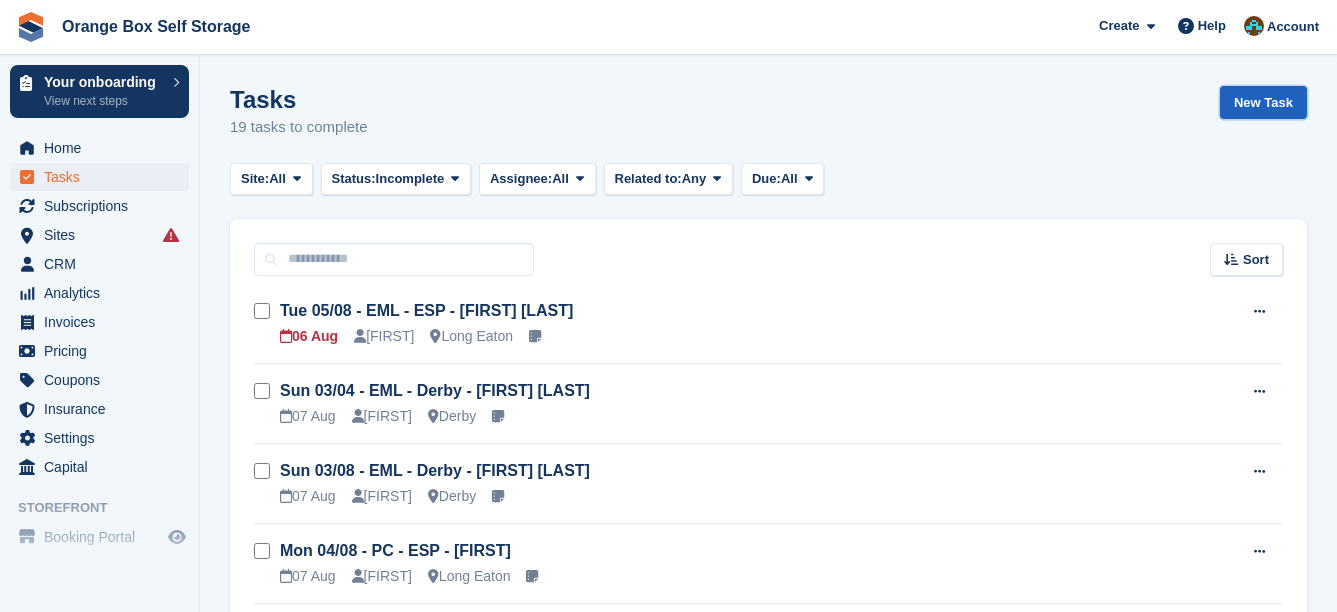 click on "New Task" at bounding box center [1263, 102] 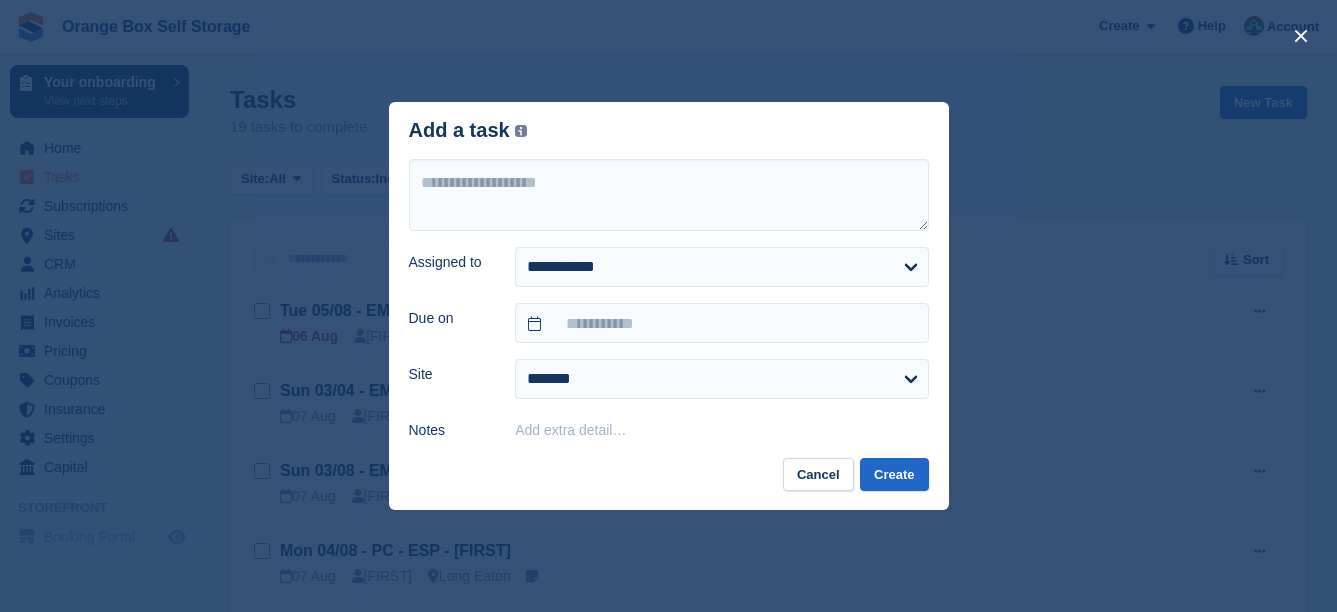 type 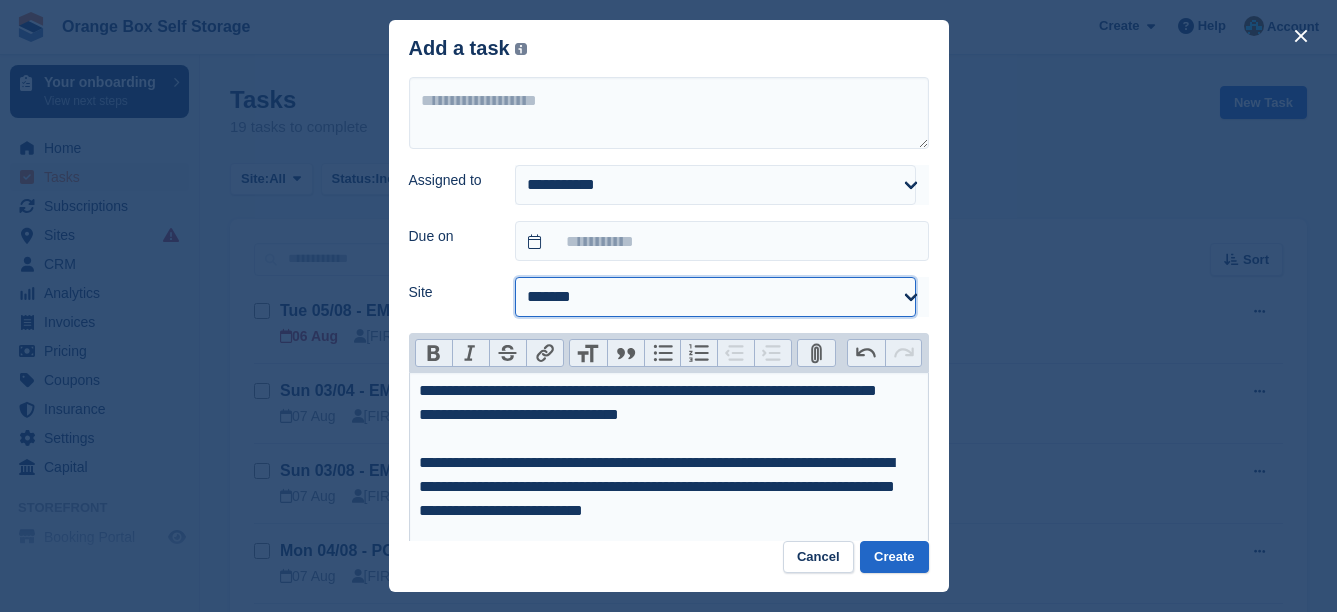 drag, startPoint x: 605, startPoint y: 289, endPoint x: 599, endPoint y: 305, distance: 17.088007 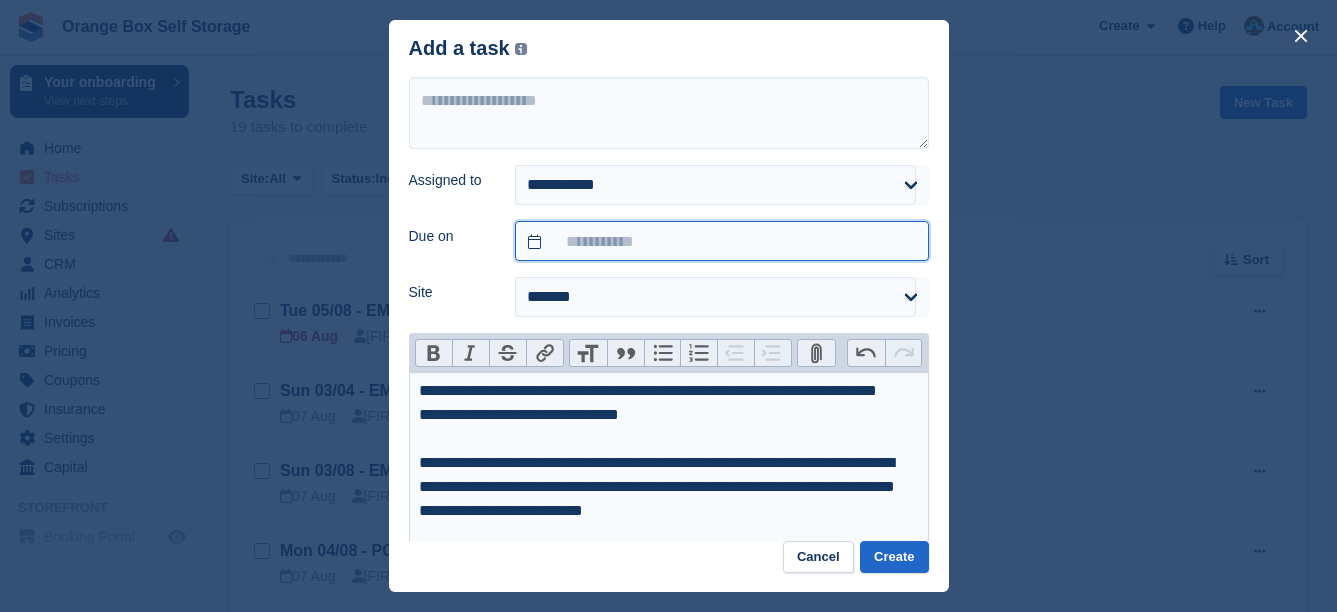 click at bounding box center [721, 241] 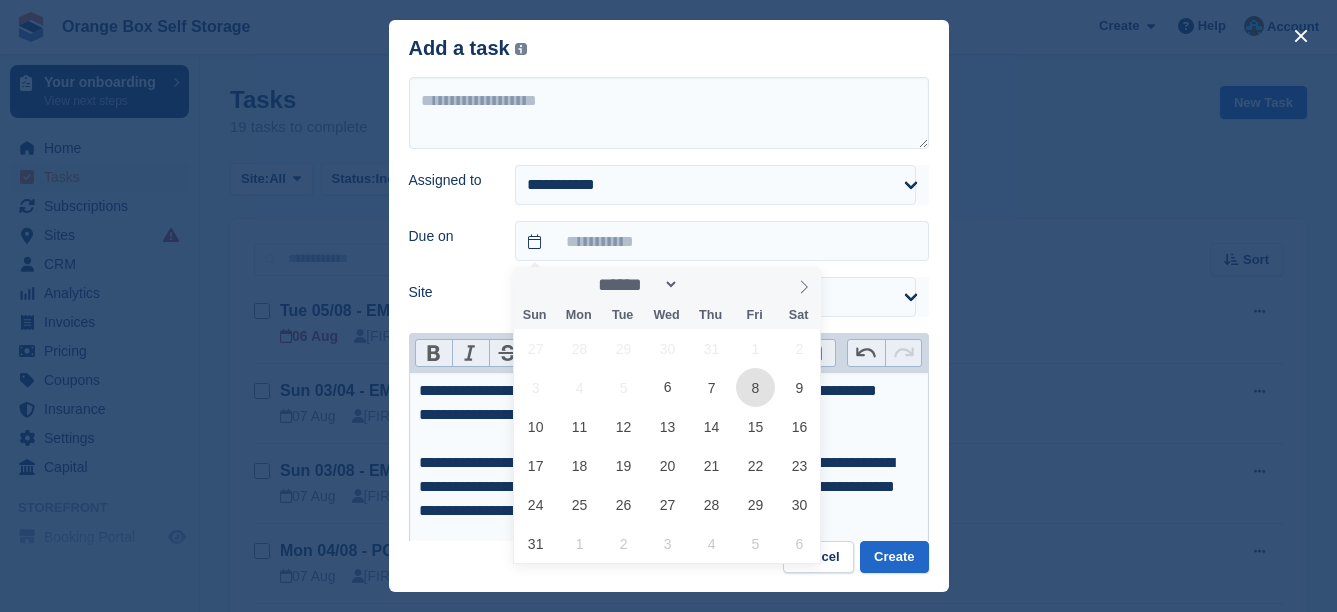 click on "8" at bounding box center [755, 387] 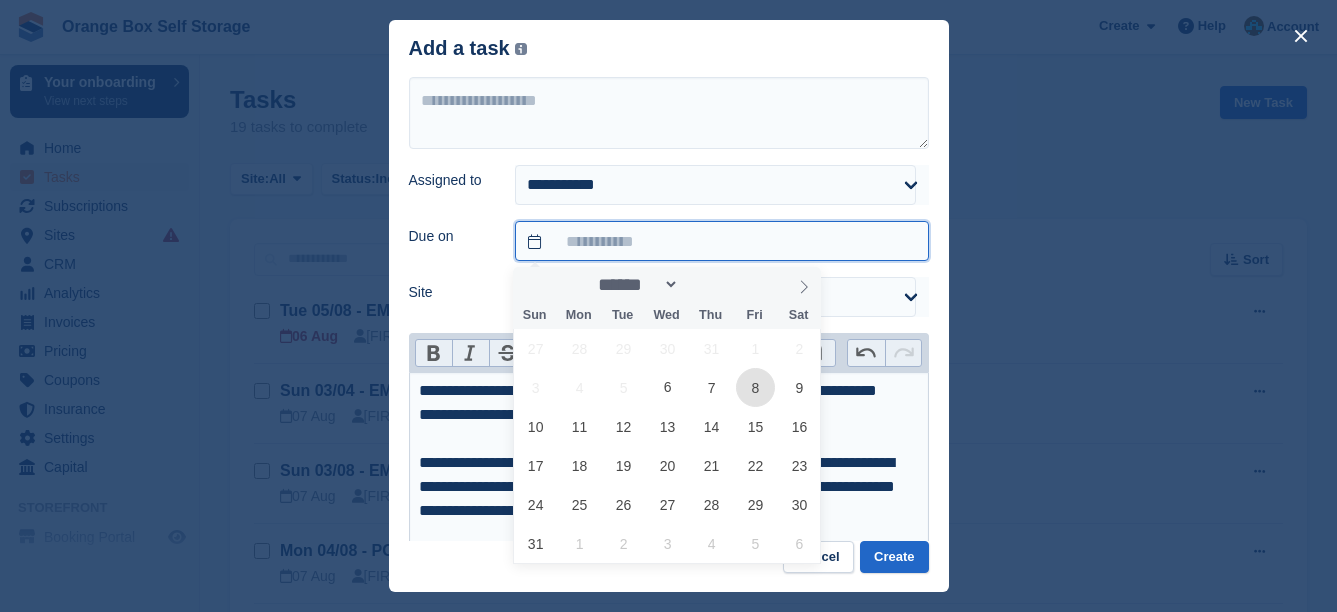 type on "**********" 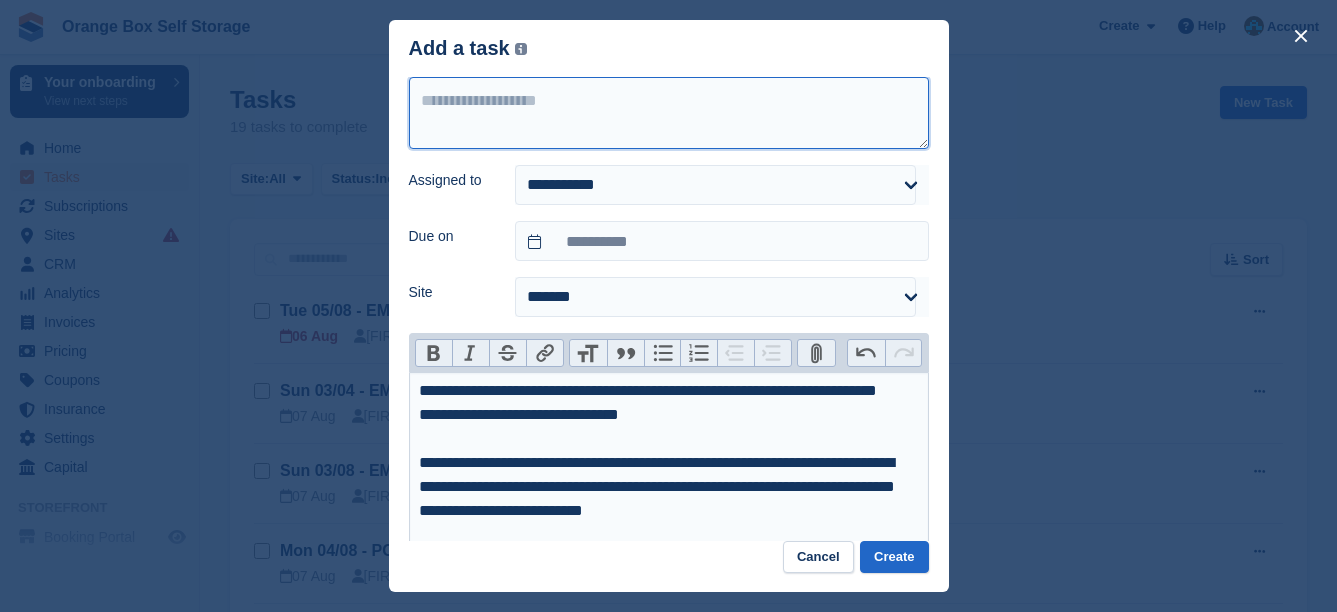 click at bounding box center (669, 113) 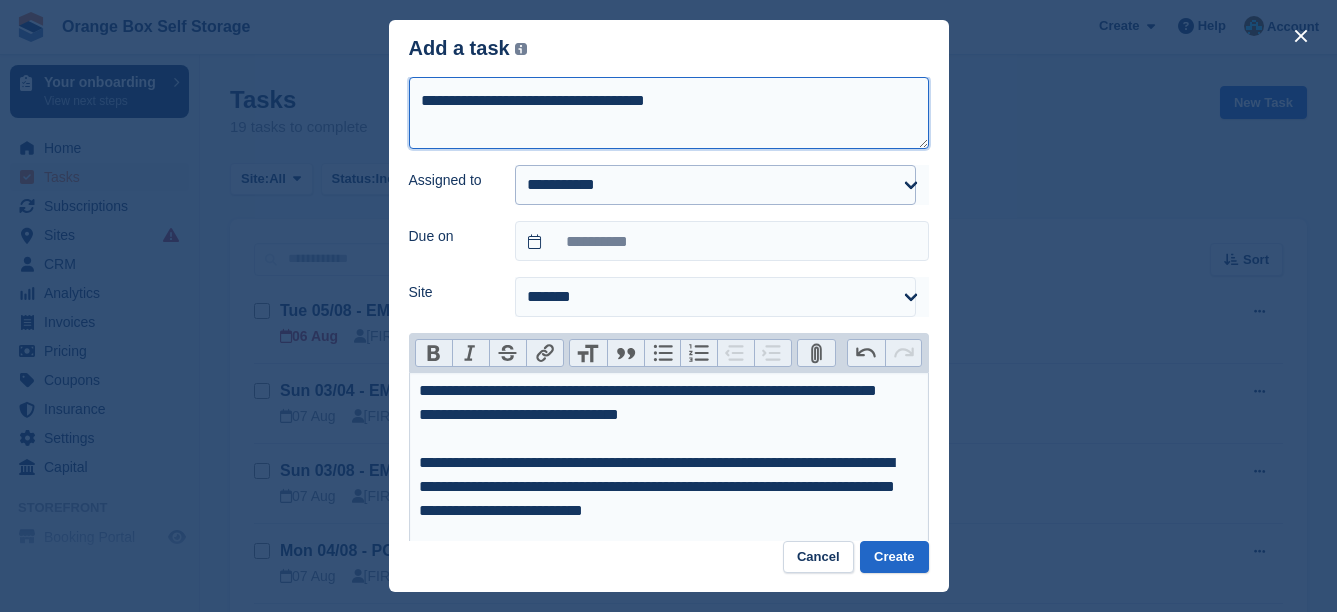 type on "**********" 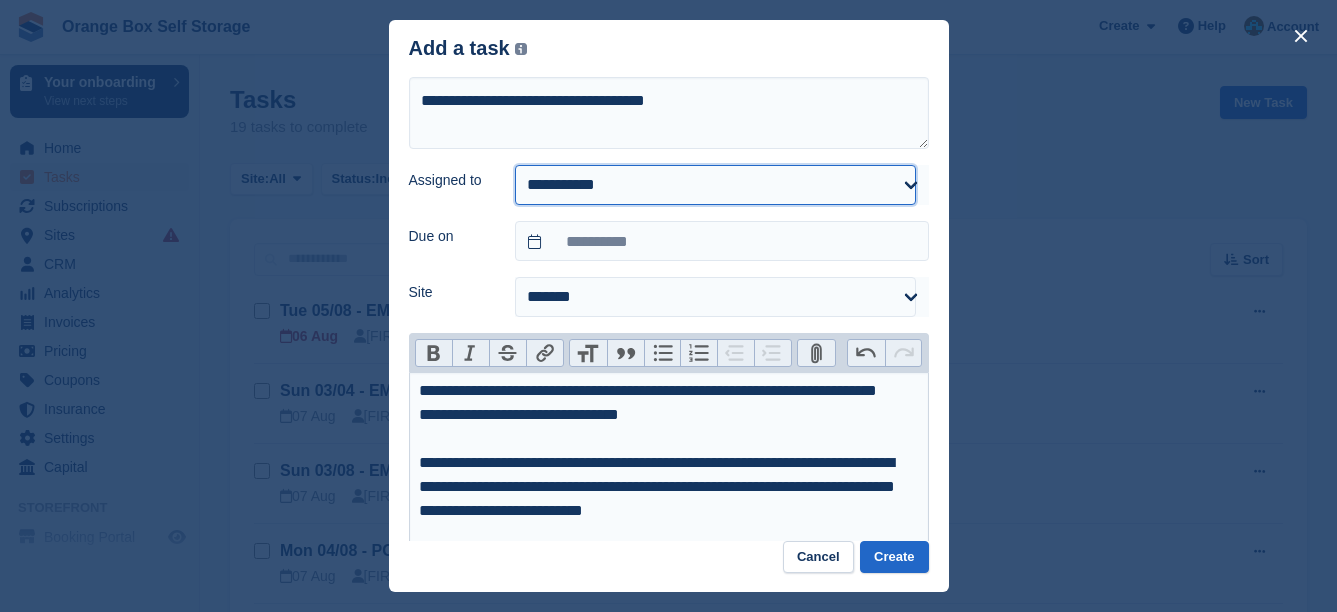 click on "**********" at bounding box center (715, 185) 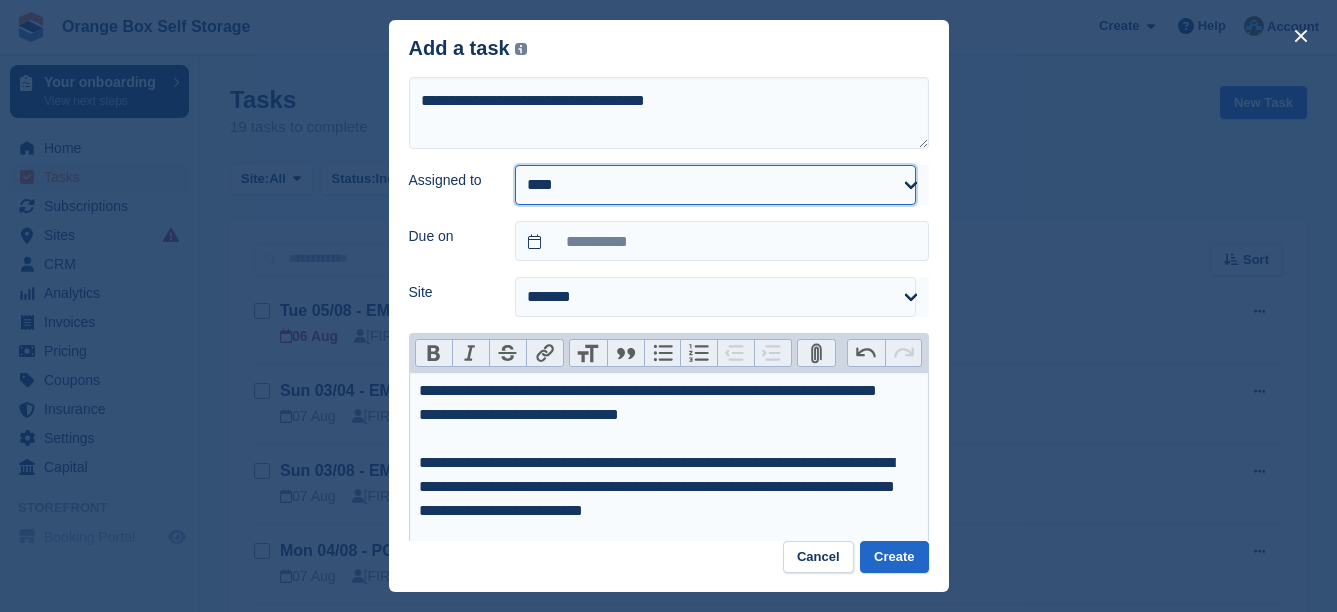 click on "**********" at bounding box center (715, 185) 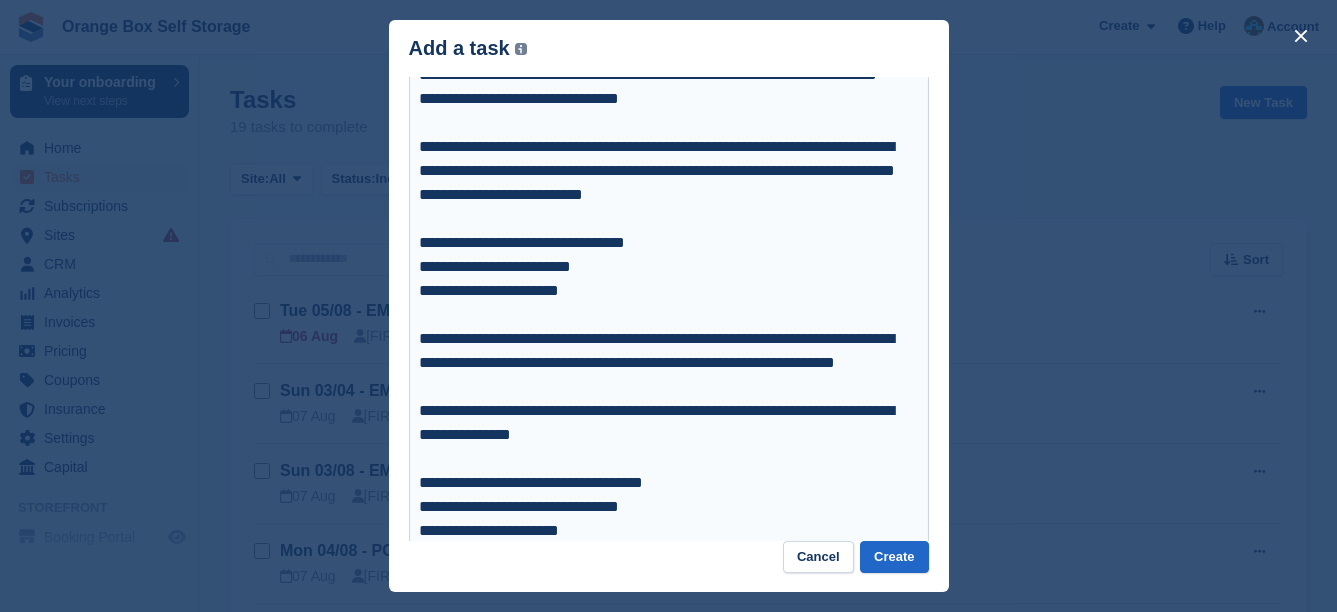scroll, scrollTop: 609, scrollLeft: 0, axis: vertical 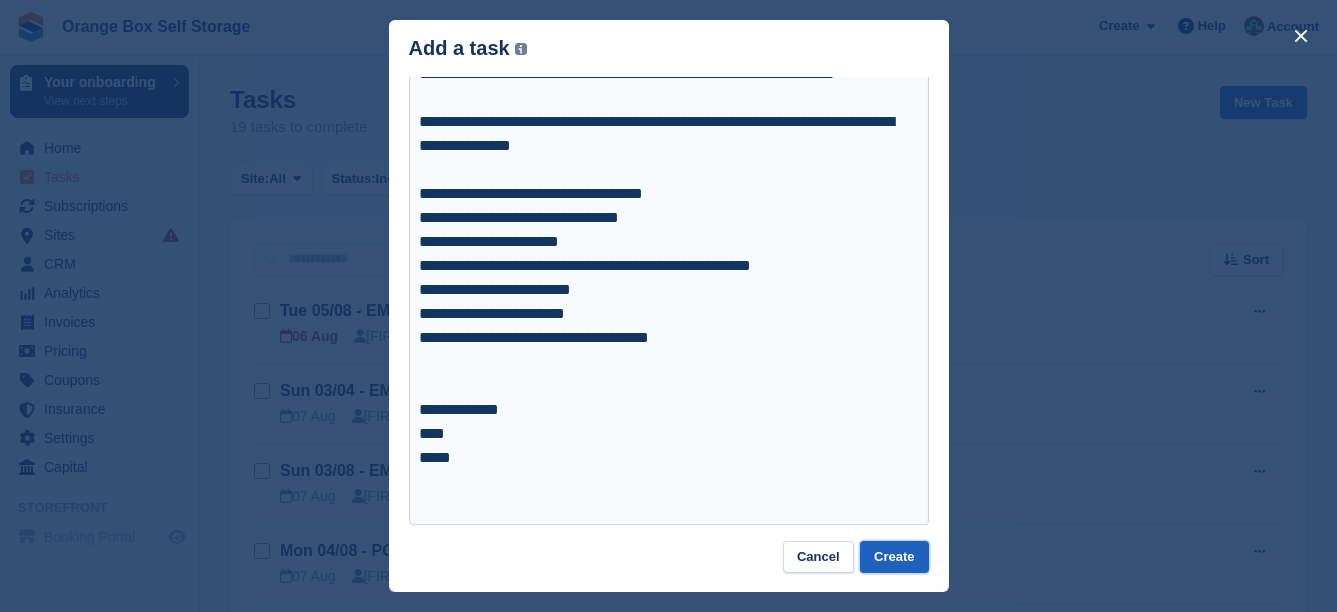 click on "Create" at bounding box center (894, 557) 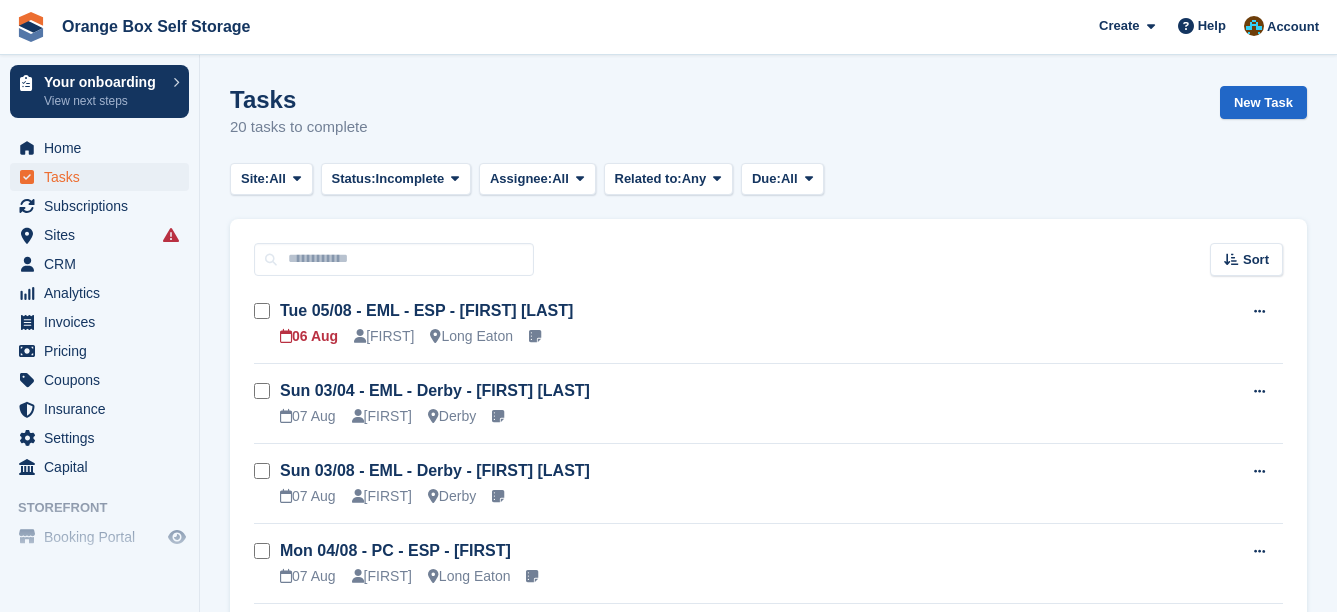drag, startPoint x: 1243, startPoint y: 147, endPoint x: 1234, endPoint y: 169, distance: 23.769728 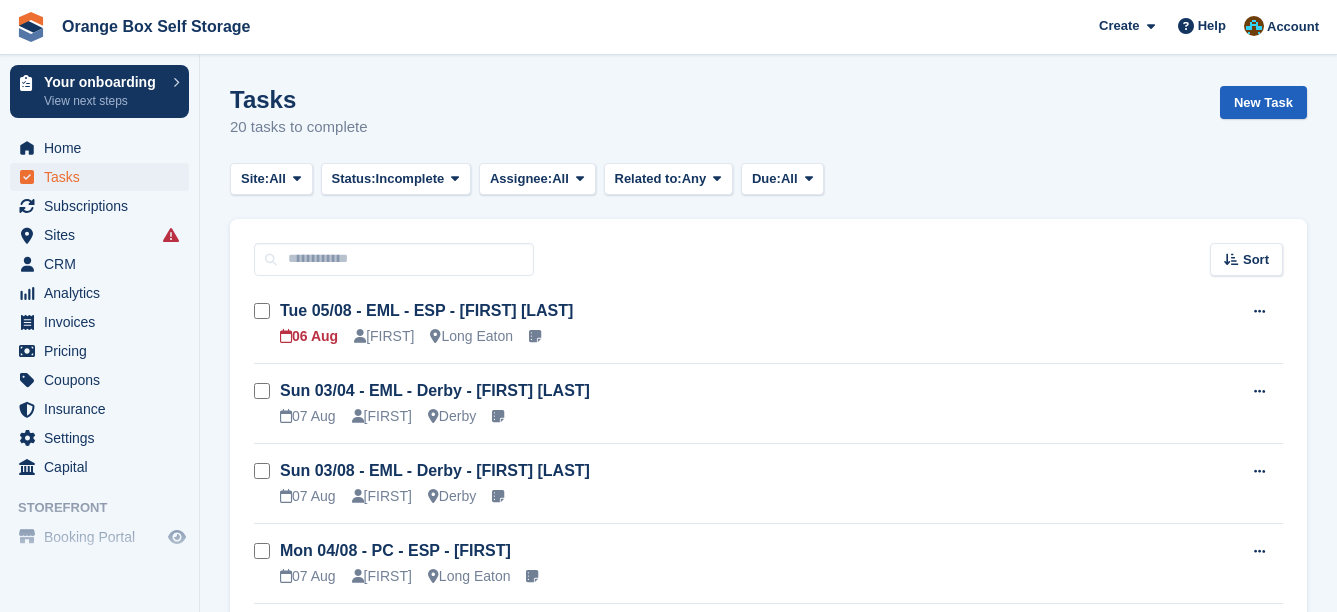 drag, startPoint x: 1252, startPoint y: 120, endPoint x: 1252, endPoint y: 109, distance: 11 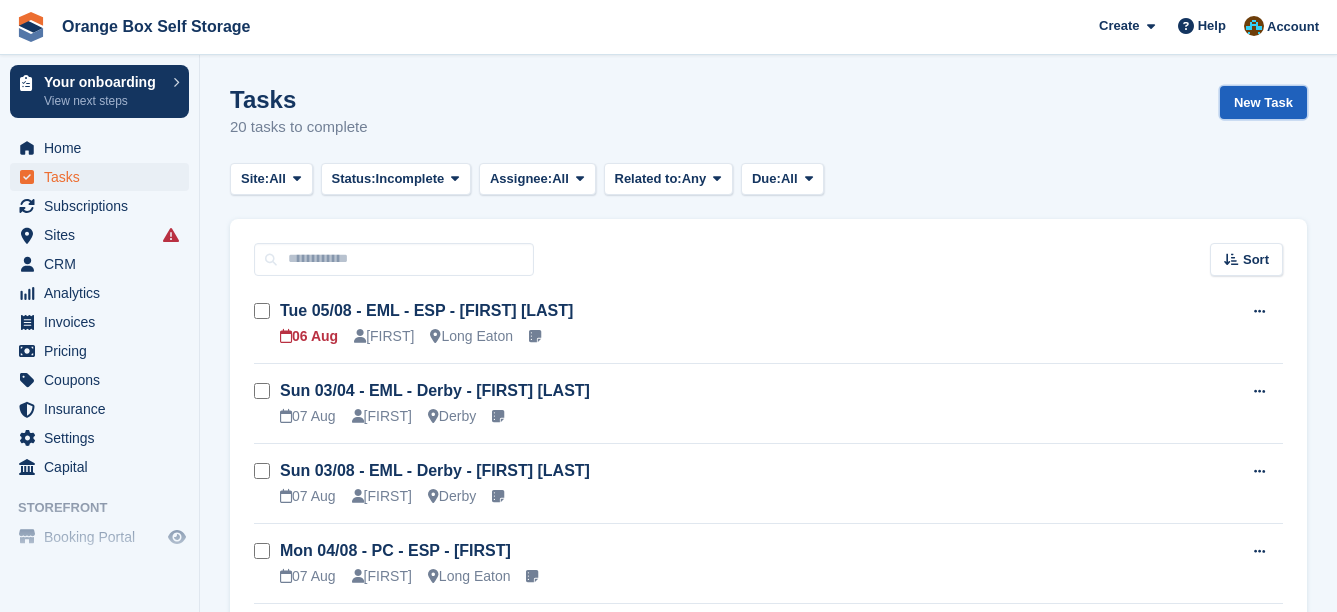 click on "New Task" at bounding box center (1263, 102) 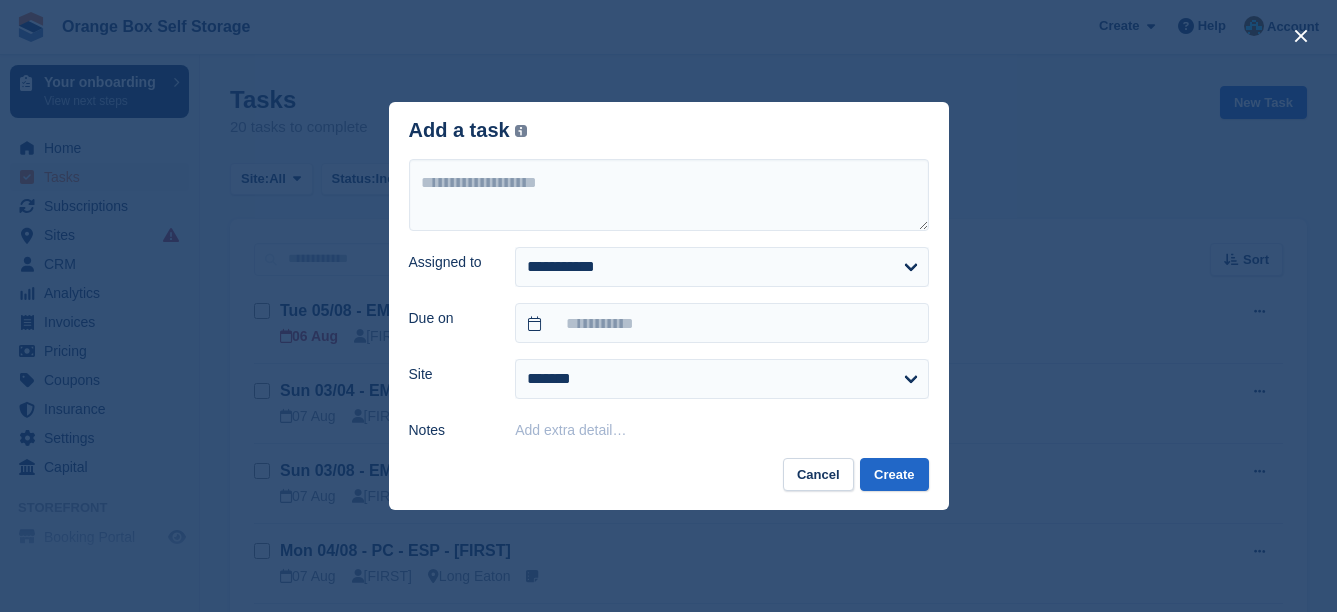 click on "Add extra detail…" at bounding box center (721, 429) 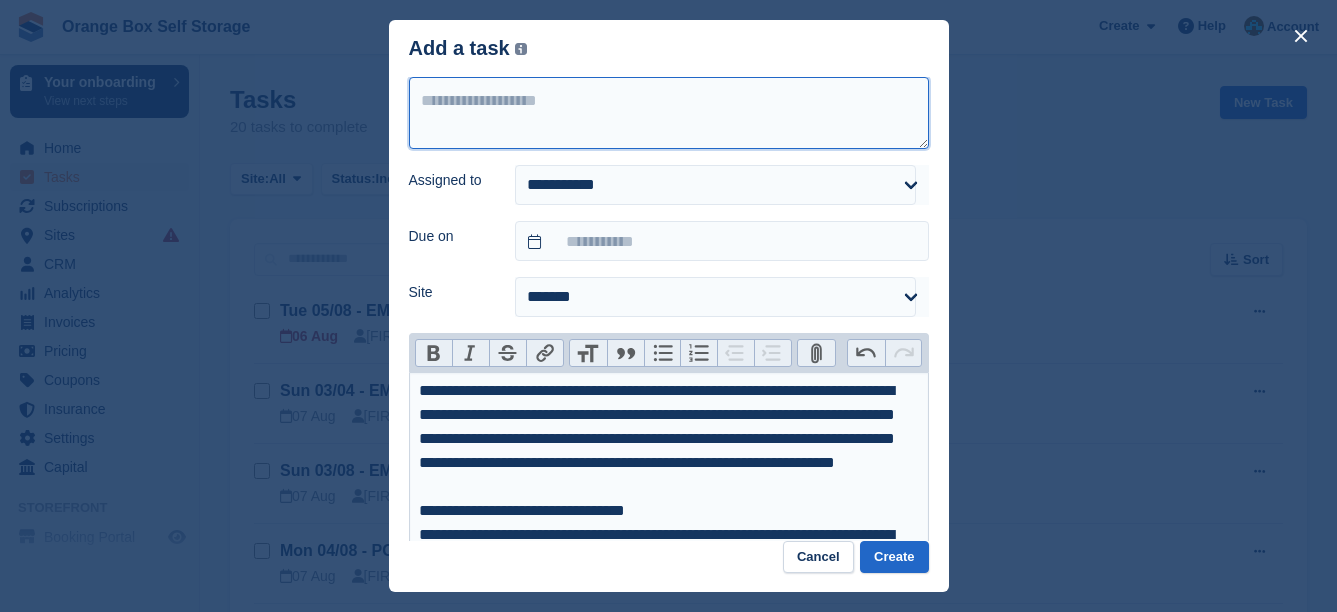 click at bounding box center (669, 113) 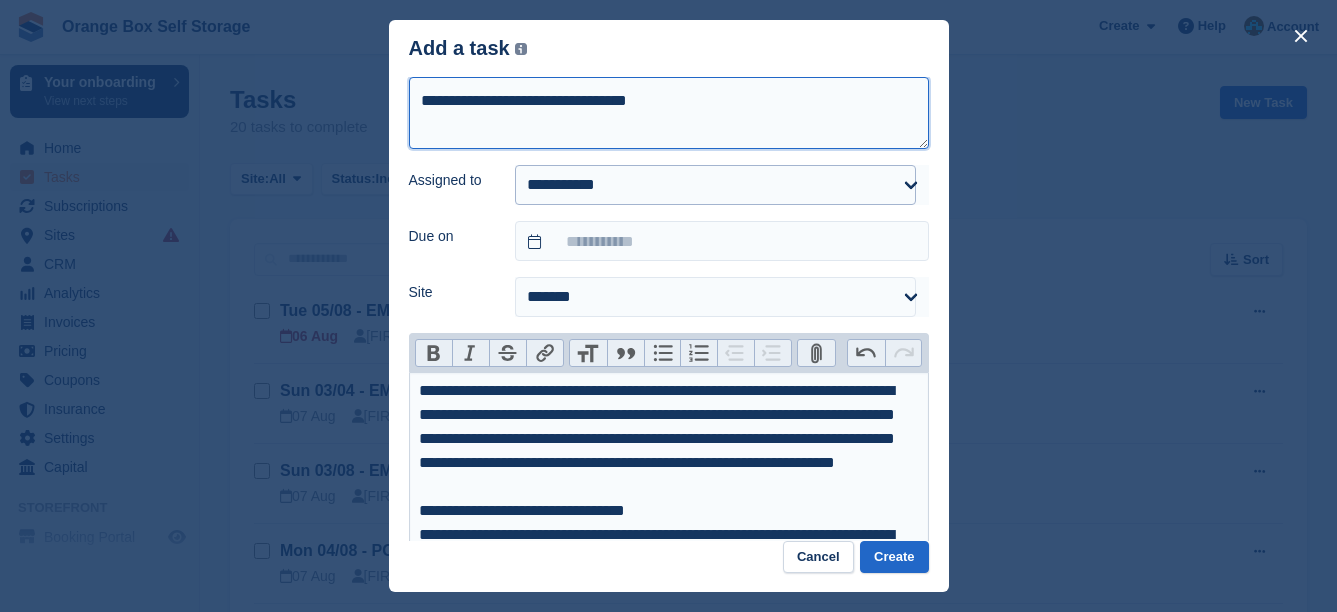 type on "**********" 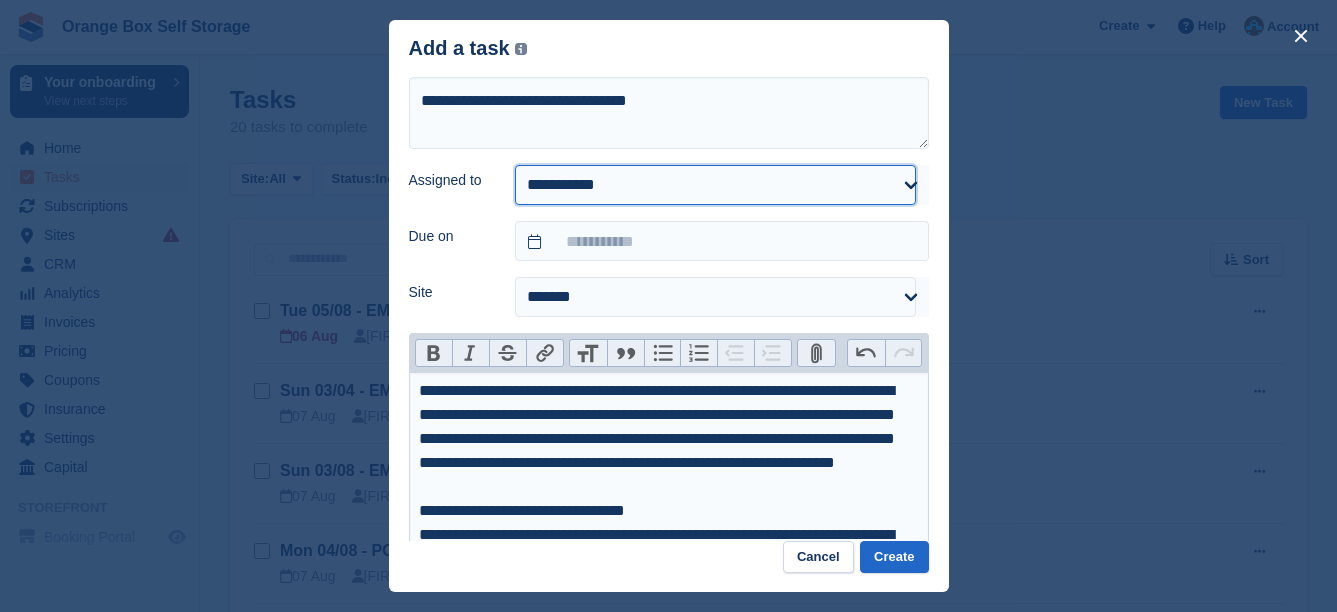 click on "**********" at bounding box center [715, 185] 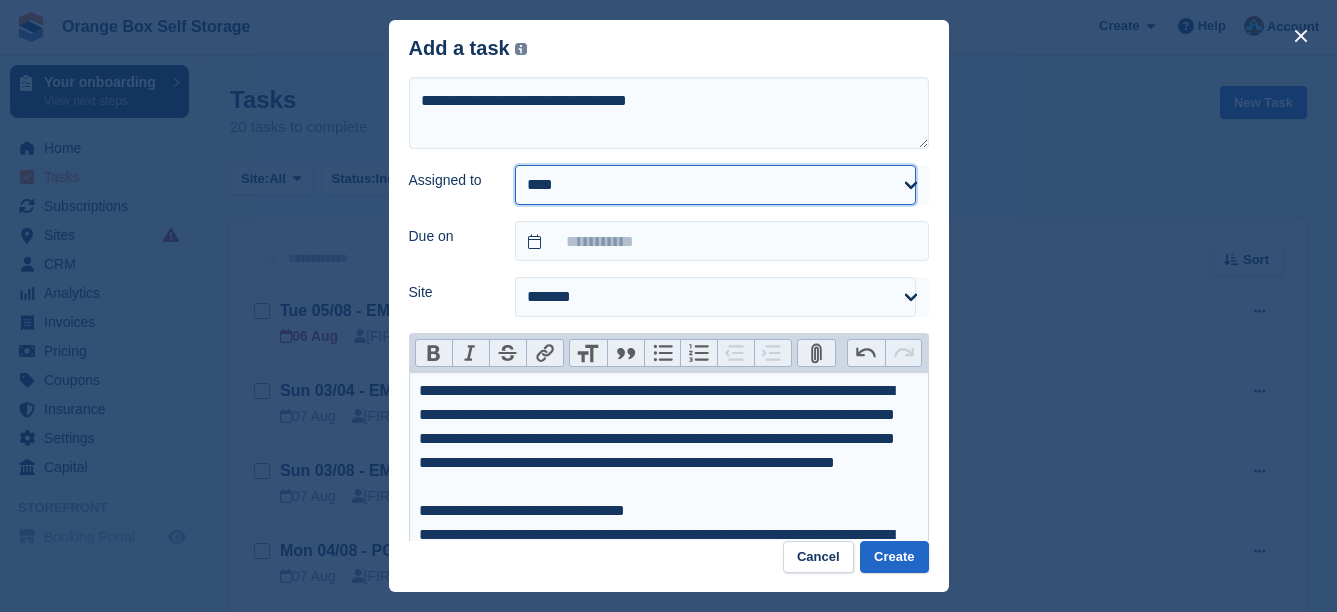 click on "**********" at bounding box center (715, 185) 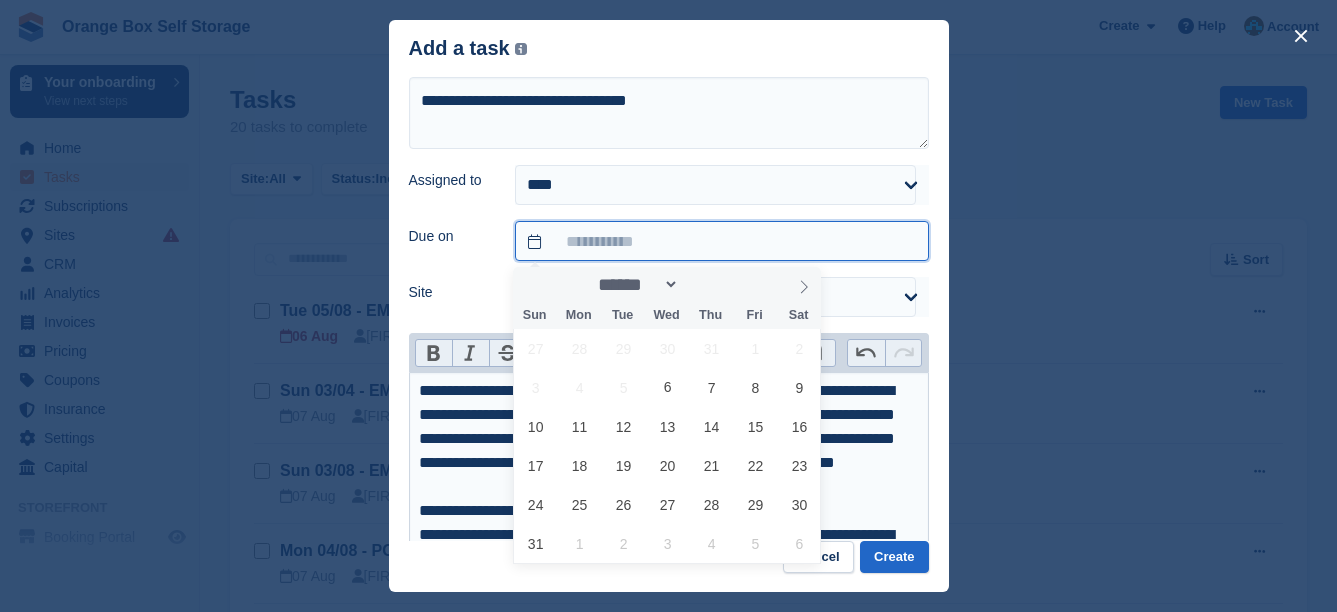 click at bounding box center (721, 241) 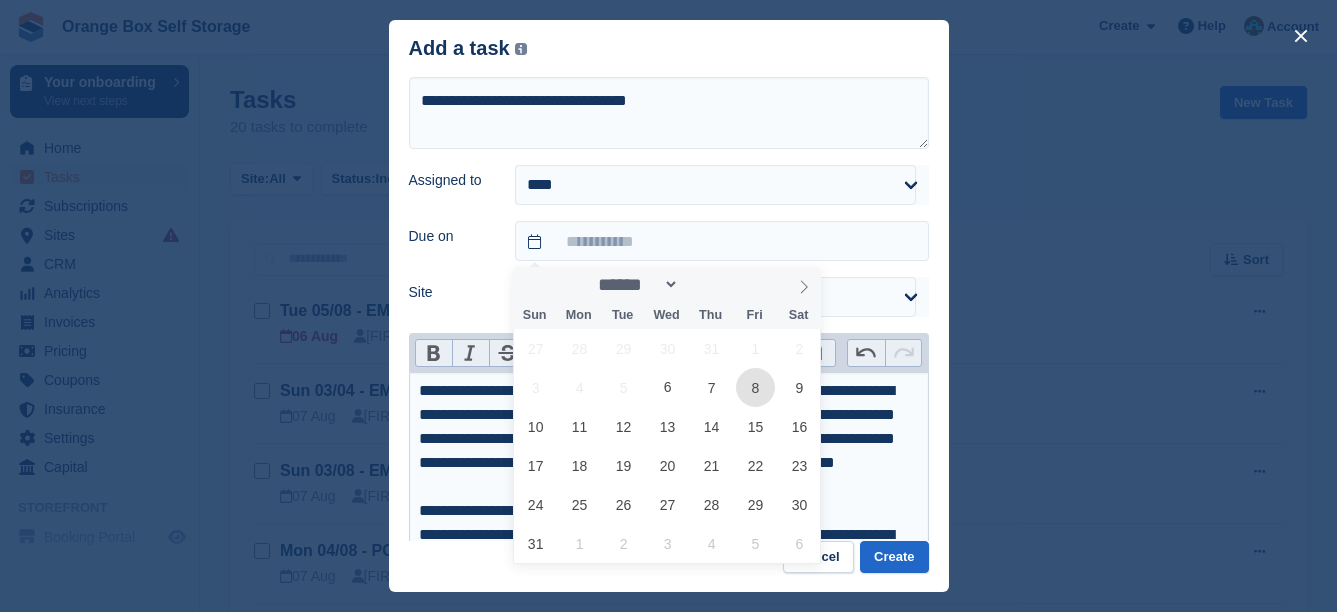 drag, startPoint x: 748, startPoint y: 389, endPoint x: 723, endPoint y: 367, distance: 33.30165 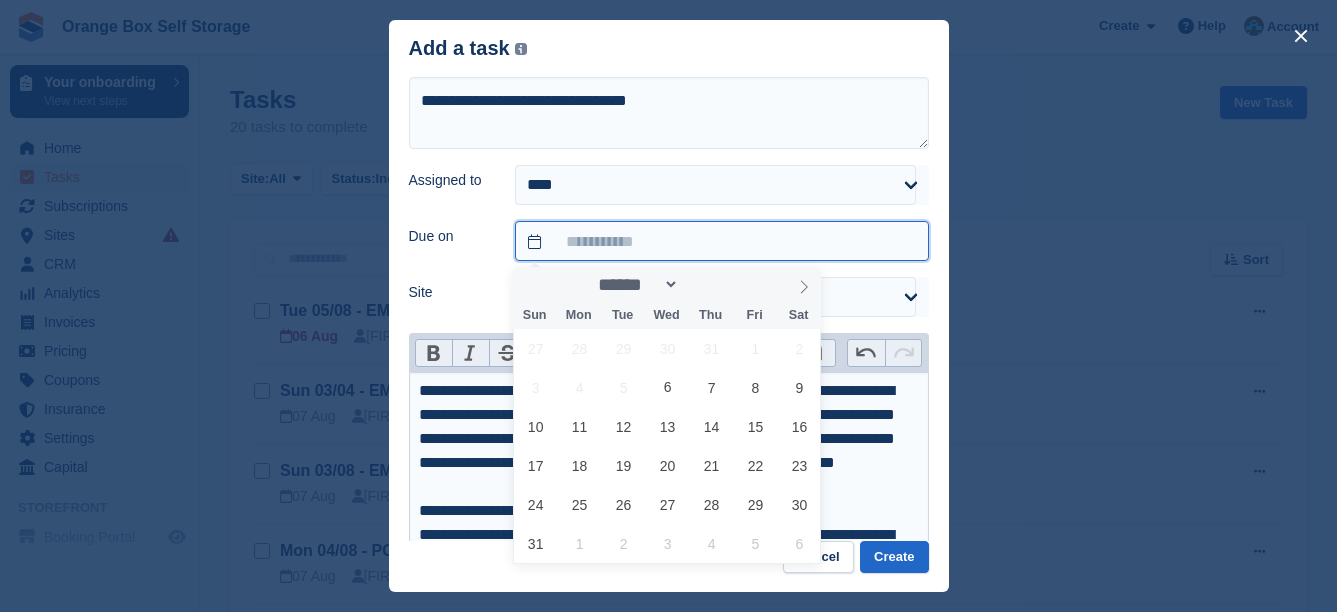type on "**********" 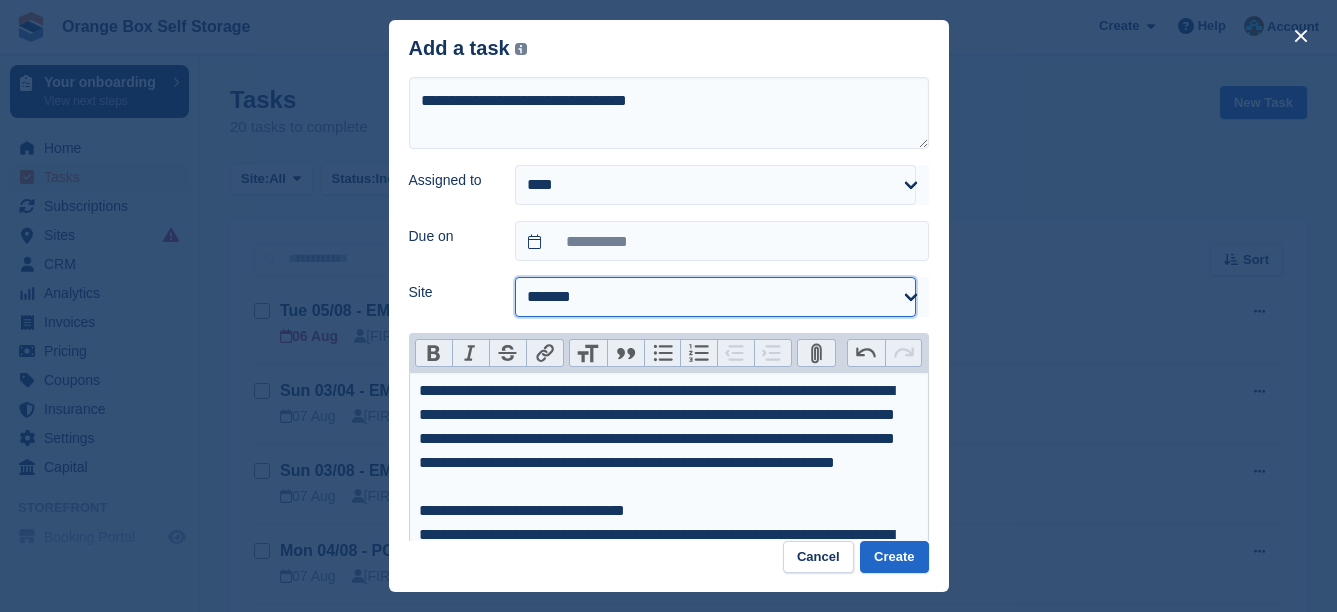 click on "**********" at bounding box center (715, 297) 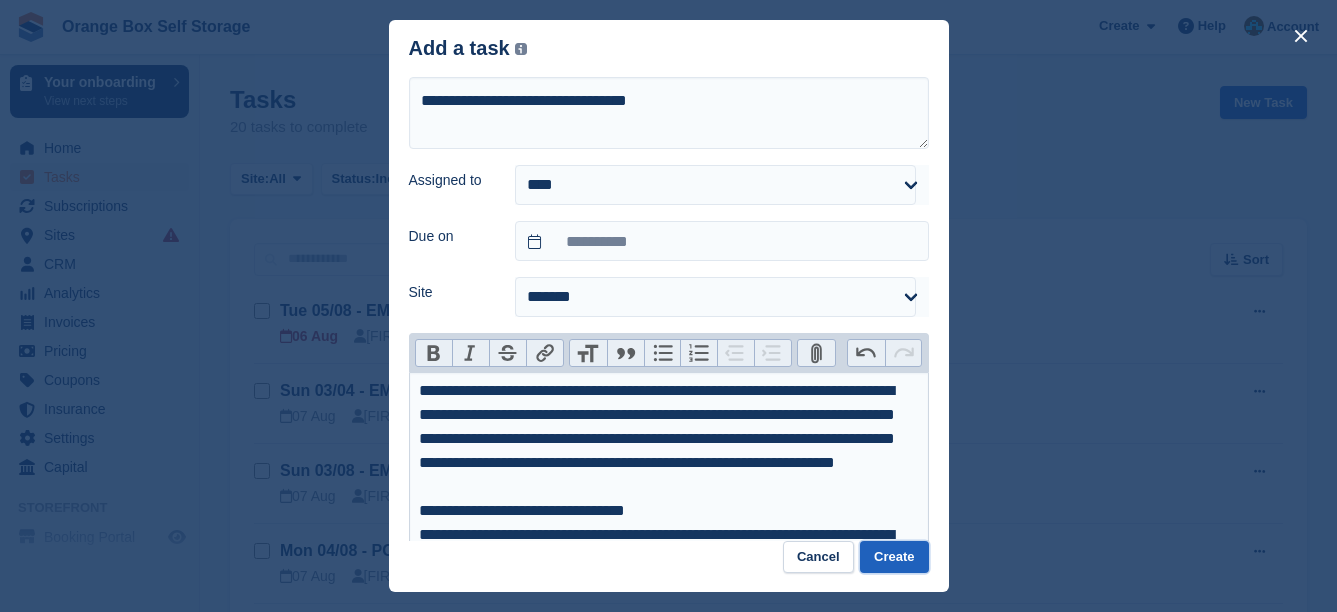click on "Create" at bounding box center (894, 557) 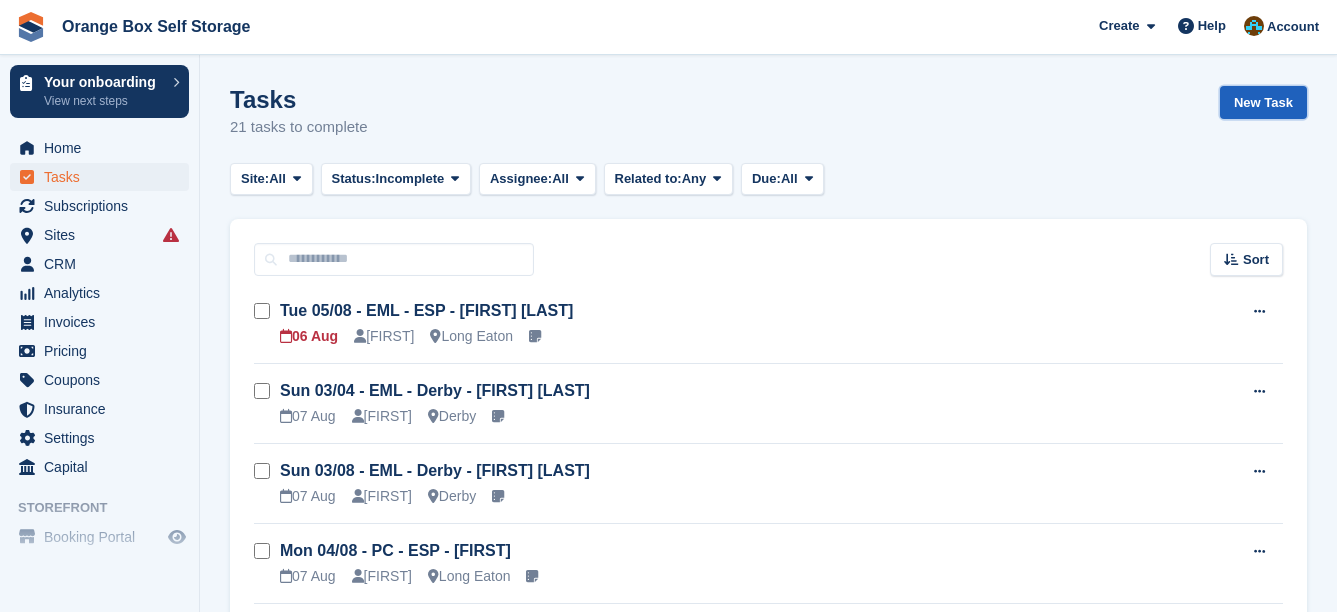 click on "New Task" at bounding box center (1263, 102) 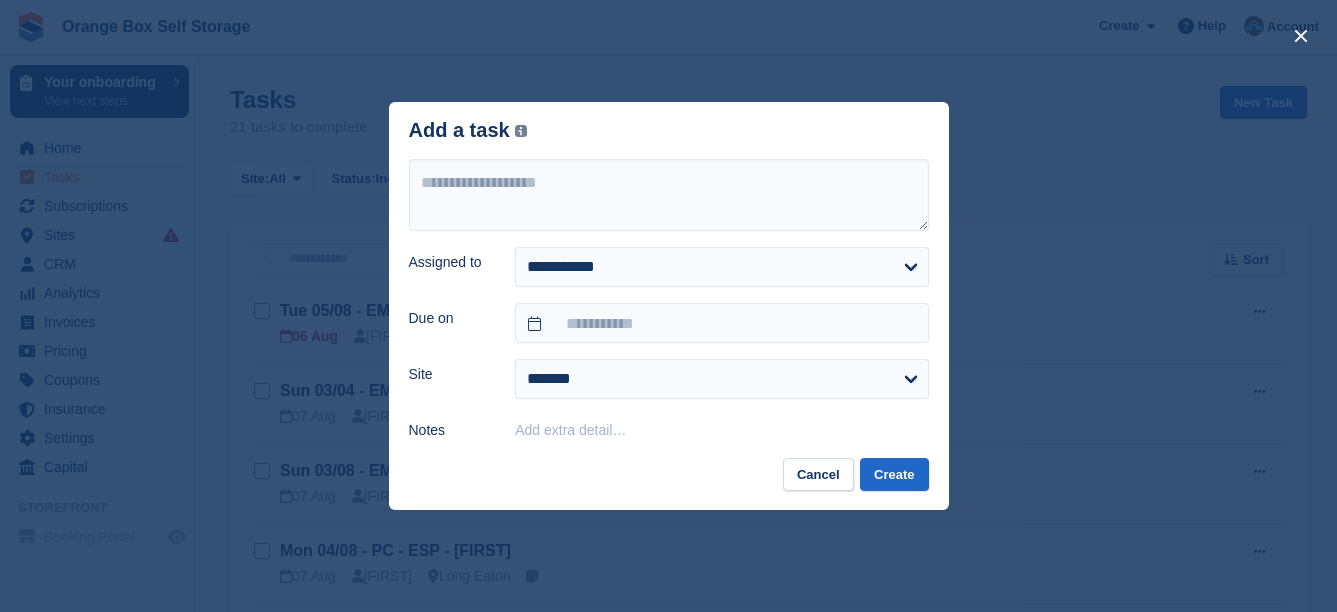 click on "Add extra detail…" at bounding box center (570, 430) 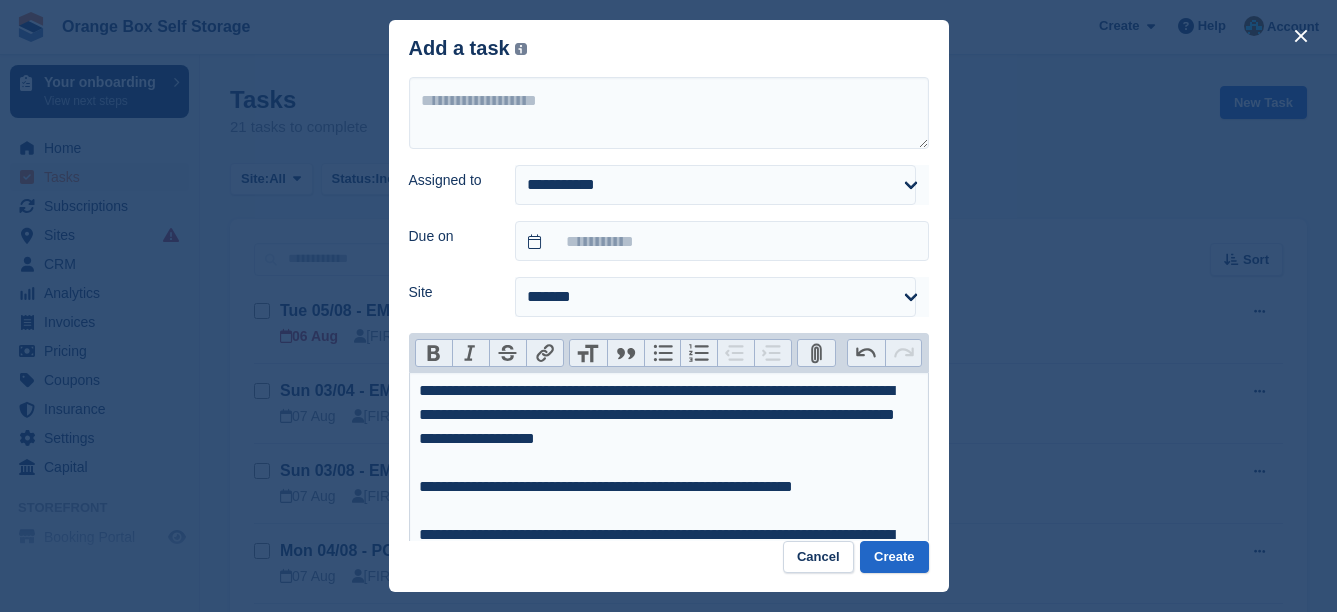 type on "**********" 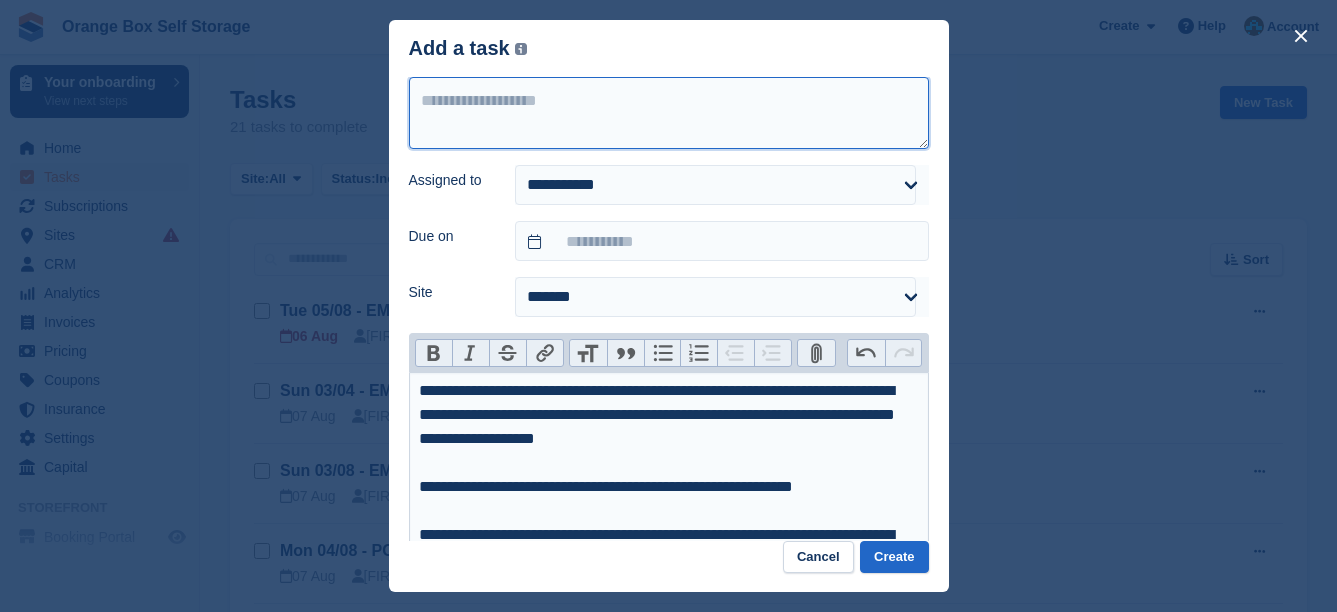 click at bounding box center [669, 113] 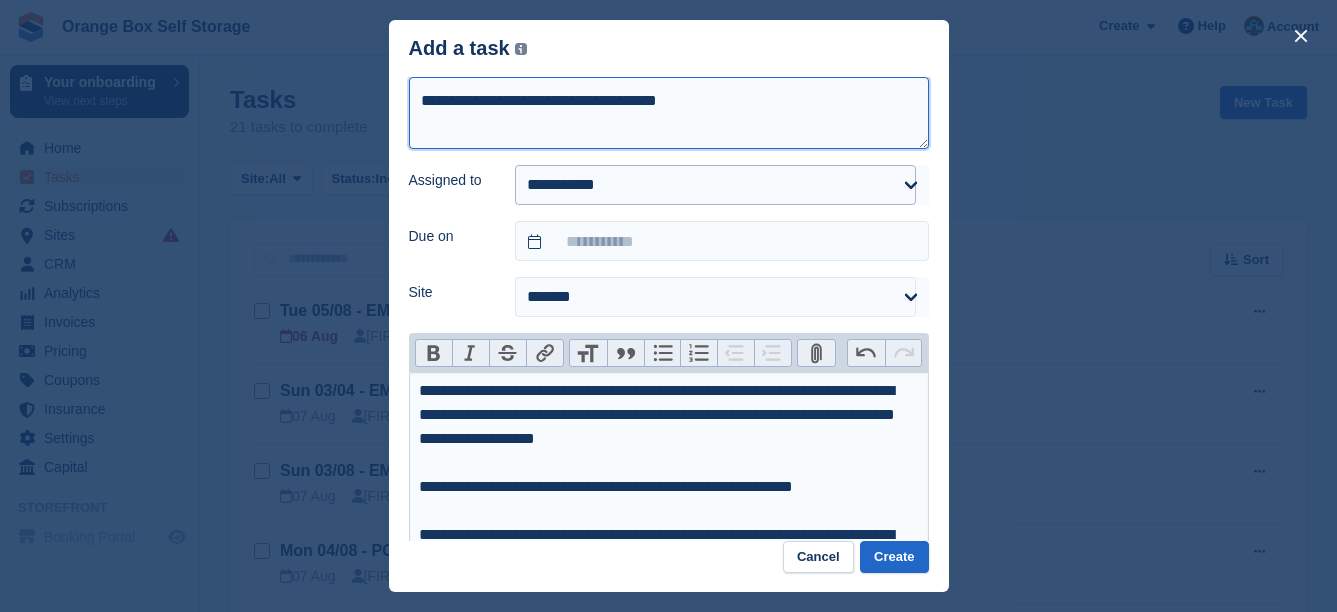 type on "**********" 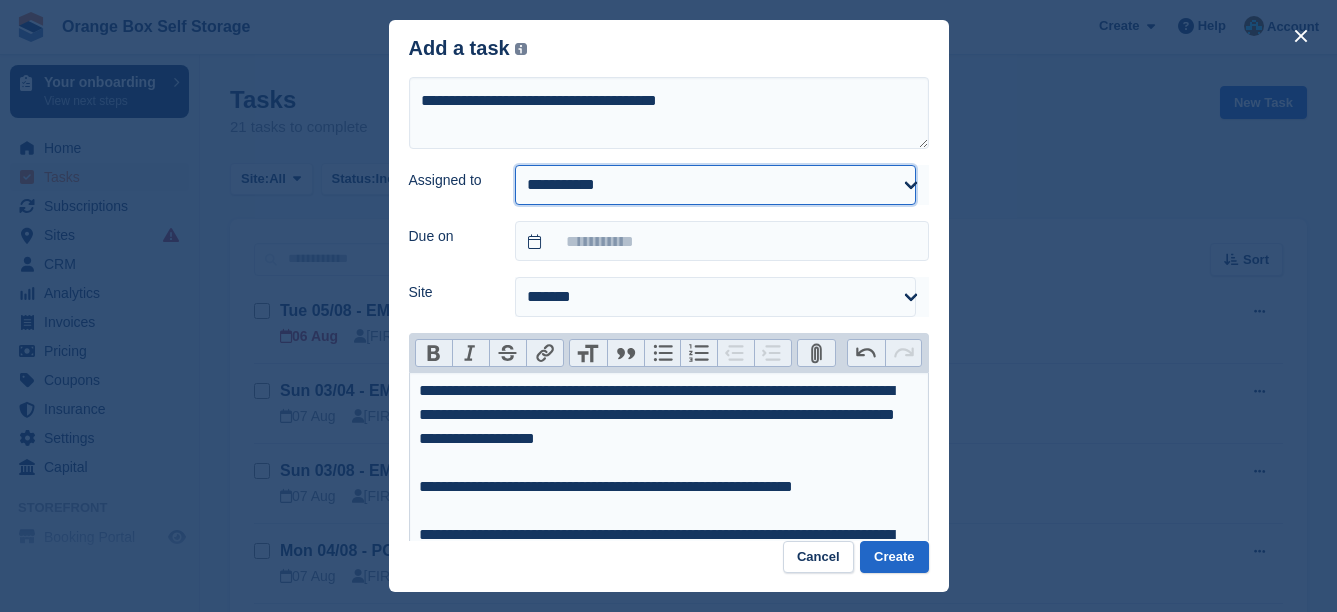 drag, startPoint x: 625, startPoint y: 178, endPoint x: 625, endPoint y: 200, distance: 22 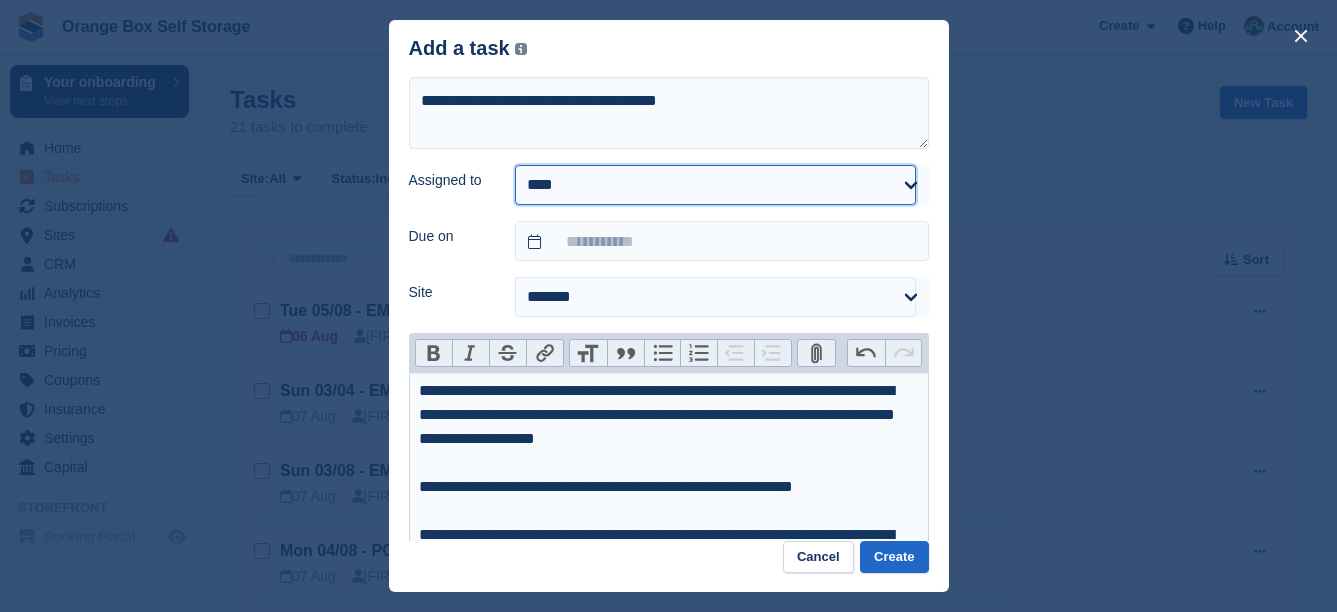 click on "**********" at bounding box center (715, 185) 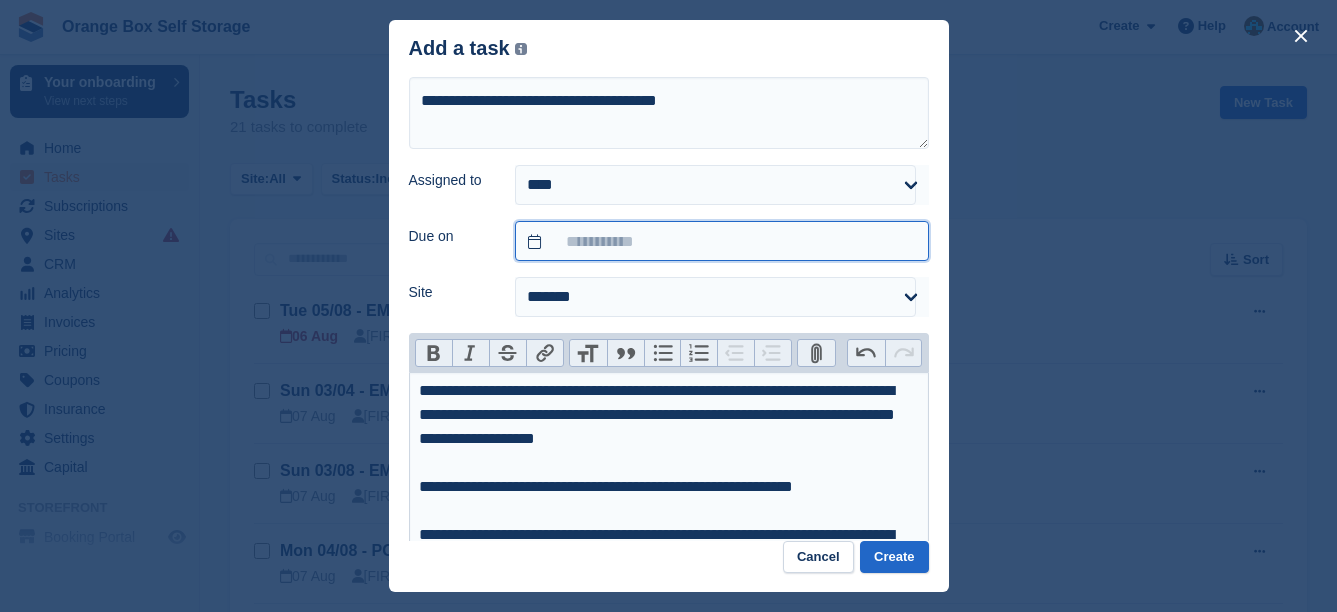 click at bounding box center [721, 241] 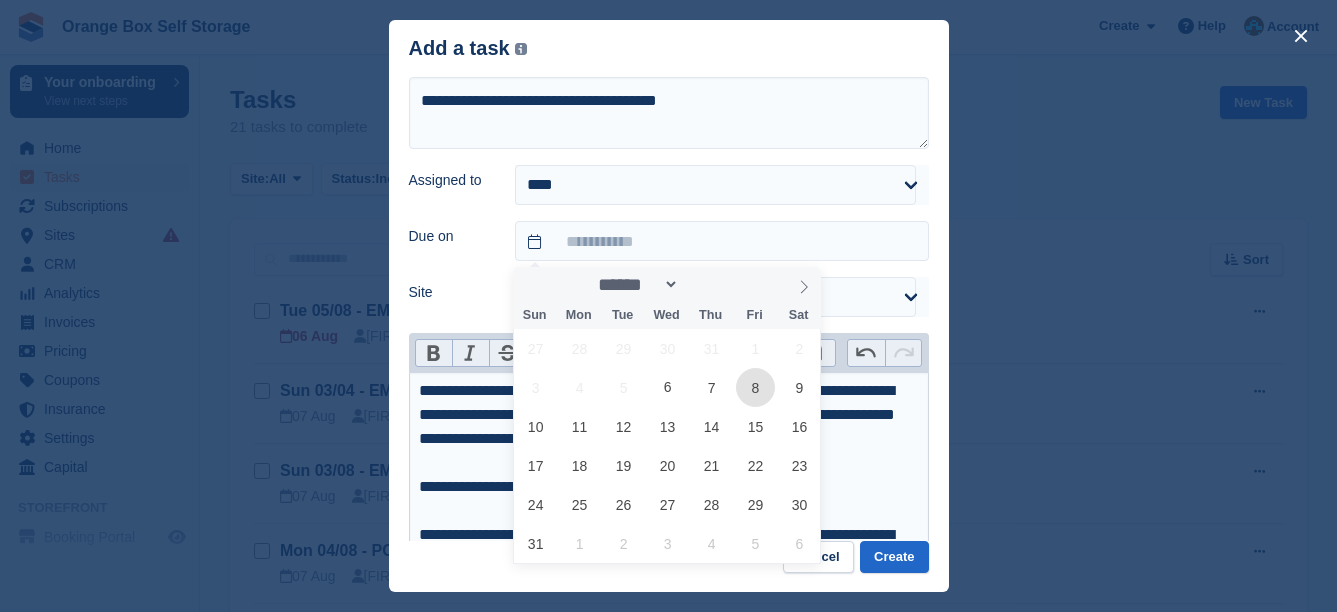 click on "8" at bounding box center (755, 387) 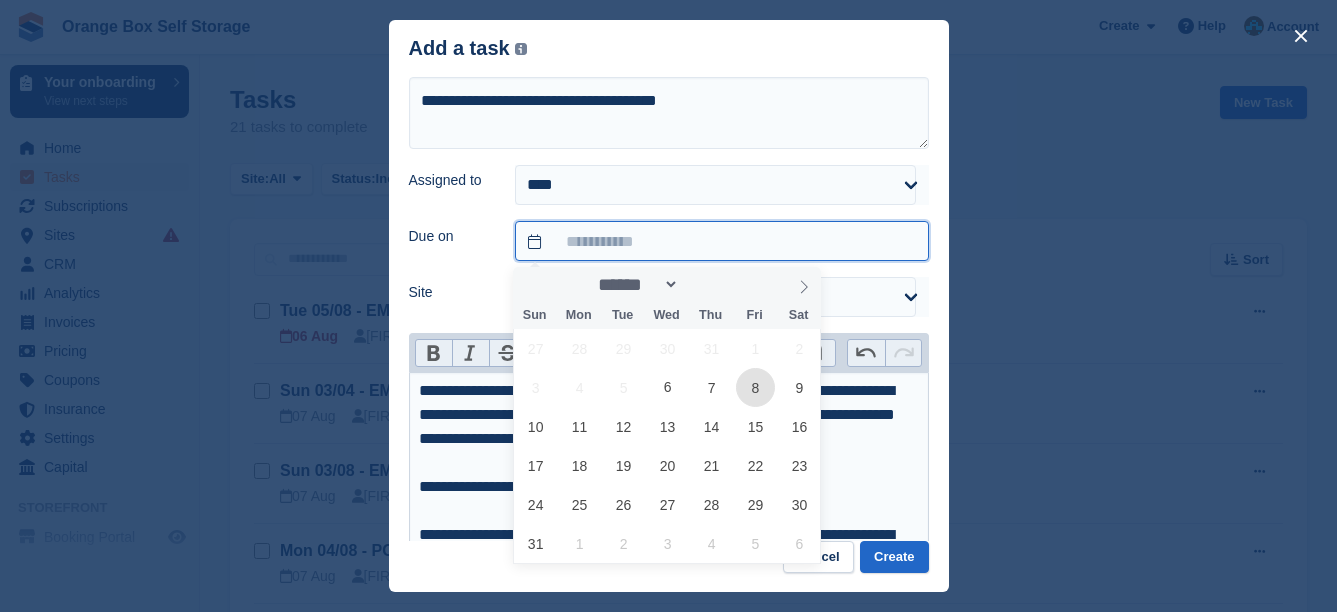 type on "**********" 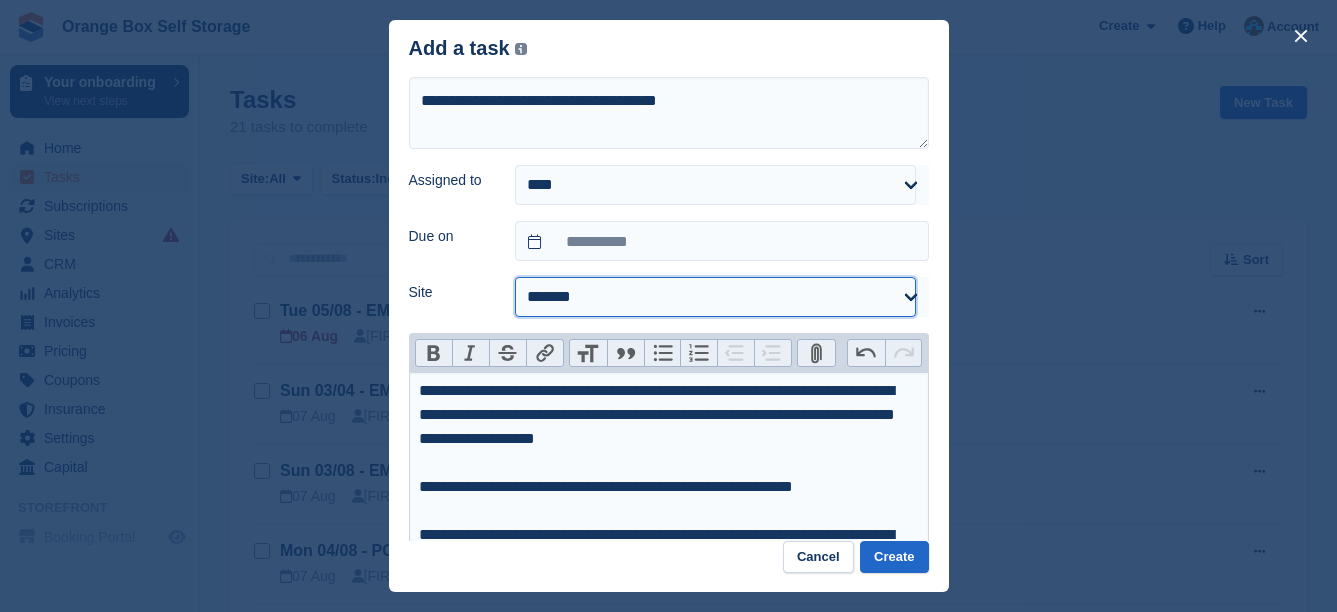 click on "**********" at bounding box center [715, 297] 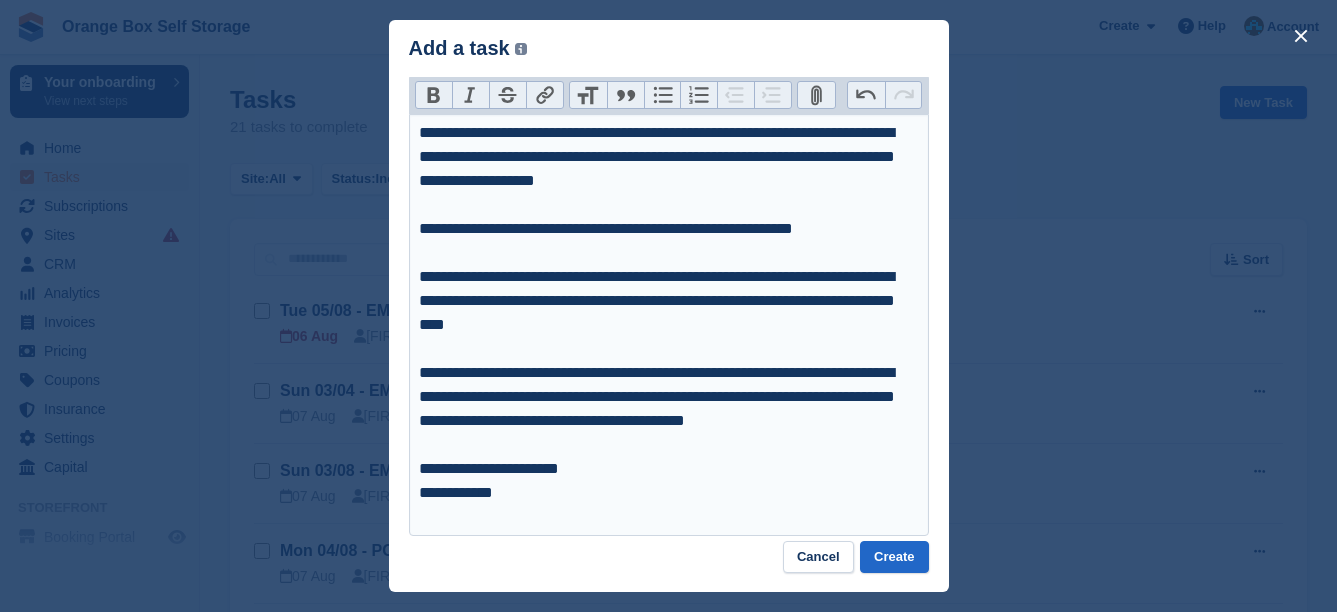 scroll, scrollTop: 273, scrollLeft: 0, axis: vertical 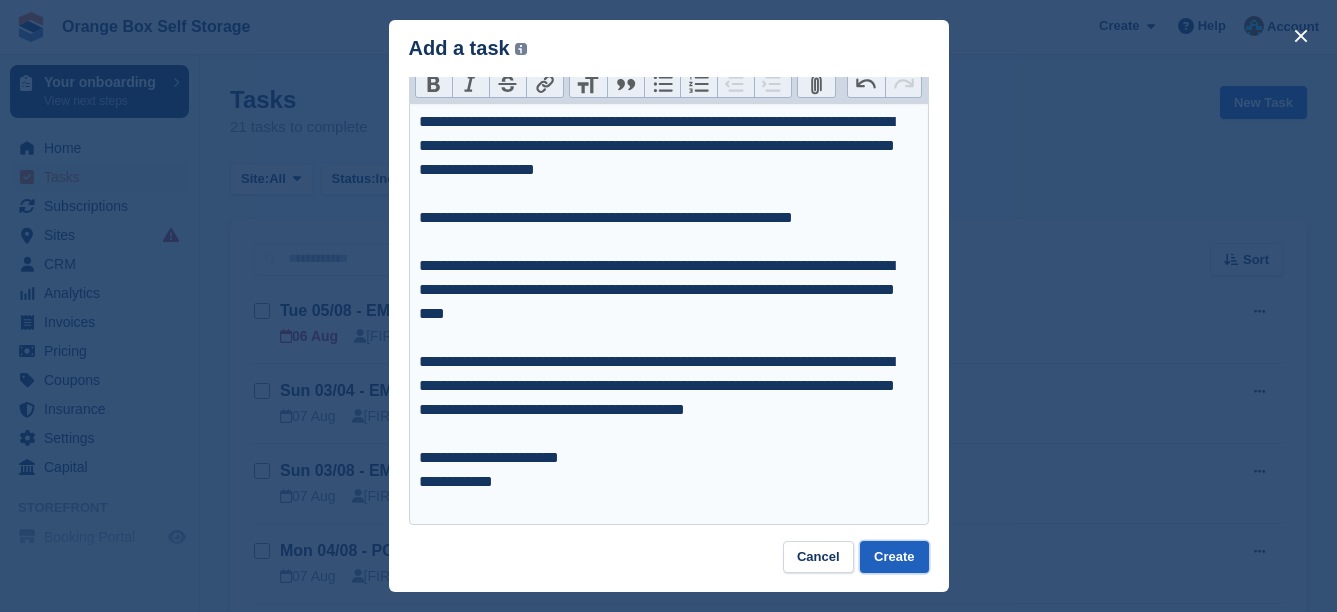 click on "Create" at bounding box center (894, 557) 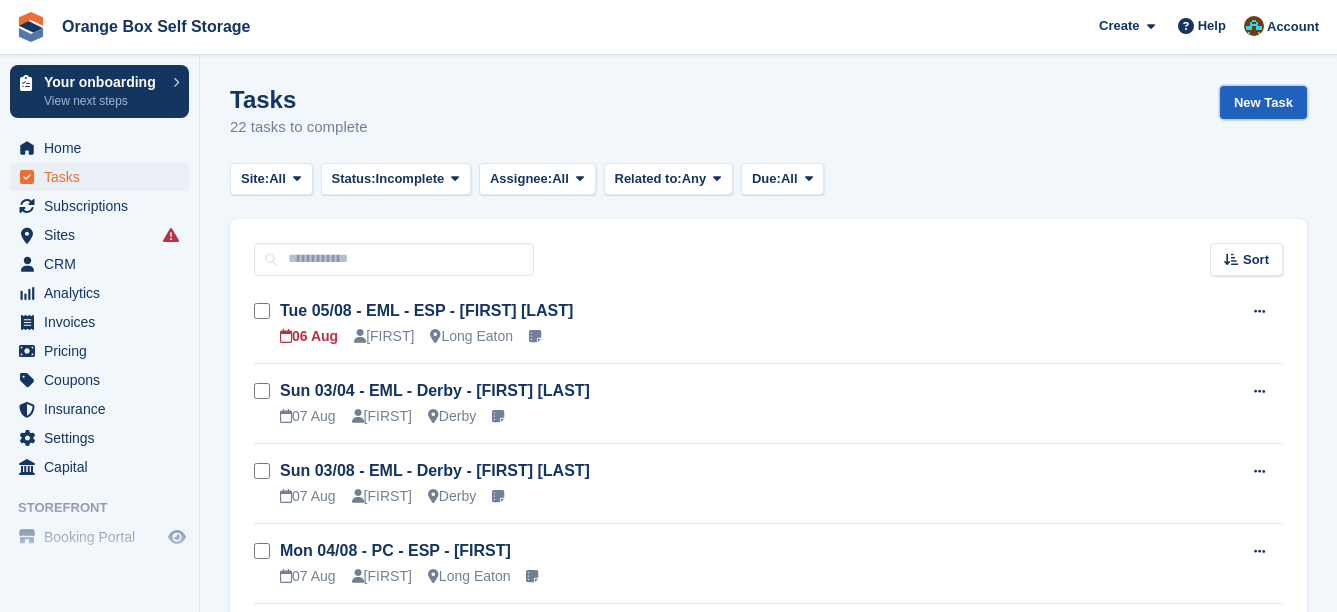 click on "New Task" at bounding box center (1263, 102) 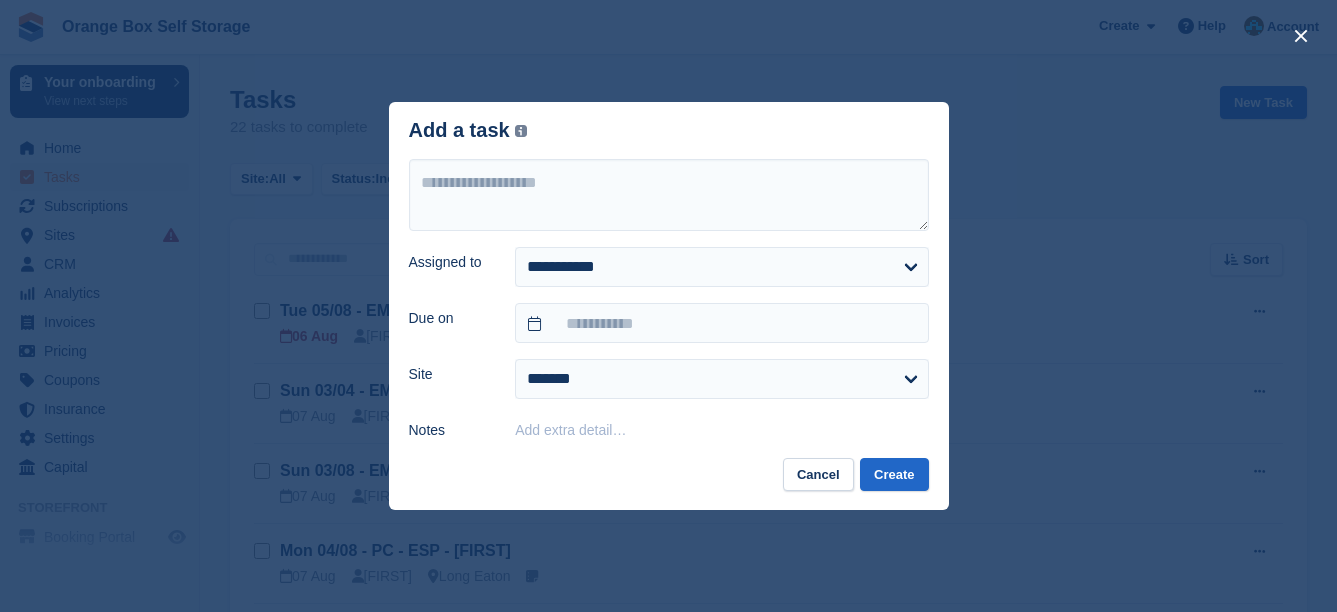 click on "Add extra detail…" at bounding box center (570, 430) 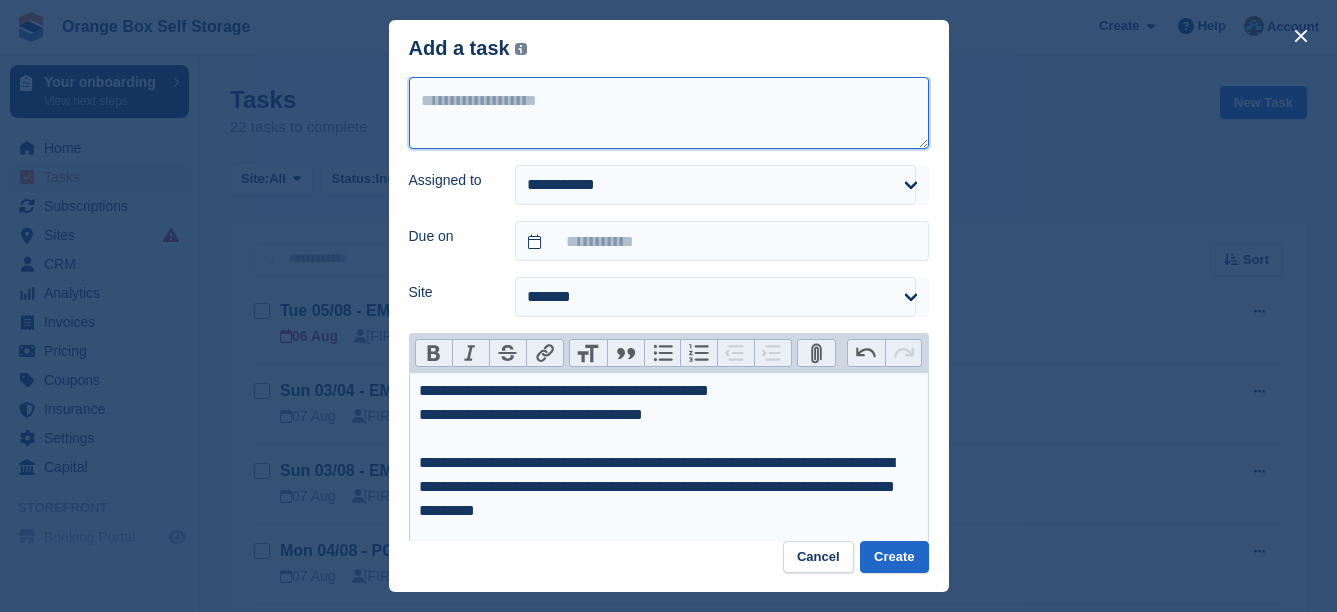 drag, startPoint x: 592, startPoint y: 89, endPoint x: 588, endPoint y: 99, distance: 10.770329 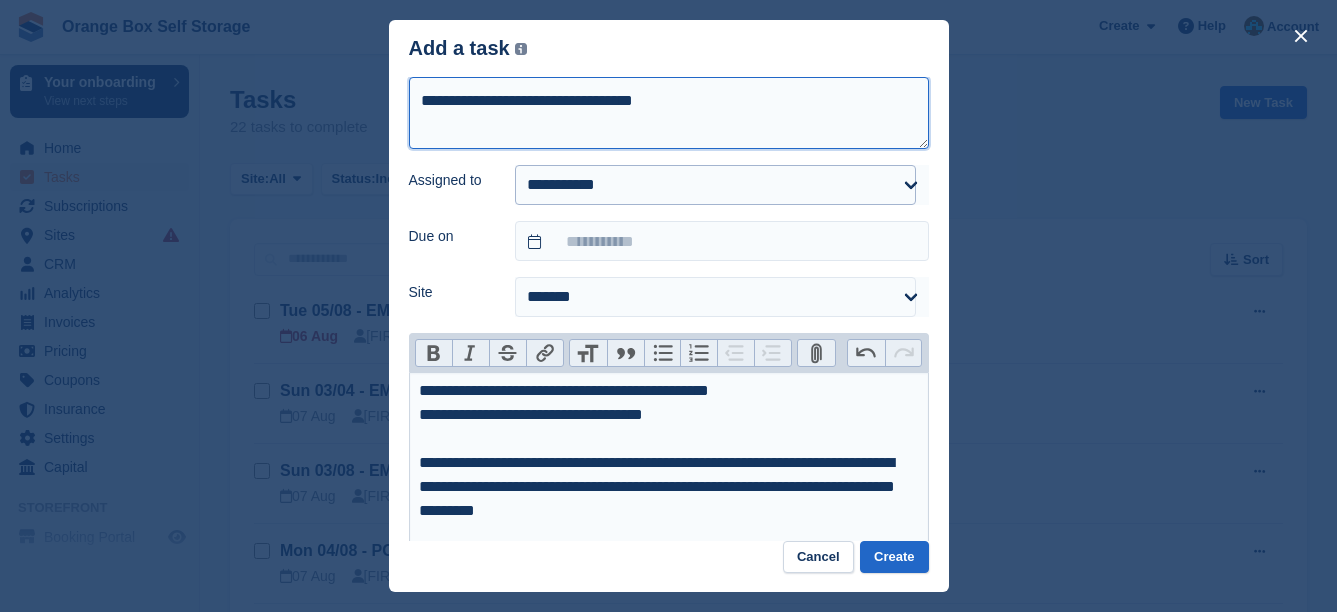 type on "**********" 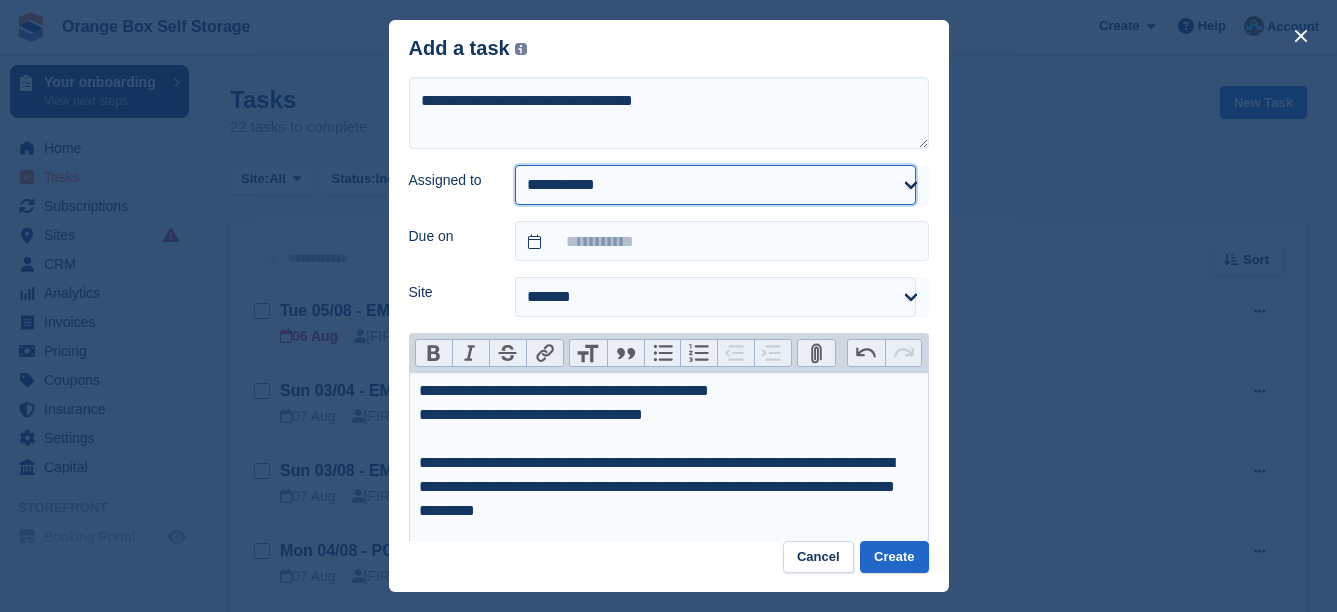 click on "**********" at bounding box center (715, 185) 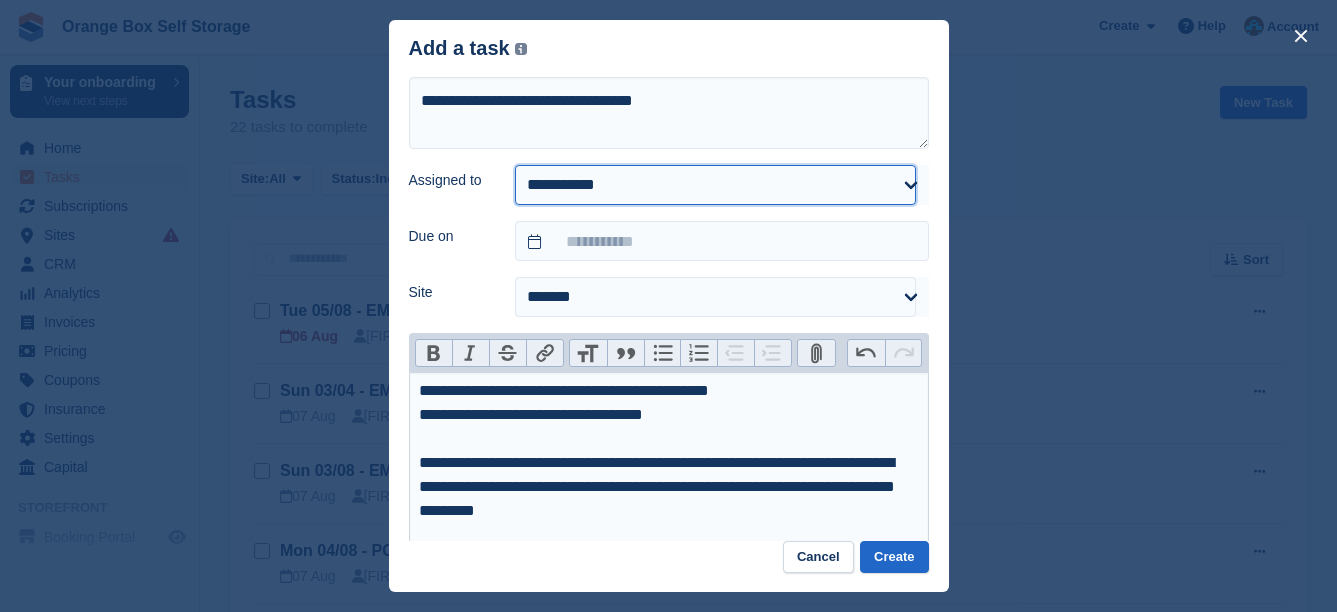 select on "****" 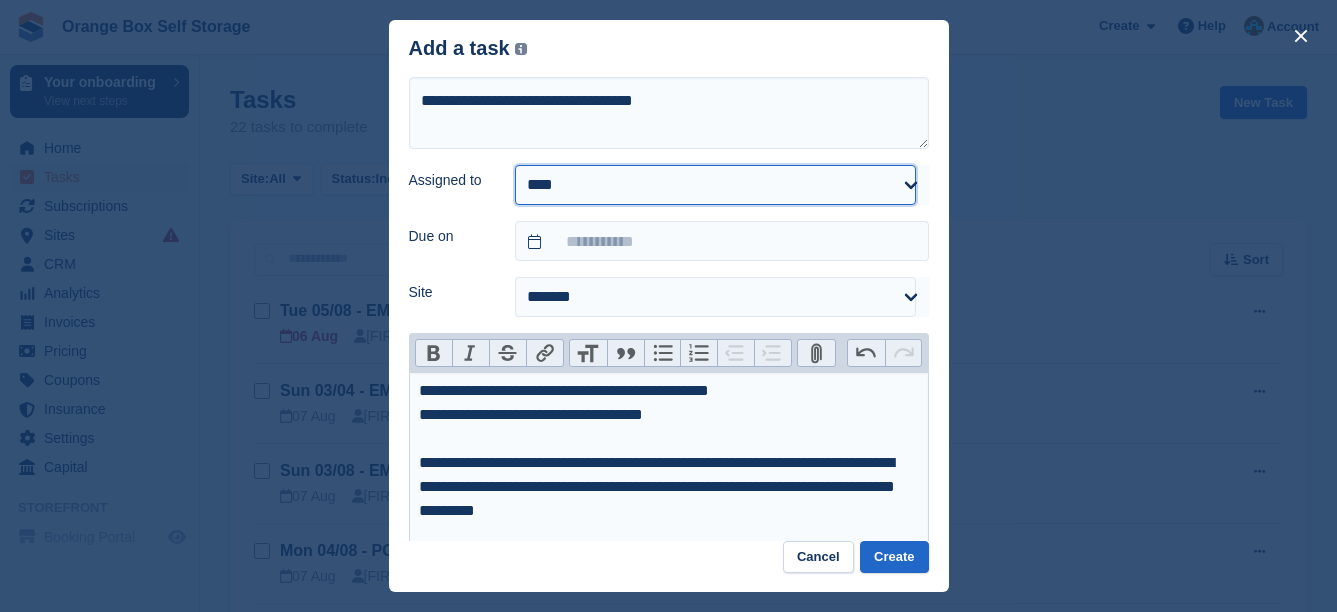 click on "**********" at bounding box center [715, 185] 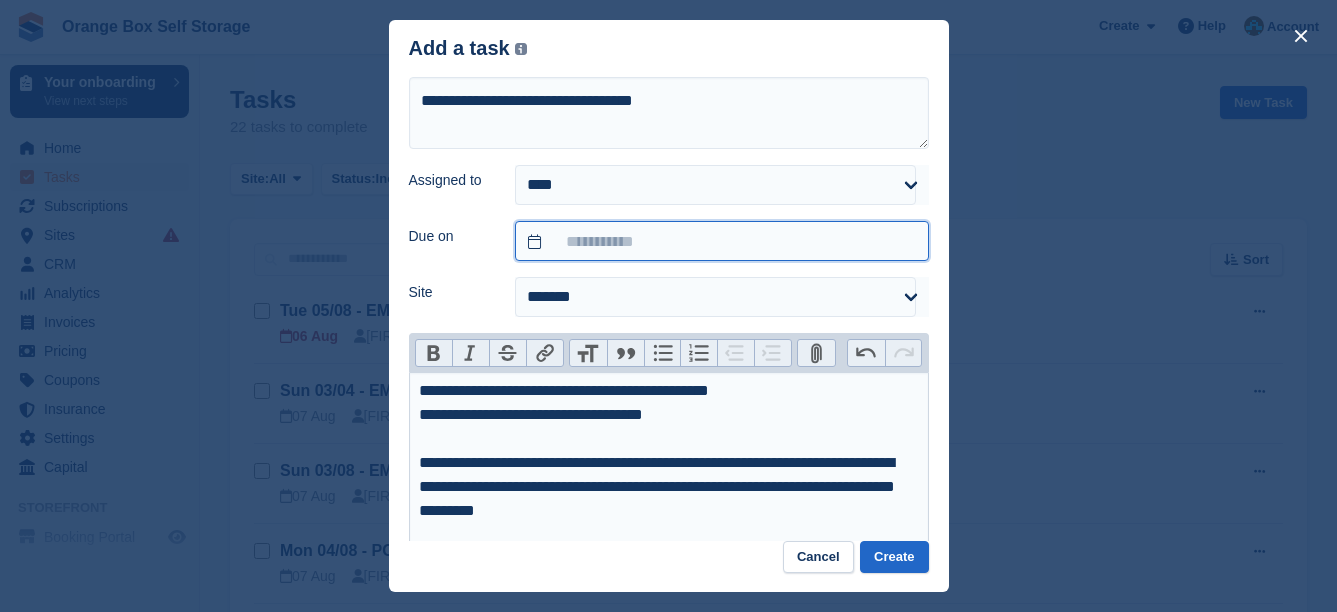 click at bounding box center (721, 241) 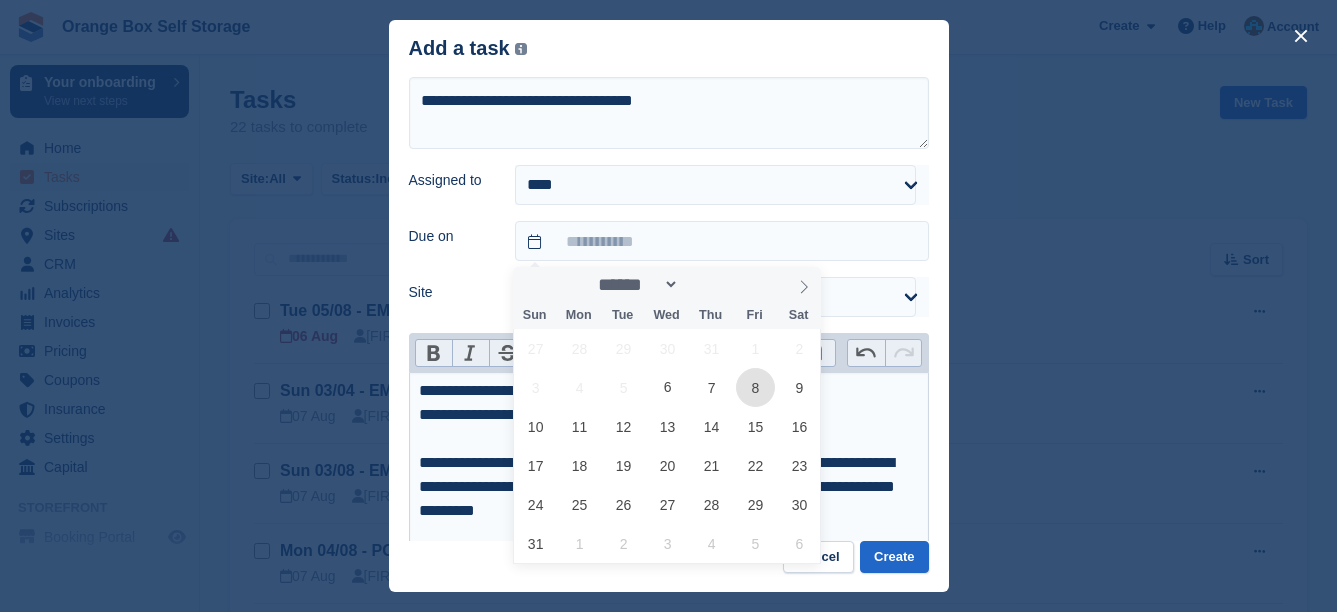 click on "8" at bounding box center [755, 387] 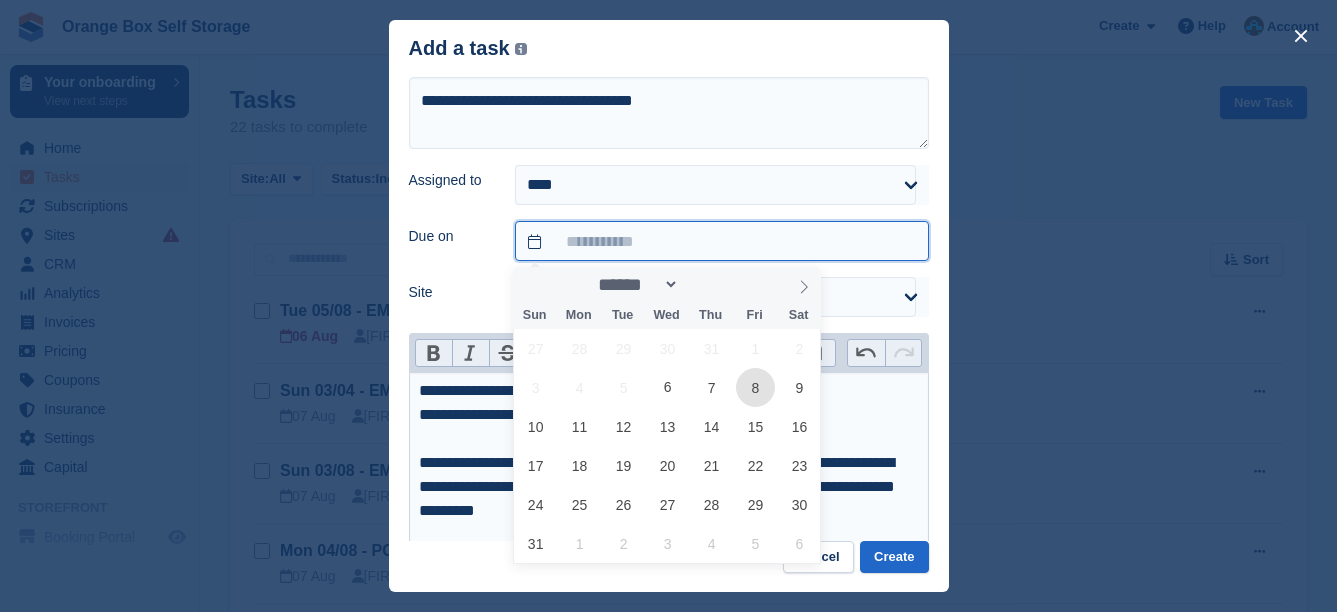 type on "**********" 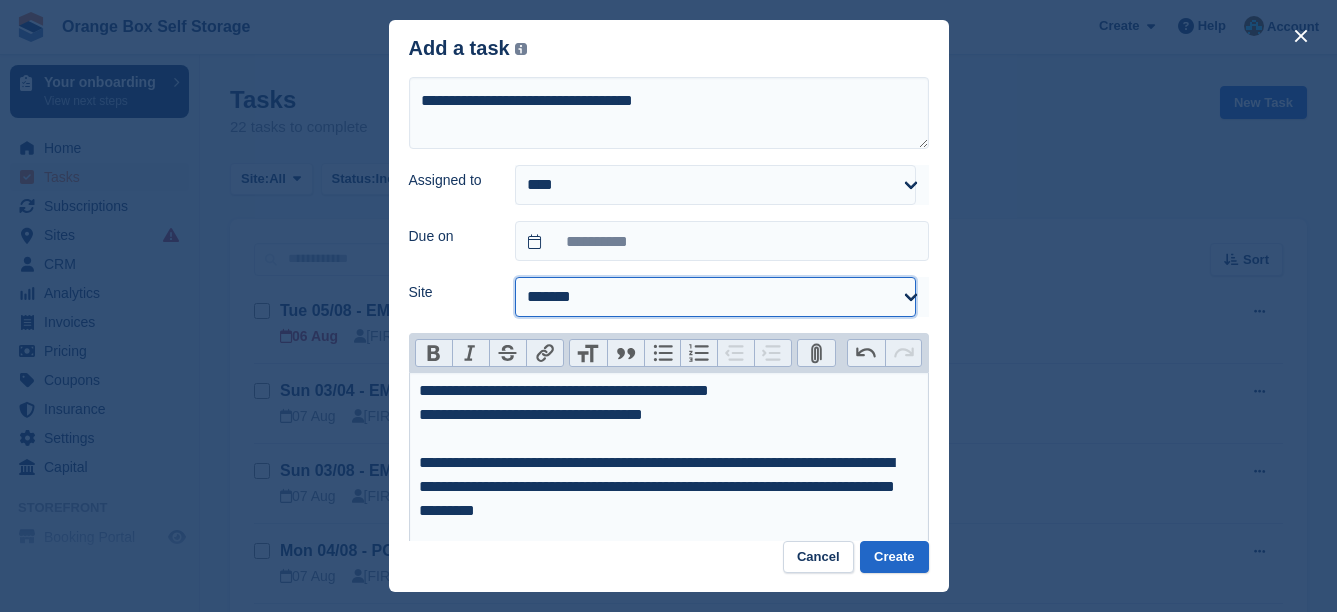 click on "**********" at bounding box center (715, 297) 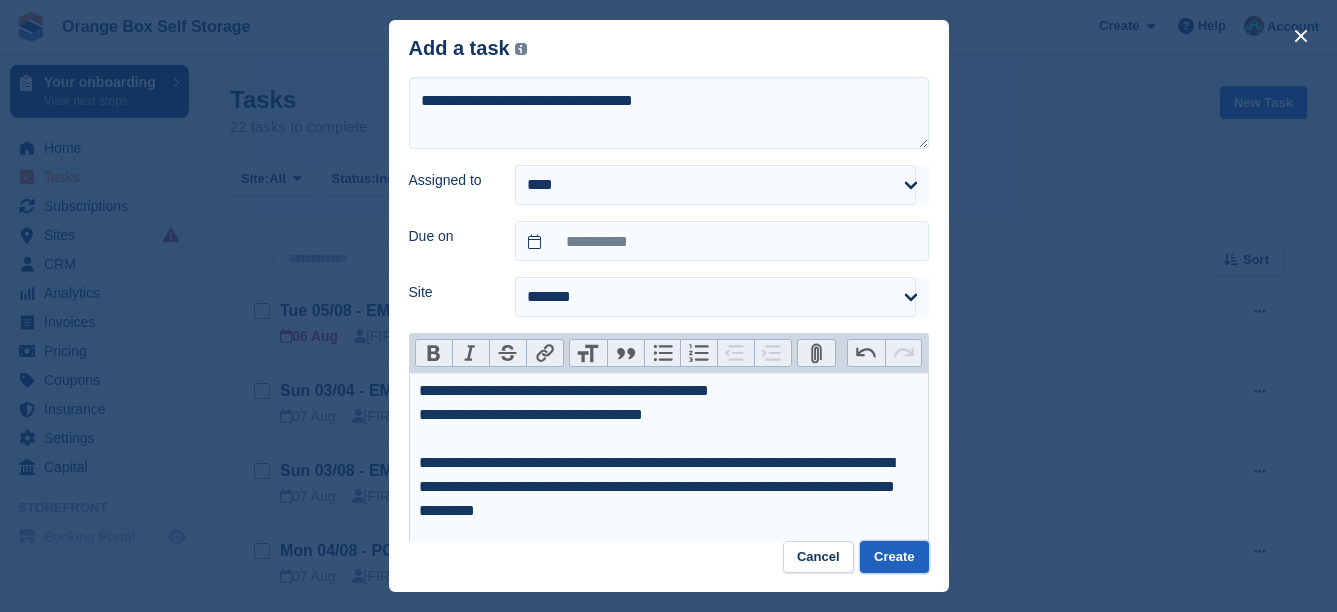 click on "Create" at bounding box center (894, 557) 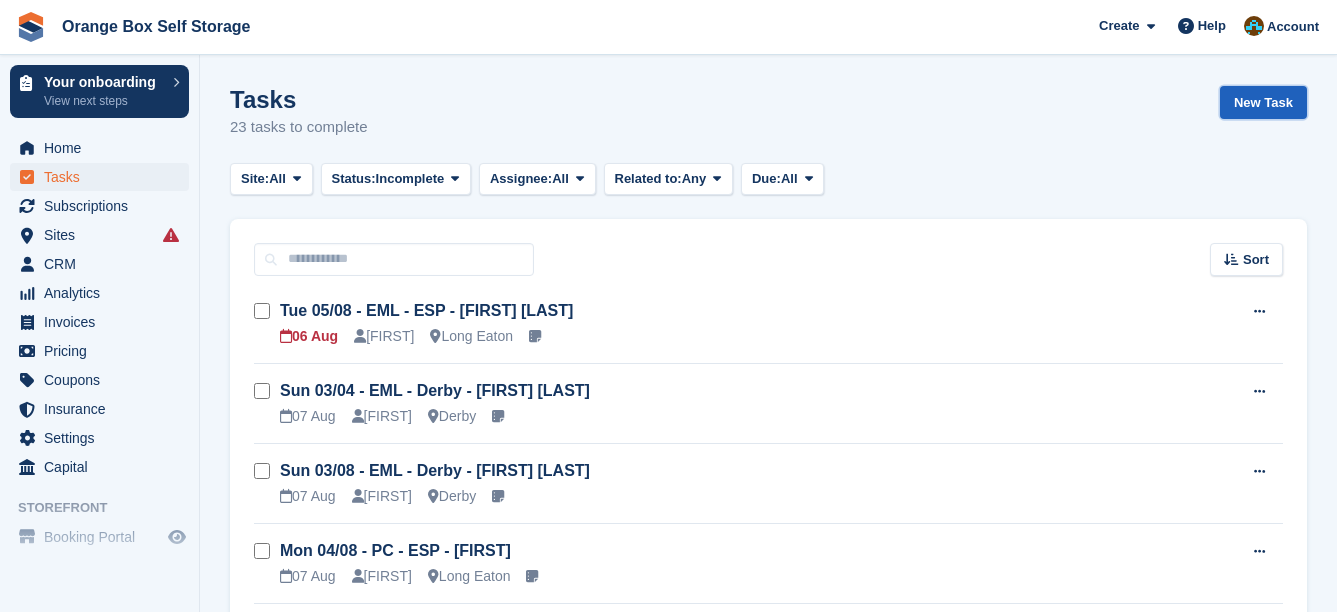 click on "New Task" at bounding box center (1263, 102) 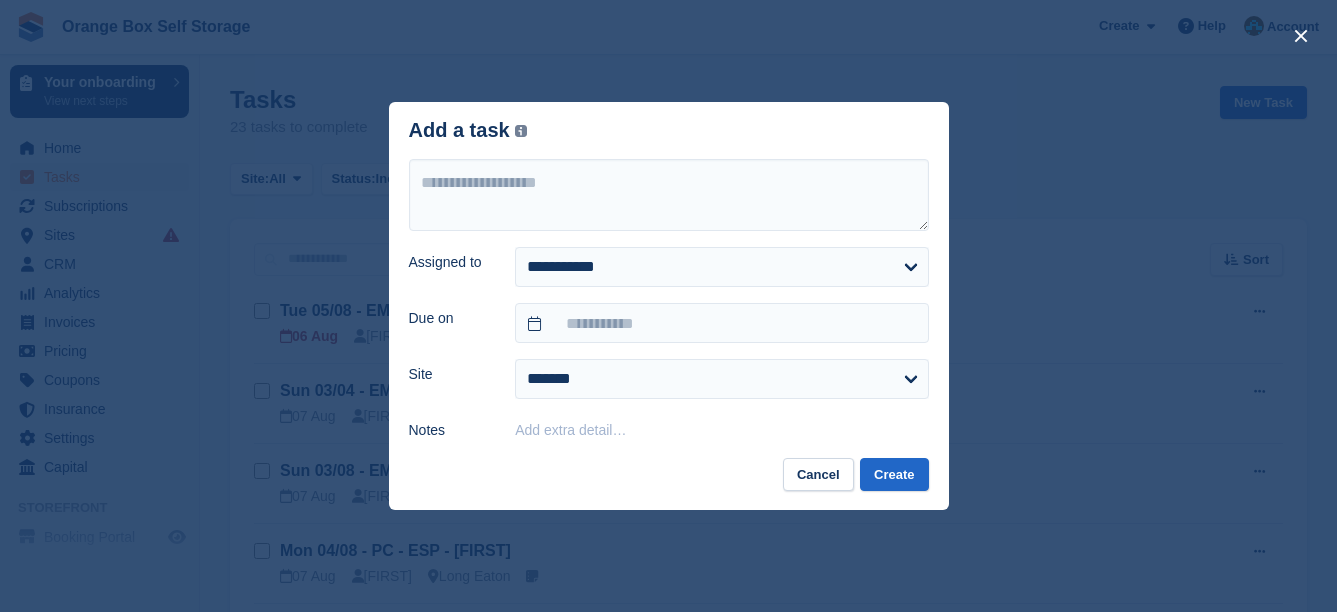 click on "Add extra detail…" at bounding box center (570, 430) 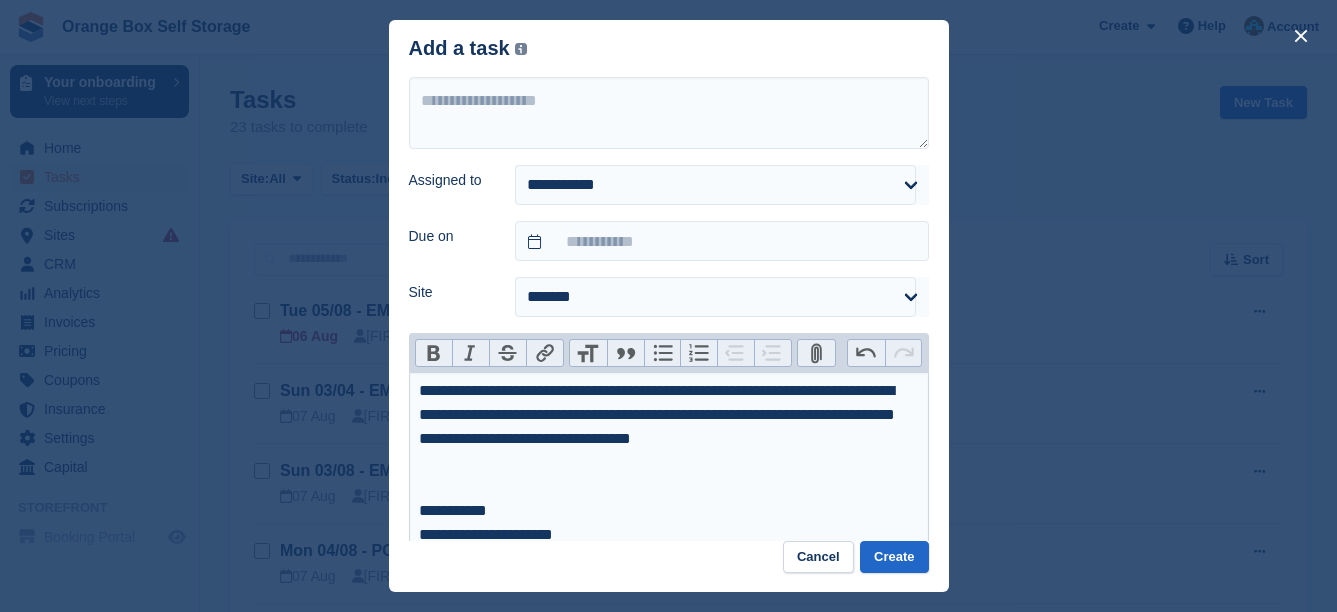 type on "**********" 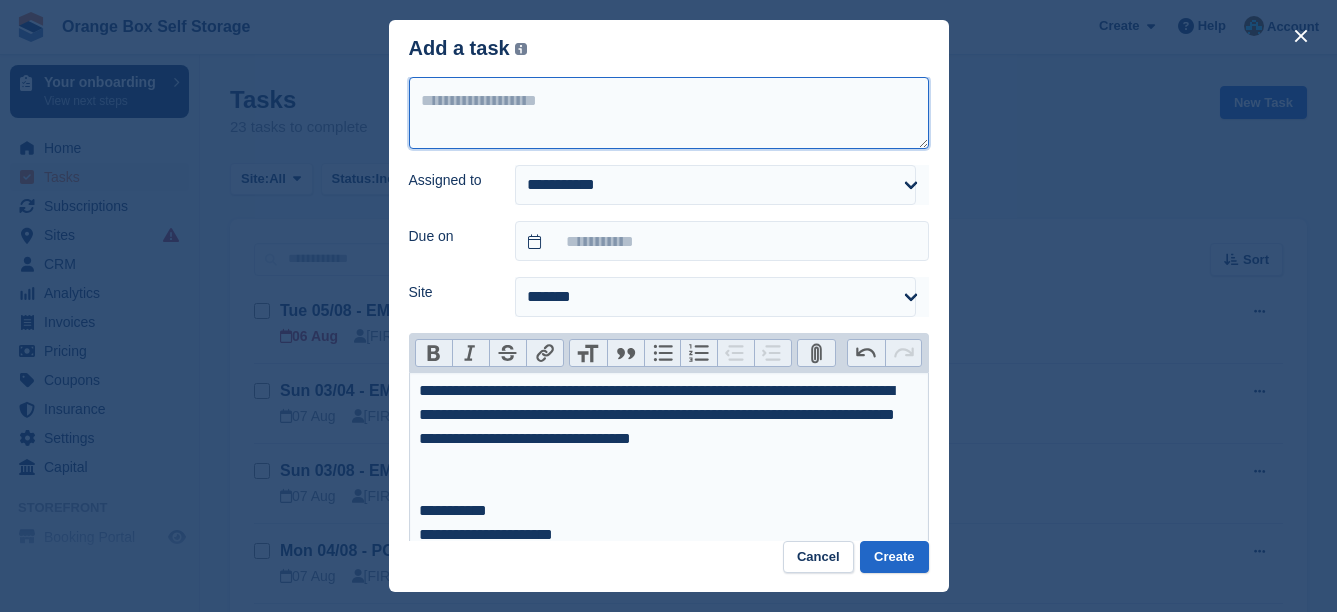click at bounding box center (669, 113) 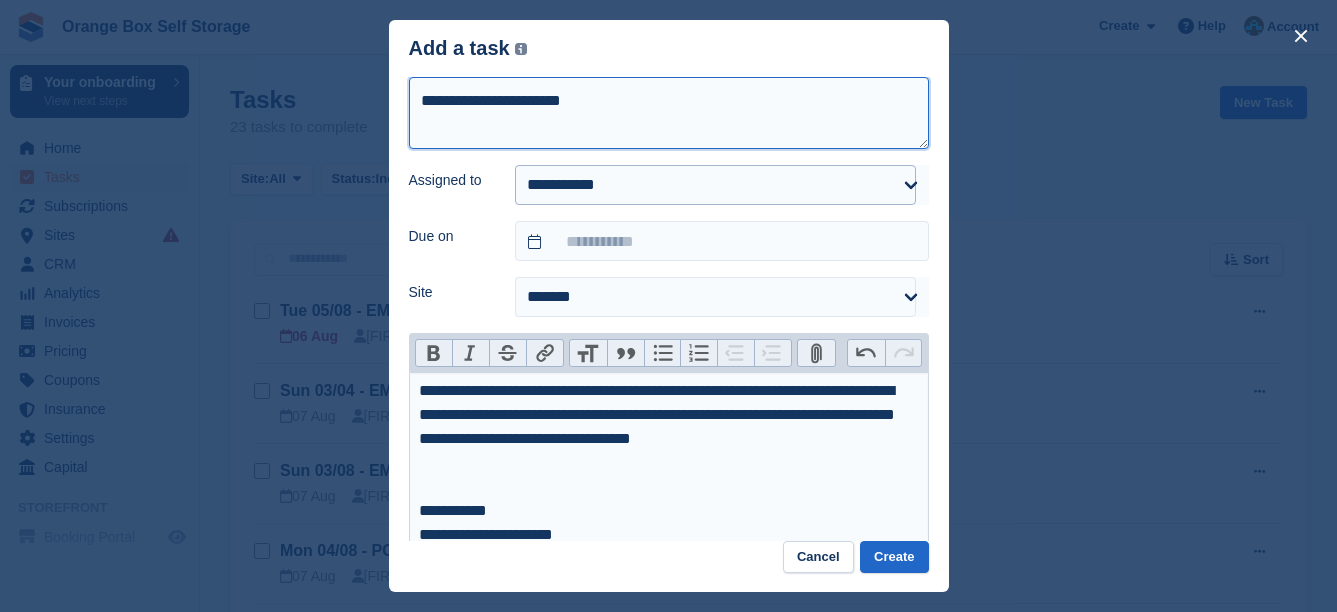 type on "**********" 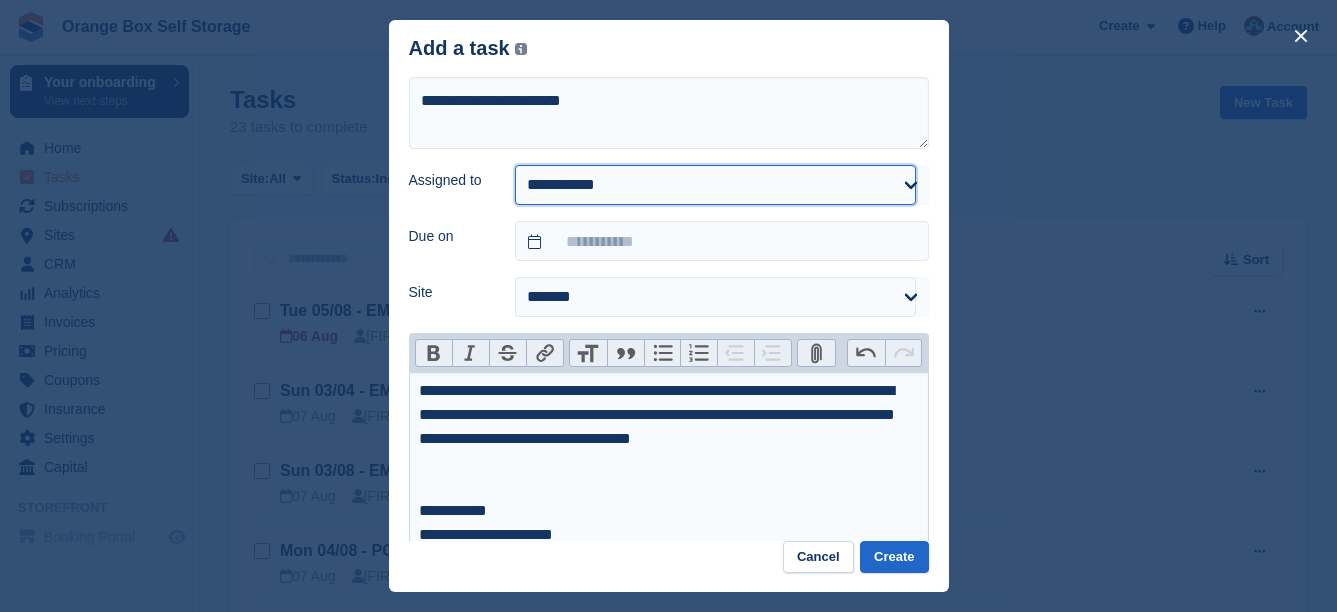 click on "**********" at bounding box center [715, 185] 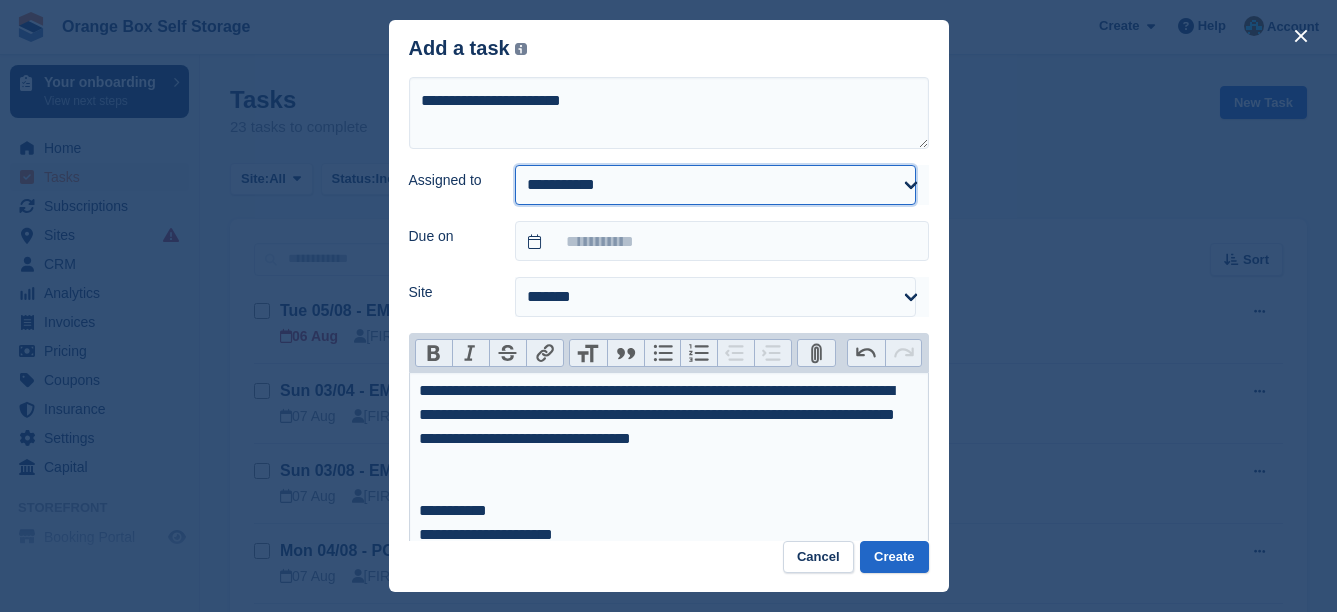 select on "****" 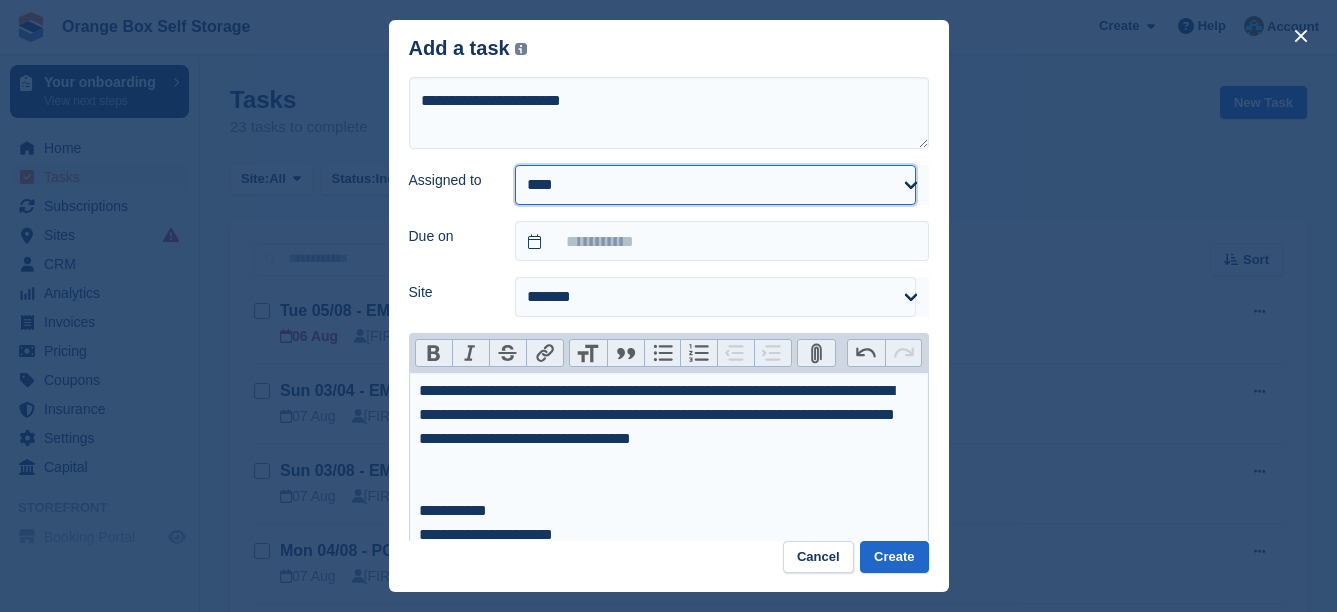 click on "**********" at bounding box center (715, 185) 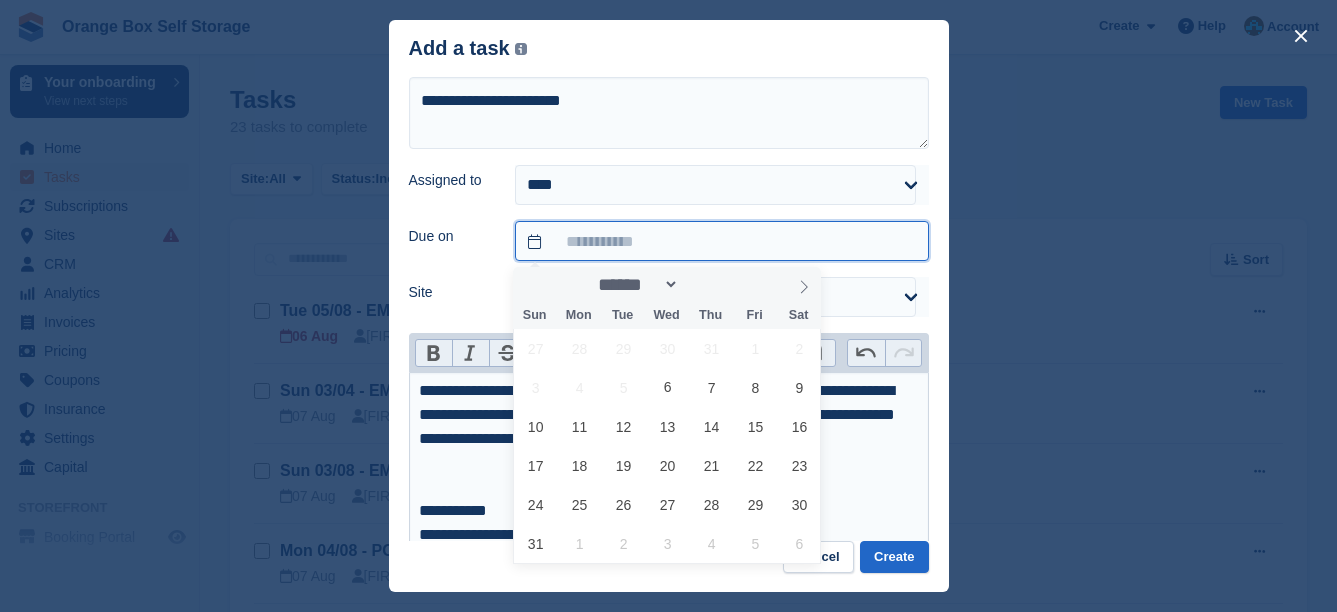 click at bounding box center [721, 241] 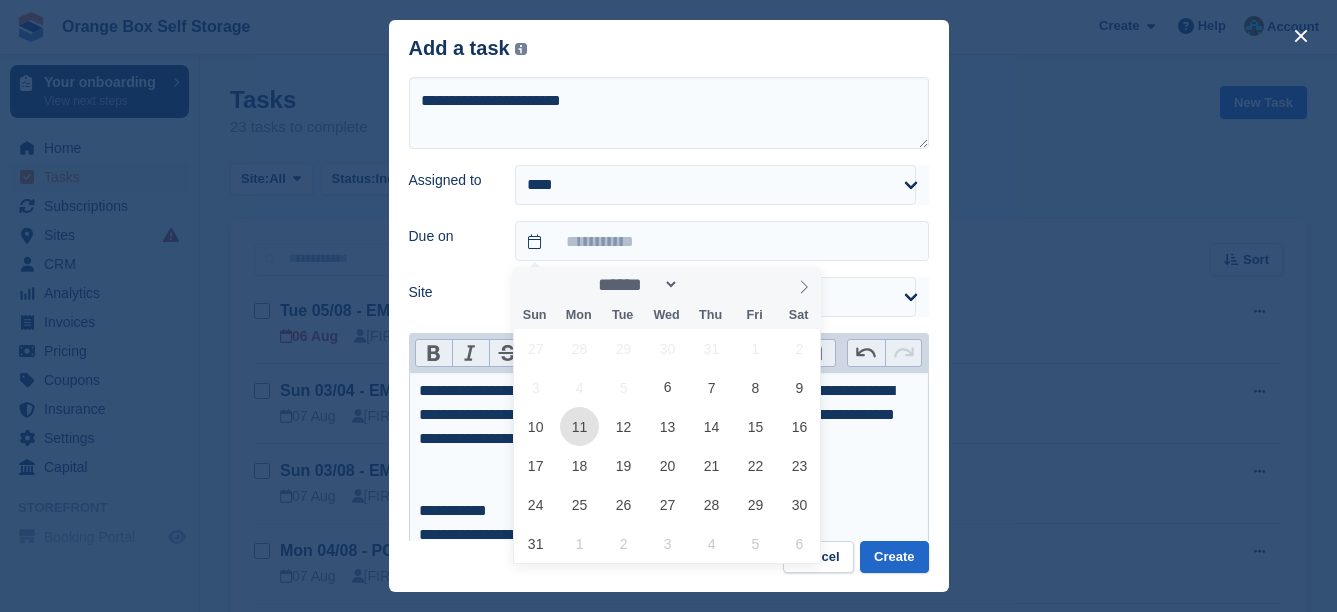 click on "11" at bounding box center [579, 426] 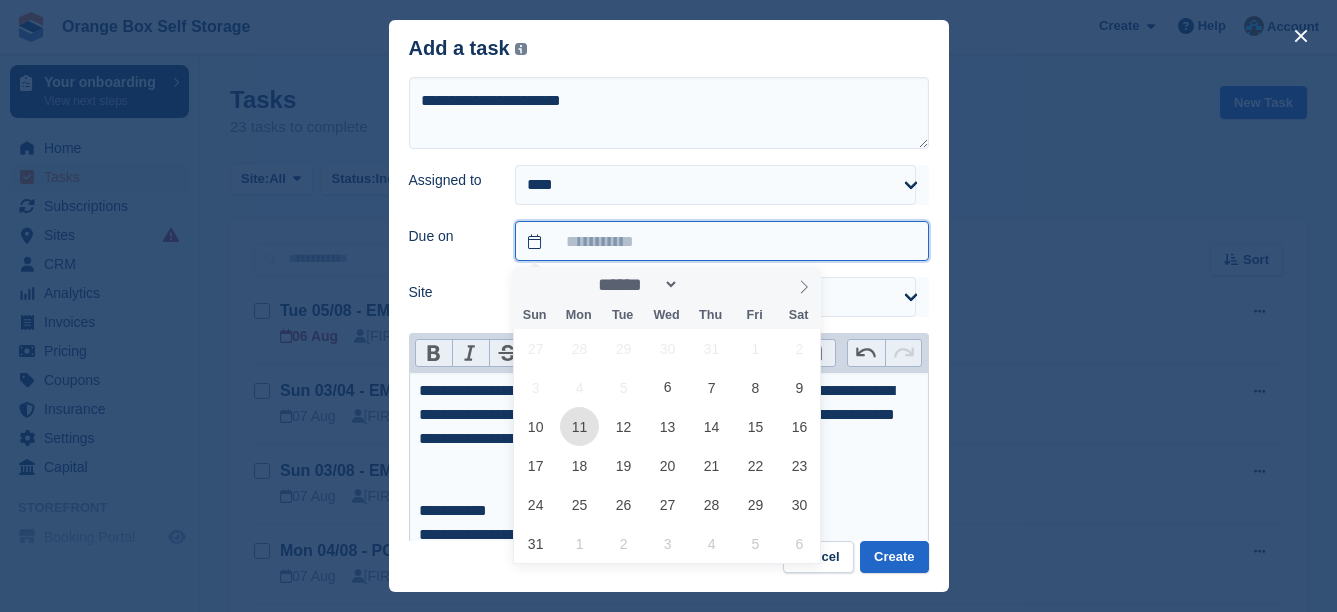 type on "**********" 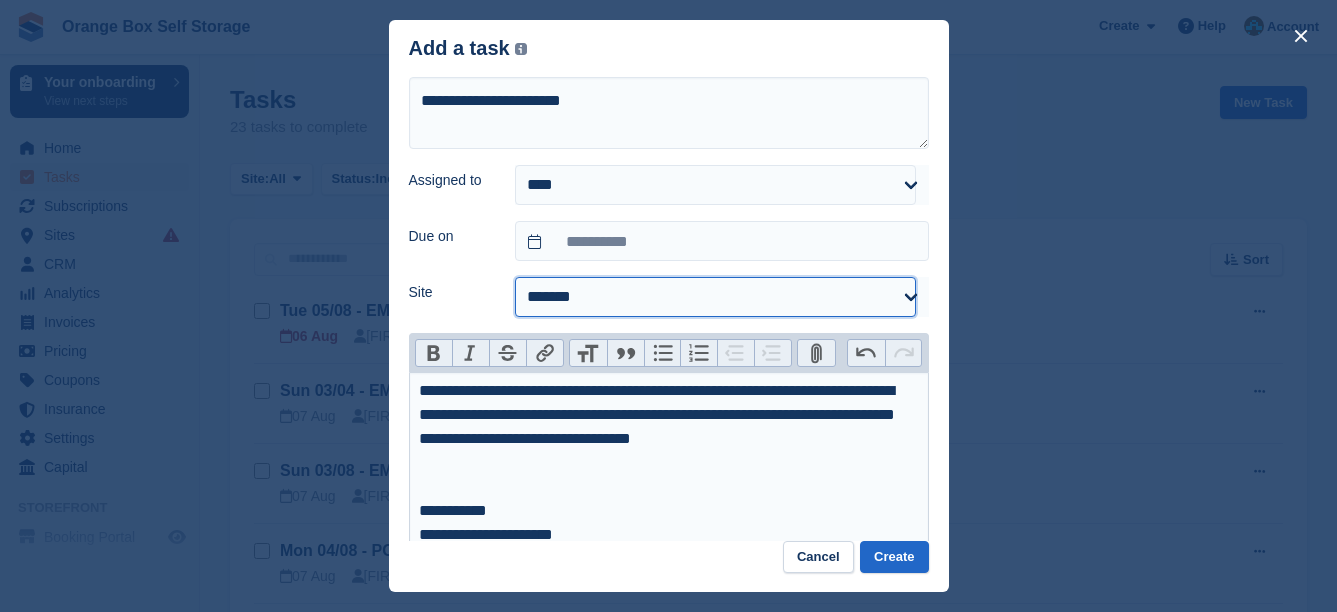 click on "**********" at bounding box center [715, 297] 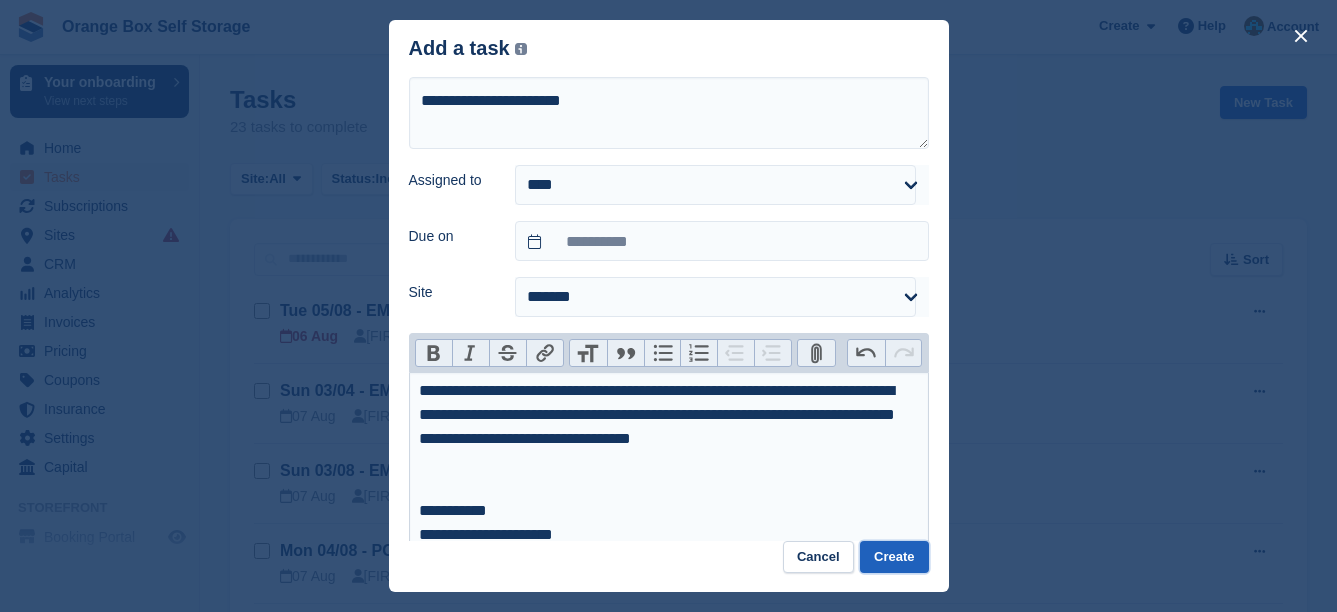 click on "Create" at bounding box center (894, 557) 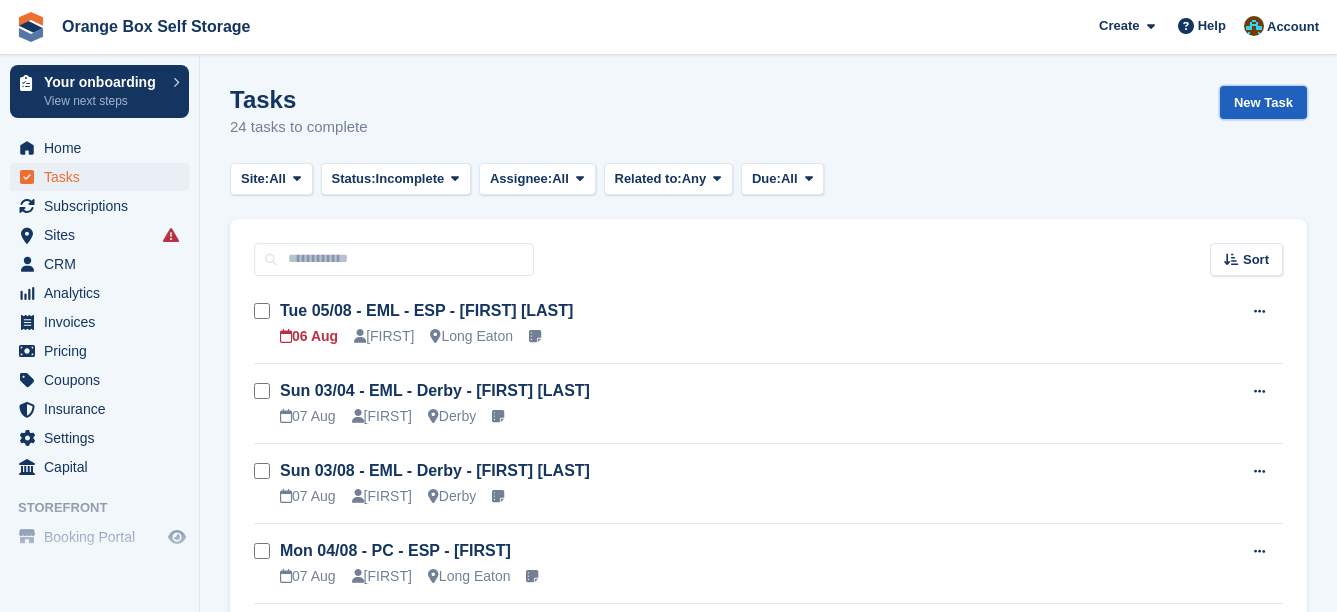 click on "New Task" at bounding box center [1263, 102] 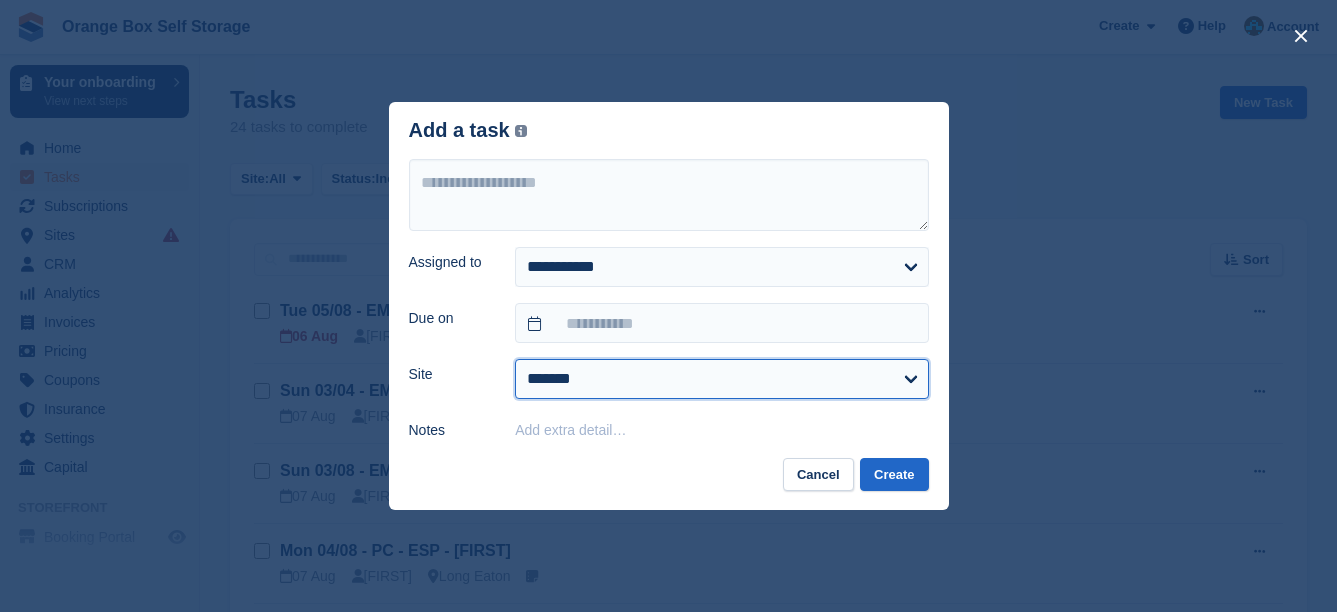 click on "**********" at bounding box center (721, 379) 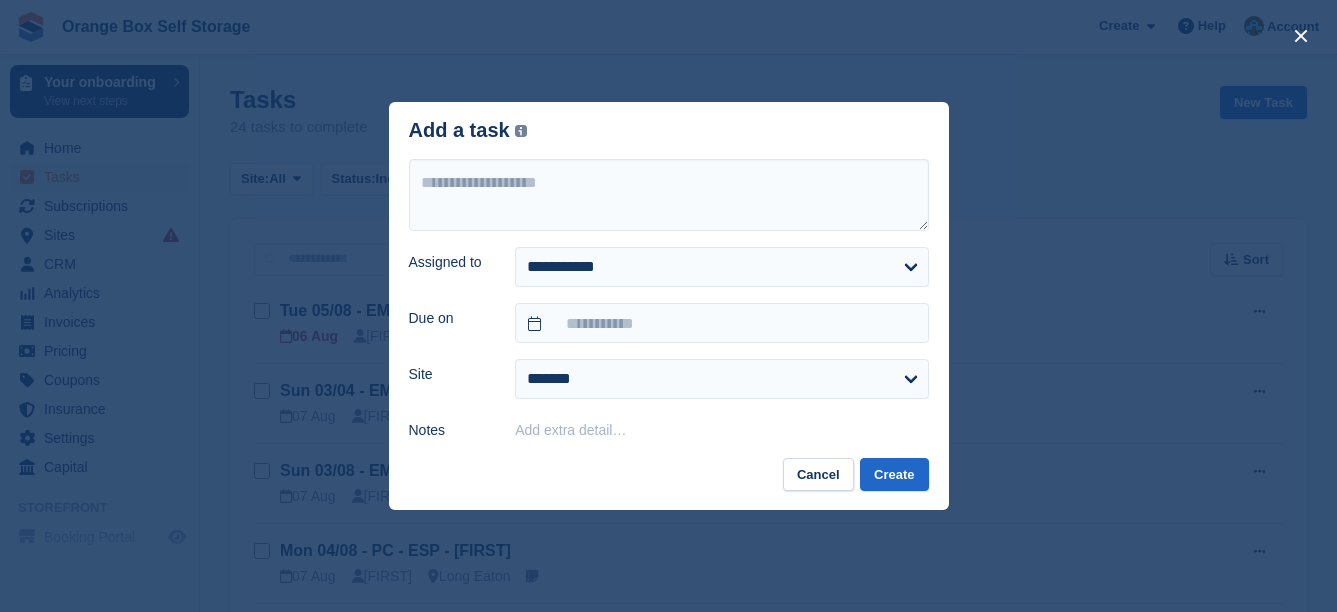 click on "Add extra detail…" at bounding box center (570, 430) 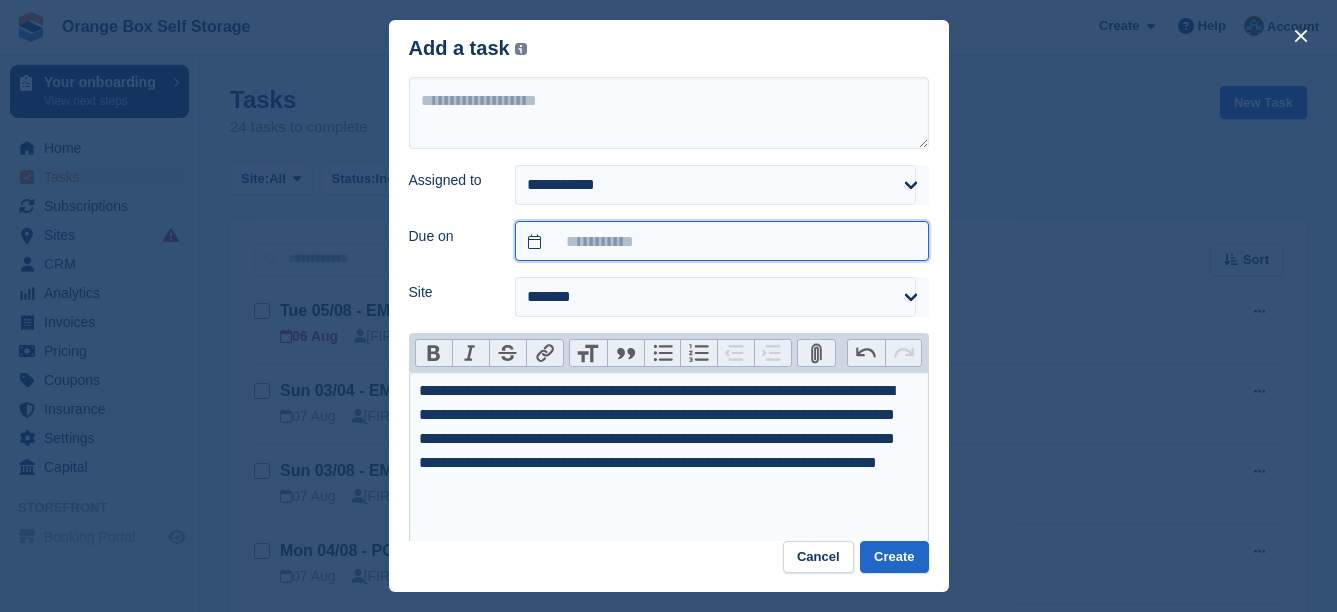 click at bounding box center [721, 241] 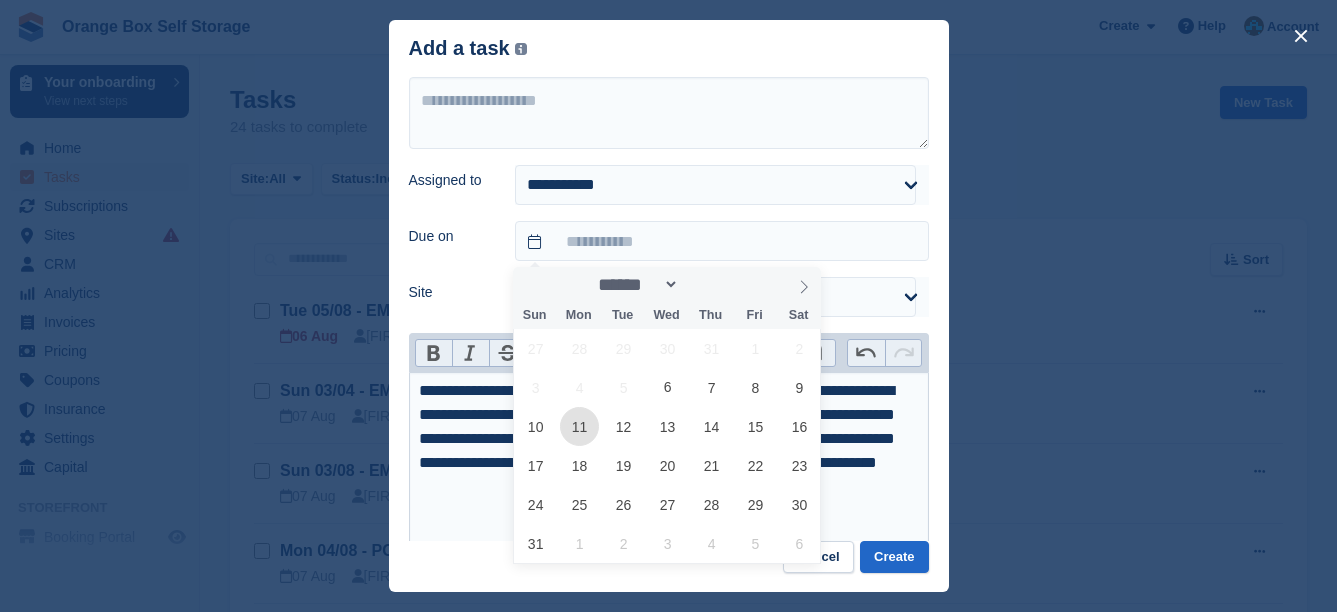 click on "11" at bounding box center [579, 426] 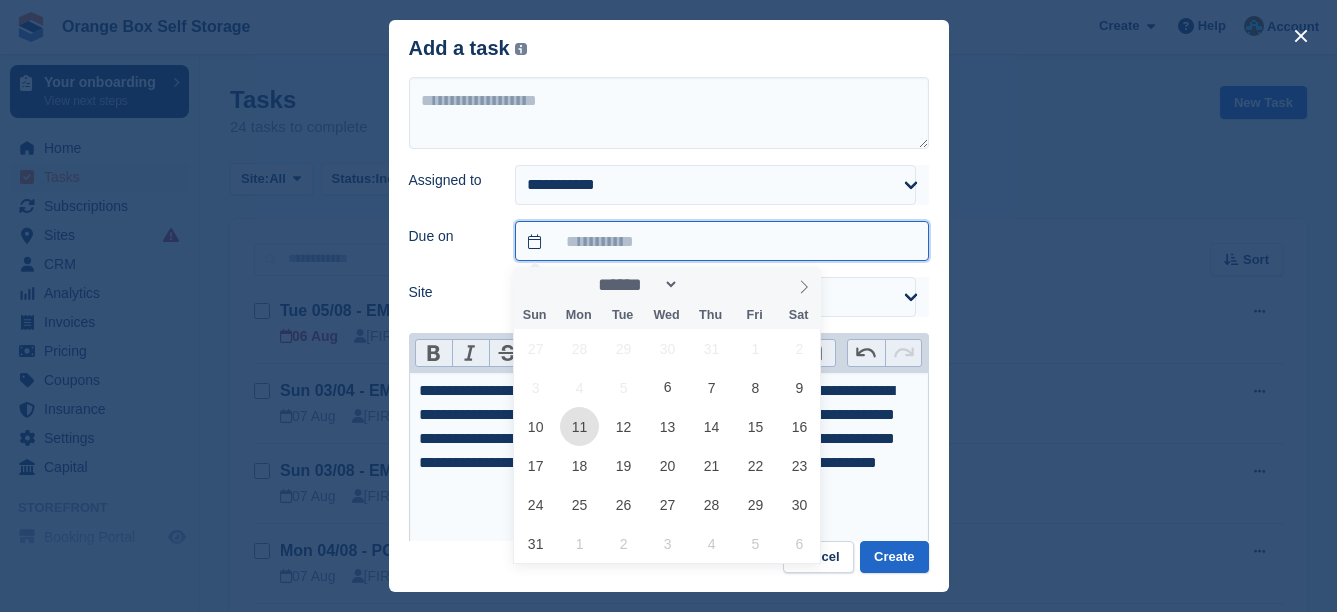 type on "**********" 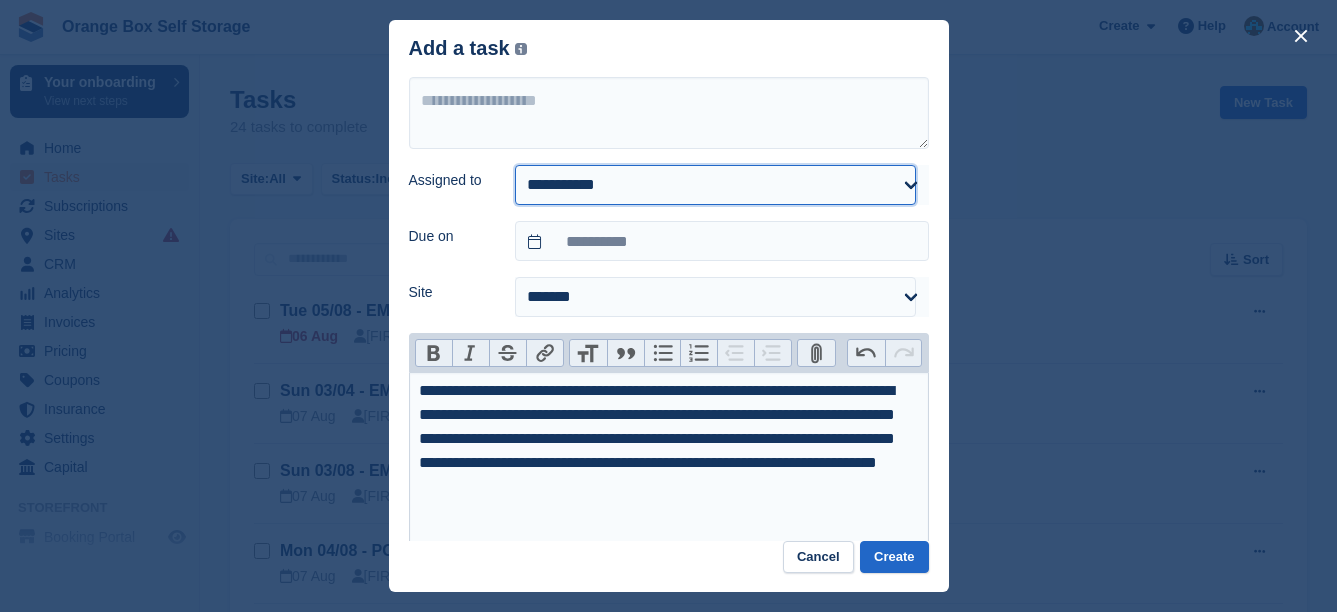 click on "**********" at bounding box center (715, 185) 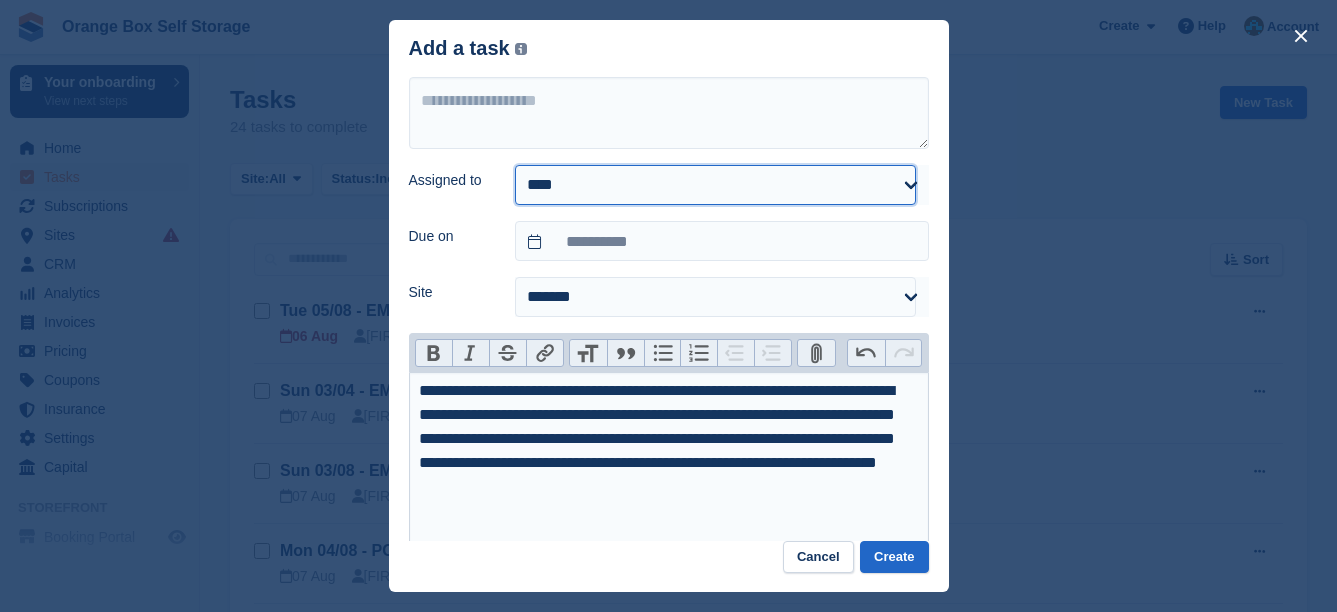 click on "**********" at bounding box center [715, 185] 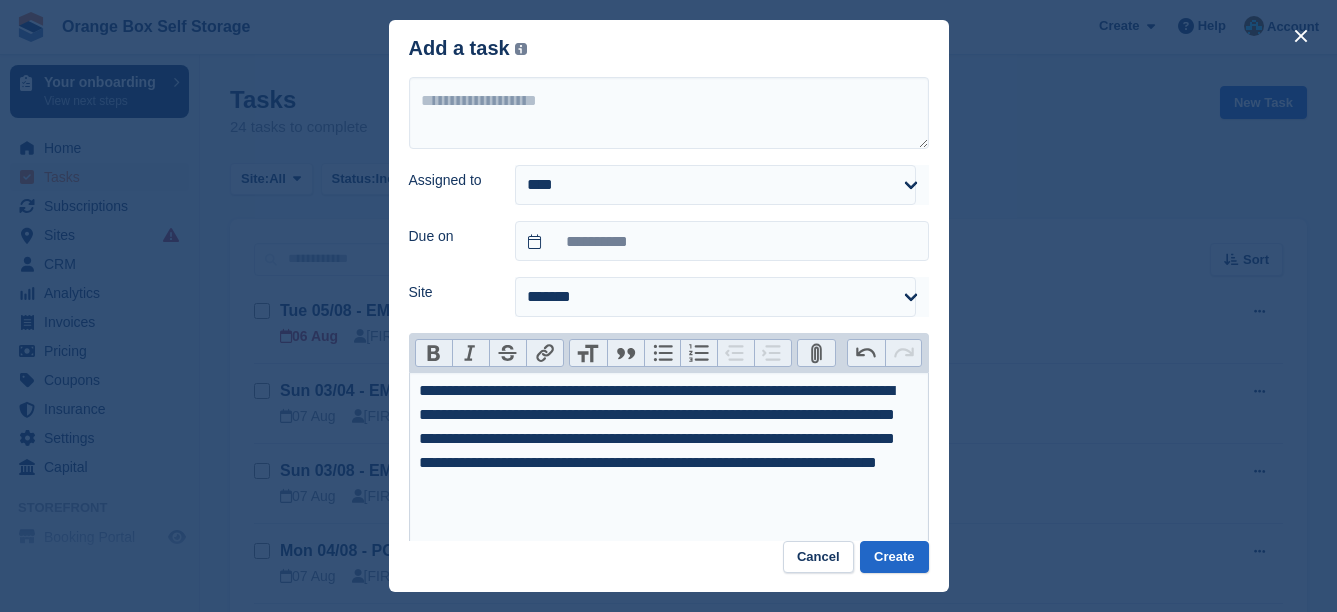 click on "**********" at bounding box center [661, 439] 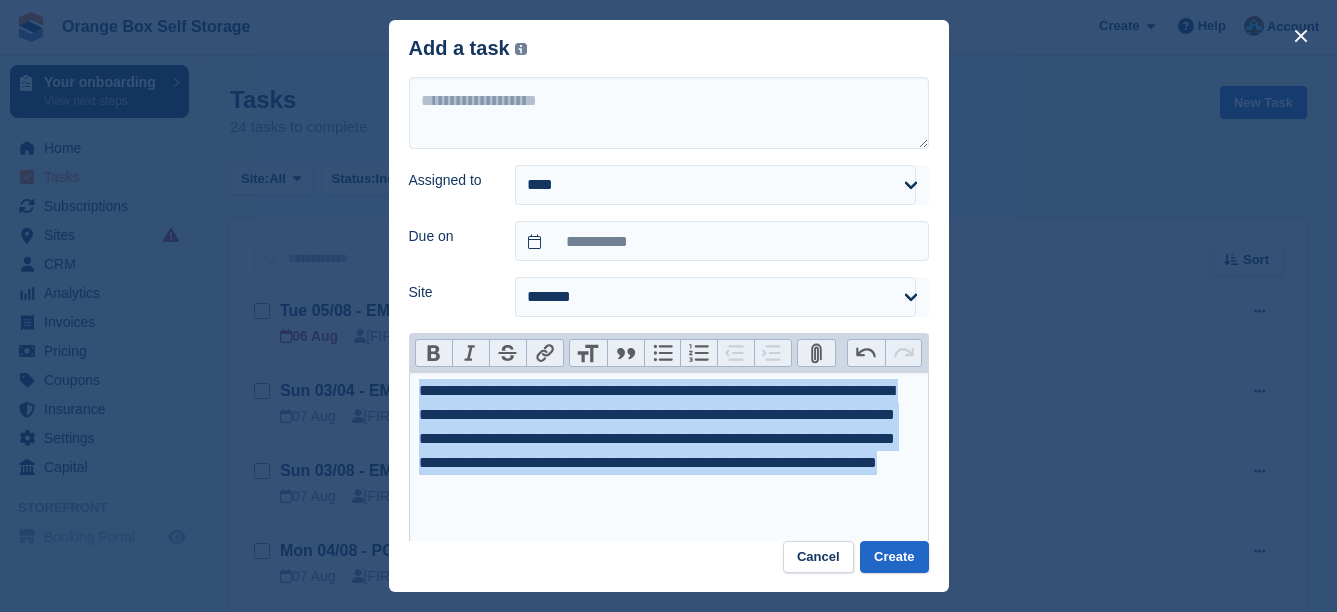 drag, startPoint x: 733, startPoint y: 490, endPoint x: 286, endPoint y: 289, distance: 490.11224 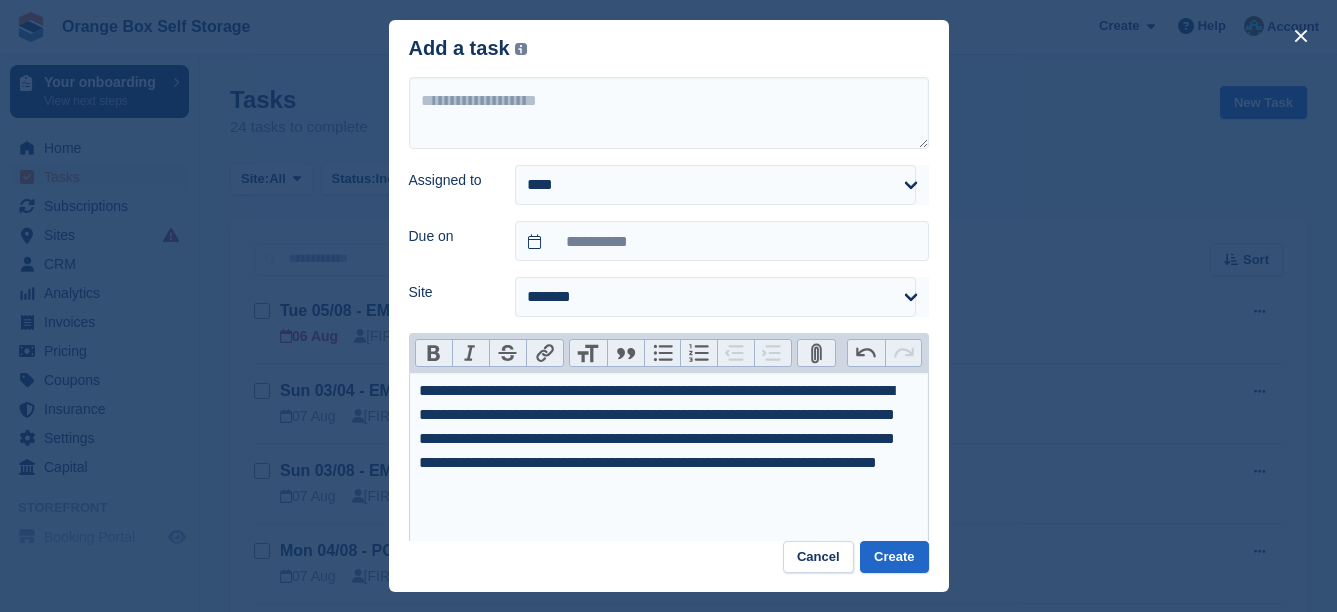 type on "**********" 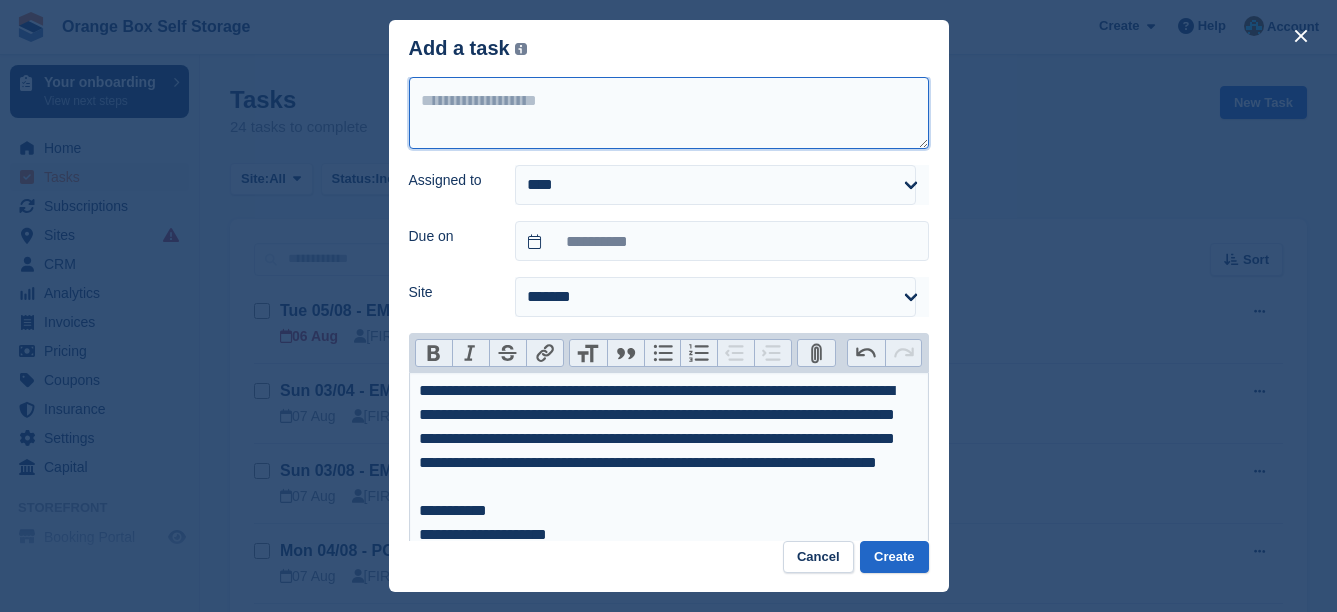 drag, startPoint x: 599, startPoint y: 119, endPoint x: 177, endPoint y: 133, distance: 422.23218 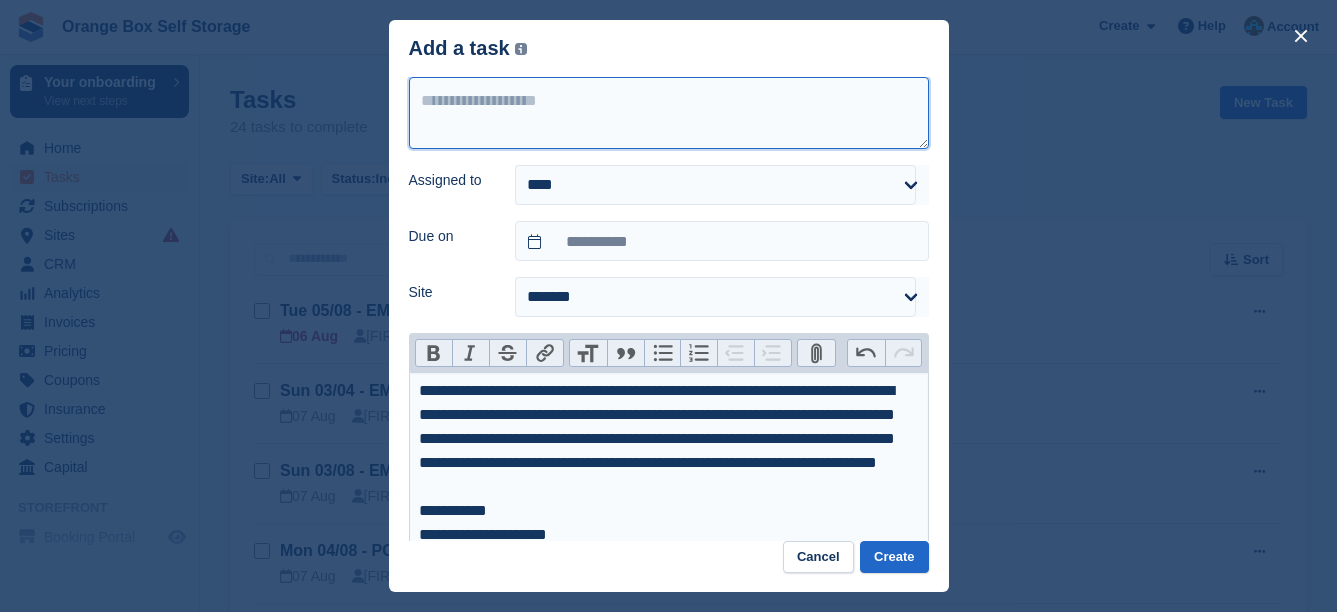 click at bounding box center (669, 113) 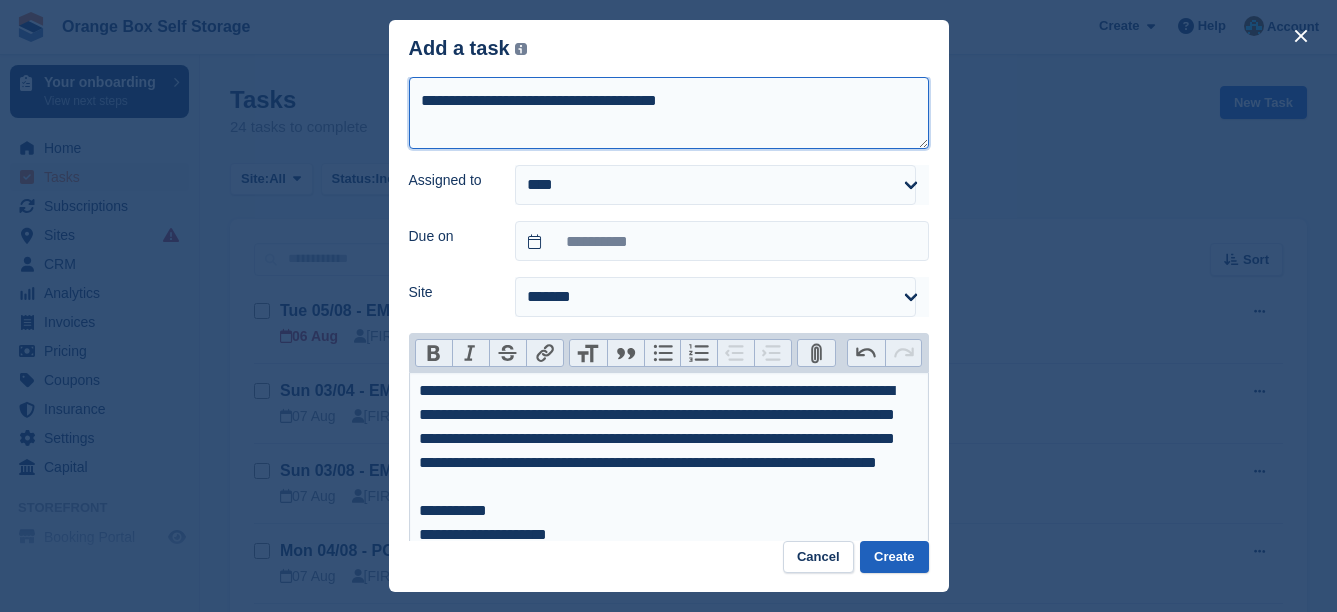type on "**********" 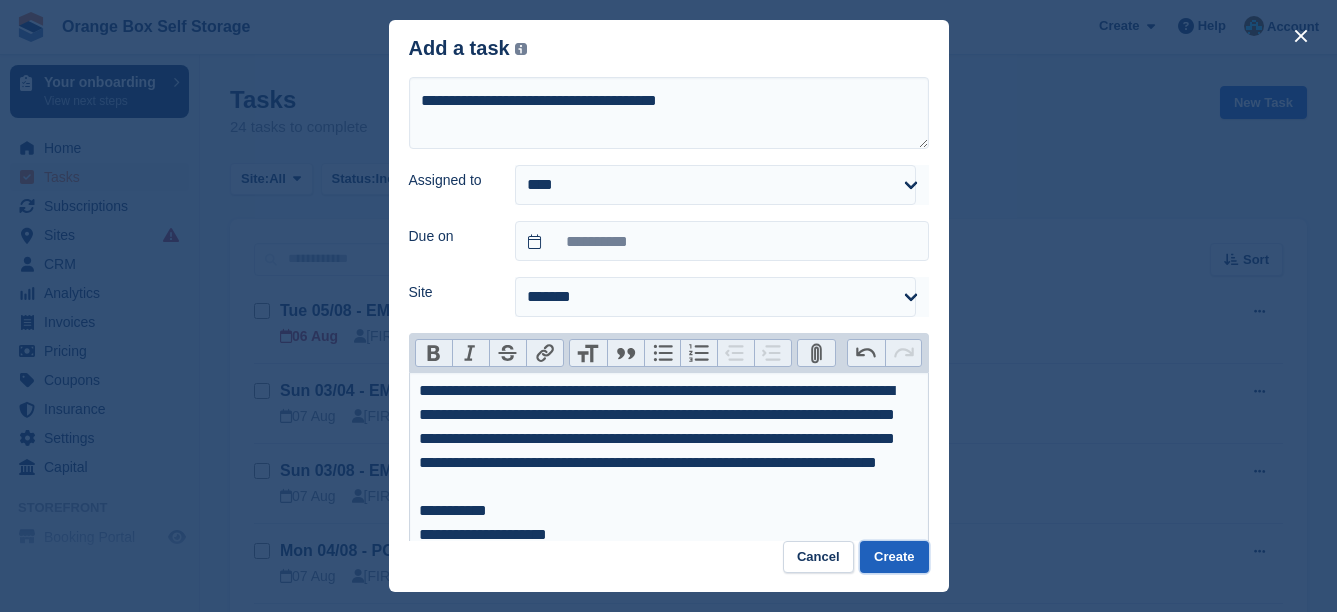 click on "Create" at bounding box center [894, 557] 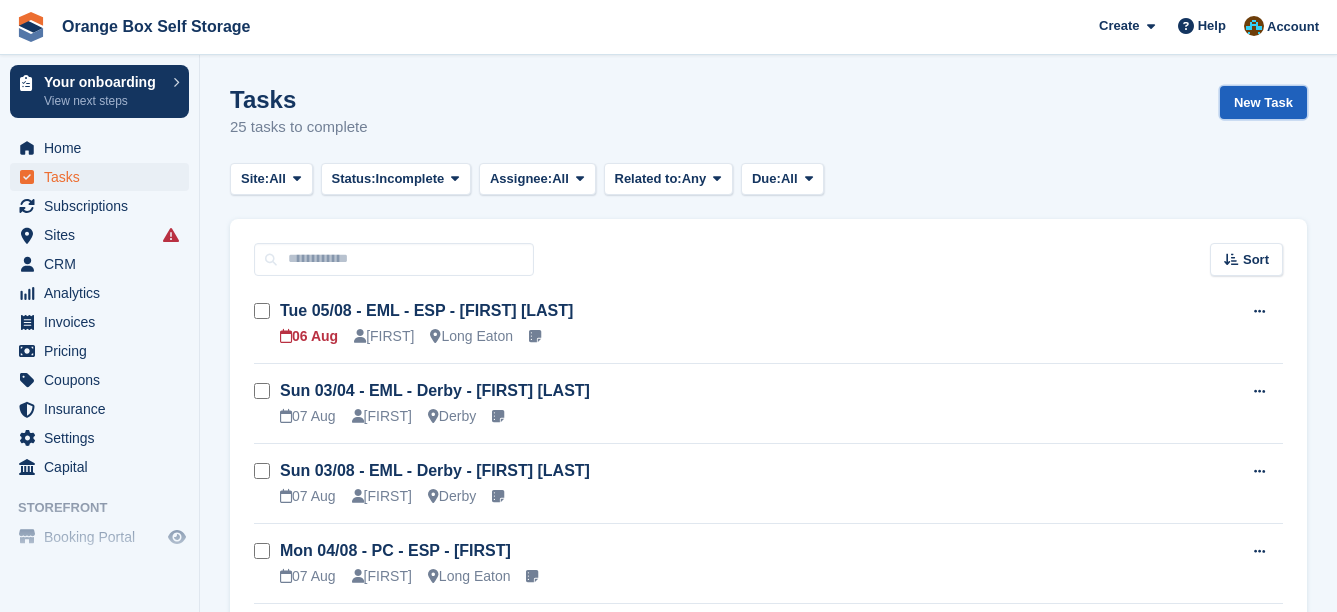 click on "New Task" at bounding box center [1263, 102] 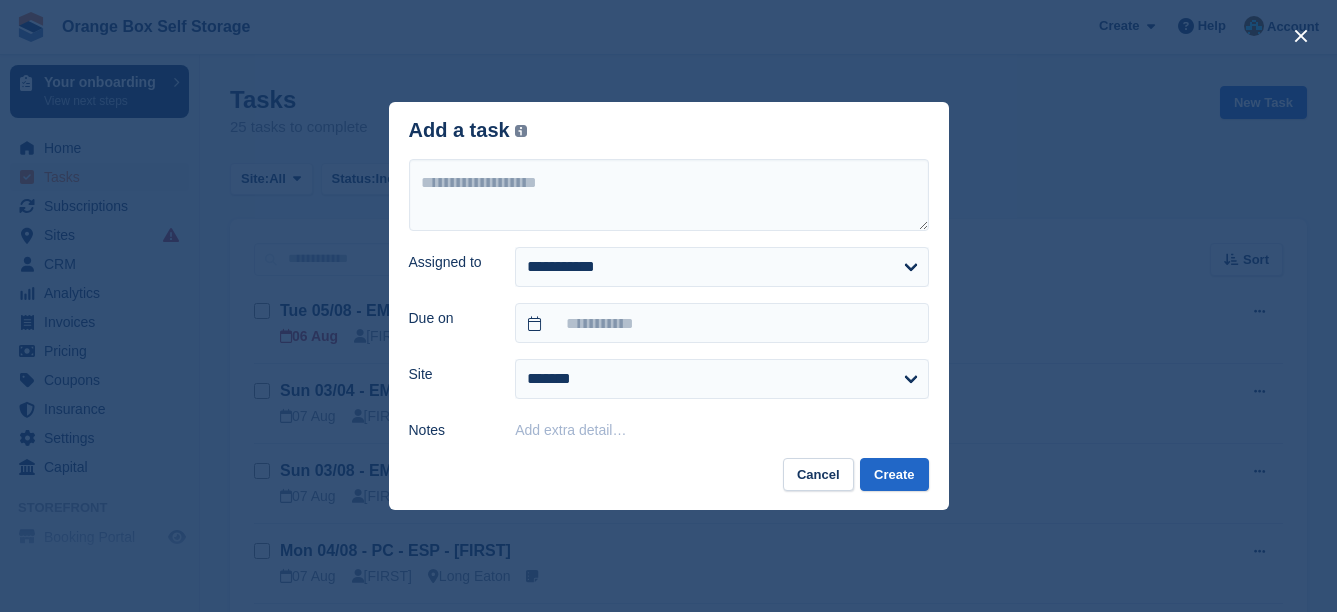 click on "Add extra detail…" at bounding box center [570, 430] 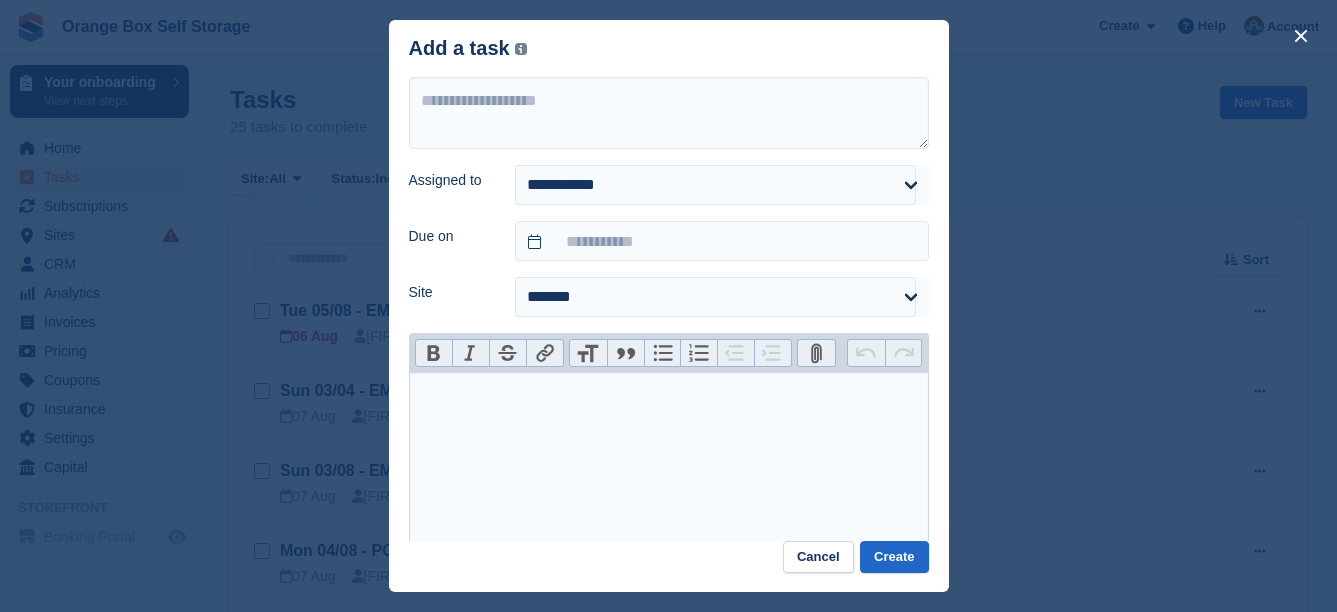 paste on "**********" 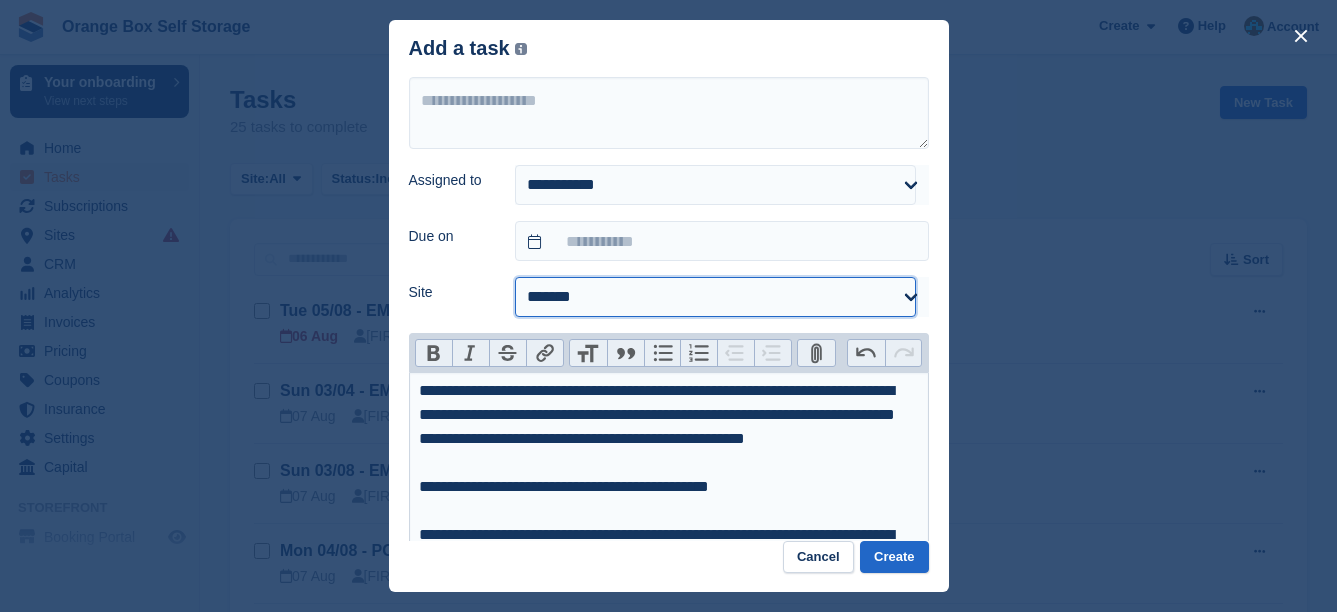 click on "**********" at bounding box center (715, 297) 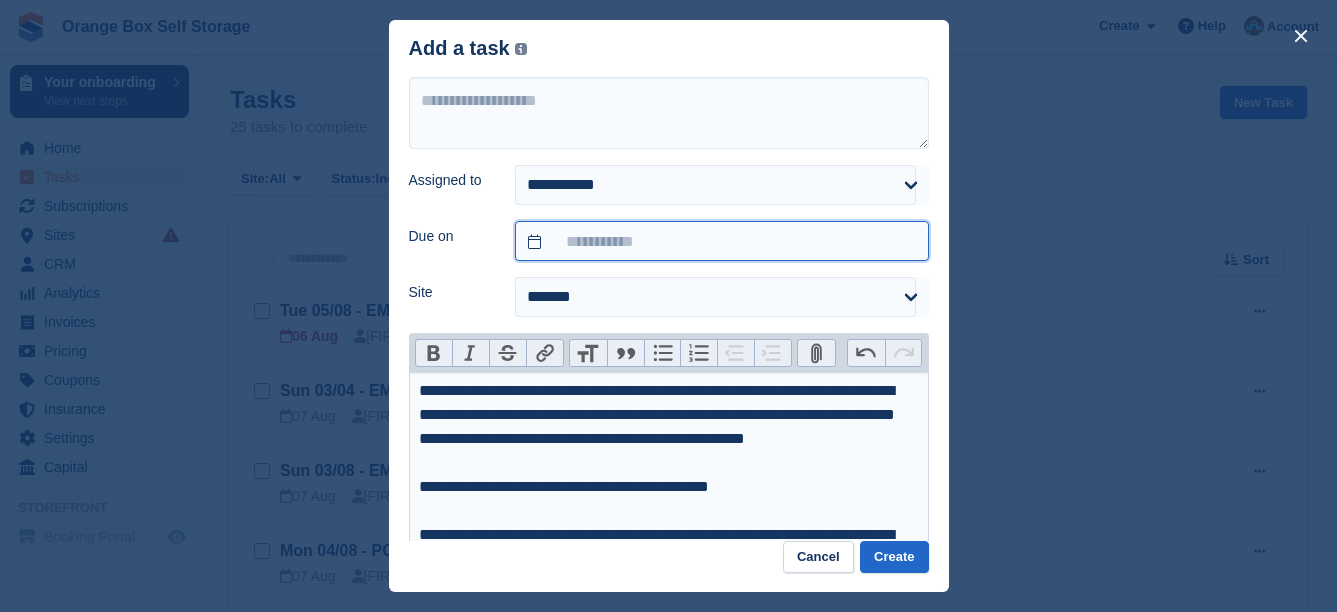click at bounding box center (721, 241) 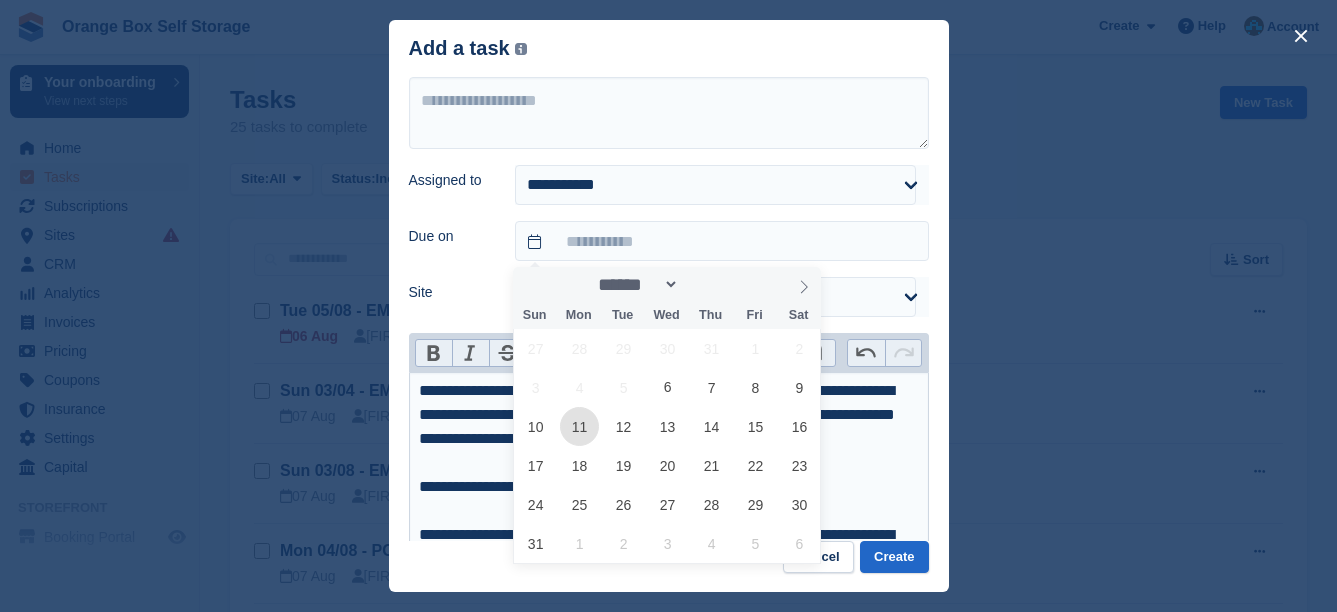 click on "11" at bounding box center (579, 426) 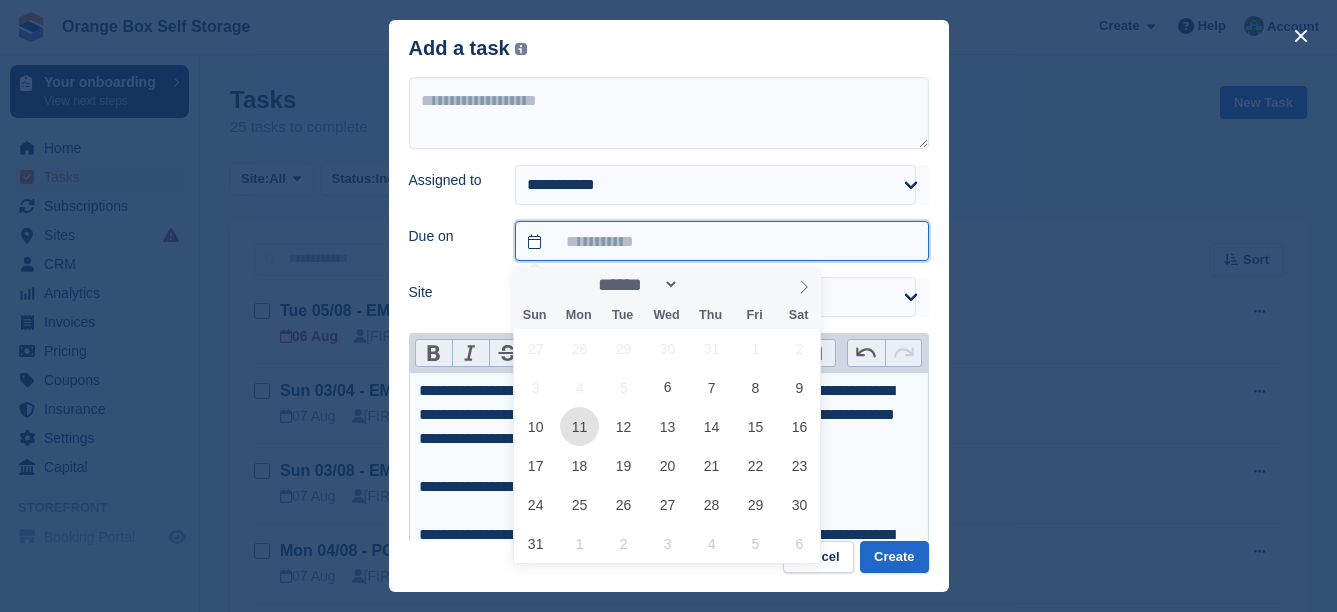 type on "**********" 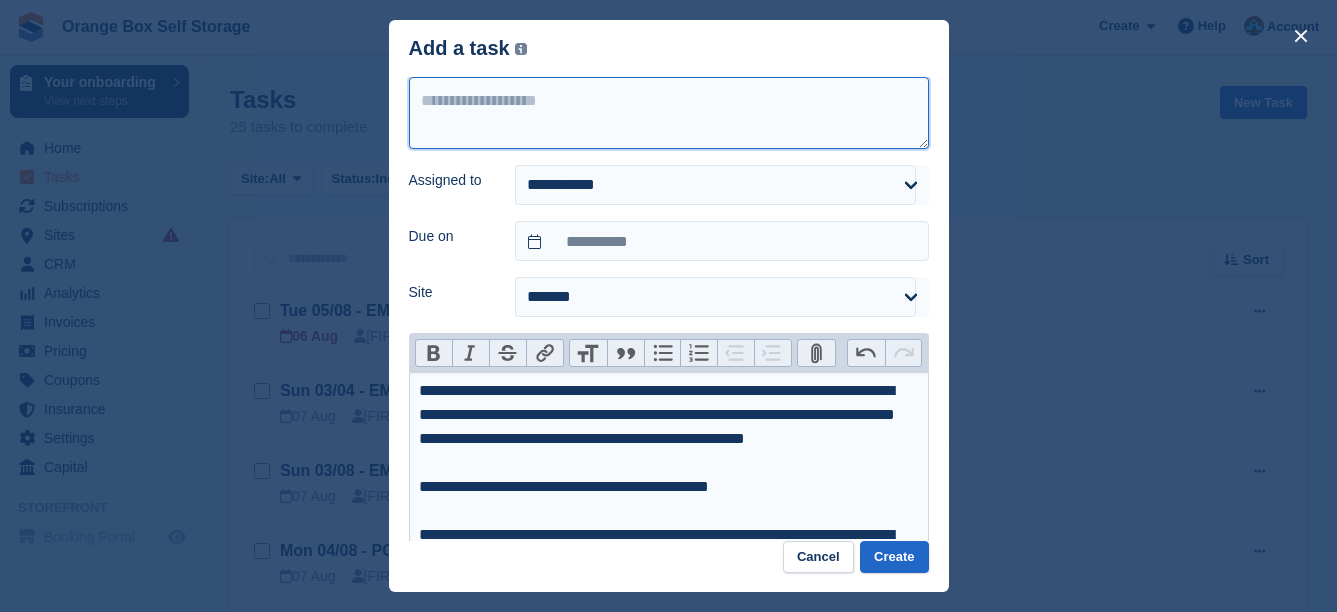 click at bounding box center [669, 113] 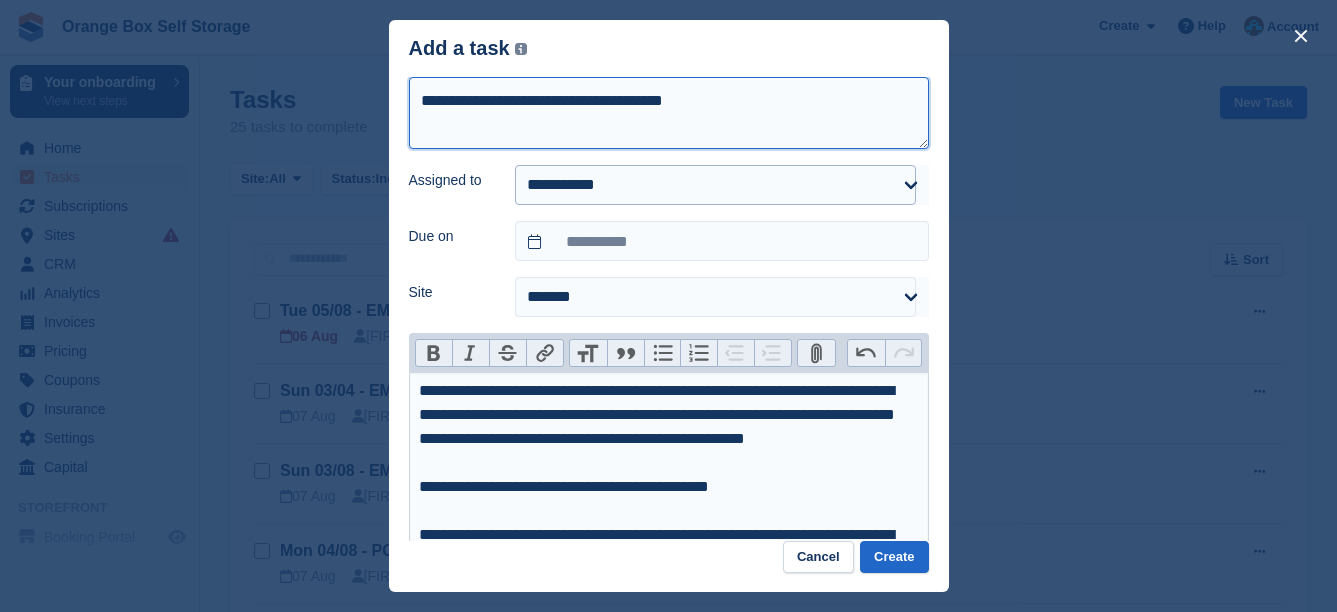 type on "**********" 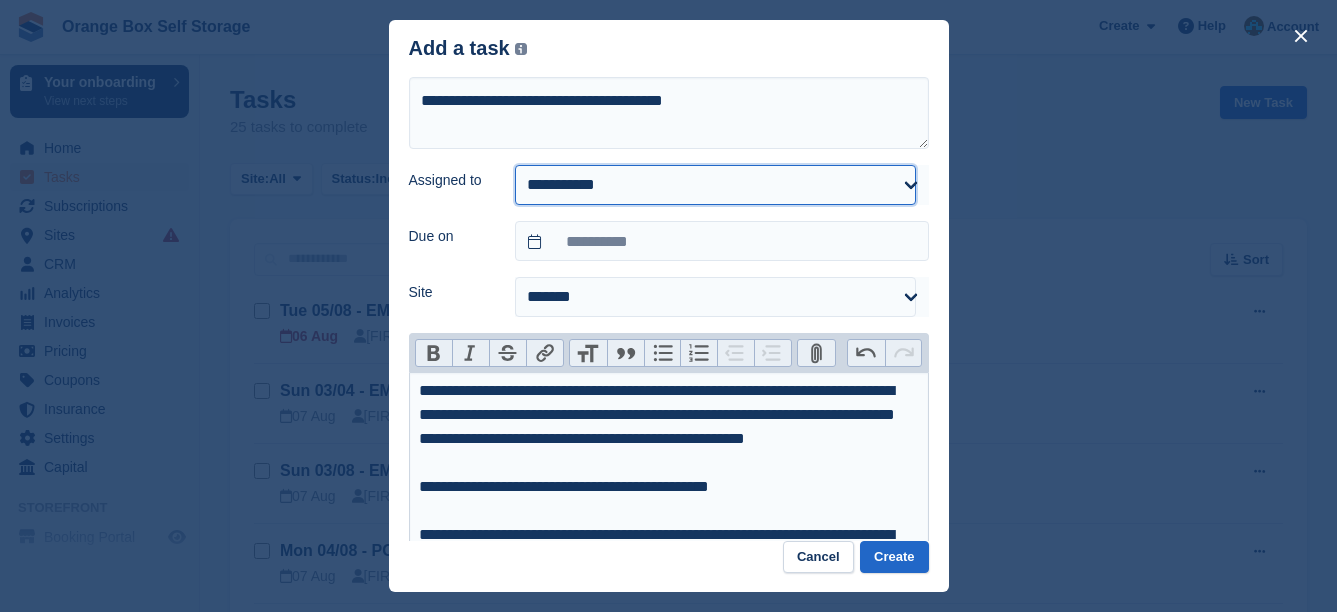 click on "**********" at bounding box center [715, 185] 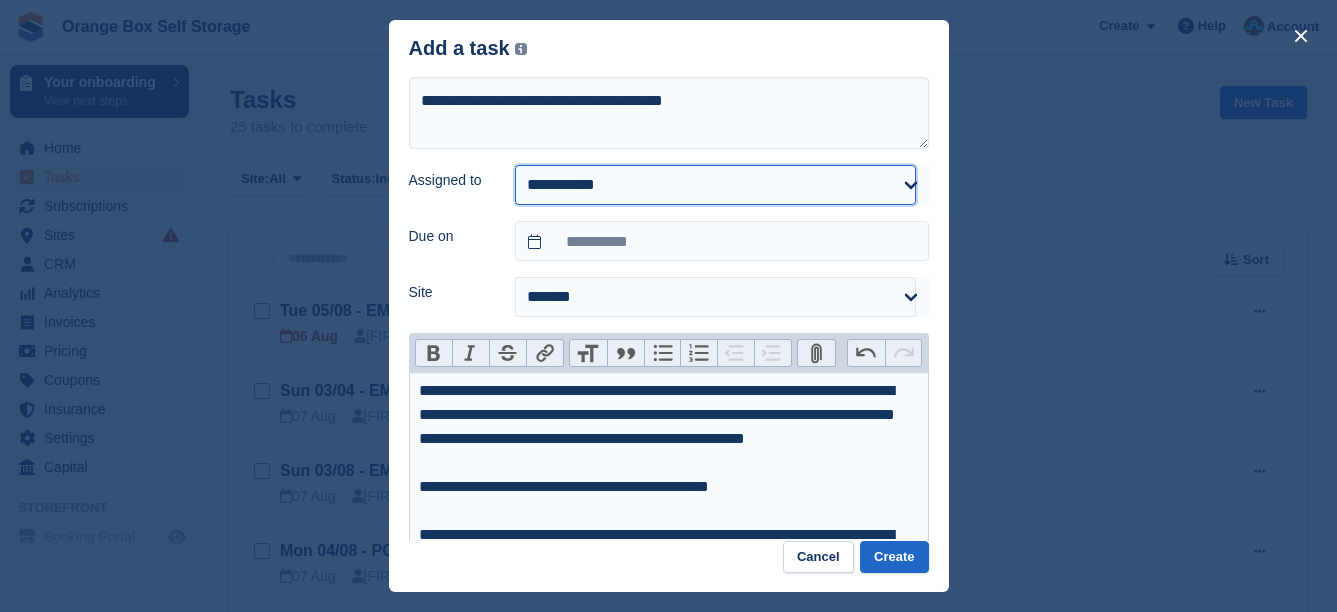 select on "****" 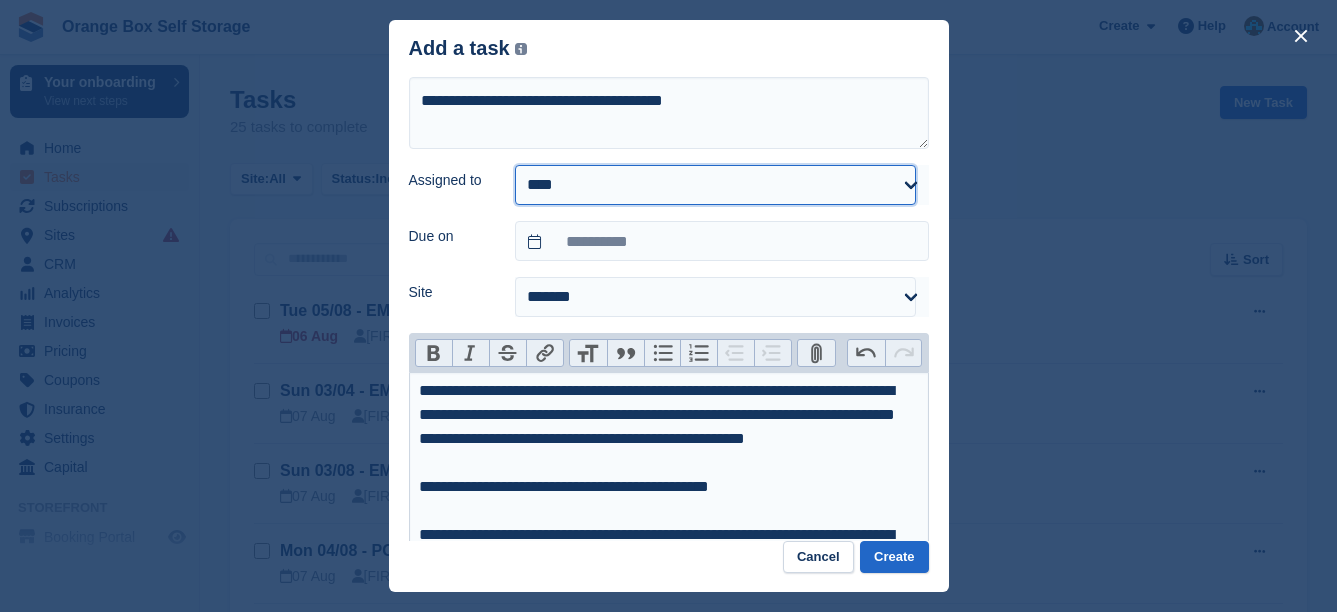 click on "**********" at bounding box center [715, 185] 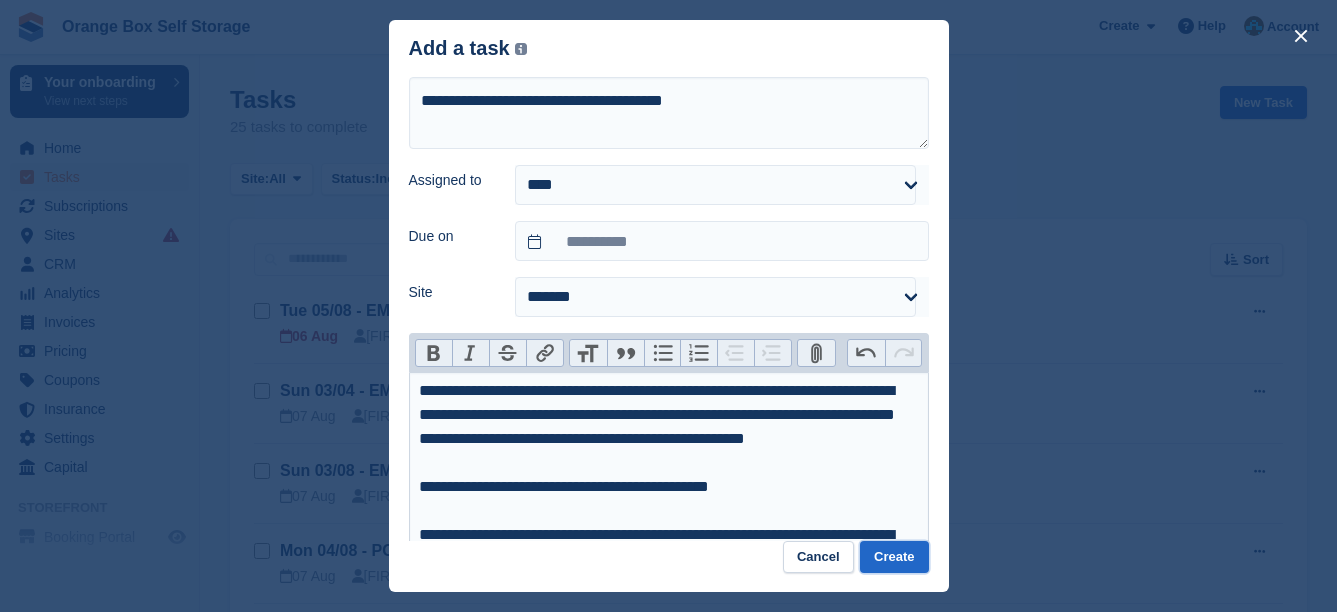 click on "Create" at bounding box center [894, 557] 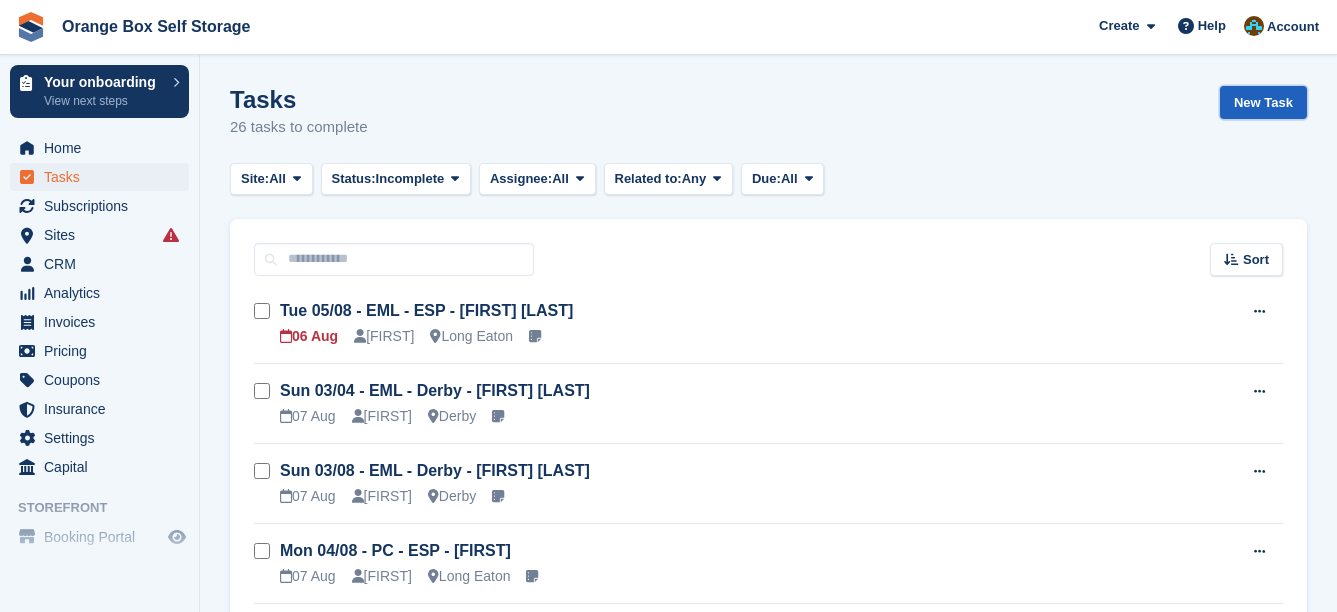 click on "New Task" at bounding box center (1263, 102) 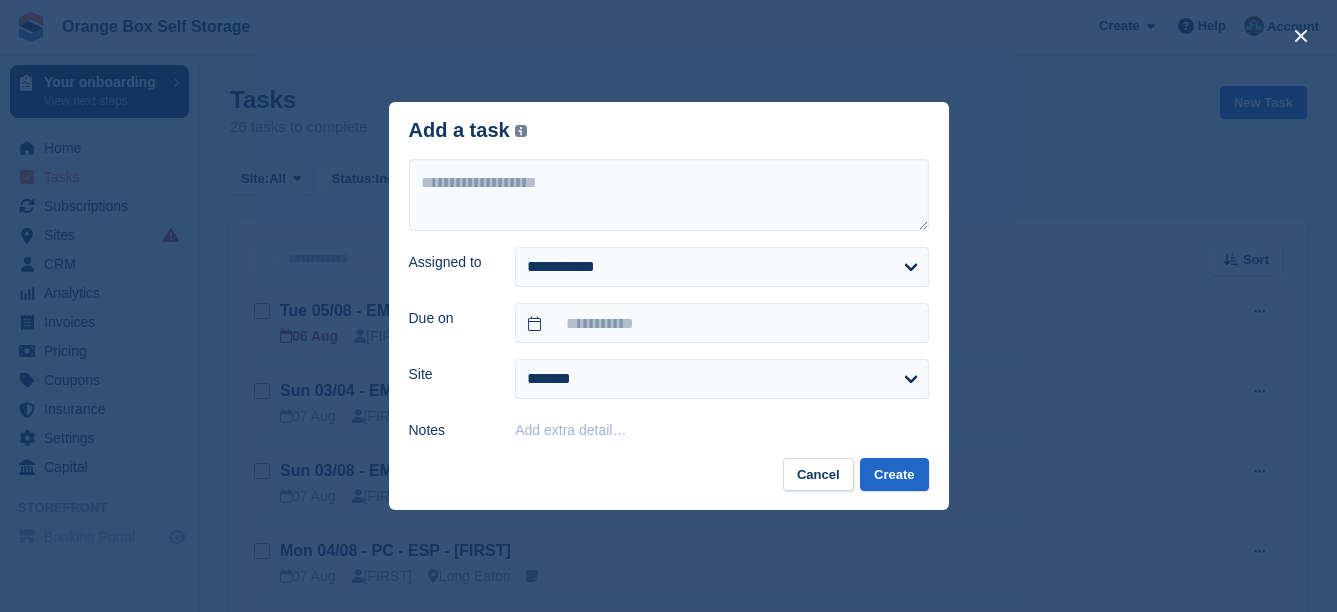 click on "Add extra detail…" at bounding box center [570, 430] 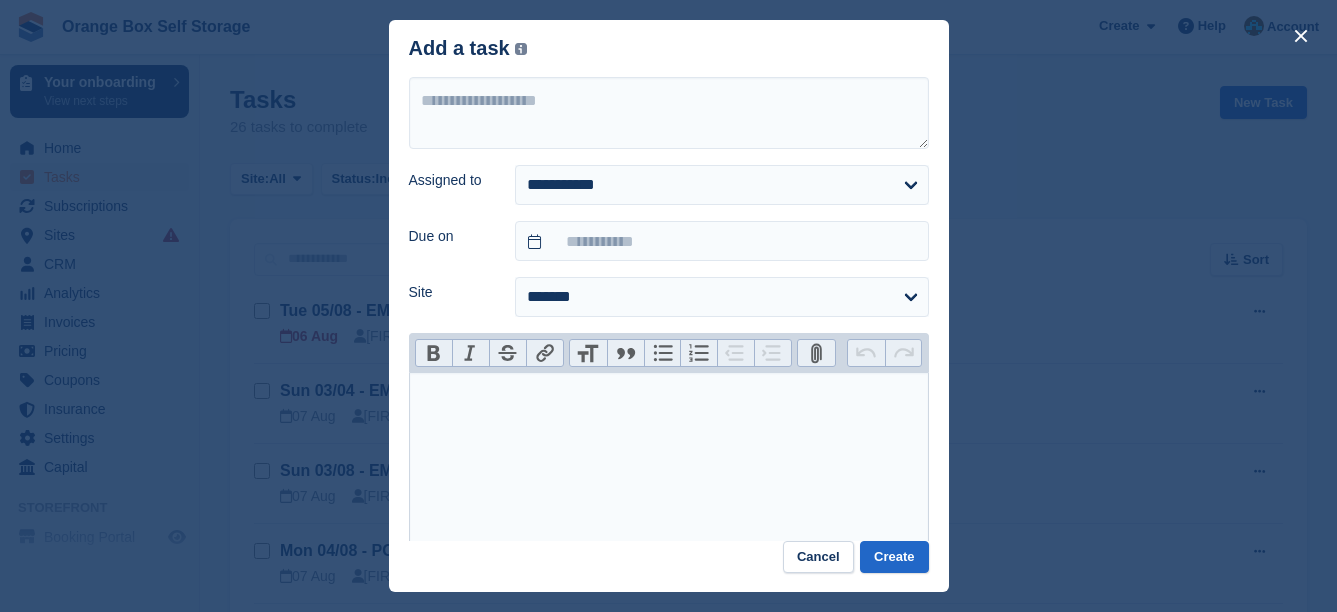 paste on "**********" 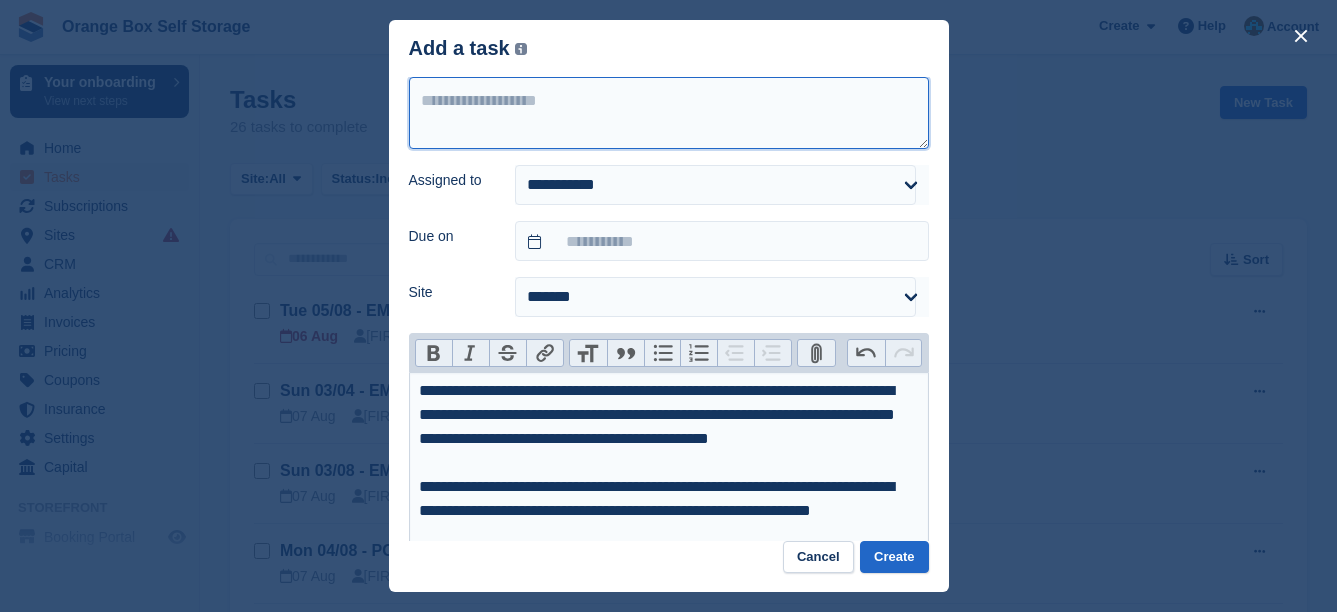 click at bounding box center (669, 113) 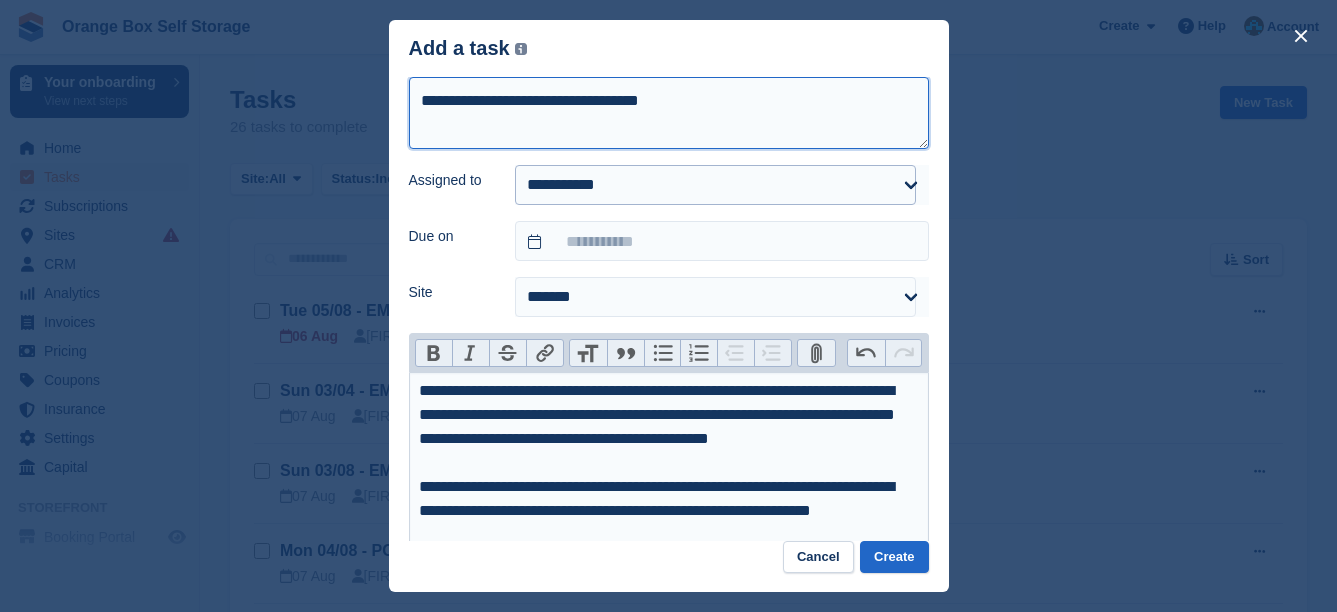 type on "**********" 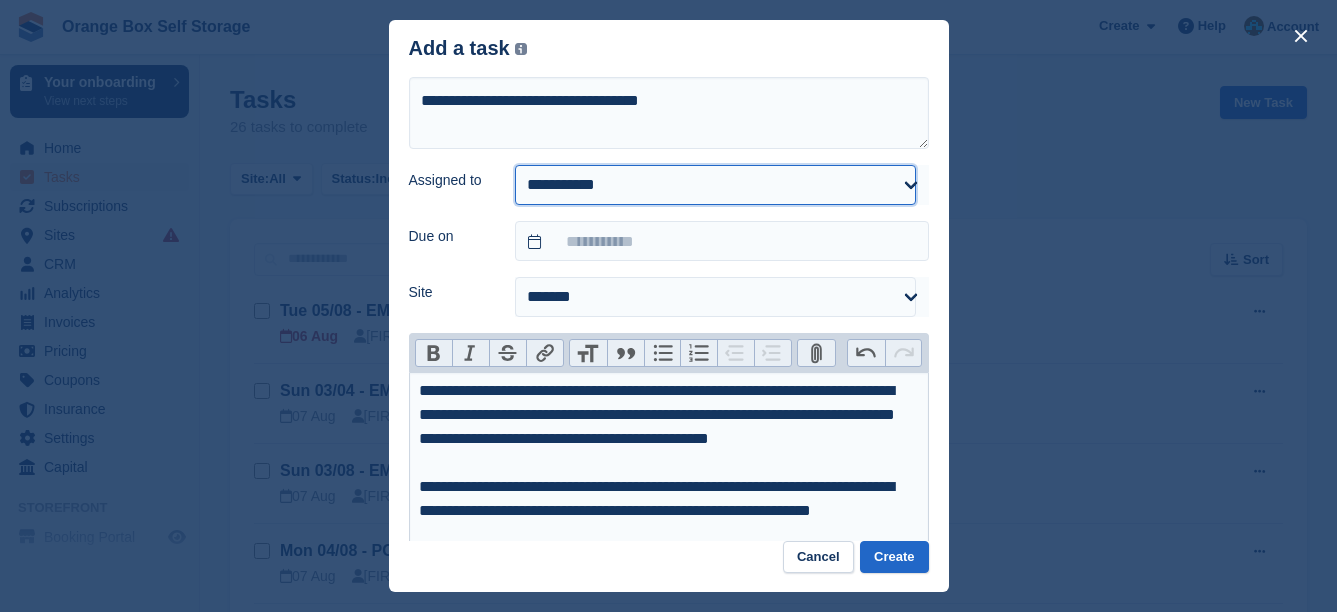click on "**********" at bounding box center (715, 185) 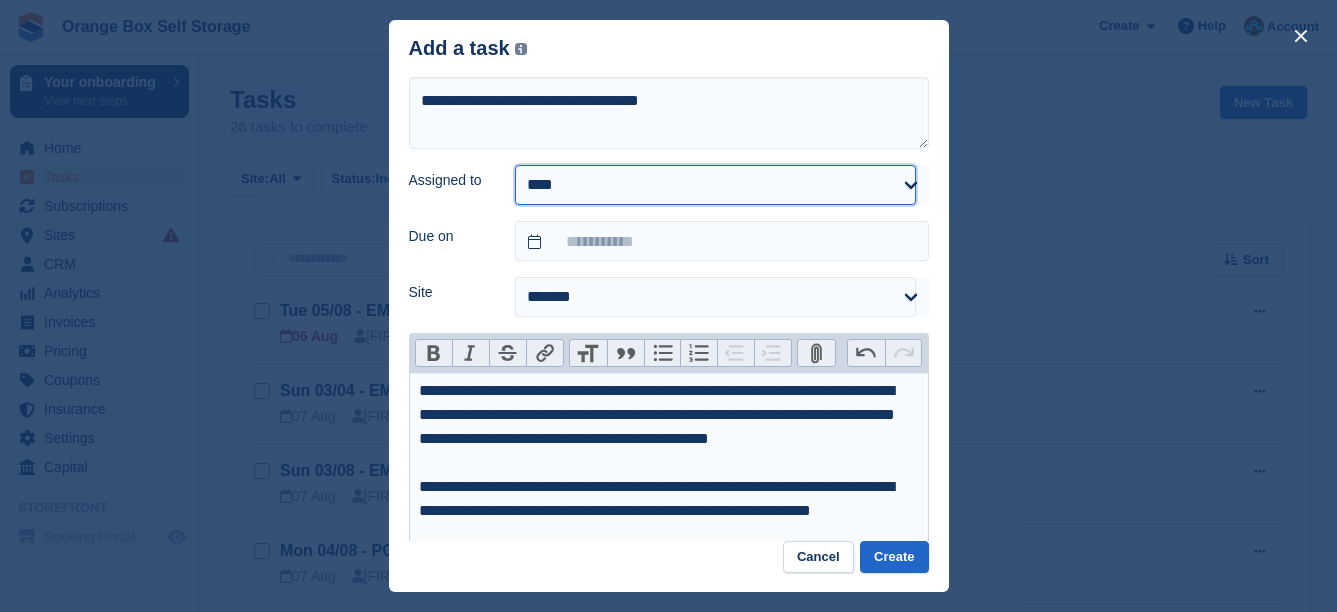 click on "**********" at bounding box center (715, 185) 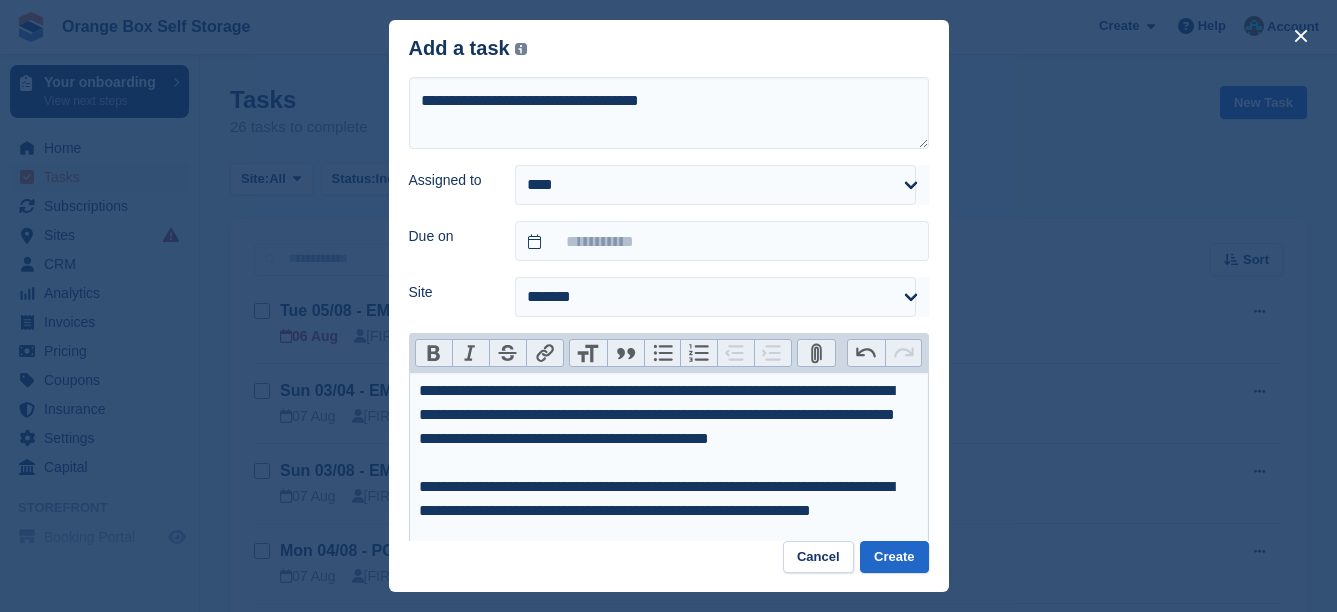 click on "**********" at bounding box center [669, 639] 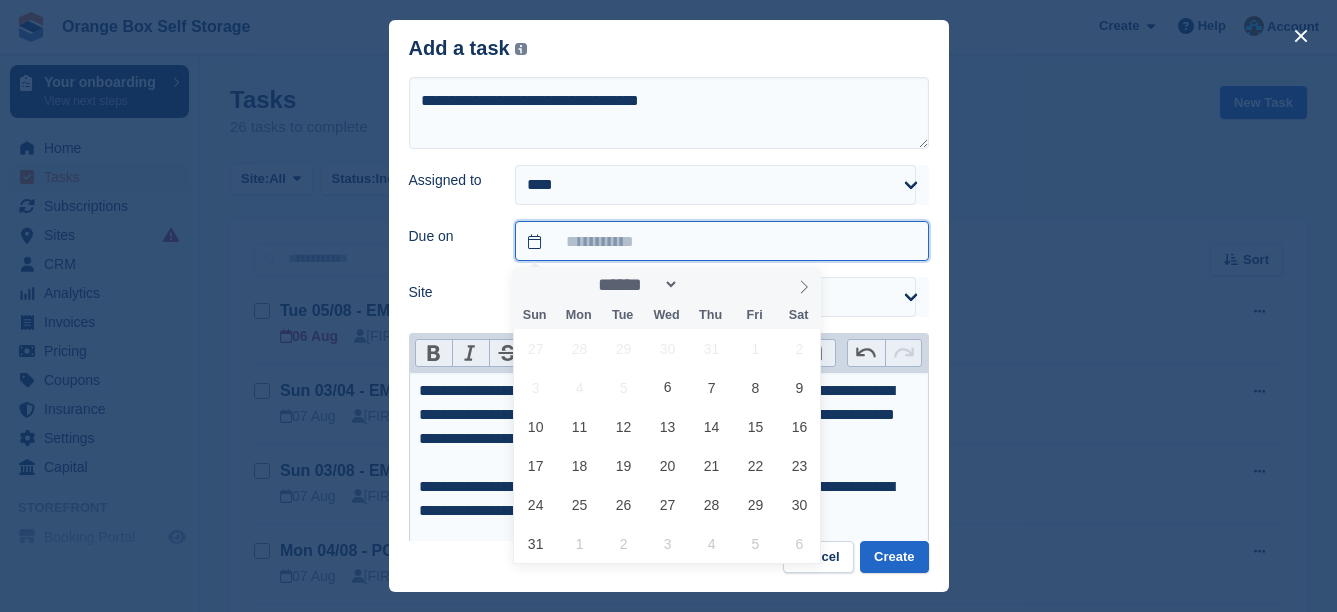 click at bounding box center (721, 241) 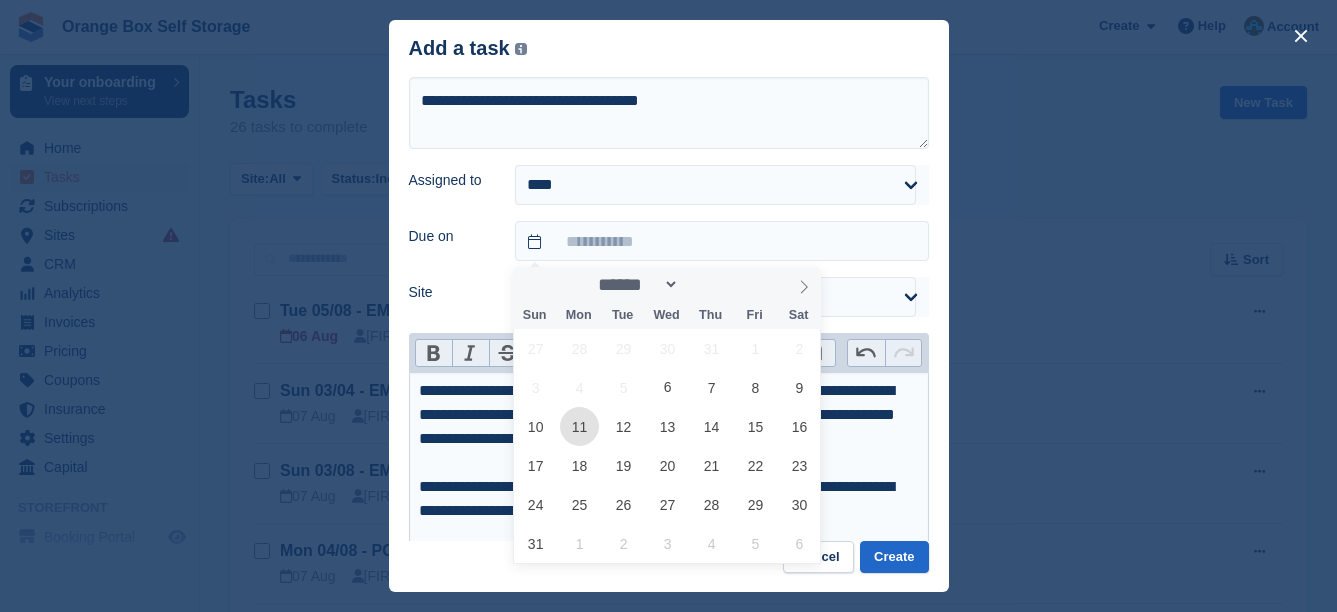 click on "11" at bounding box center [579, 426] 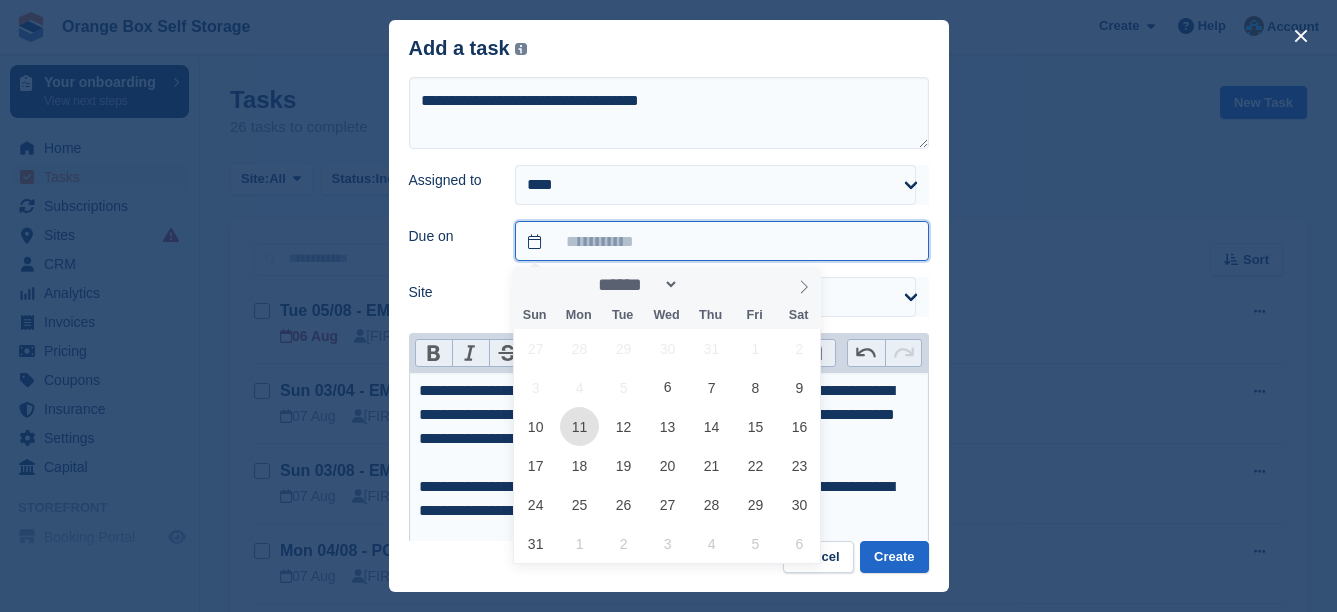 type on "**********" 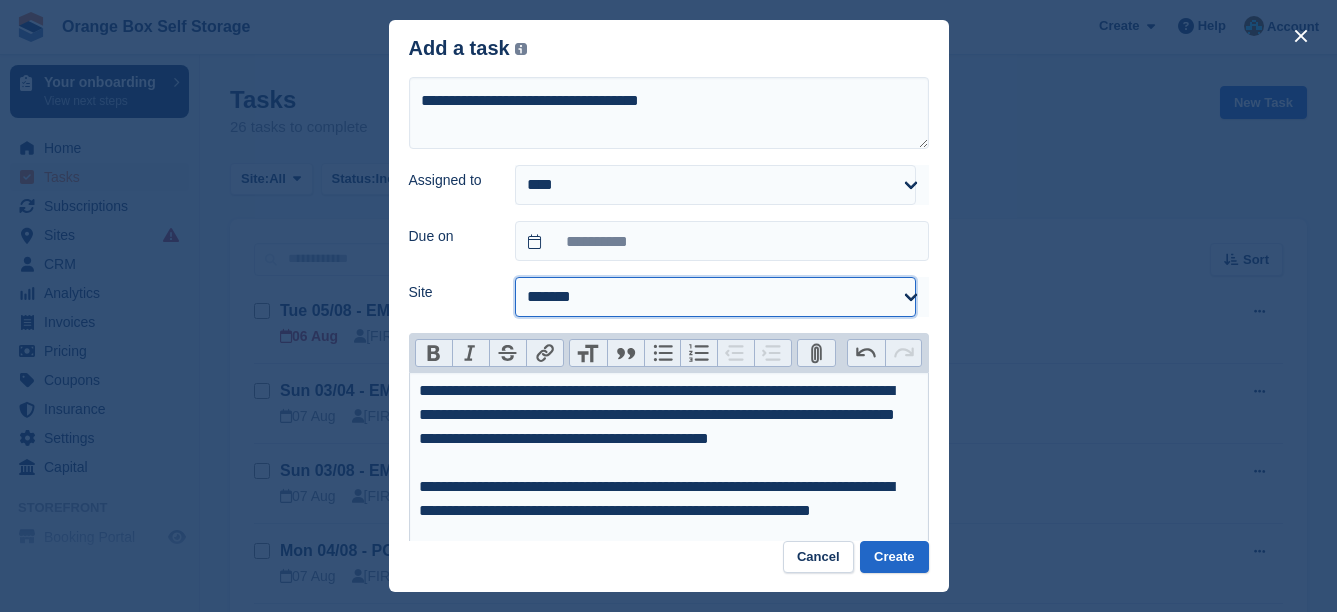 click on "**********" at bounding box center (715, 297) 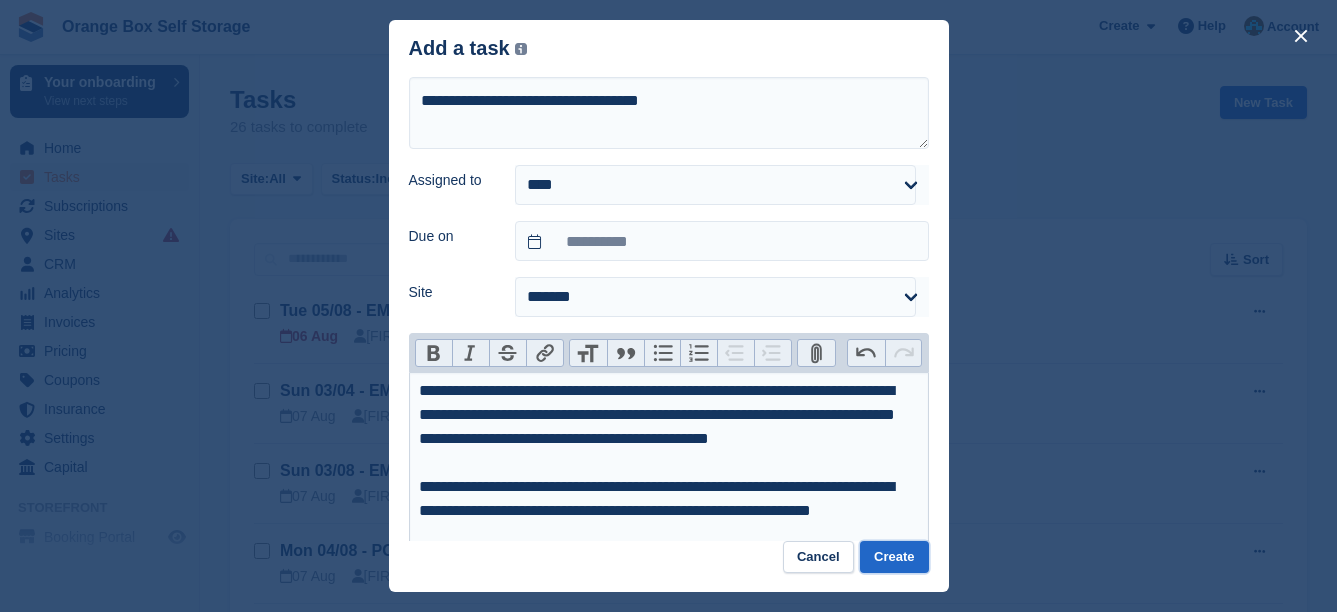 click on "Create" at bounding box center (894, 557) 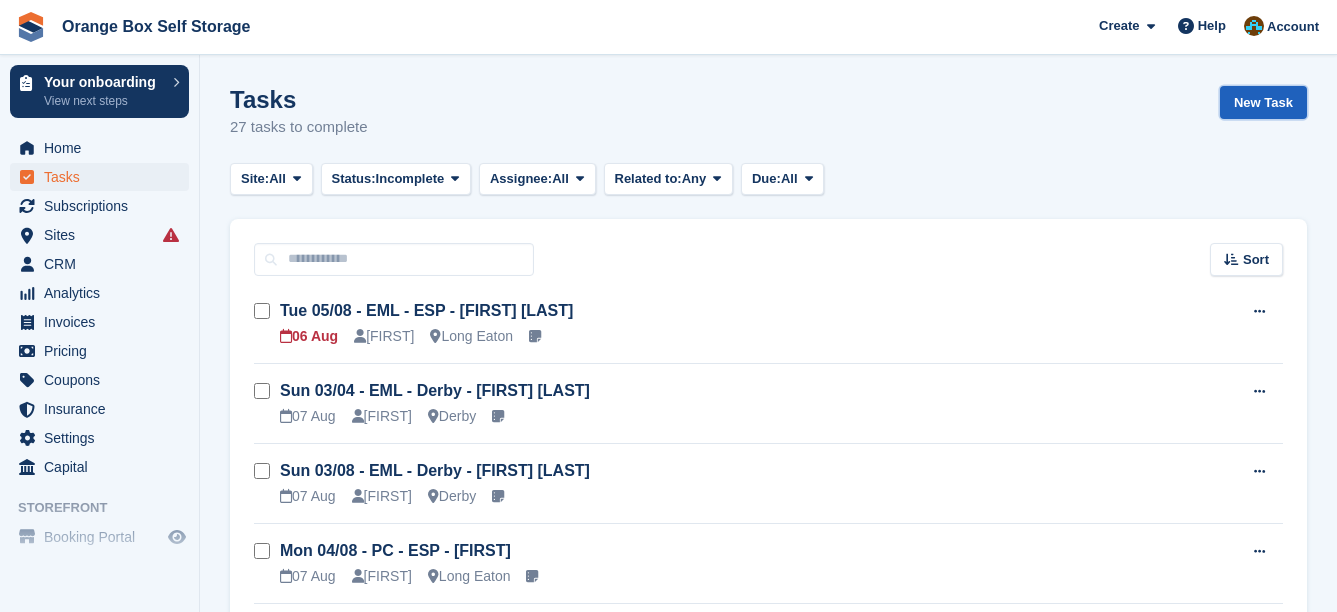 click on "New Task" at bounding box center (1263, 102) 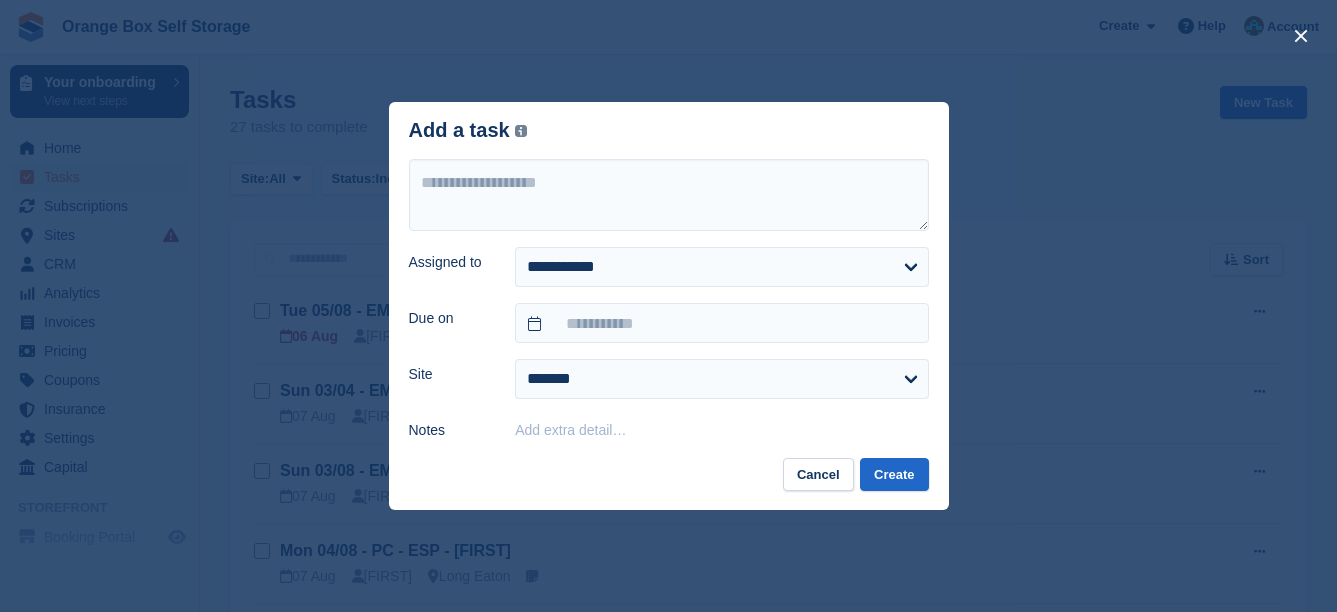 click on "Add extra detail…" at bounding box center (721, 429) 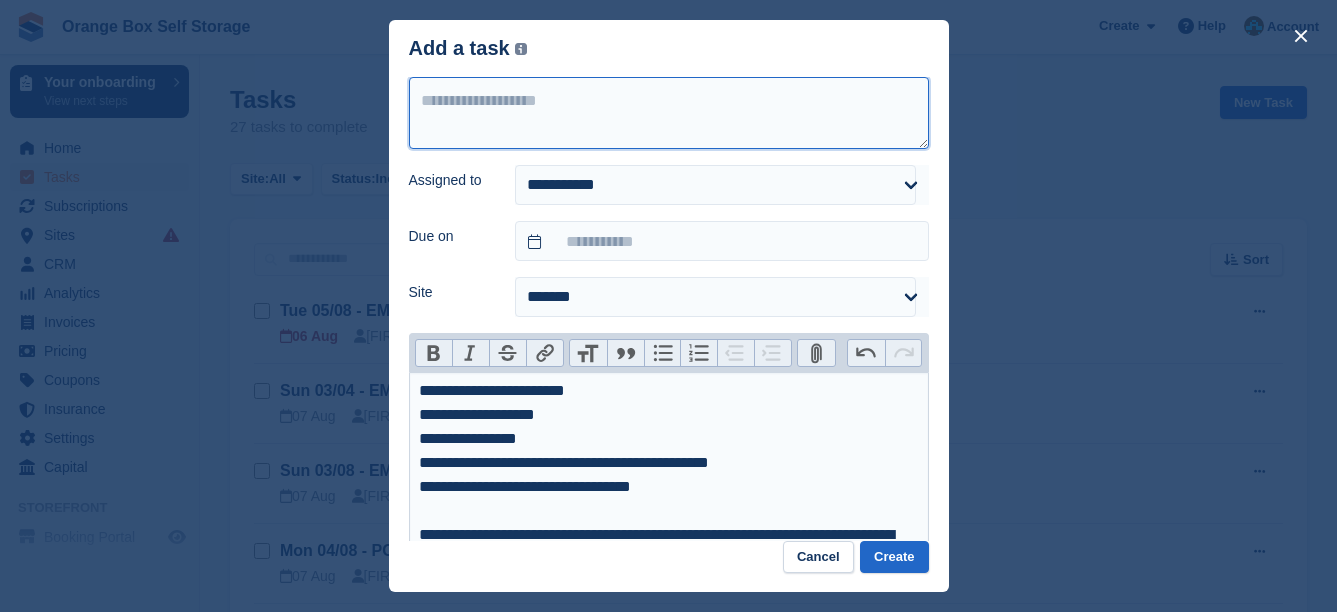click at bounding box center [669, 113] 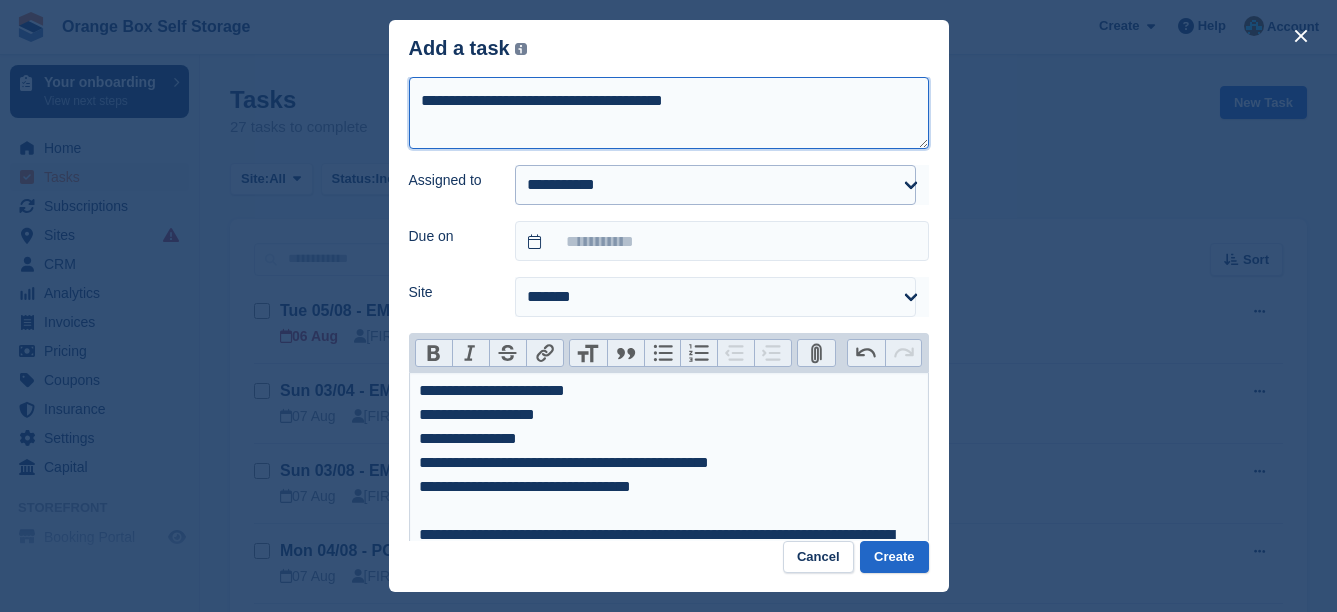 type on "**********" 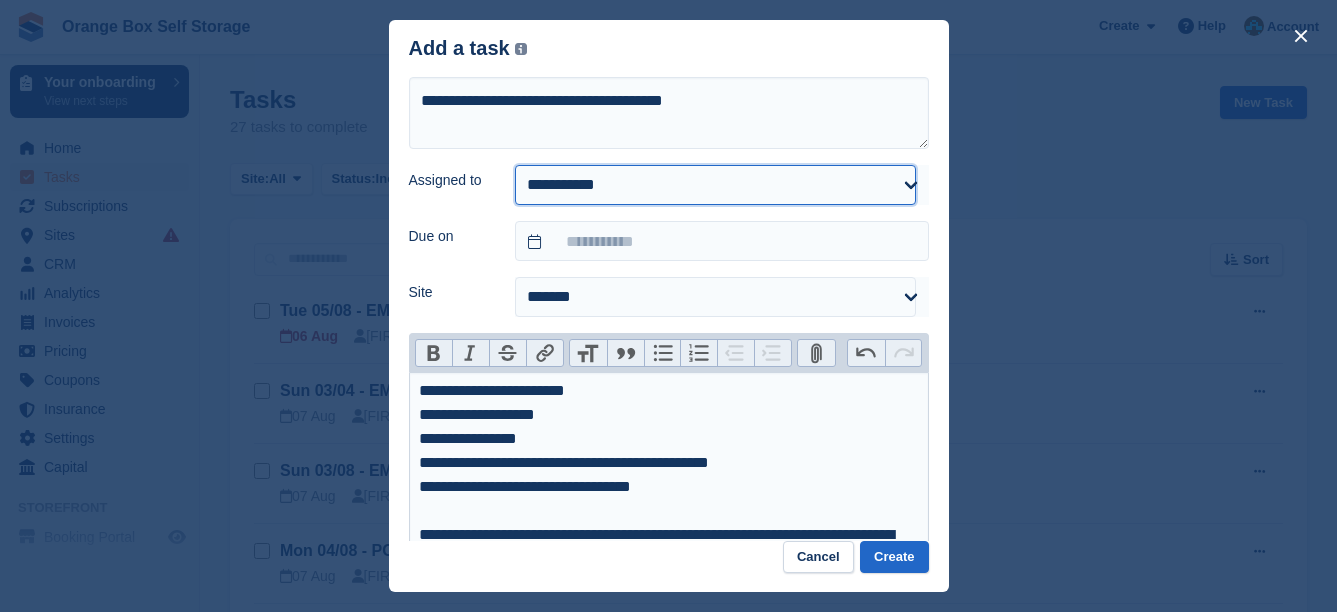 click on "**********" at bounding box center (715, 185) 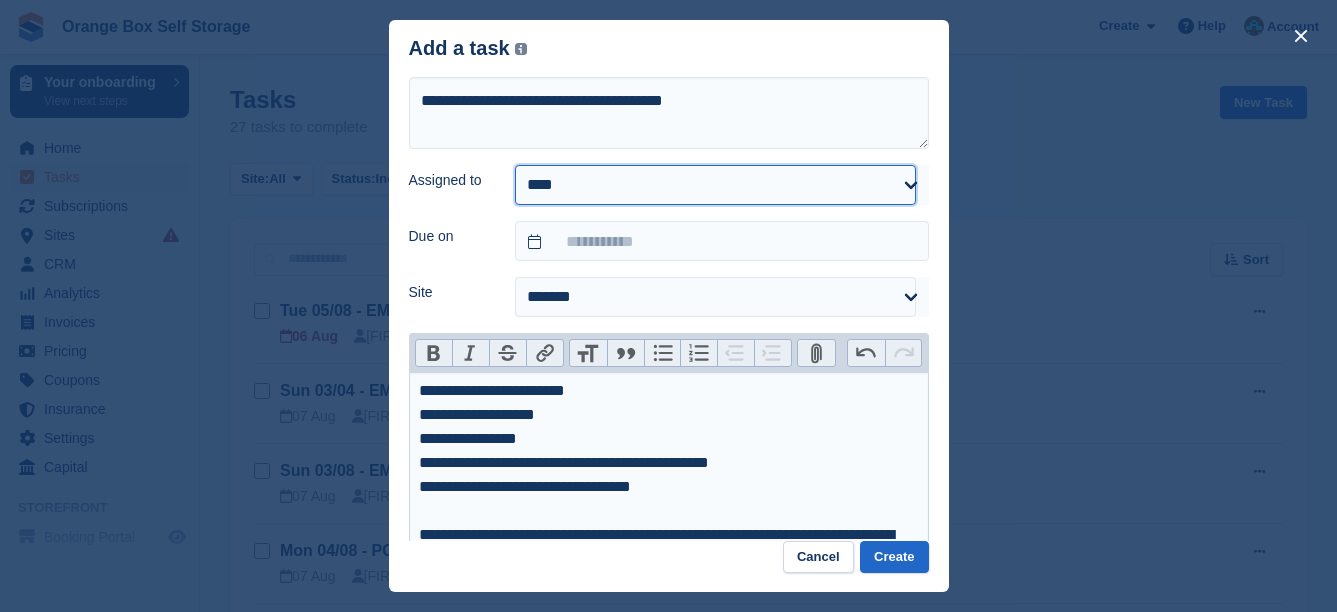 click on "**********" at bounding box center [715, 185] 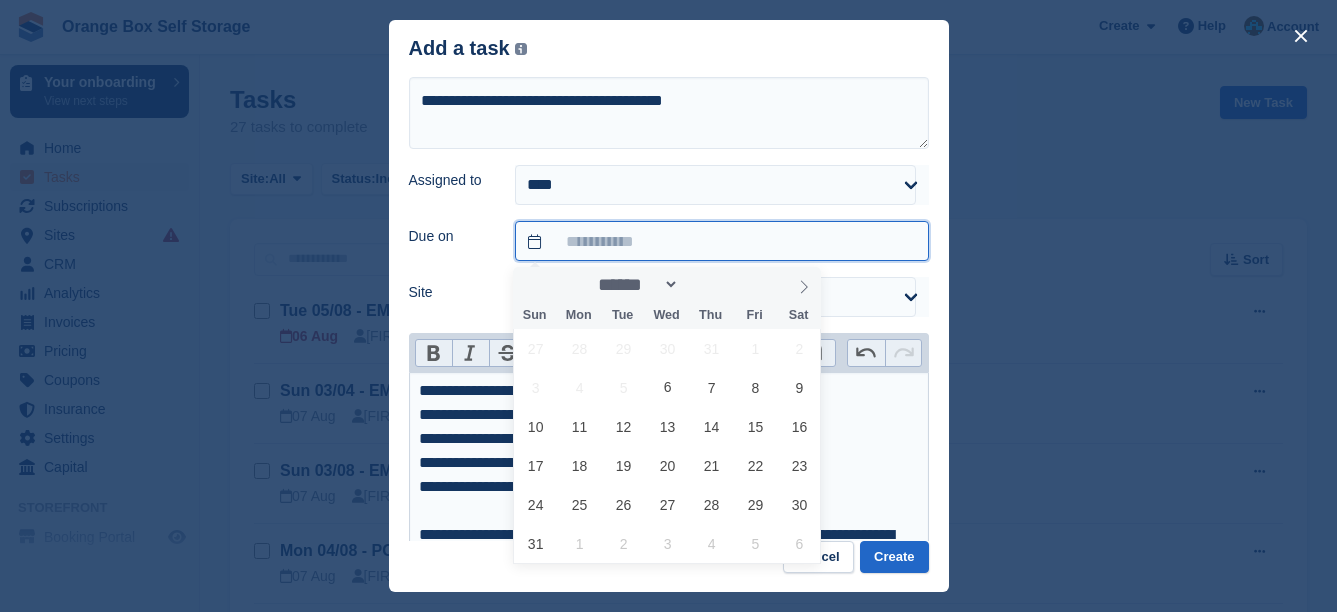 click at bounding box center (721, 241) 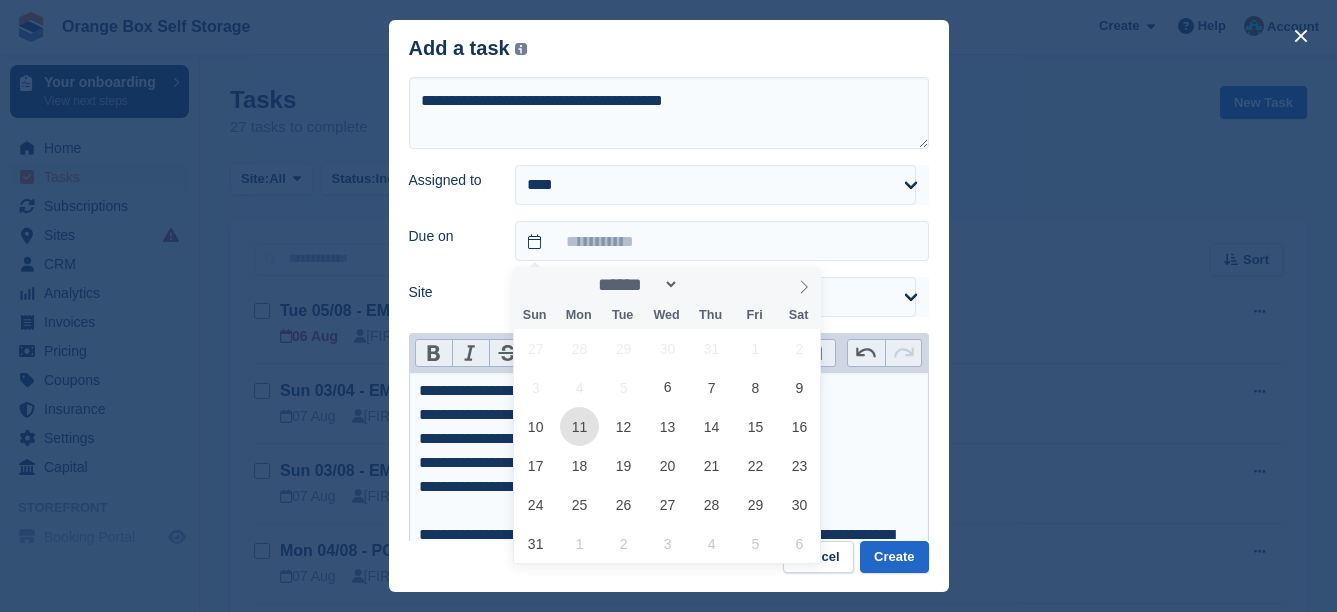 click on "11" at bounding box center (579, 426) 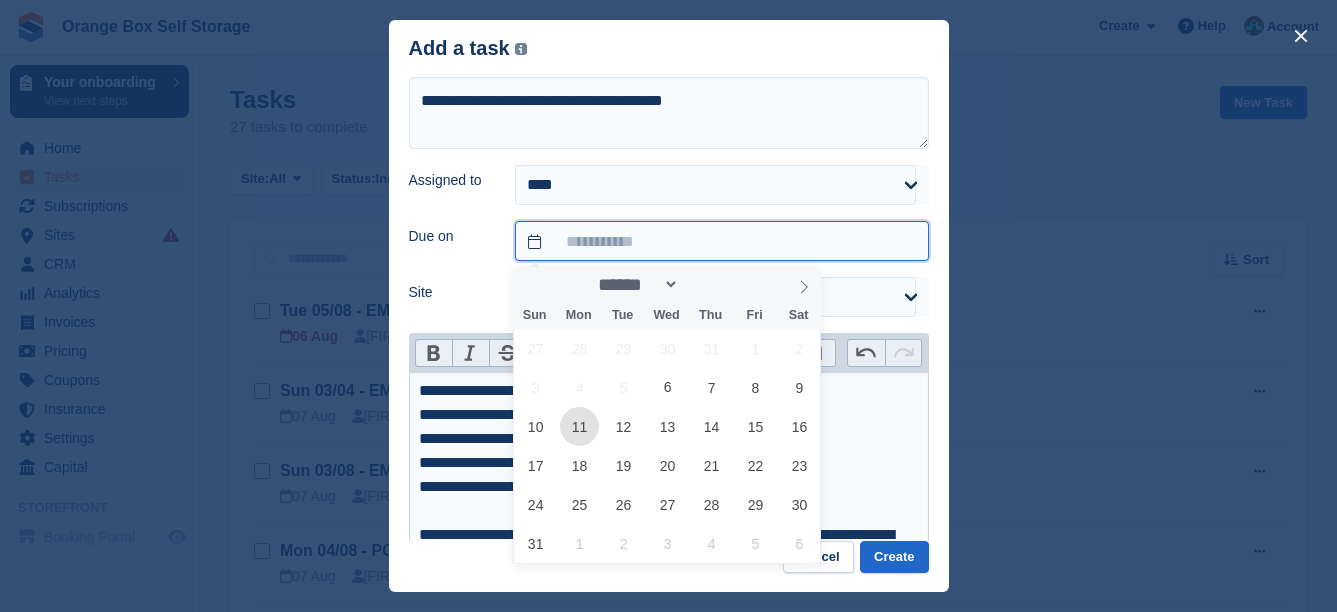 type on "**********" 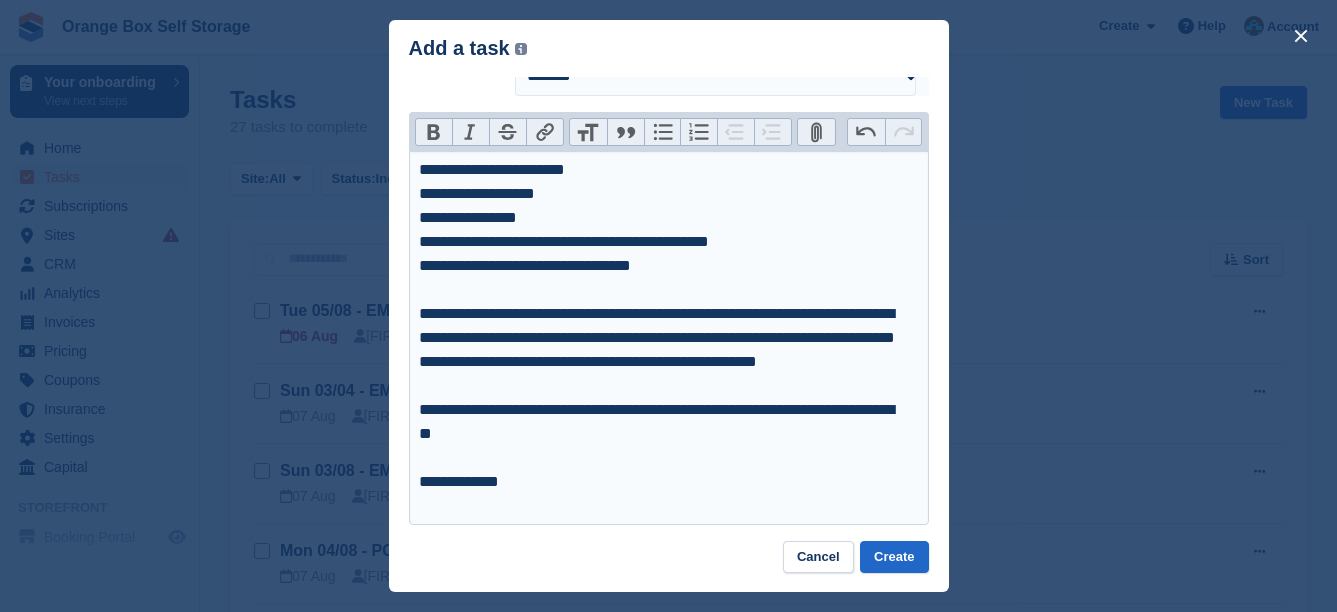 scroll, scrollTop: 0, scrollLeft: 0, axis: both 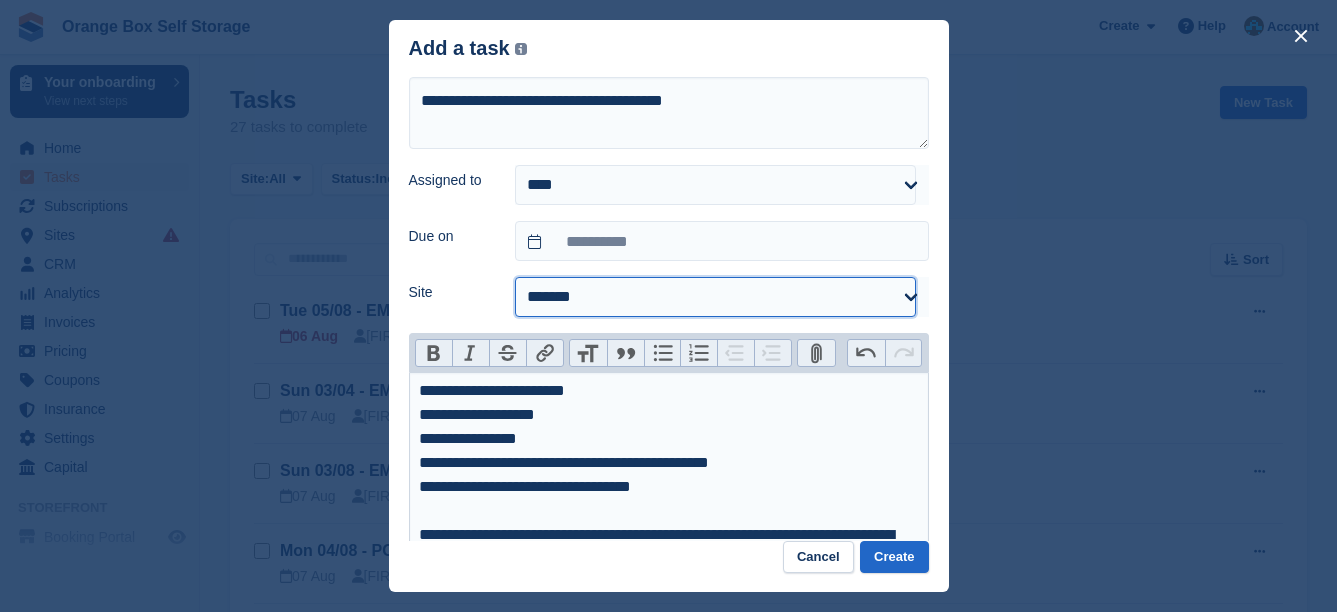 click on "**********" at bounding box center [715, 297] 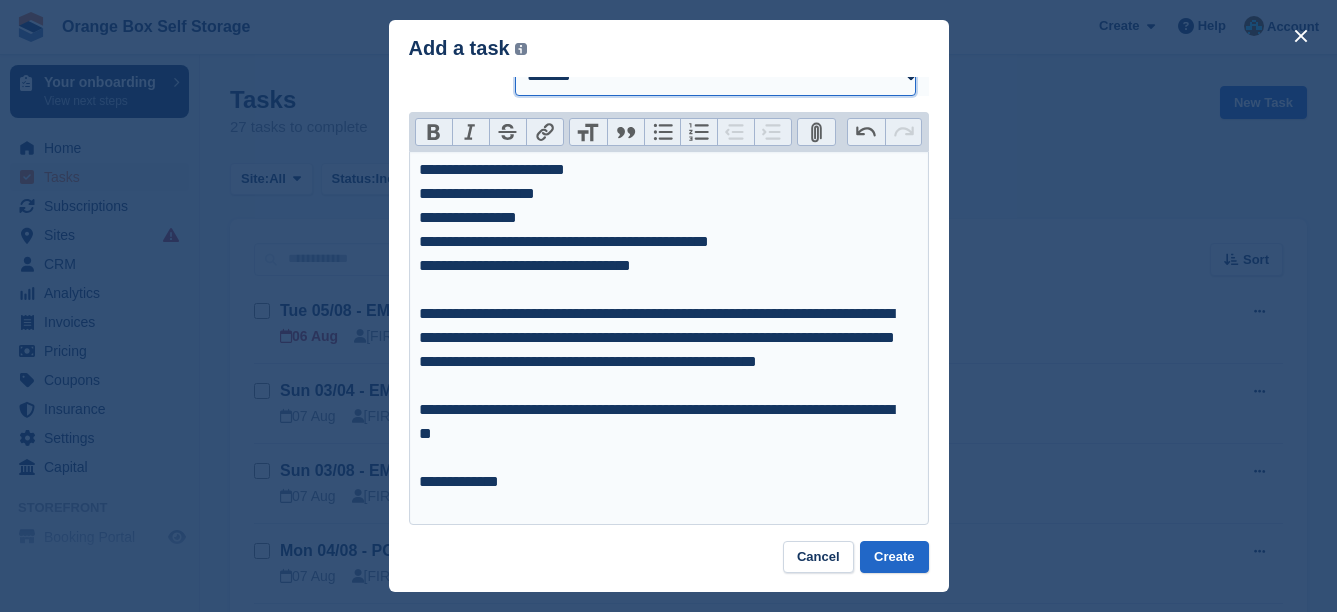 scroll, scrollTop: 225, scrollLeft: 0, axis: vertical 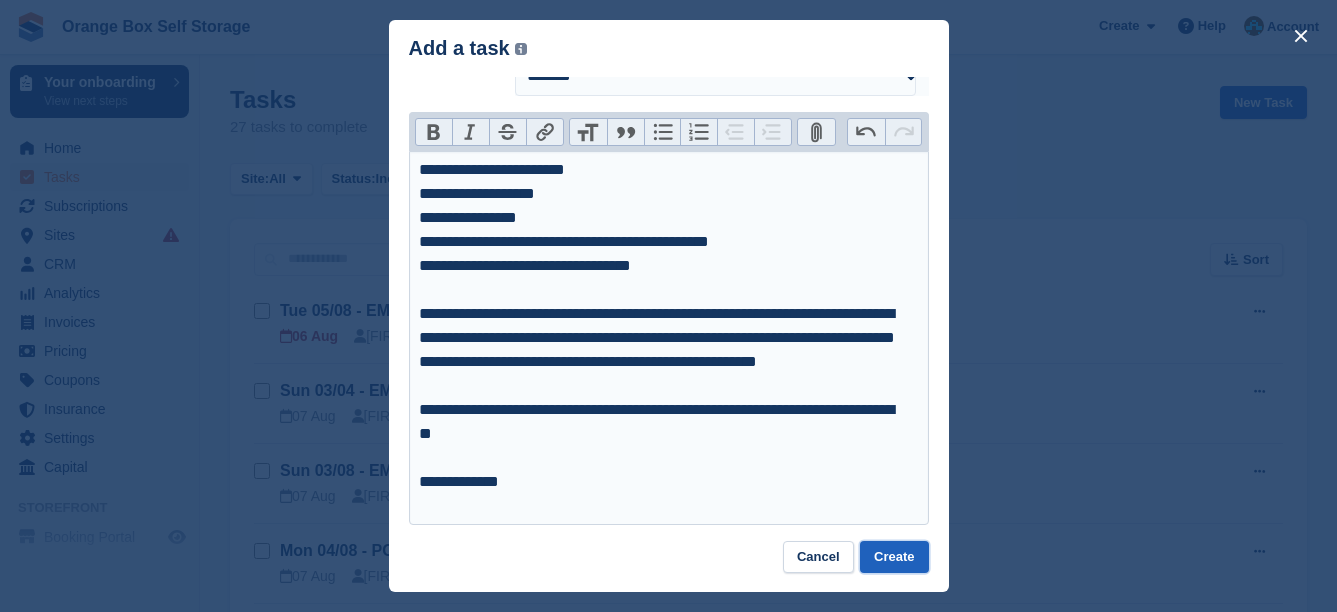 click on "Create" at bounding box center (894, 557) 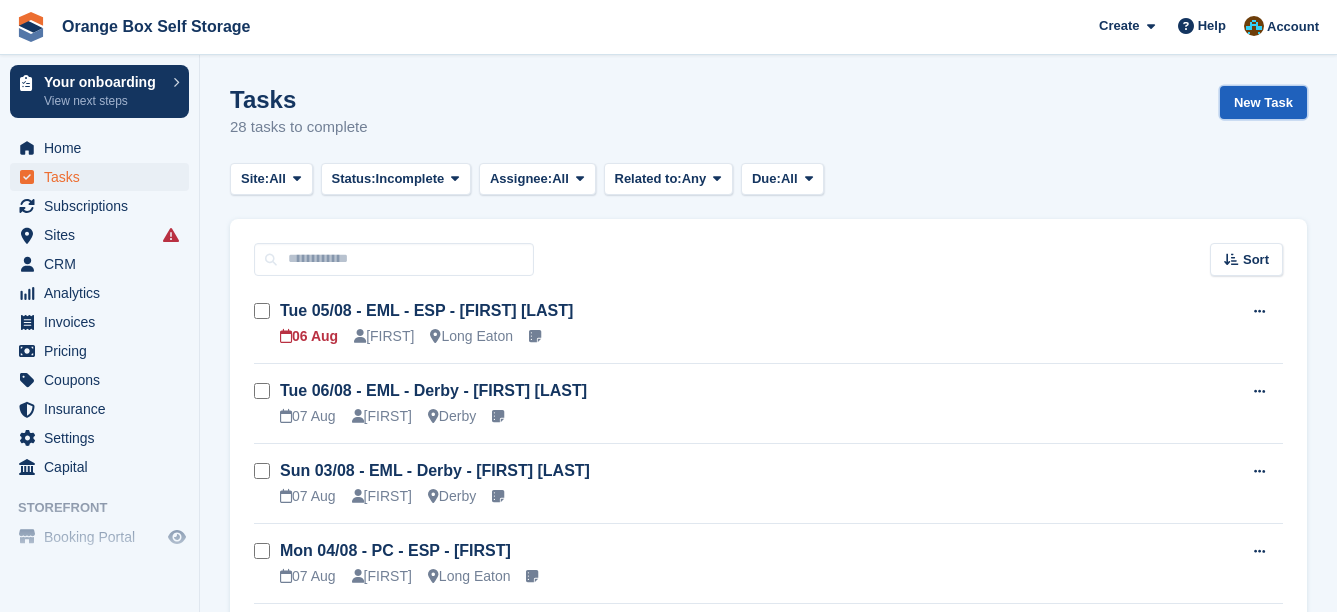 click on "New Task" at bounding box center [1263, 102] 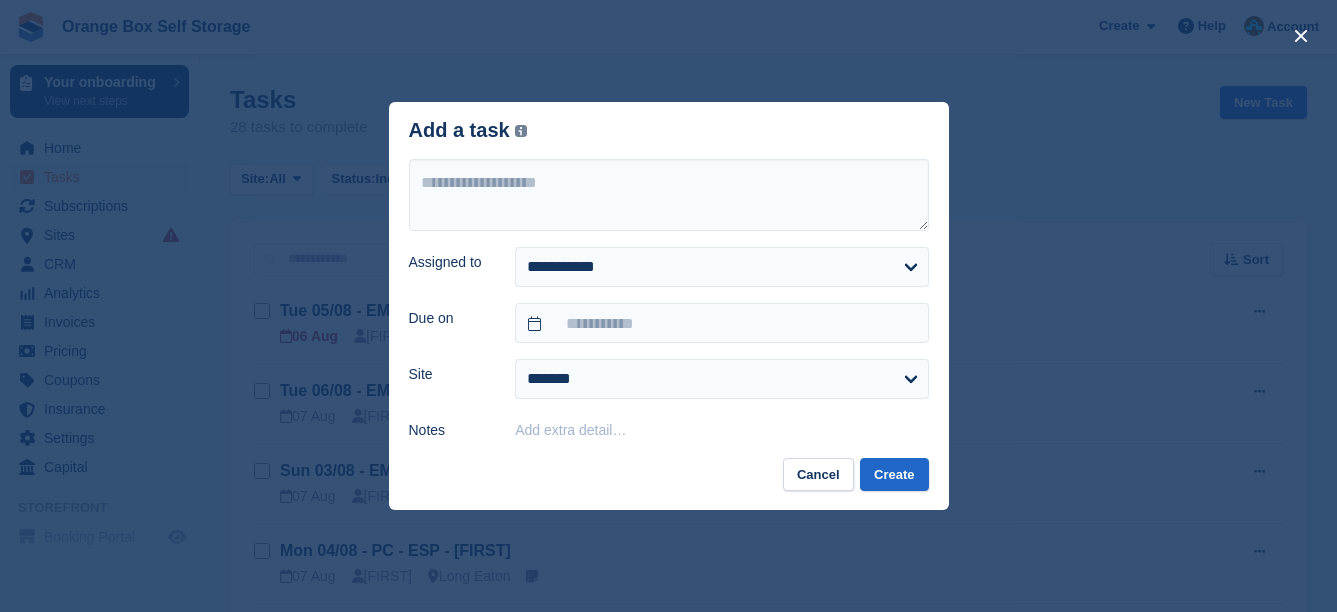 click on "Add extra detail…" at bounding box center (570, 430) 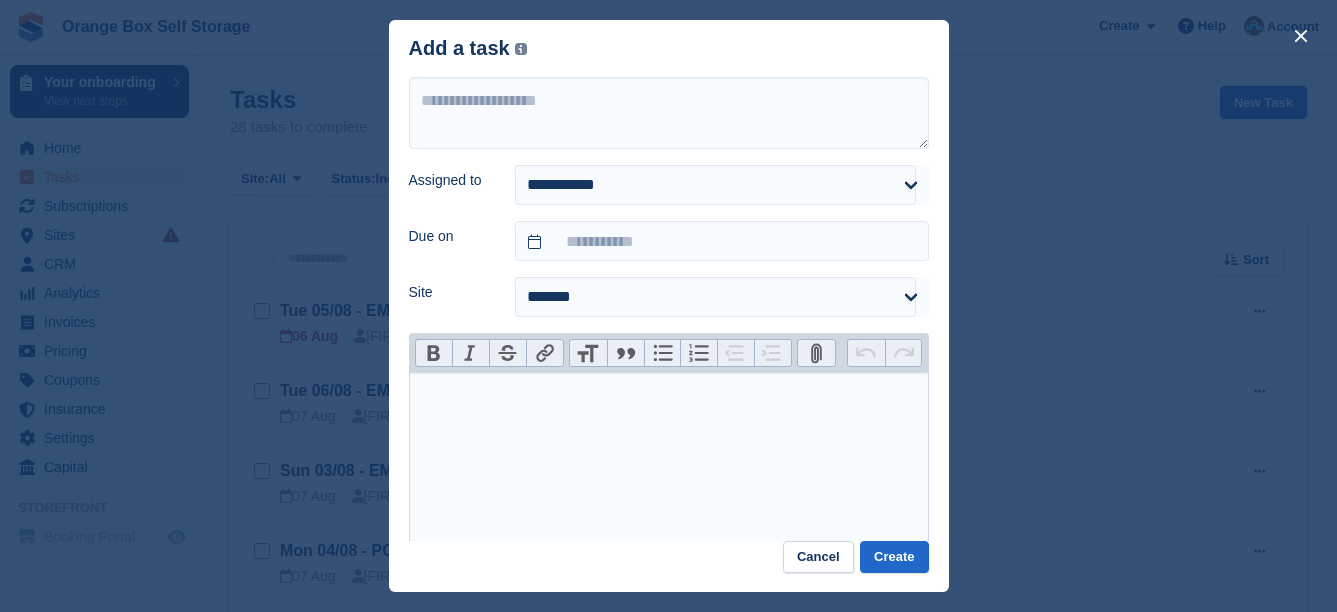 paste on "**********" 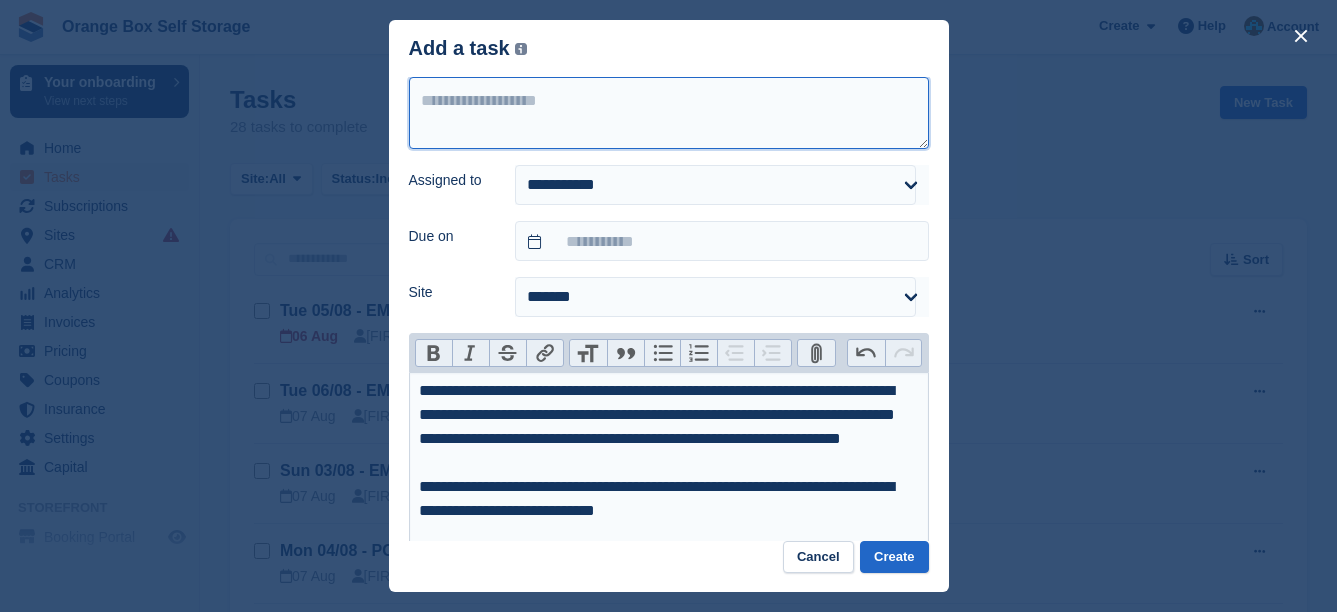 click at bounding box center (669, 113) 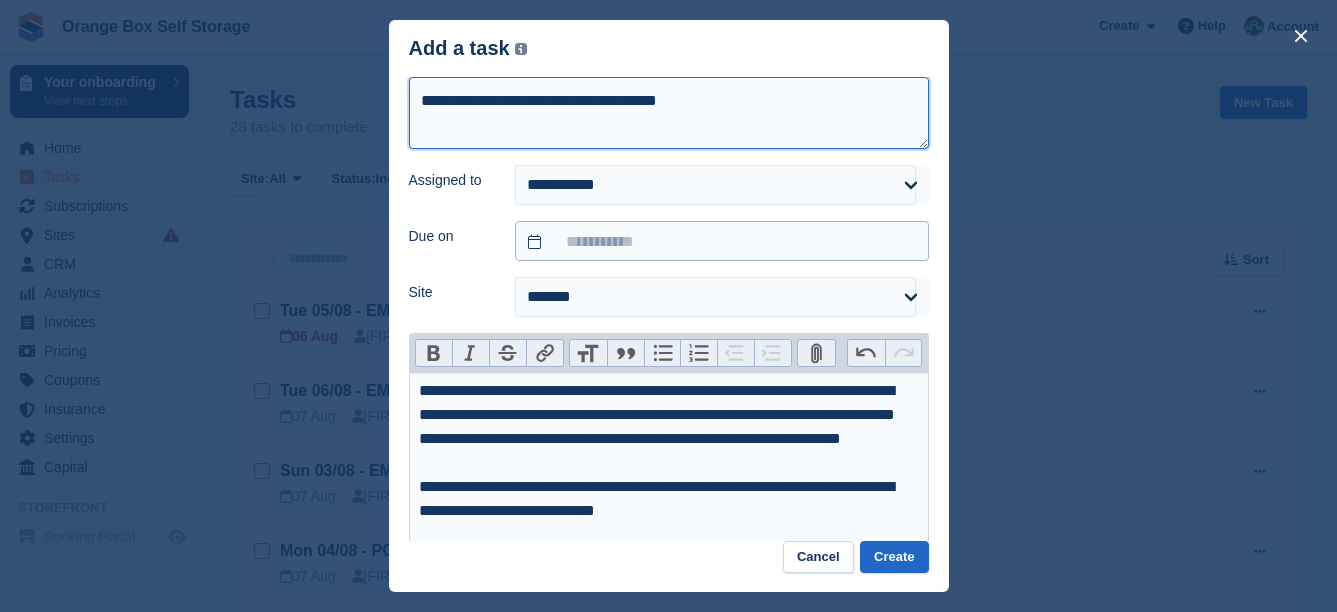 type on "**********" 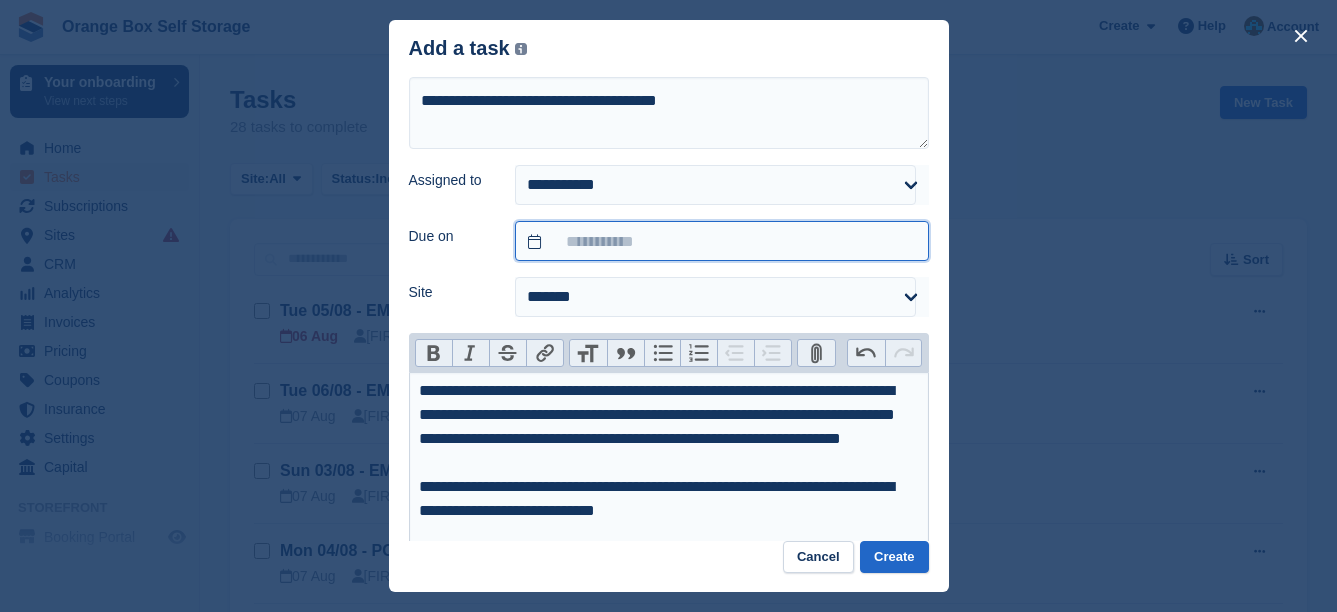 click at bounding box center (721, 241) 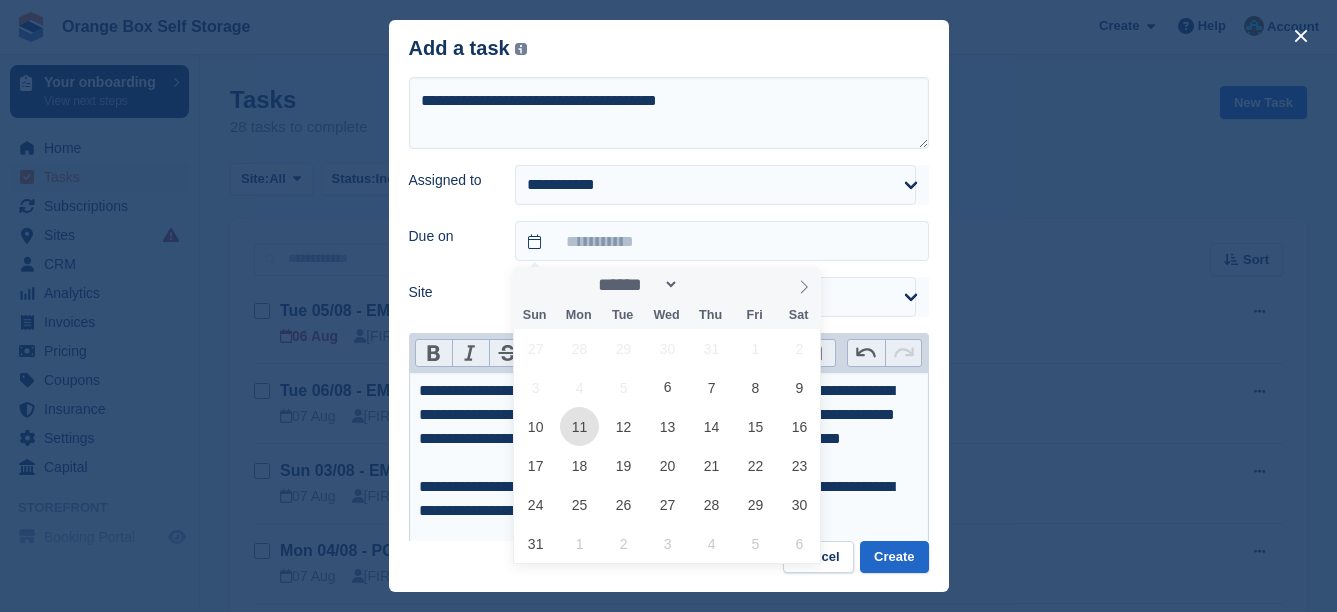 click on "11" at bounding box center [579, 426] 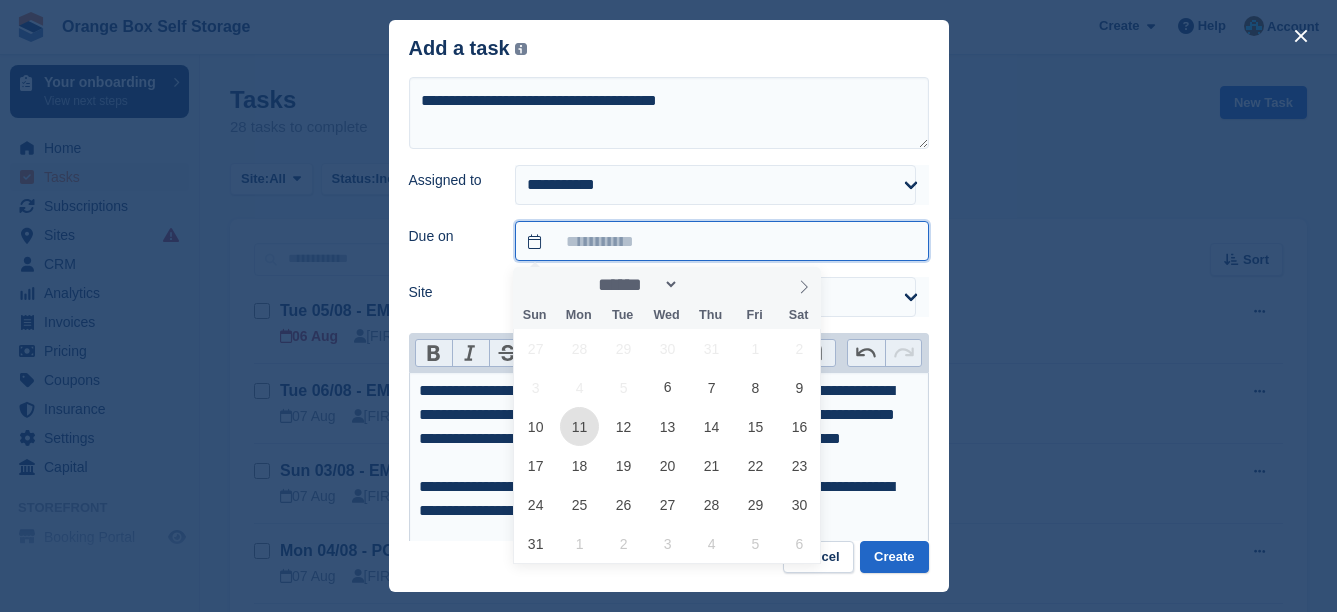 type on "**********" 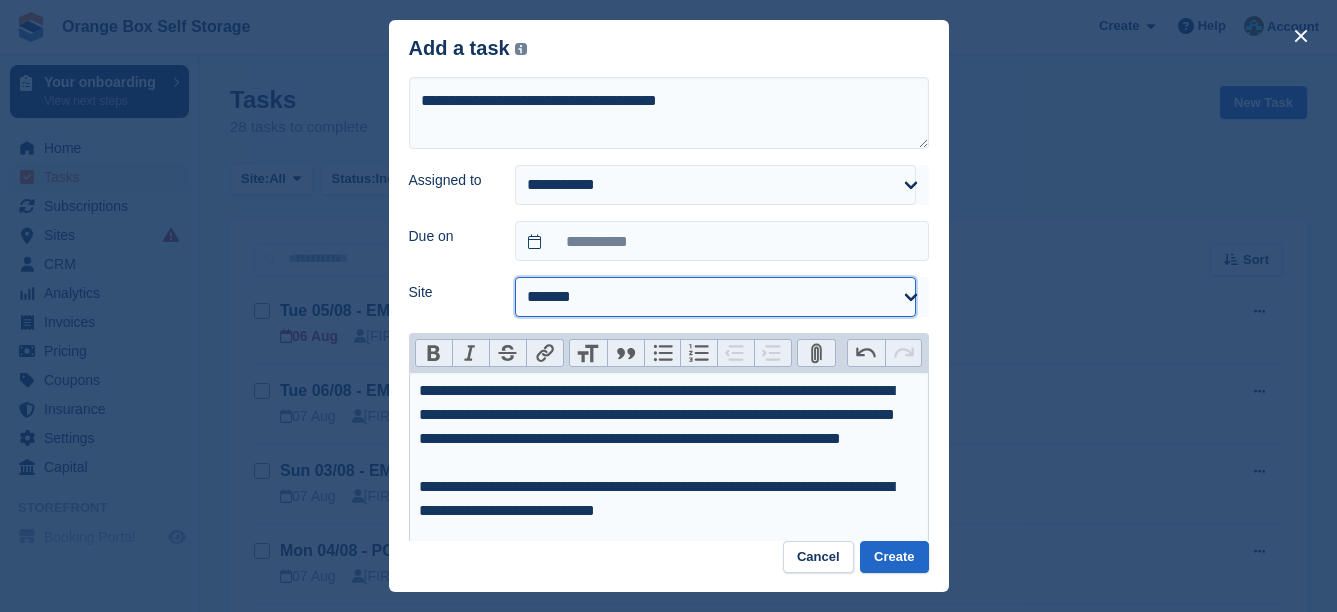 click on "**********" at bounding box center (715, 297) 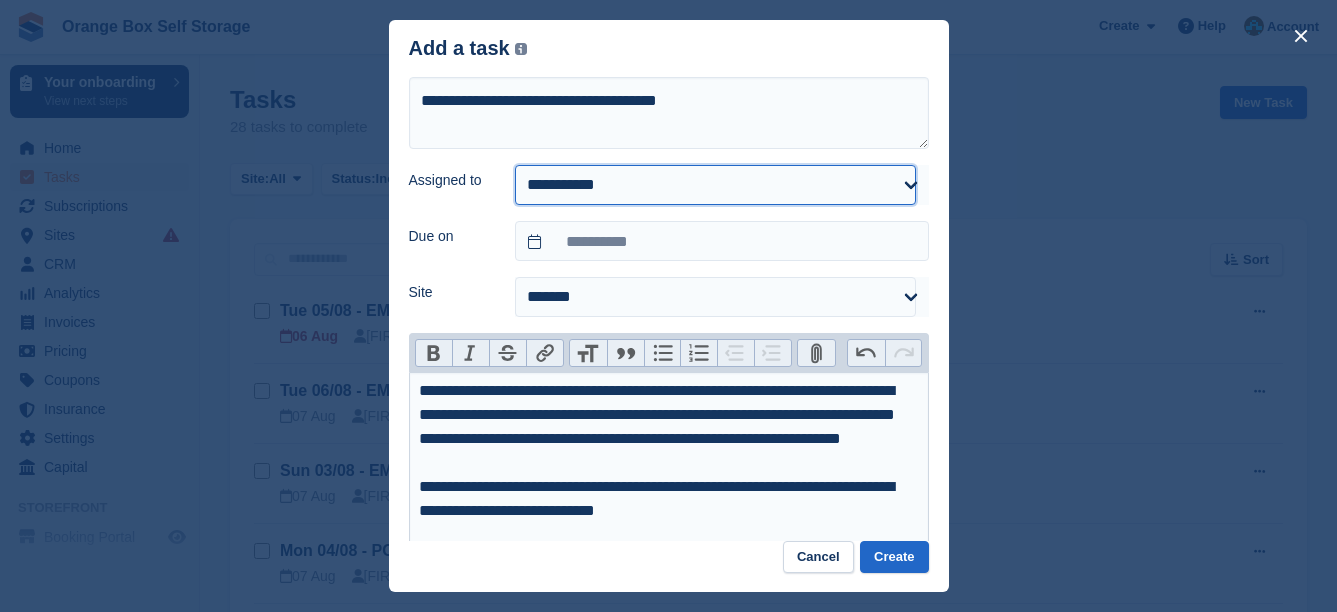 click on "**********" at bounding box center [715, 185] 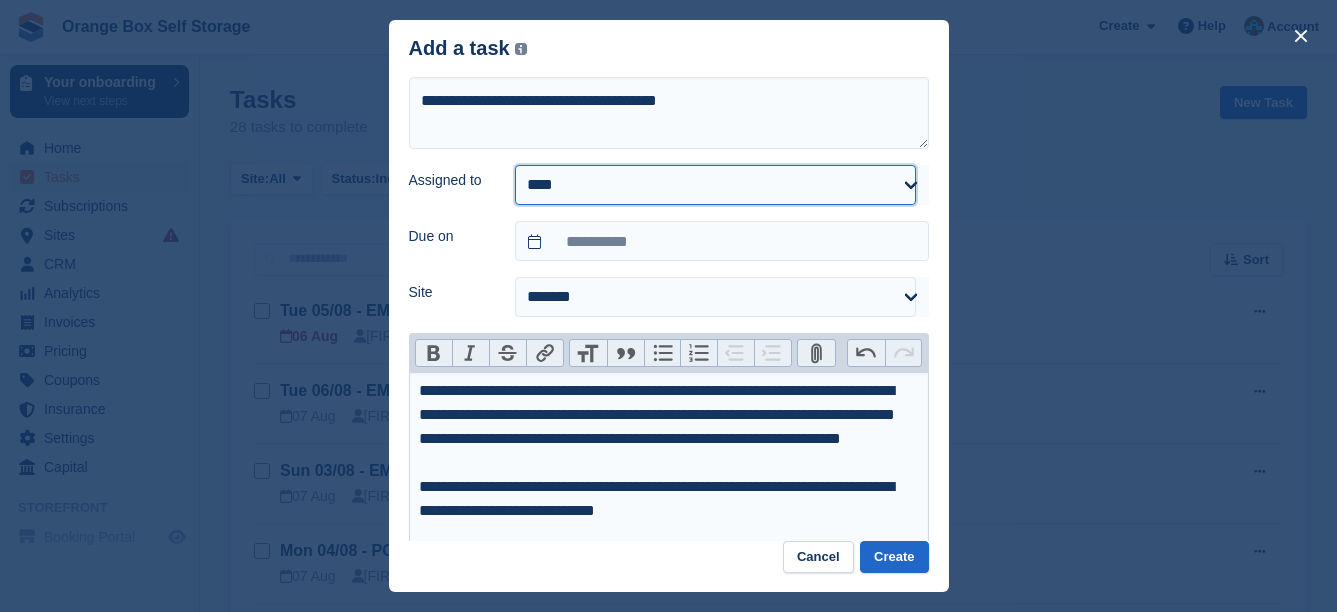 click on "**********" at bounding box center [715, 185] 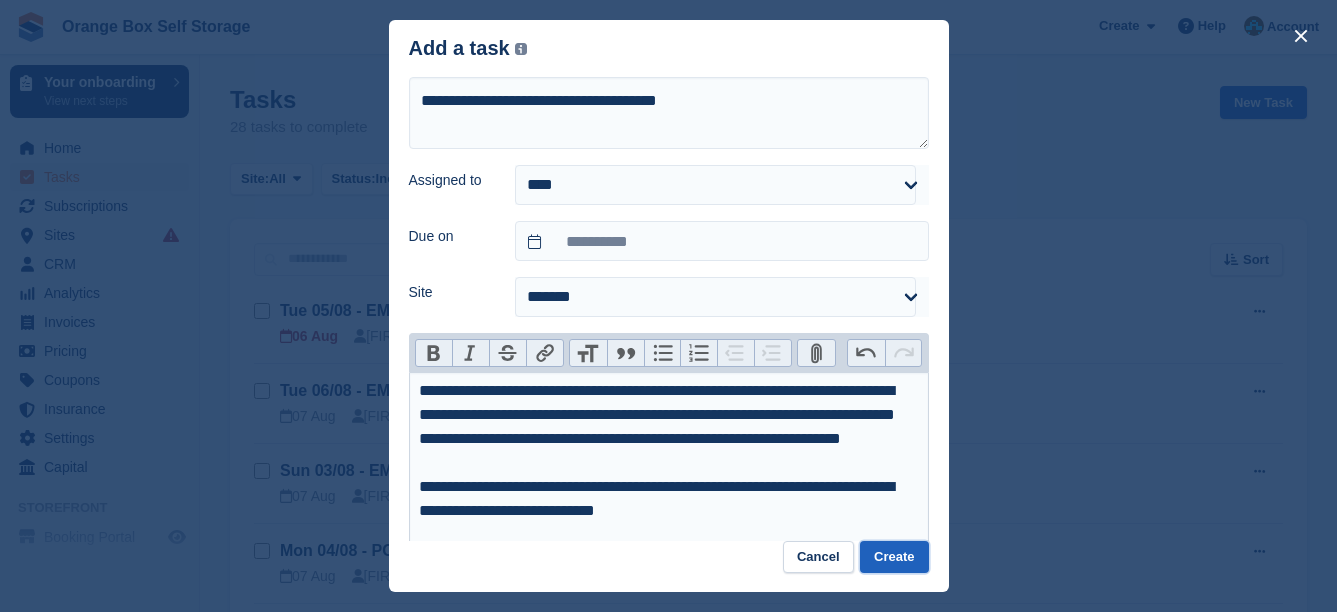 click on "Create" at bounding box center (894, 557) 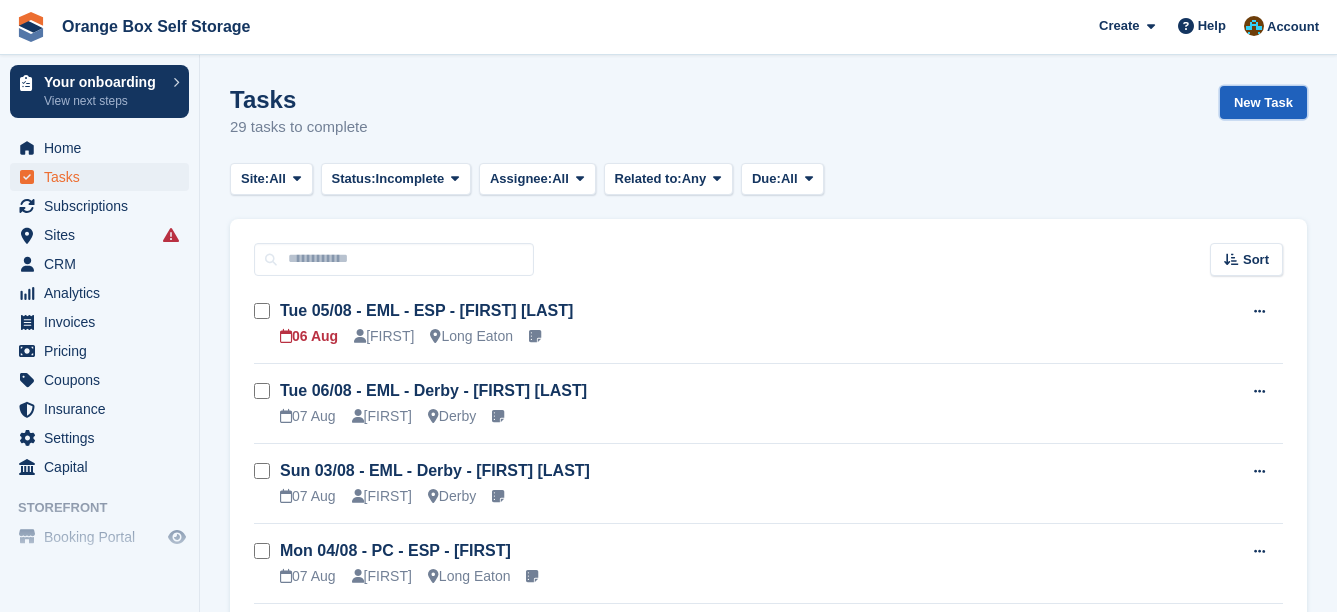 click on "New Task" at bounding box center [1263, 102] 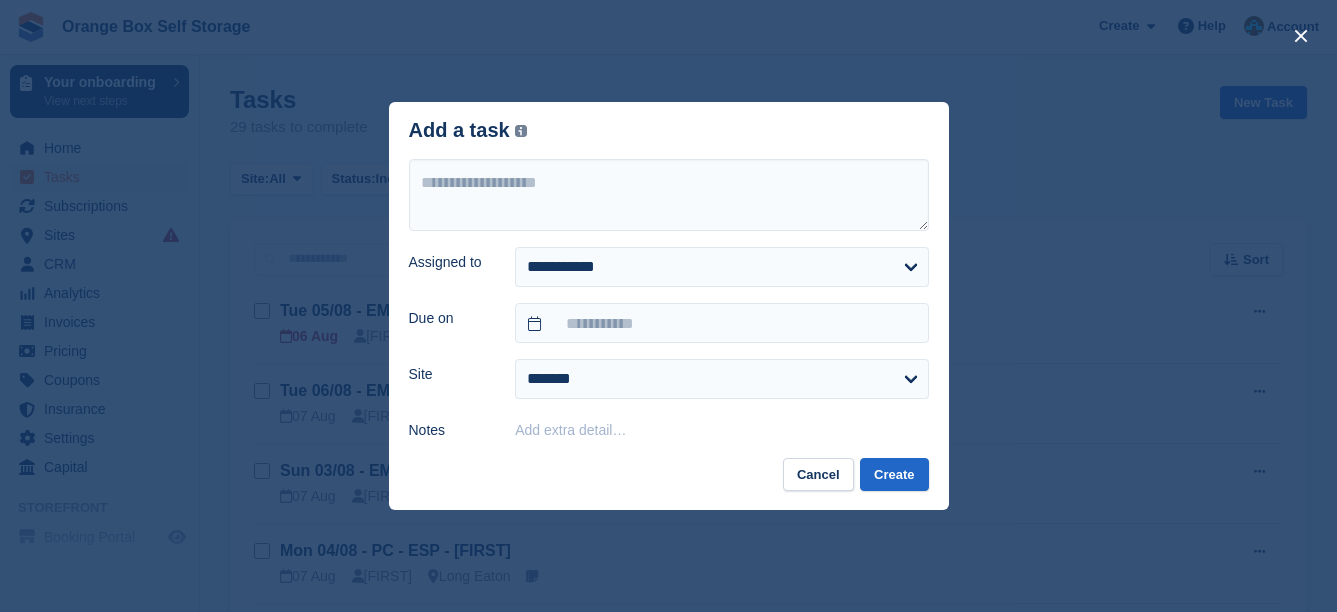 click on "Add extra detail…" at bounding box center [570, 430] 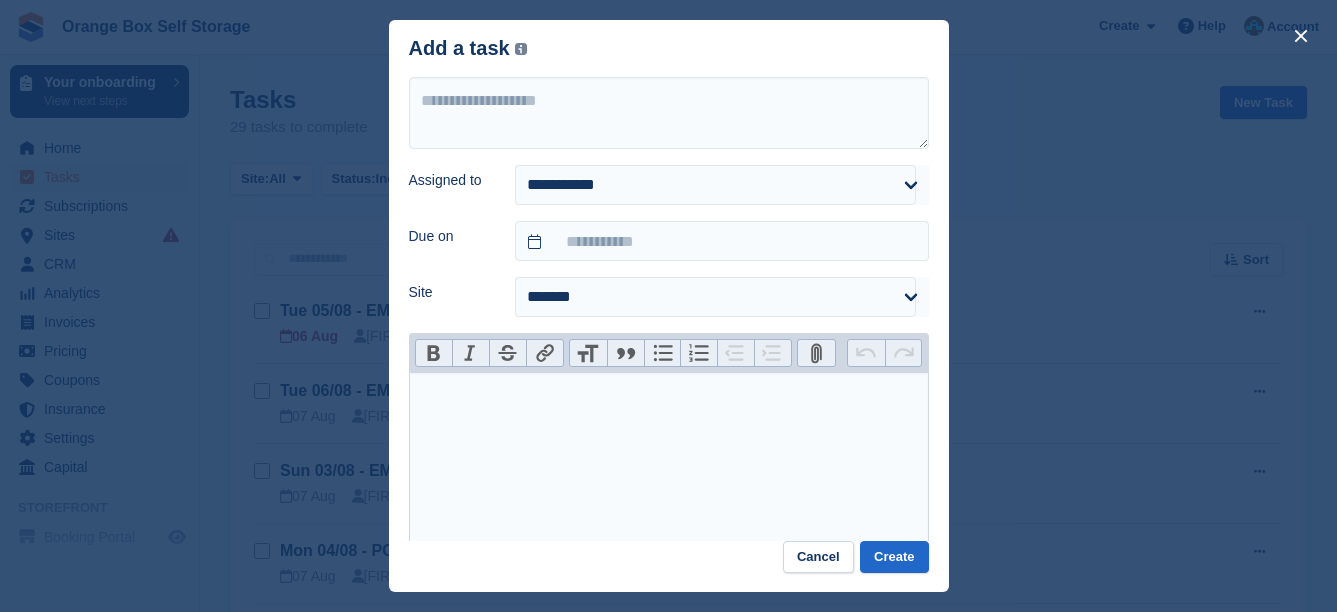 paste on "**********" 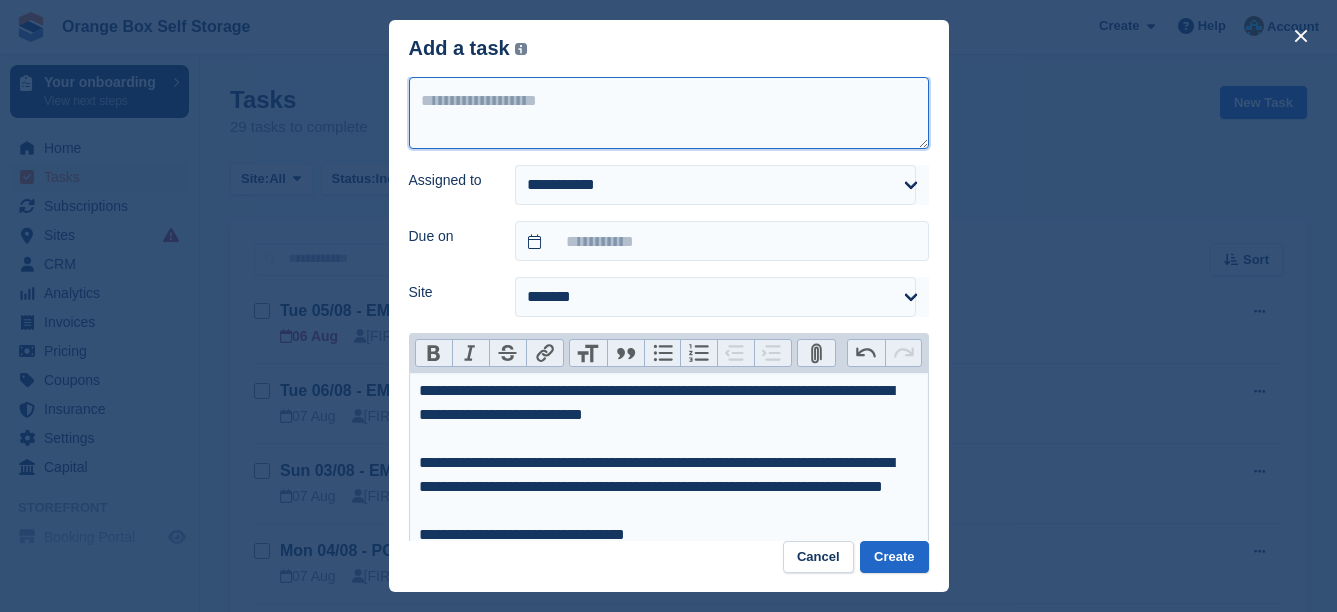 click at bounding box center (669, 113) 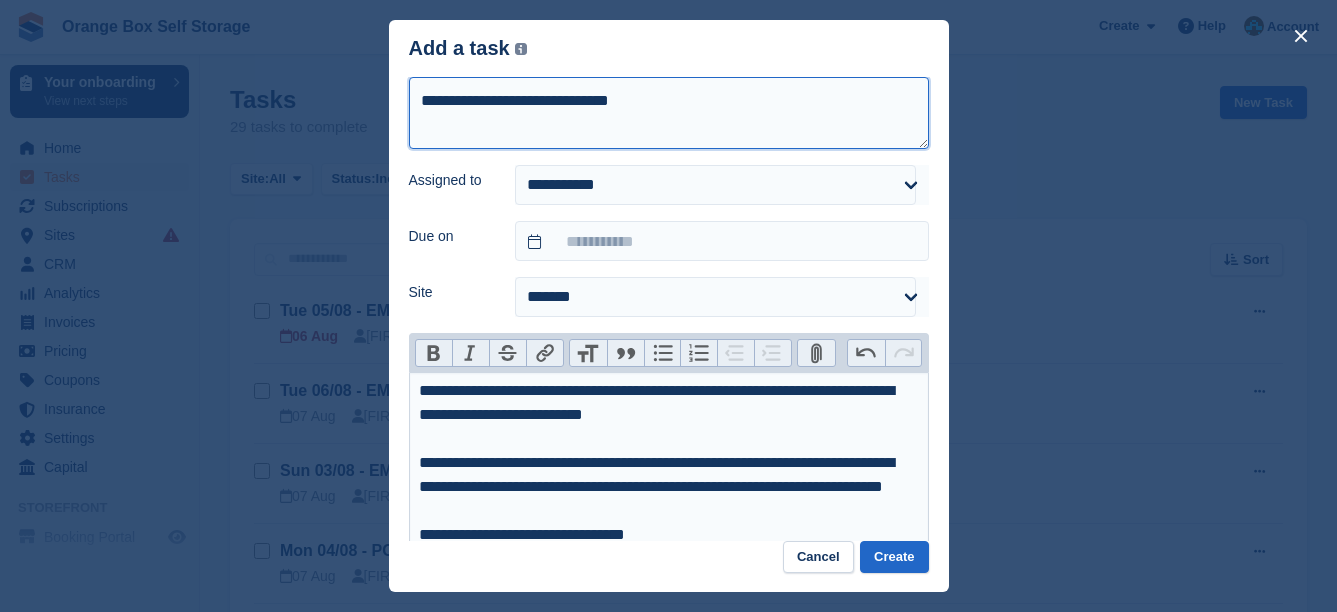 type on "**********" 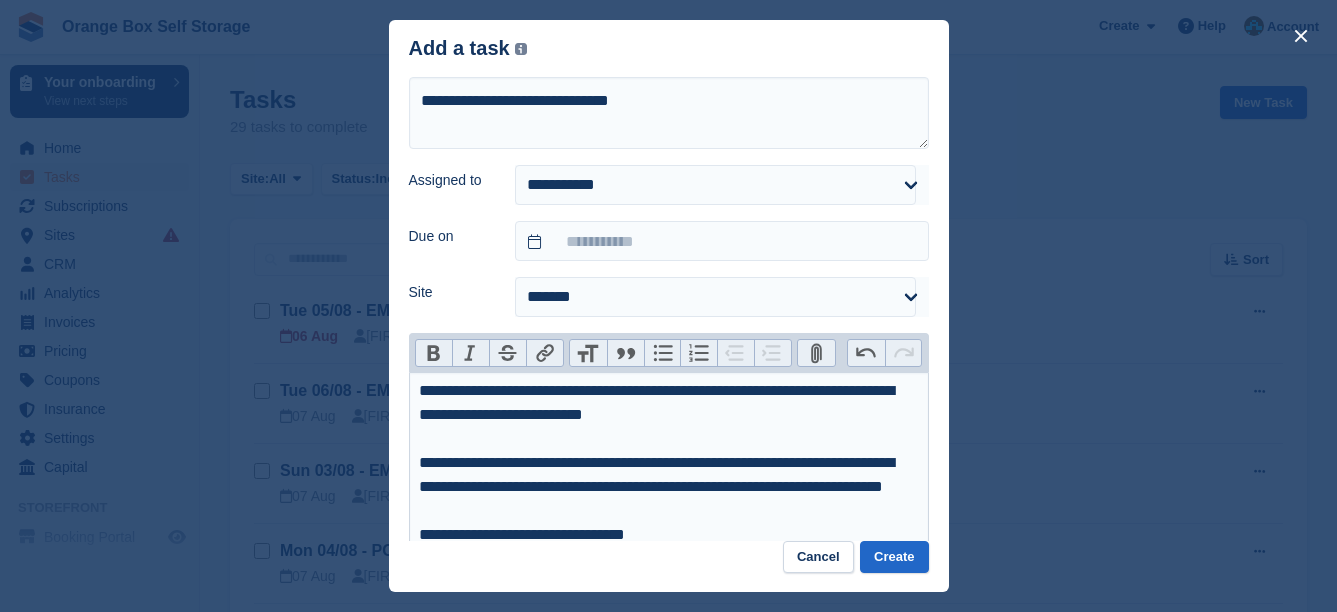 click on "**********" at bounding box center (669, 495) 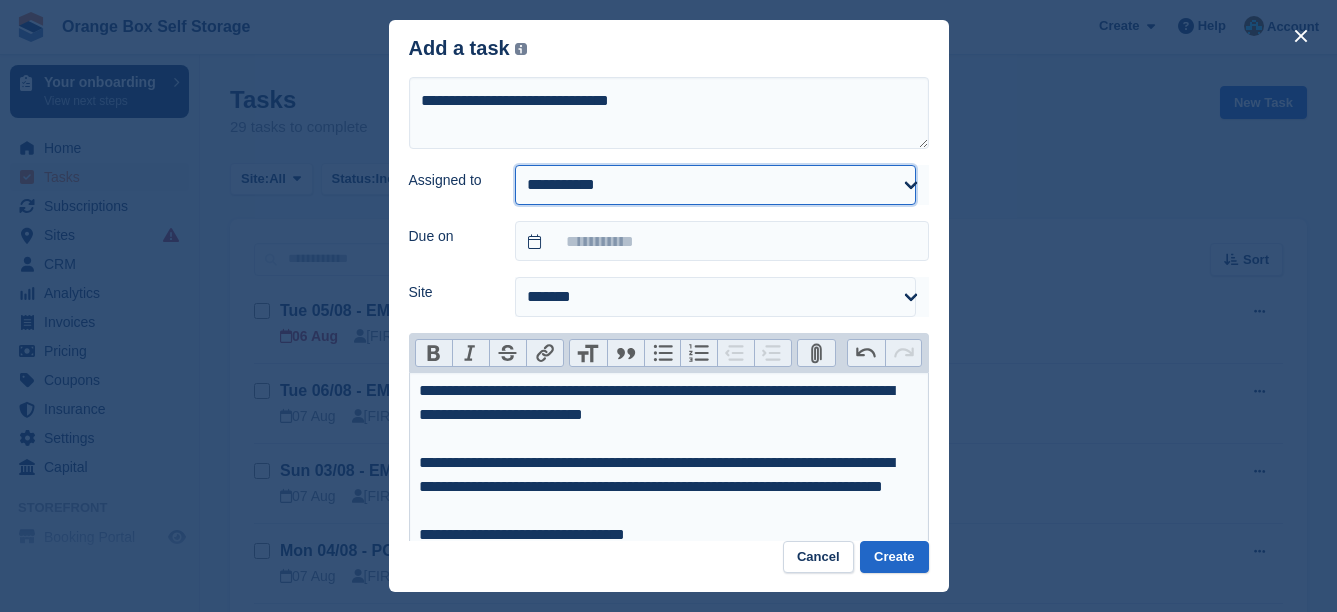 click on "**********" at bounding box center (715, 185) 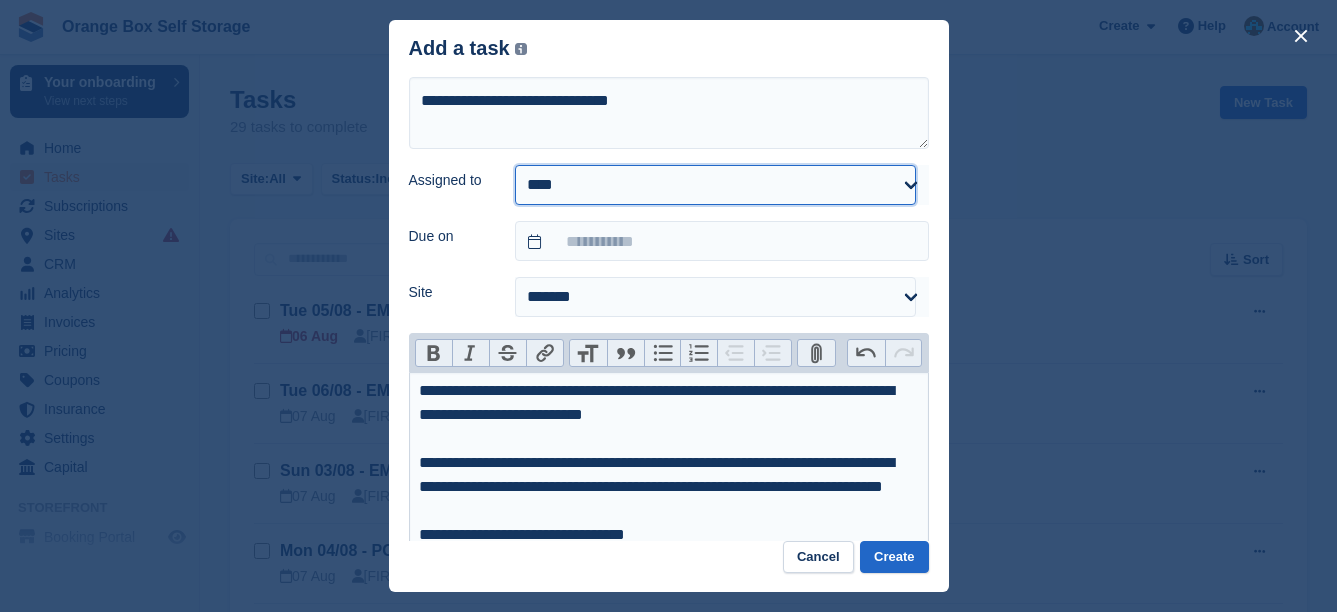 click on "**********" at bounding box center [715, 185] 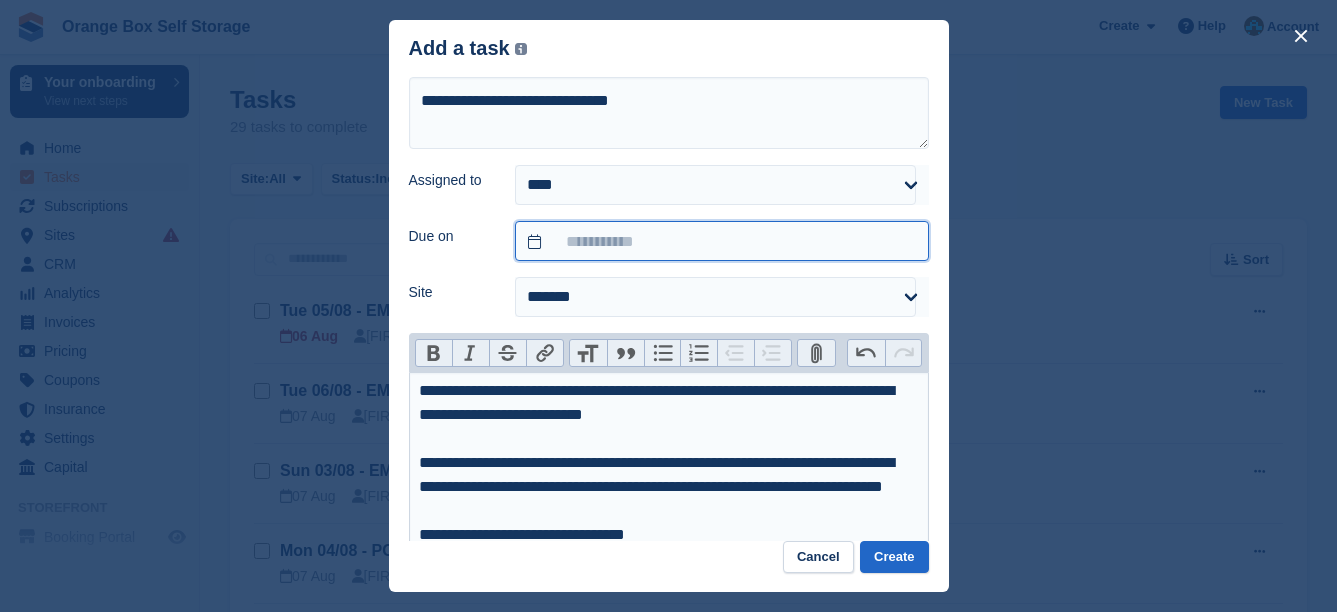 click at bounding box center (721, 241) 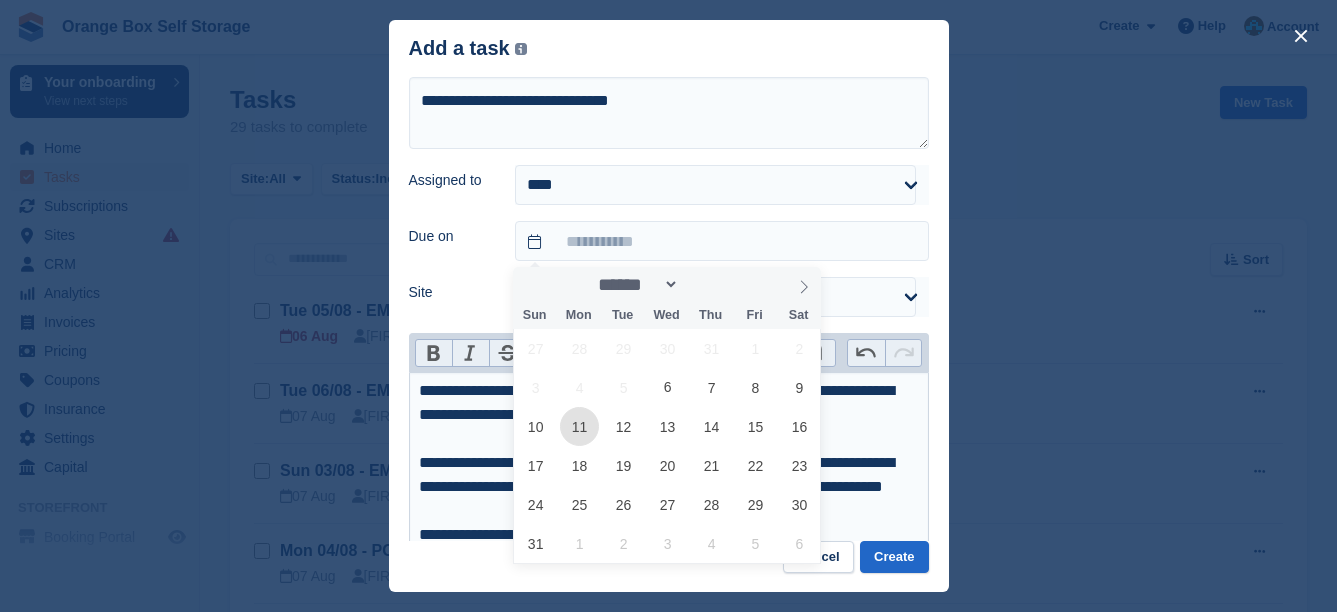 click on "11" at bounding box center [579, 426] 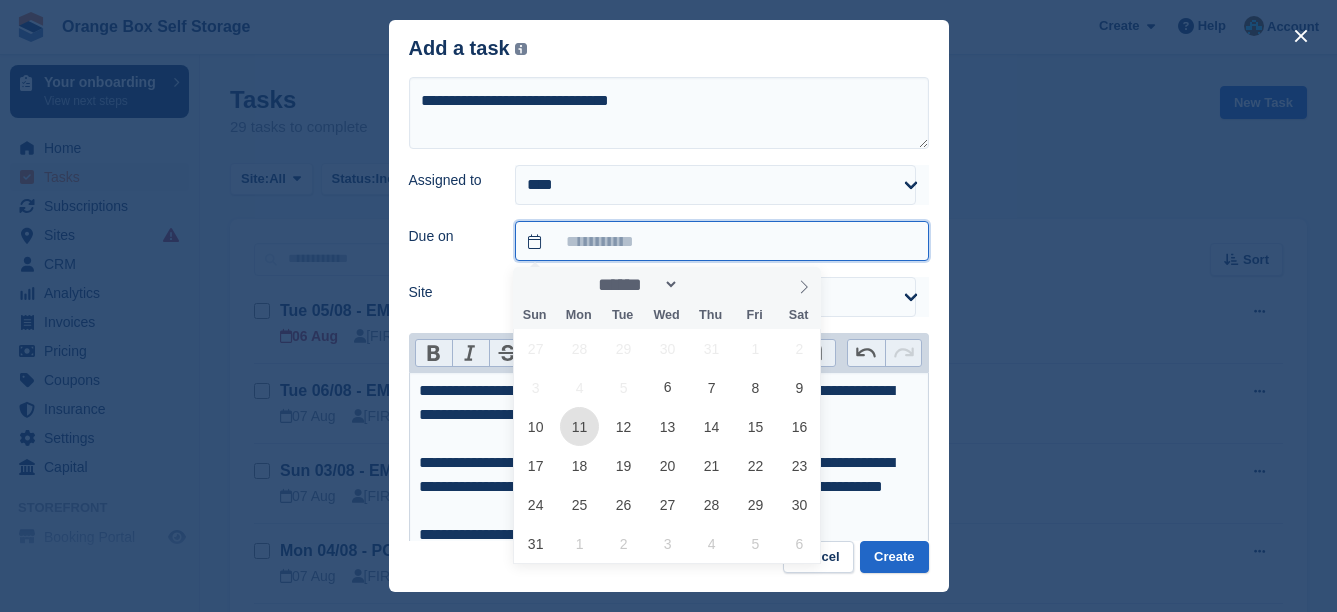 type on "**********" 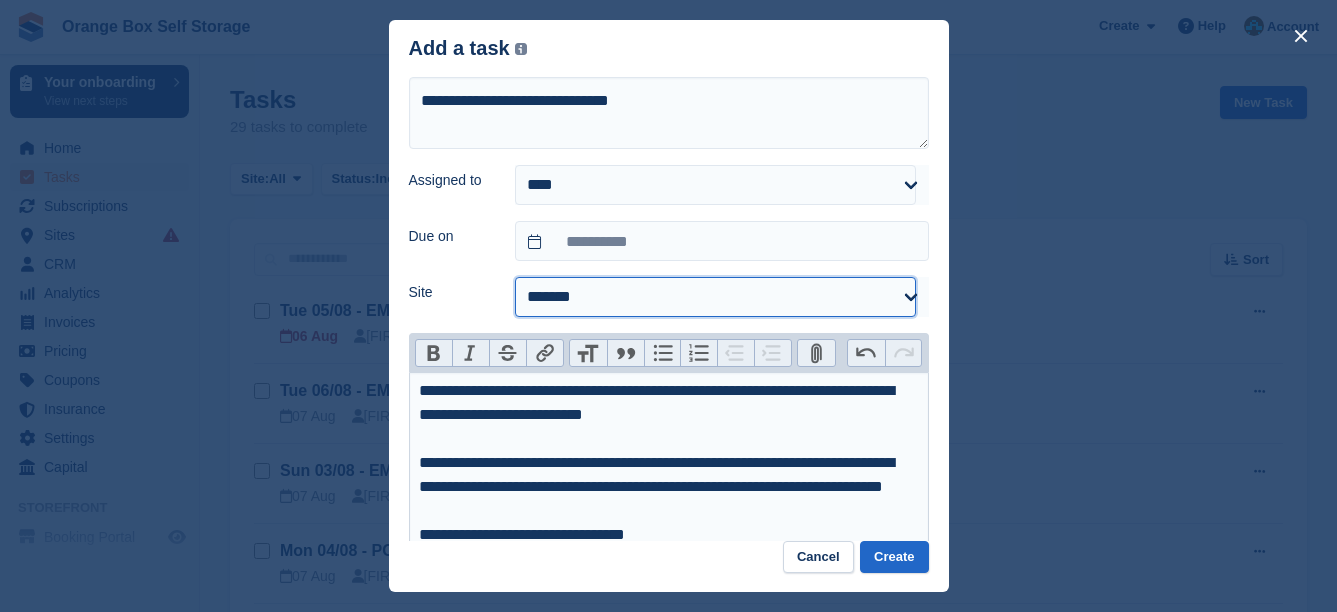 click on "**********" at bounding box center (715, 297) 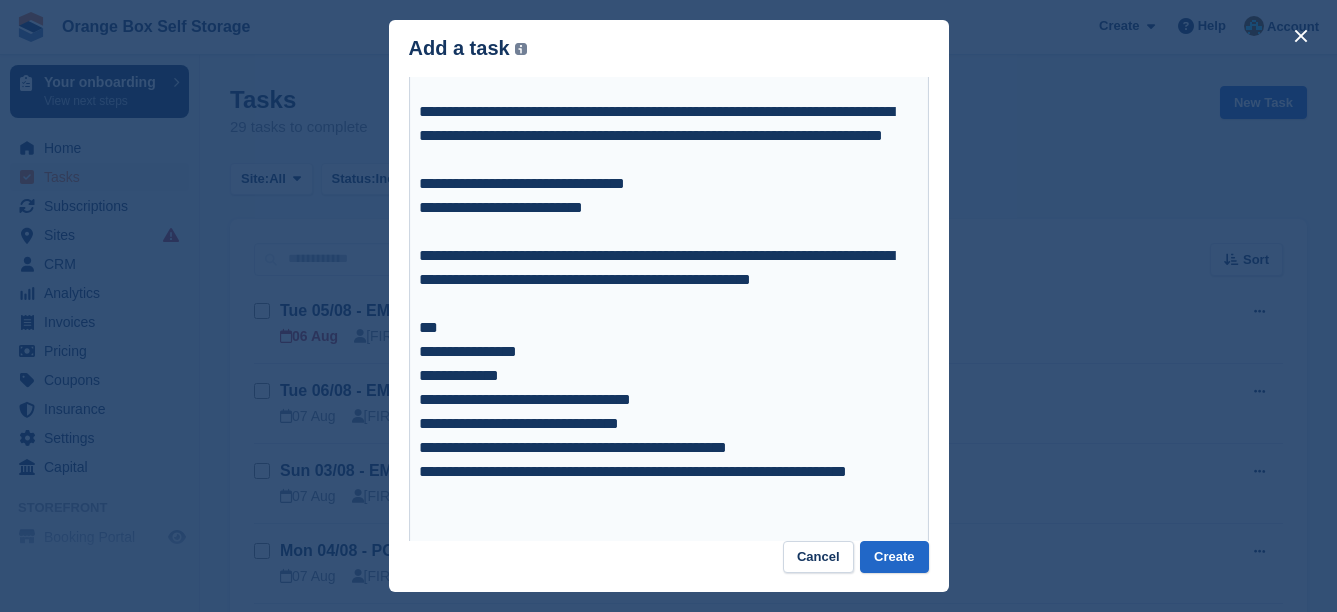 scroll, scrollTop: 393, scrollLeft: 0, axis: vertical 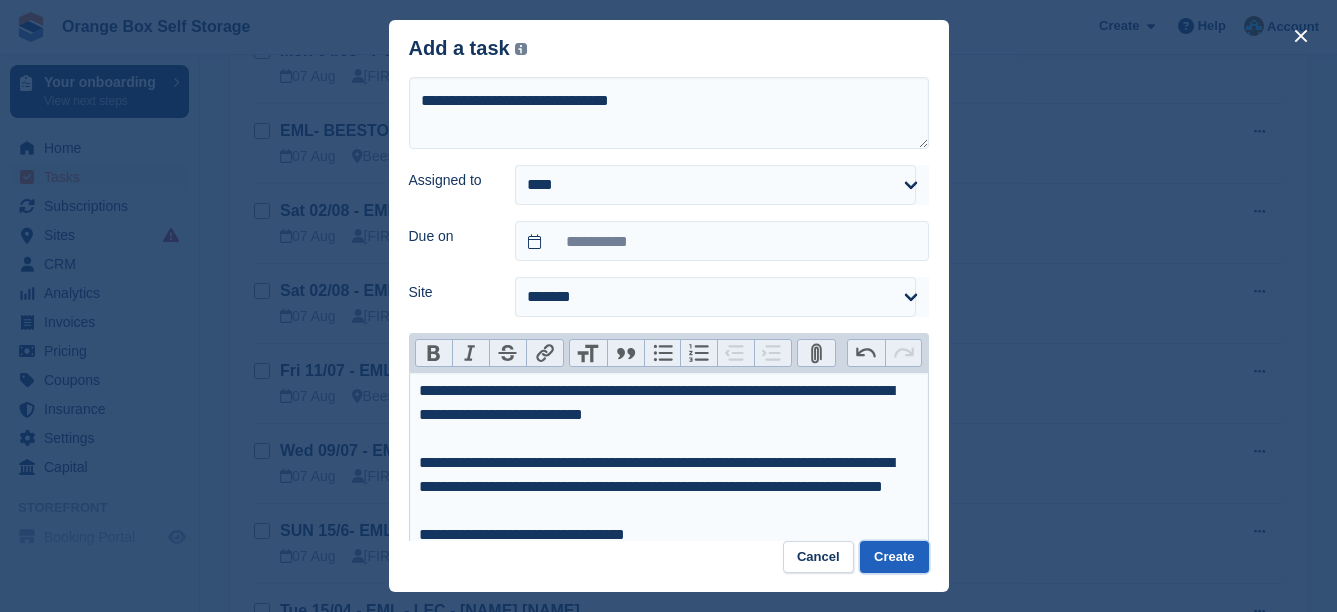click on "Create" at bounding box center (894, 557) 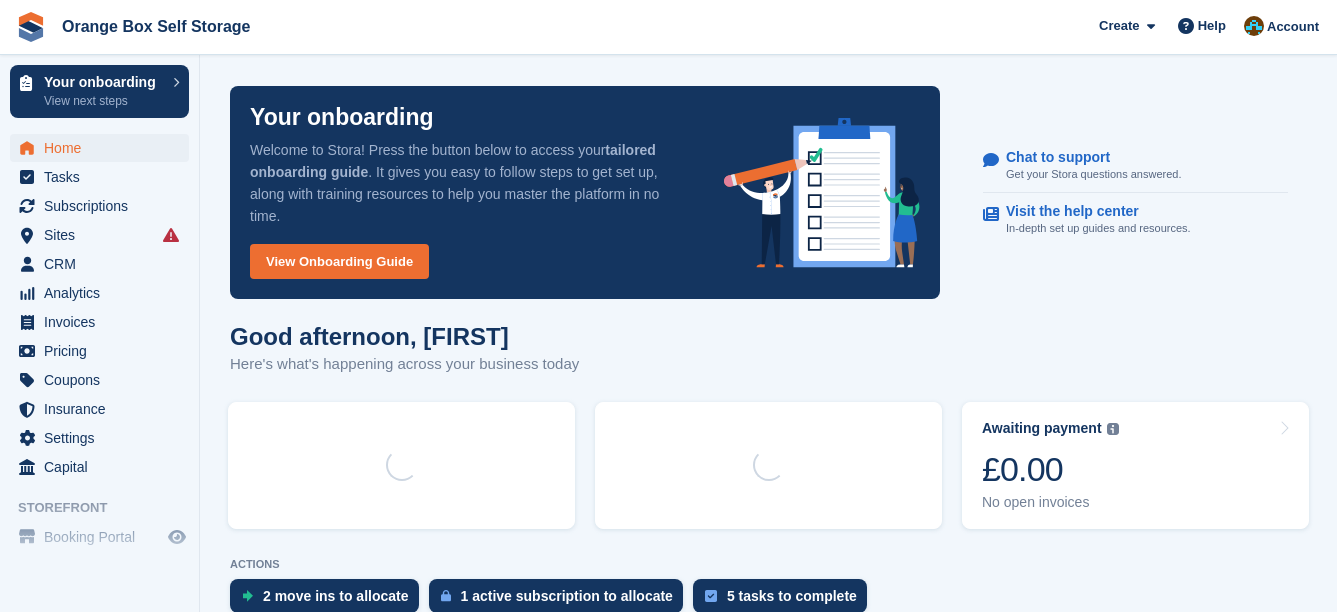 scroll, scrollTop: 0, scrollLeft: 0, axis: both 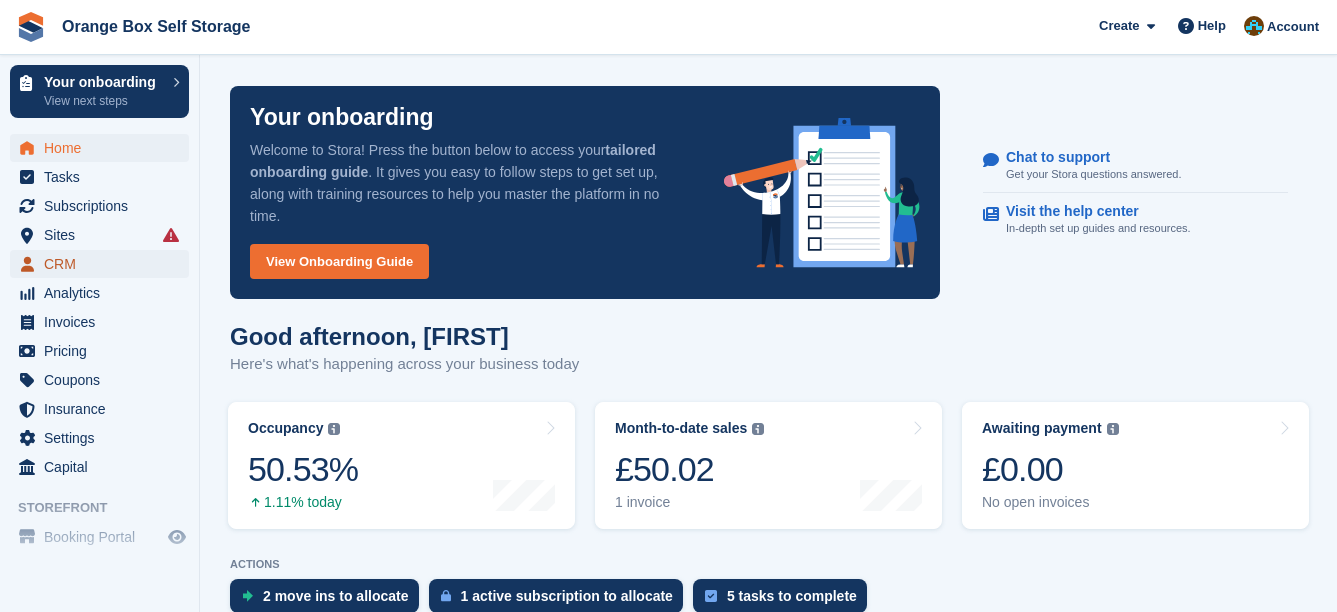 click on "CRM" at bounding box center (104, 264) 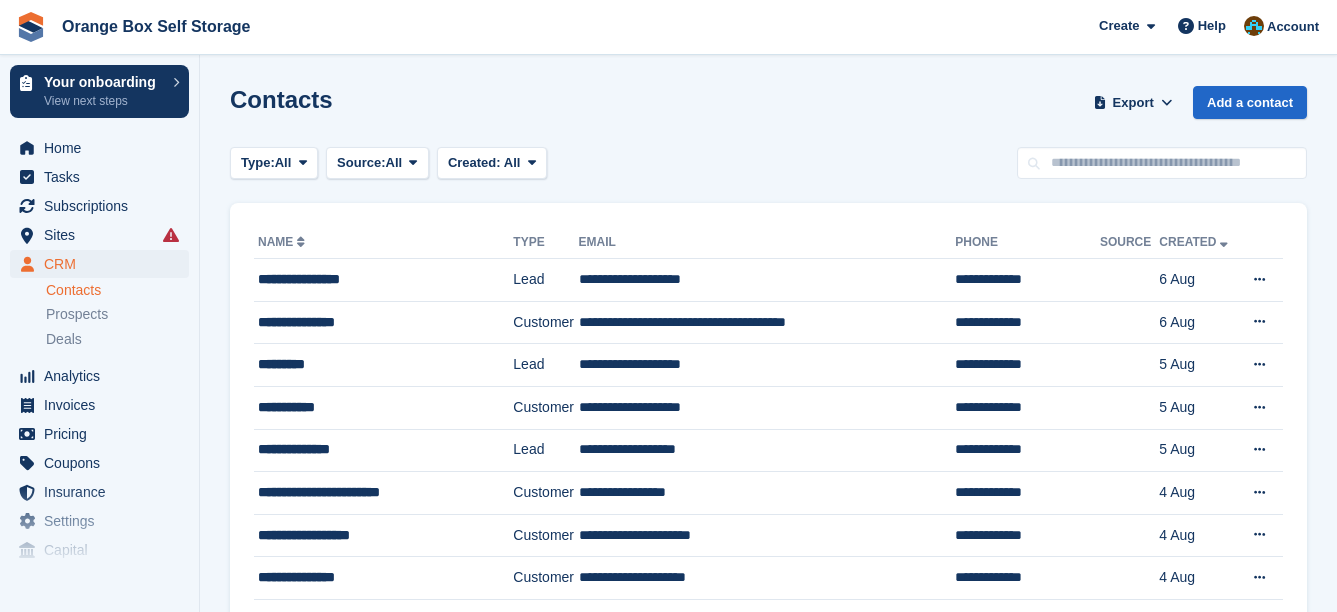 scroll, scrollTop: 0, scrollLeft: 0, axis: both 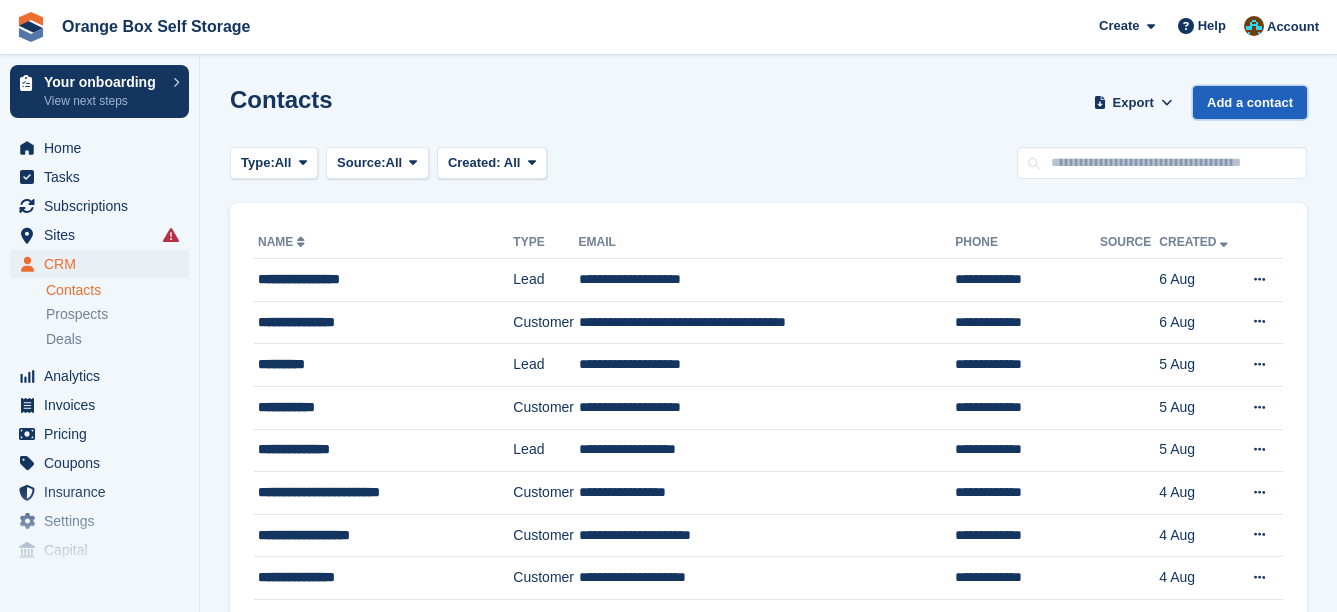 click on "Add a contact" at bounding box center (1250, 102) 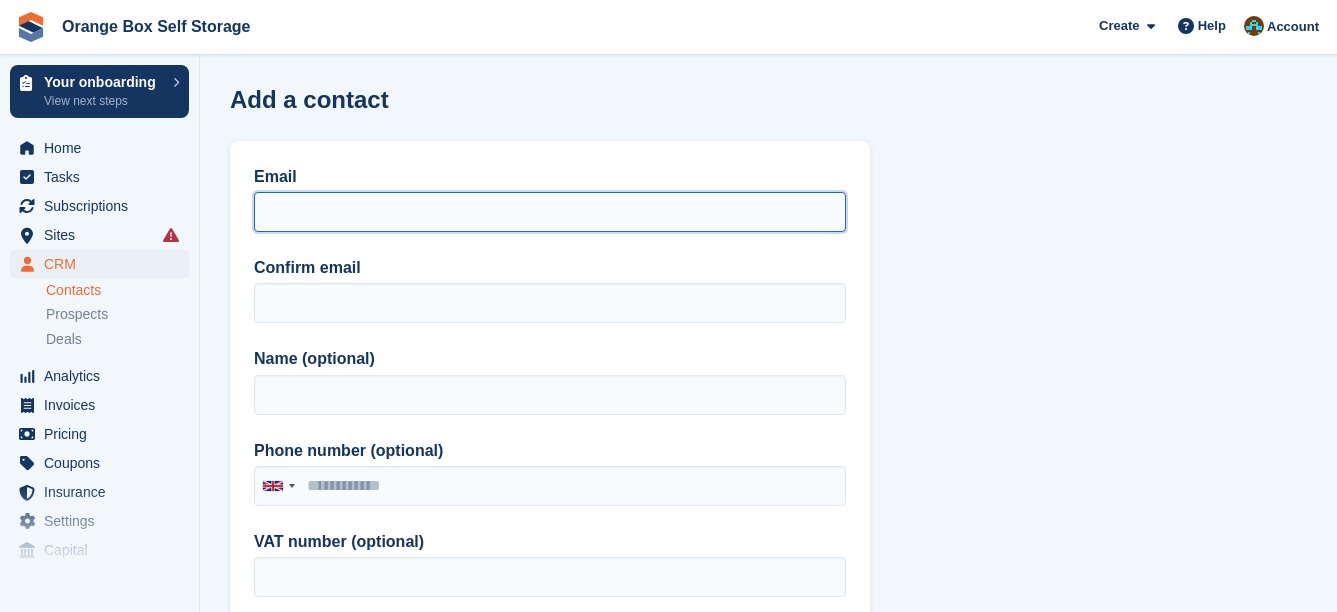 click on "Email" at bounding box center (550, 212) 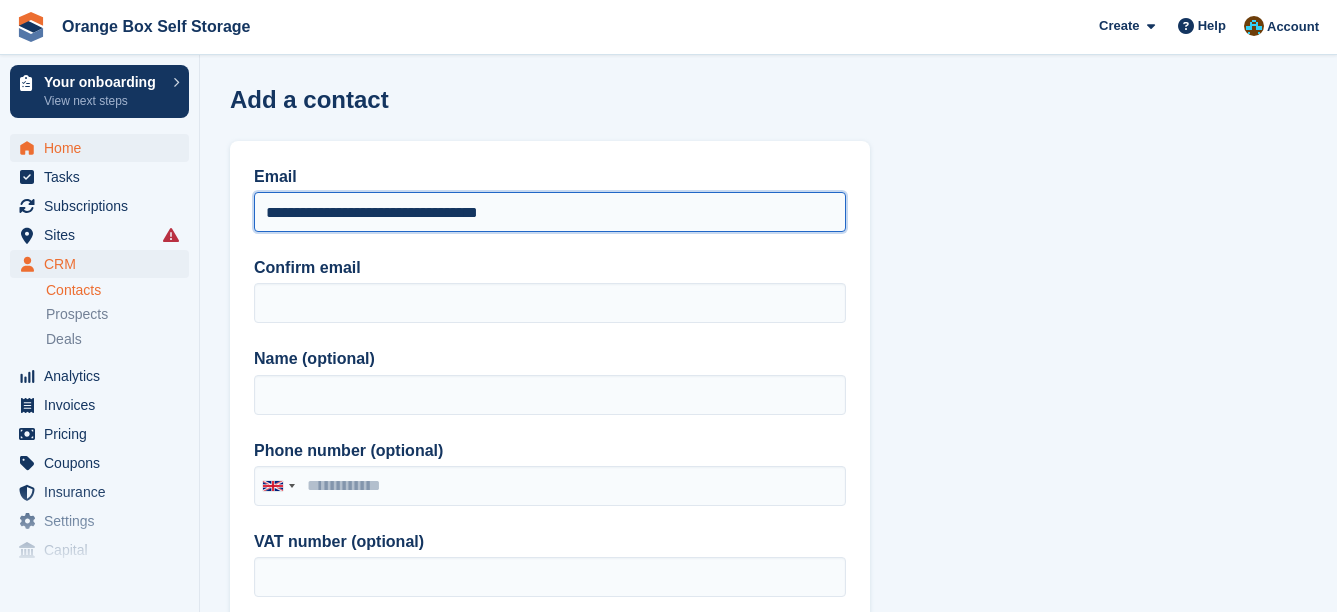 drag, startPoint x: 592, startPoint y: 213, endPoint x: 13, endPoint y: 146, distance: 582.86365 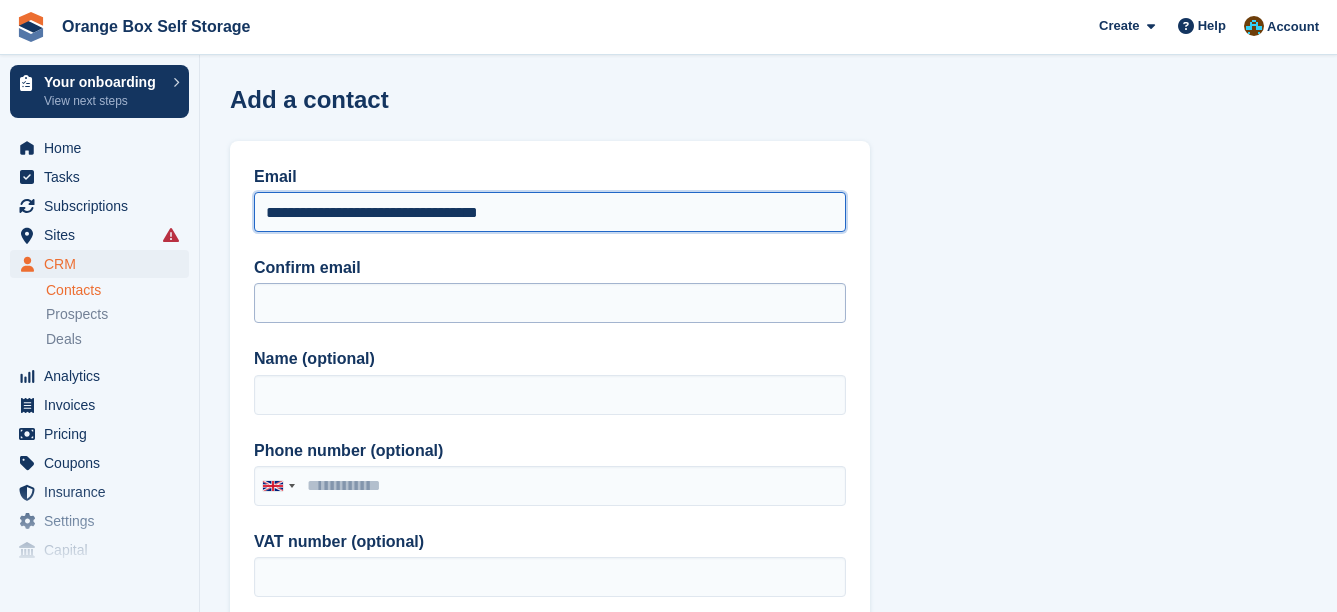 type on "**********" 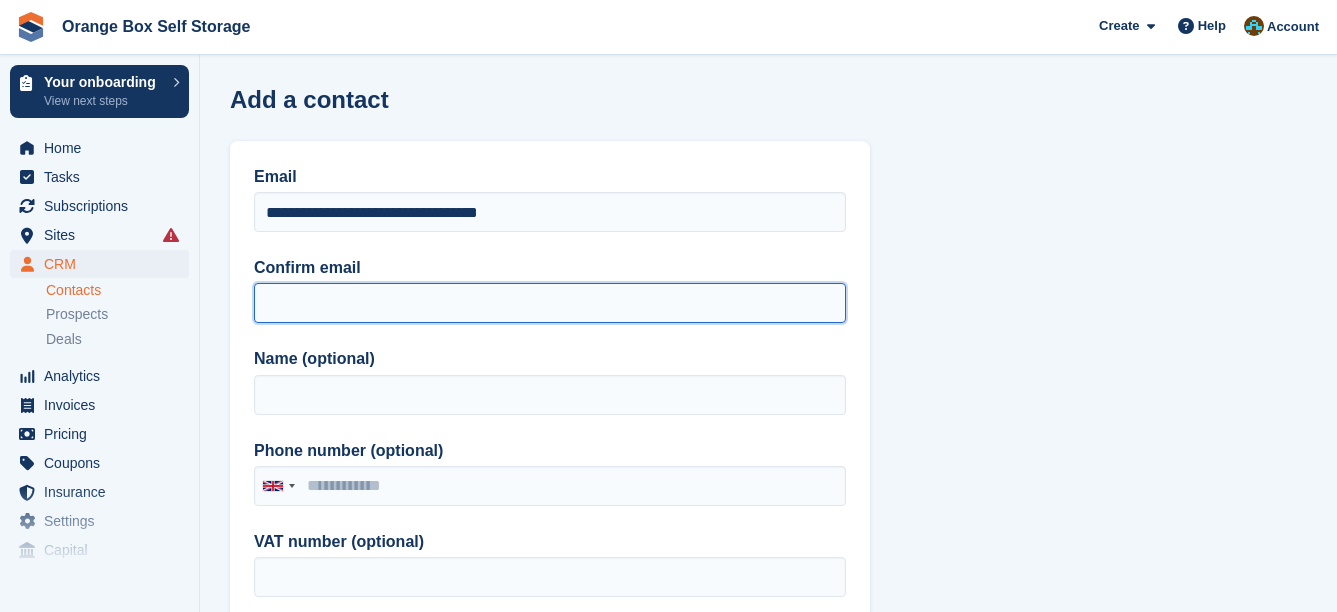 click on "Confirm email" at bounding box center [550, 303] 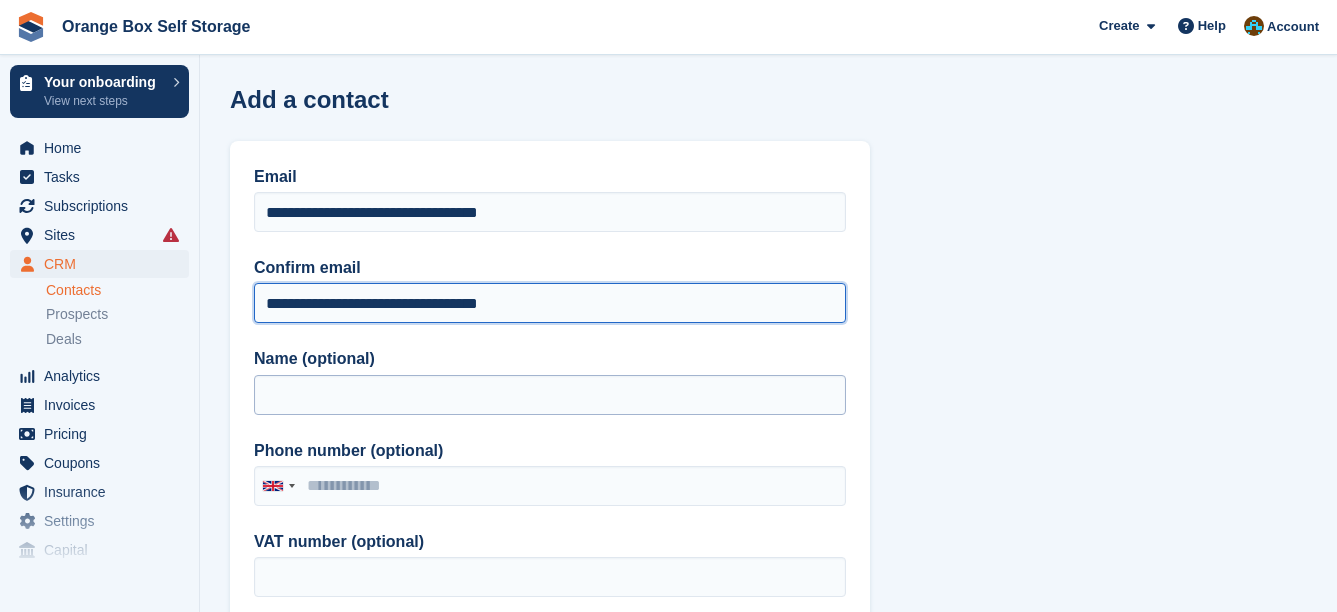 type on "**********" 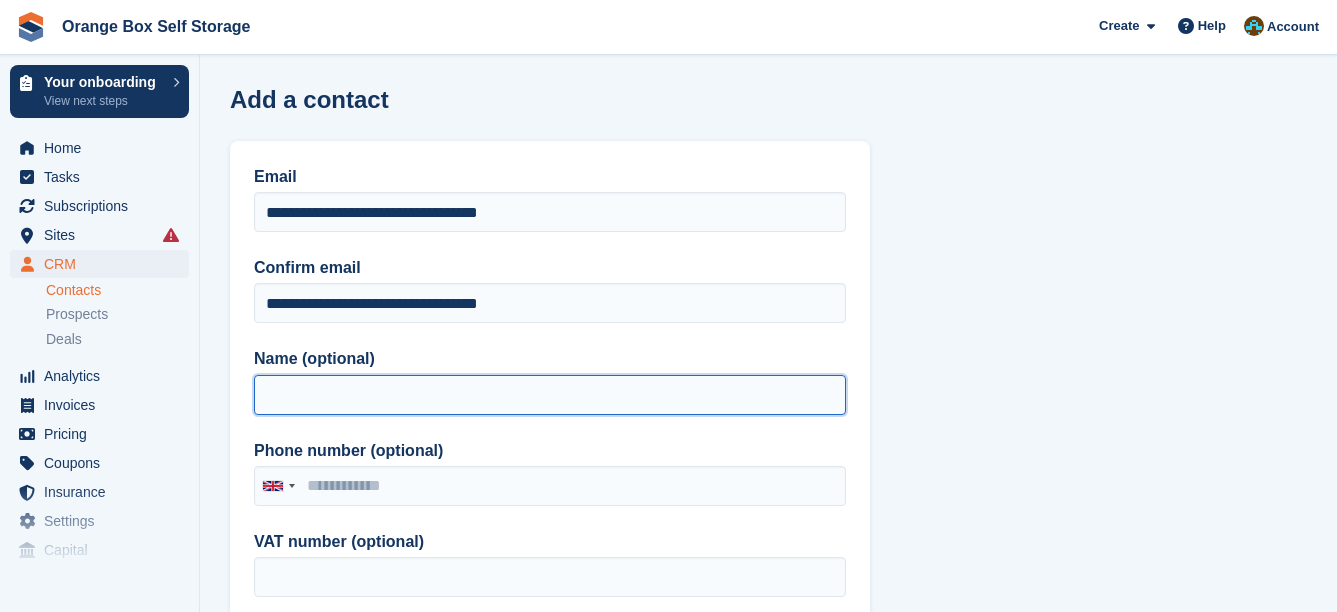 click on "Name (optional)" at bounding box center (550, 395) 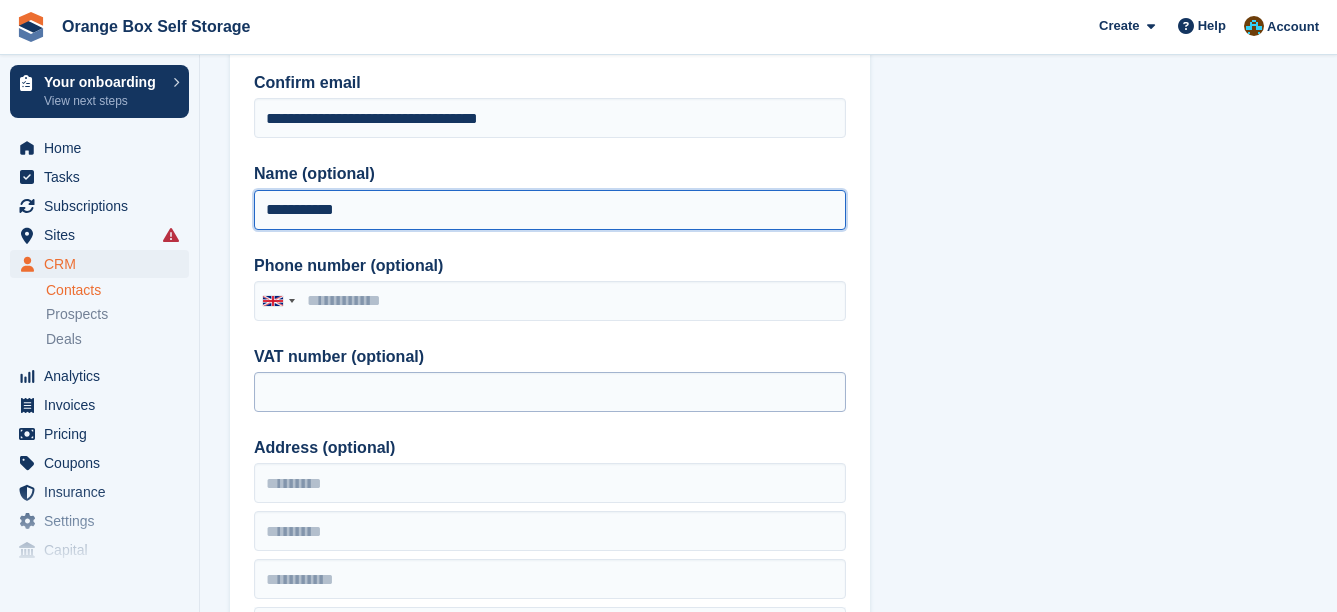 scroll, scrollTop: 200, scrollLeft: 0, axis: vertical 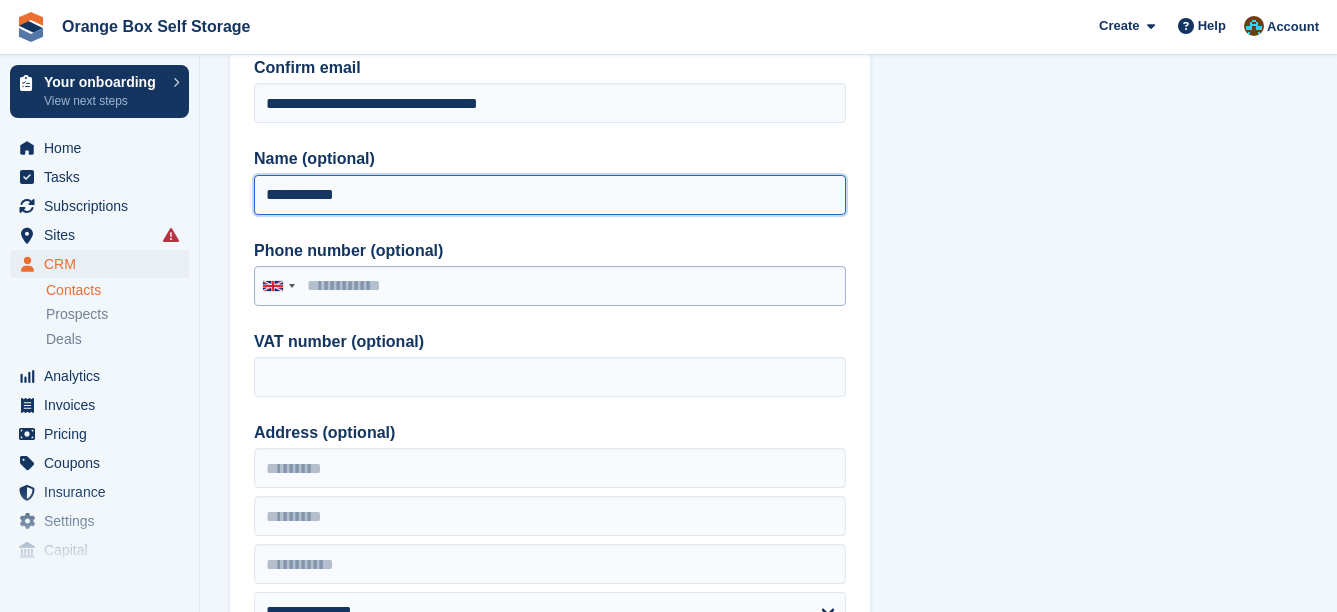 type on "**********" 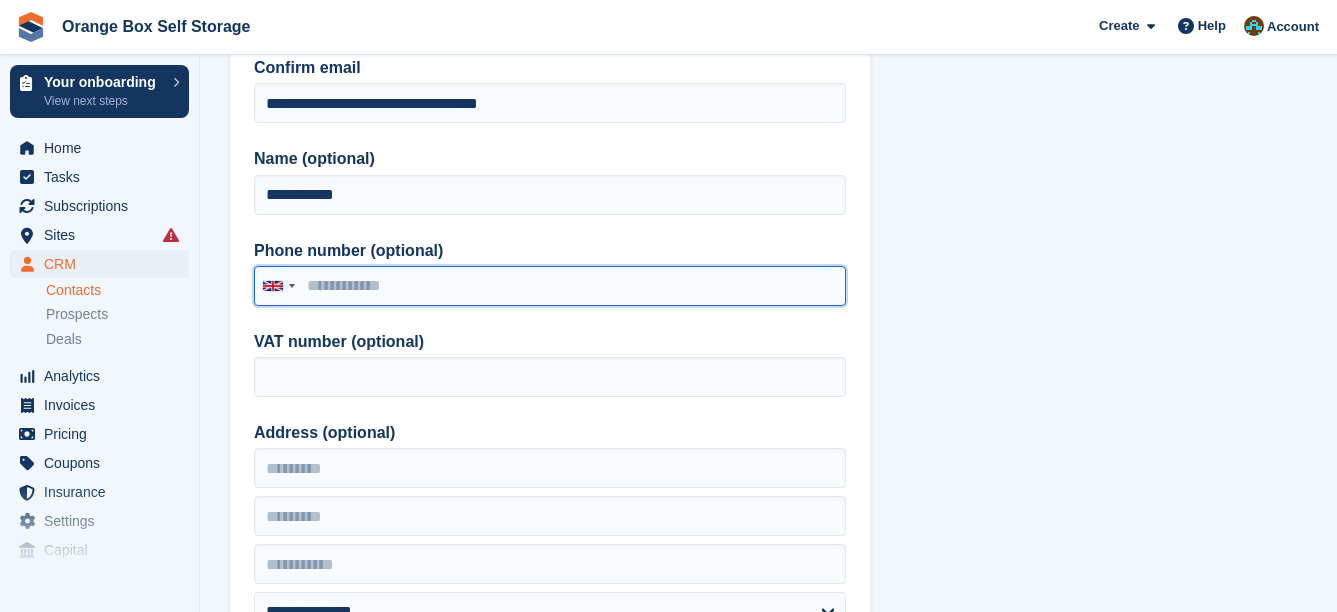 click on "Phone number (optional)" at bounding box center [550, 286] 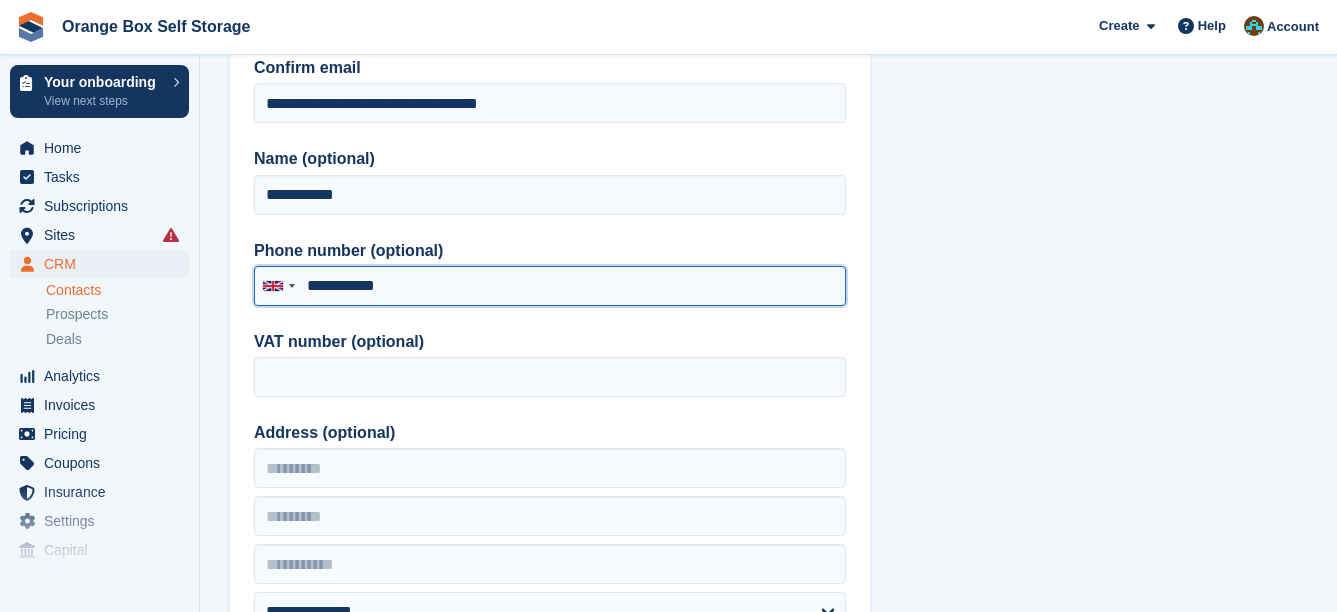 scroll, scrollTop: 300, scrollLeft: 0, axis: vertical 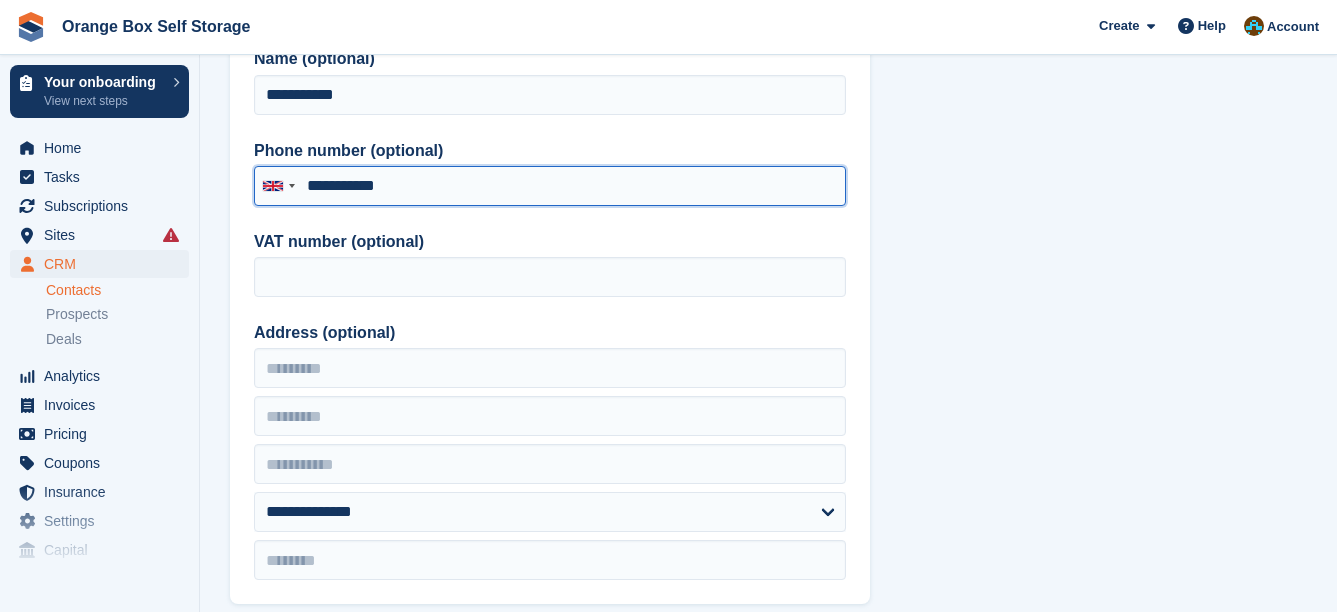 type on "**********" 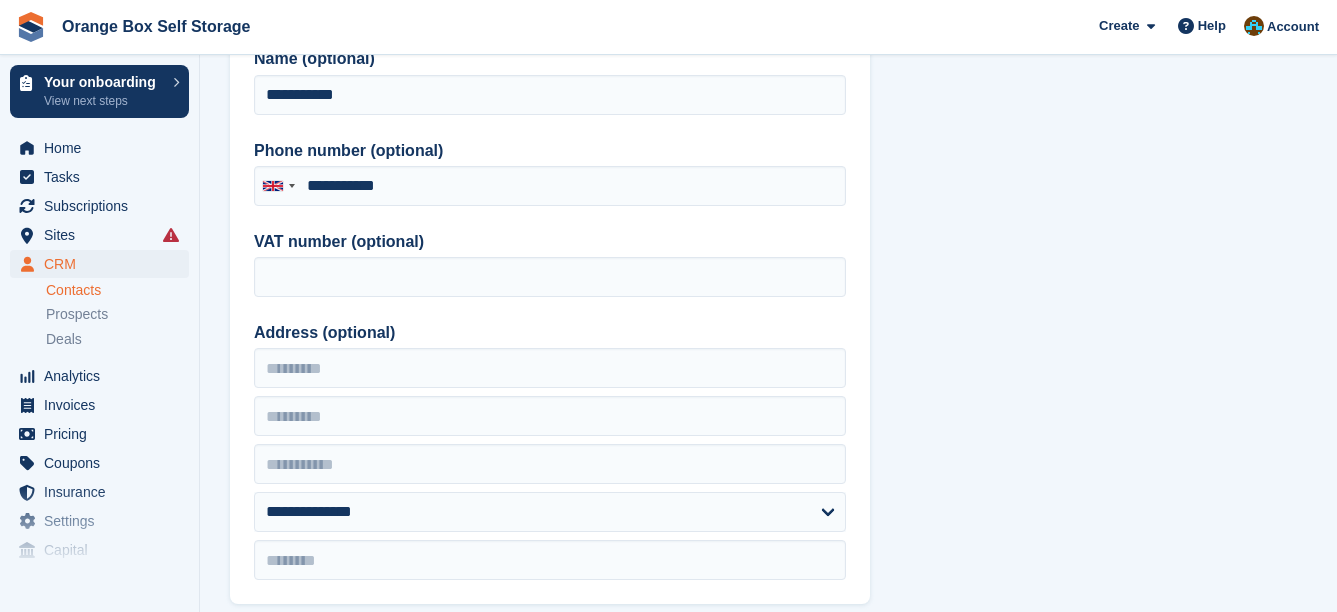 click on "Address (optional)" at bounding box center [550, 333] 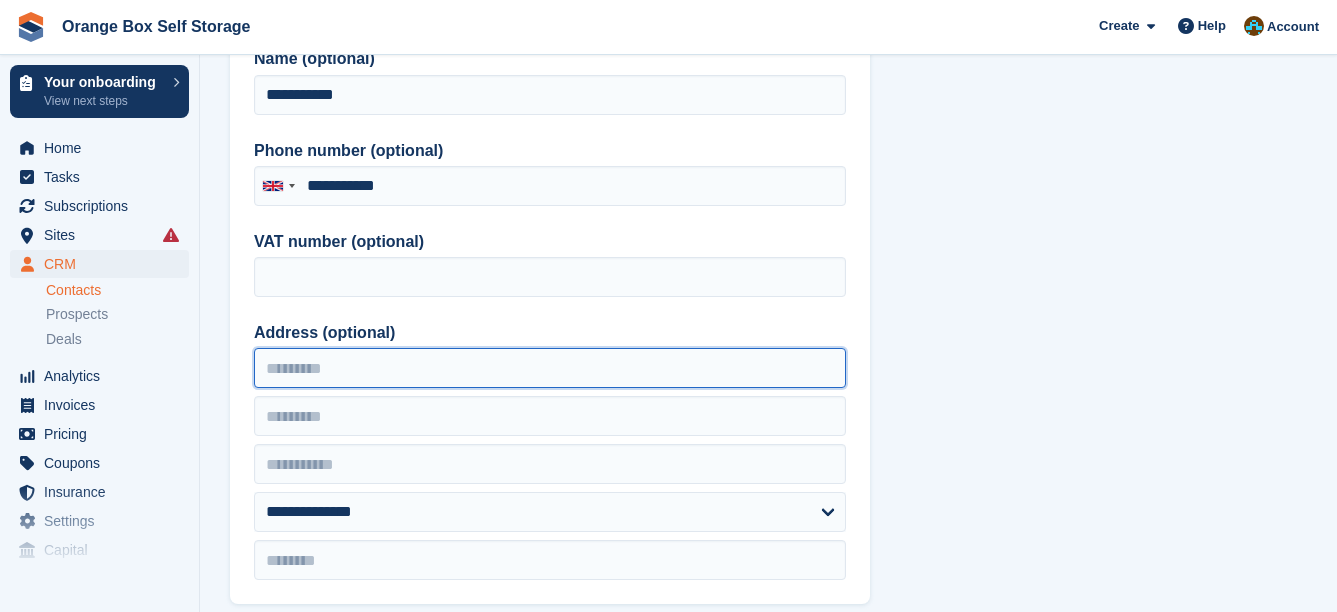 click on "Address (optional)" at bounding box center (550, 368) 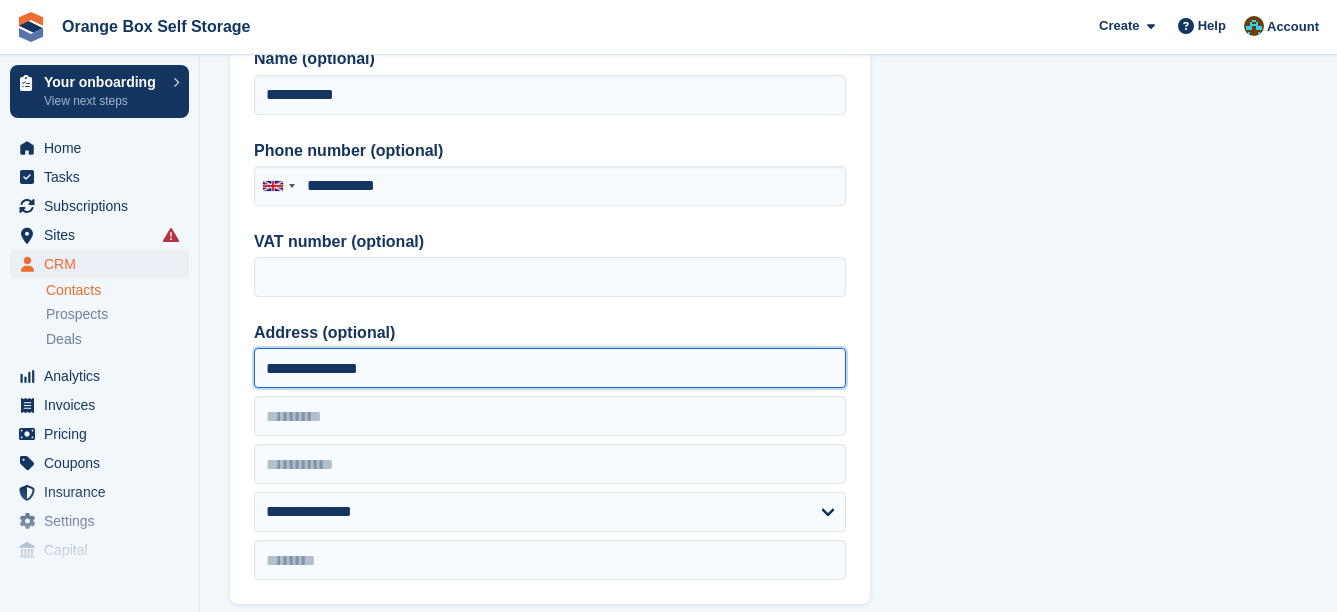 type on "**********" 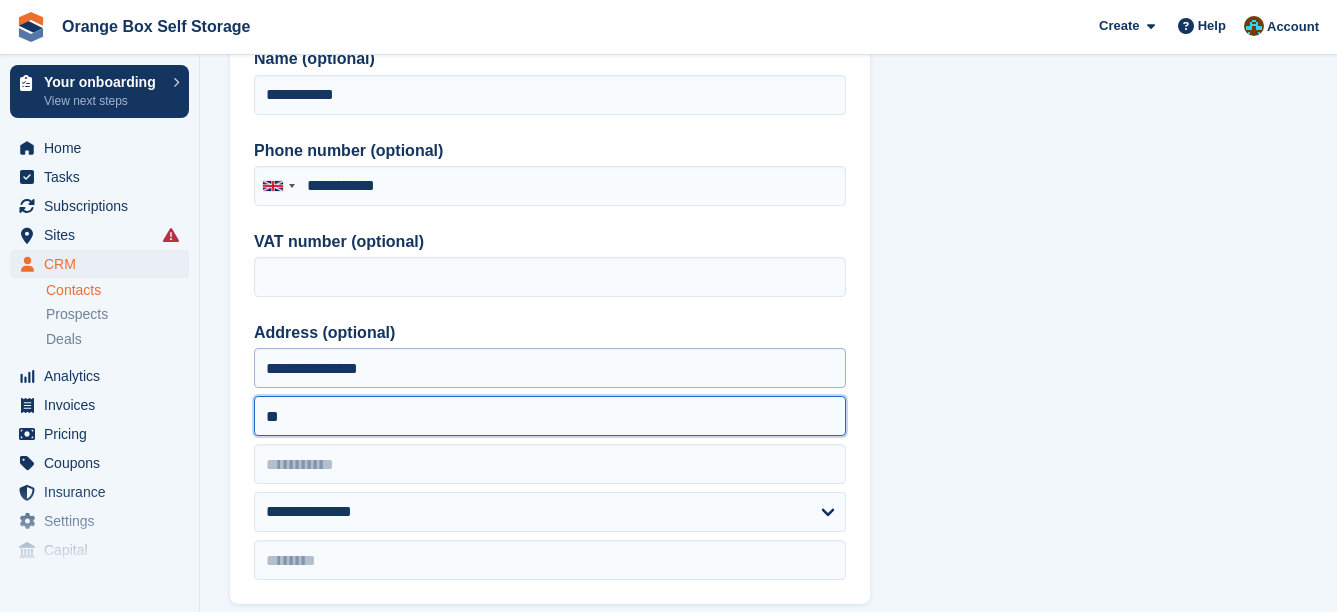 type on "*" 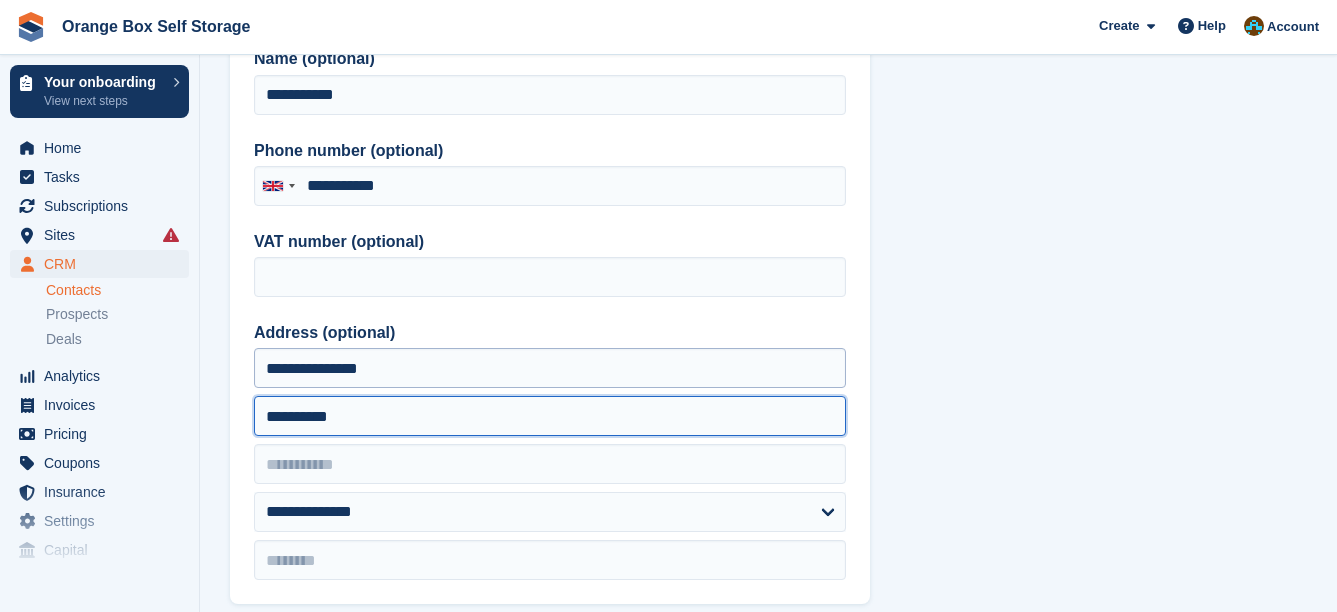 type on "**********" 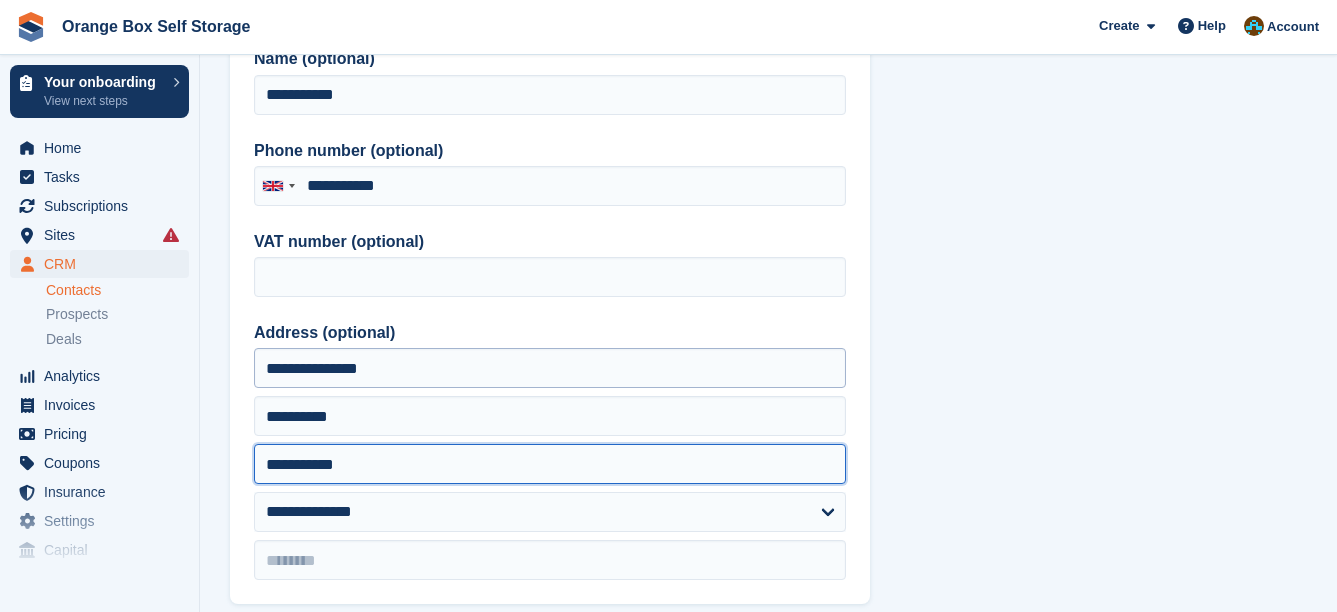 type on "**********" 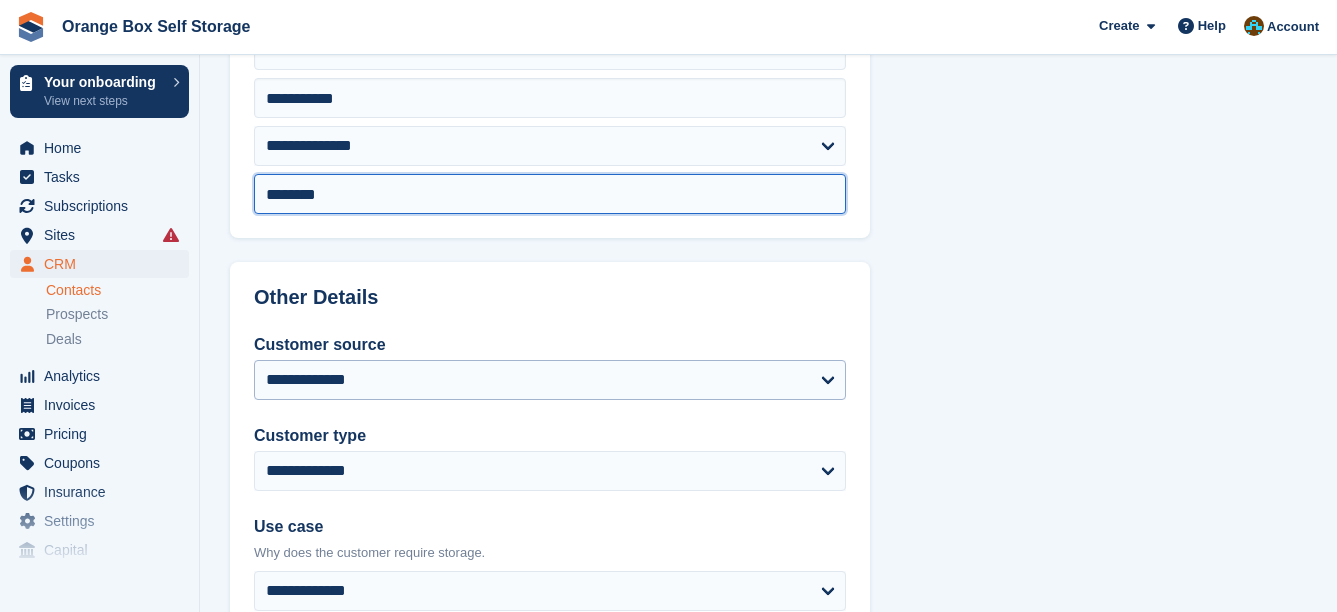 scroll, scrollTop: 700, scrollLeft: 0, axis: vertical 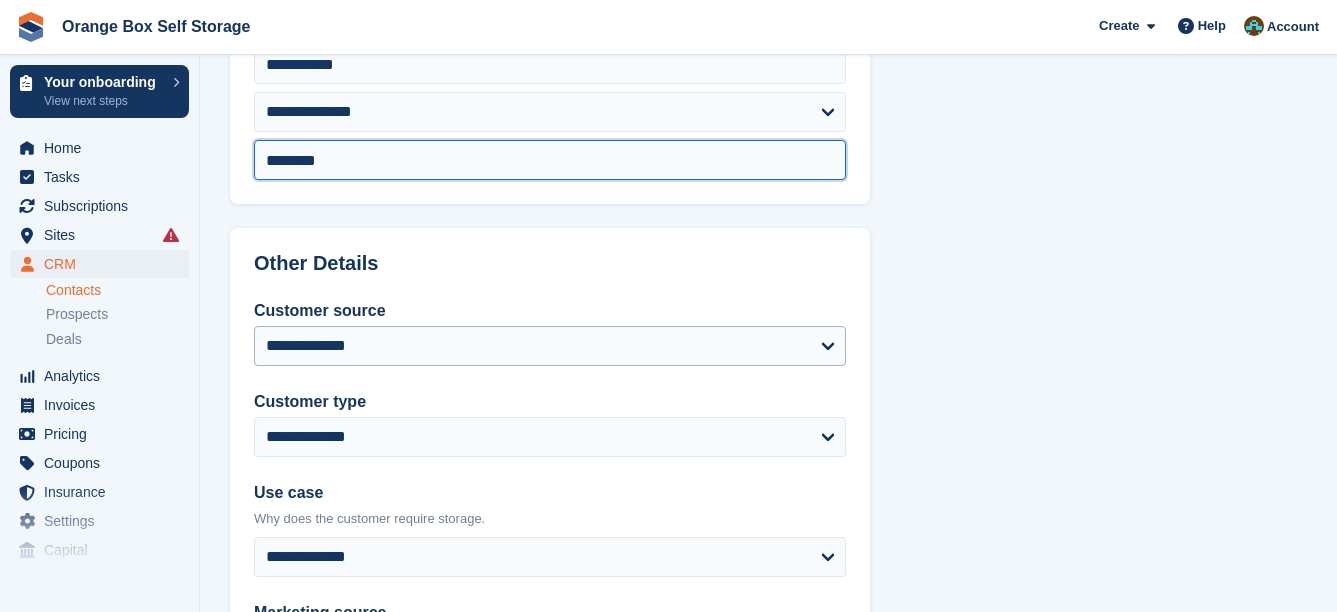 type on "********" 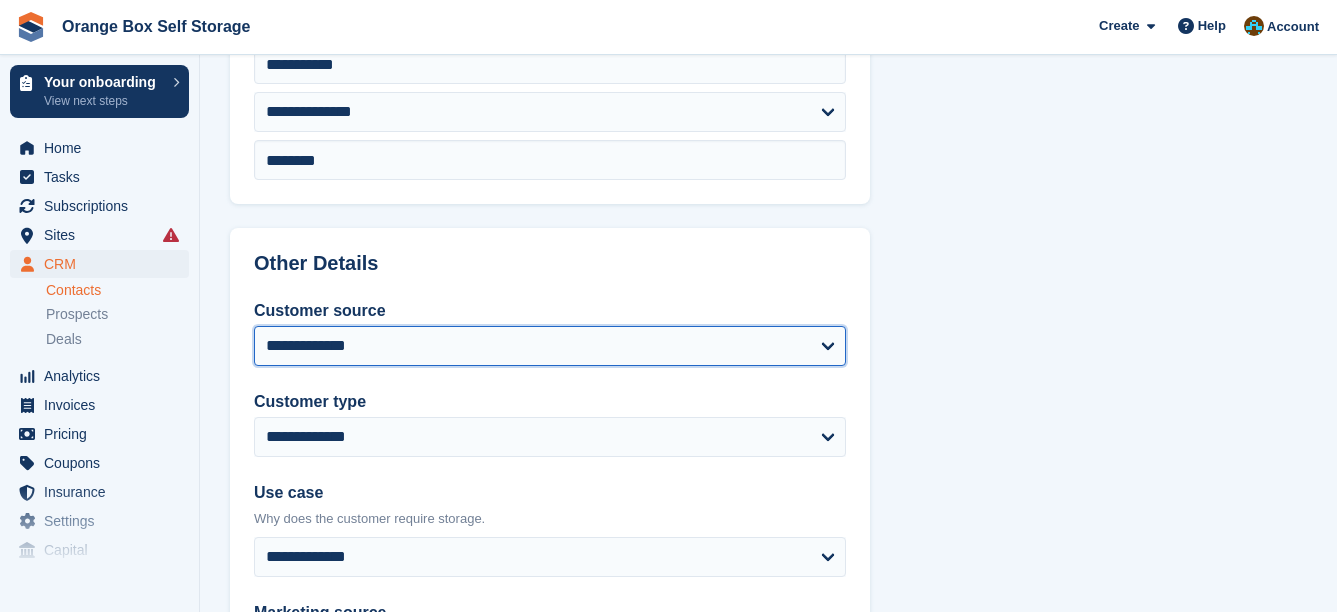 click on "**********" at bounding box center [550, 346] 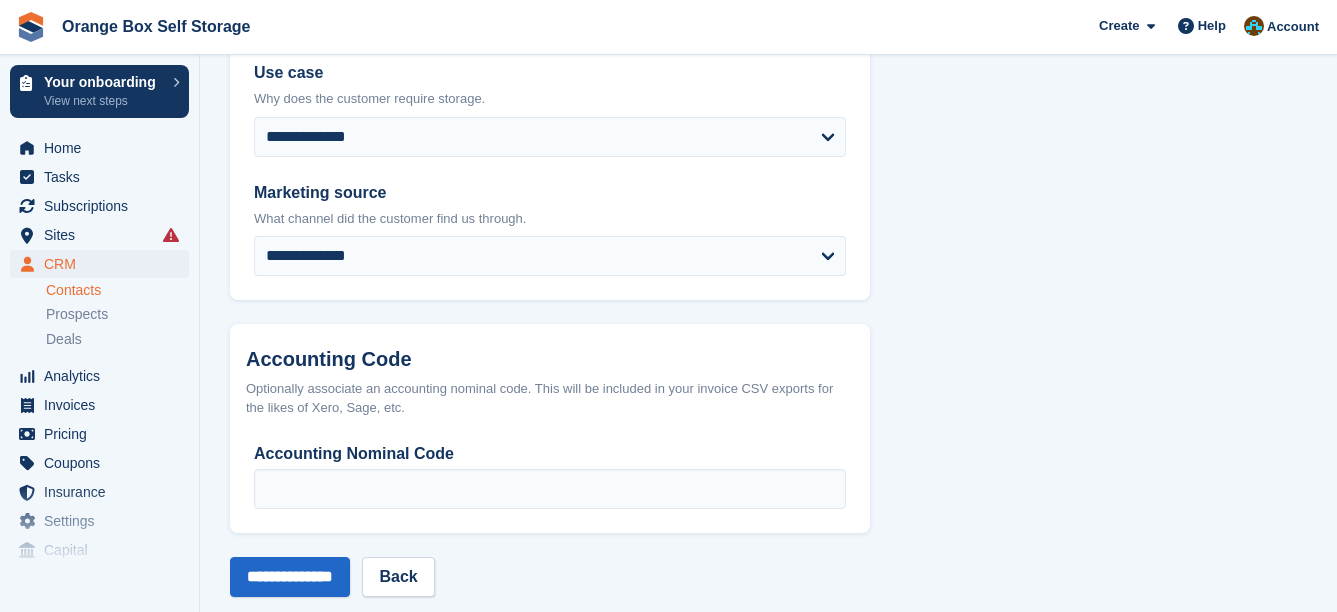scroll, scrollTop: 1151, scrollLeft: 0, axis: vertical 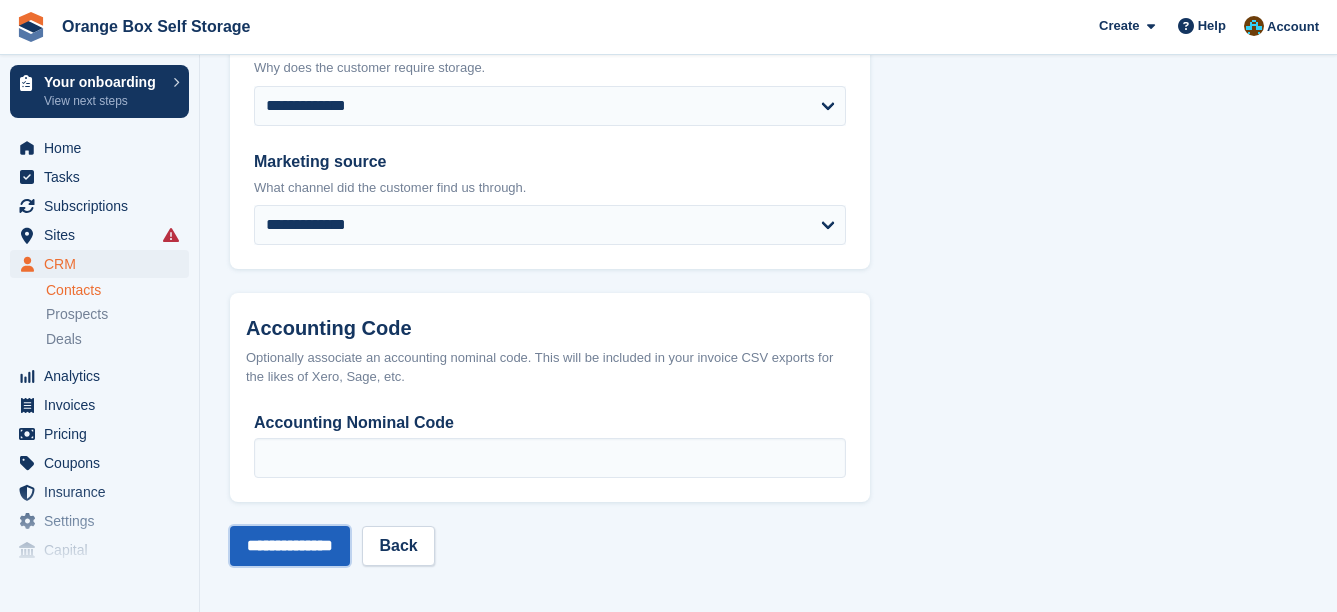 click on "**********" at bounding box center [290, 546] 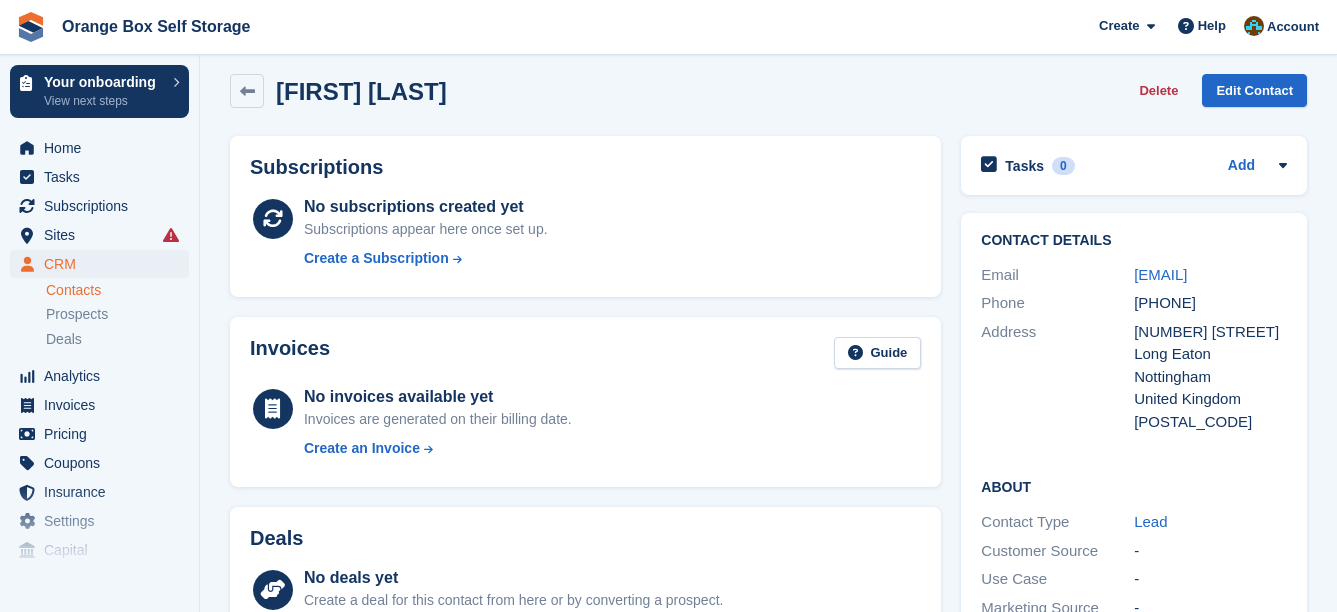 scroll, scrollTop: 0, scrollLeft: 0, axis: both 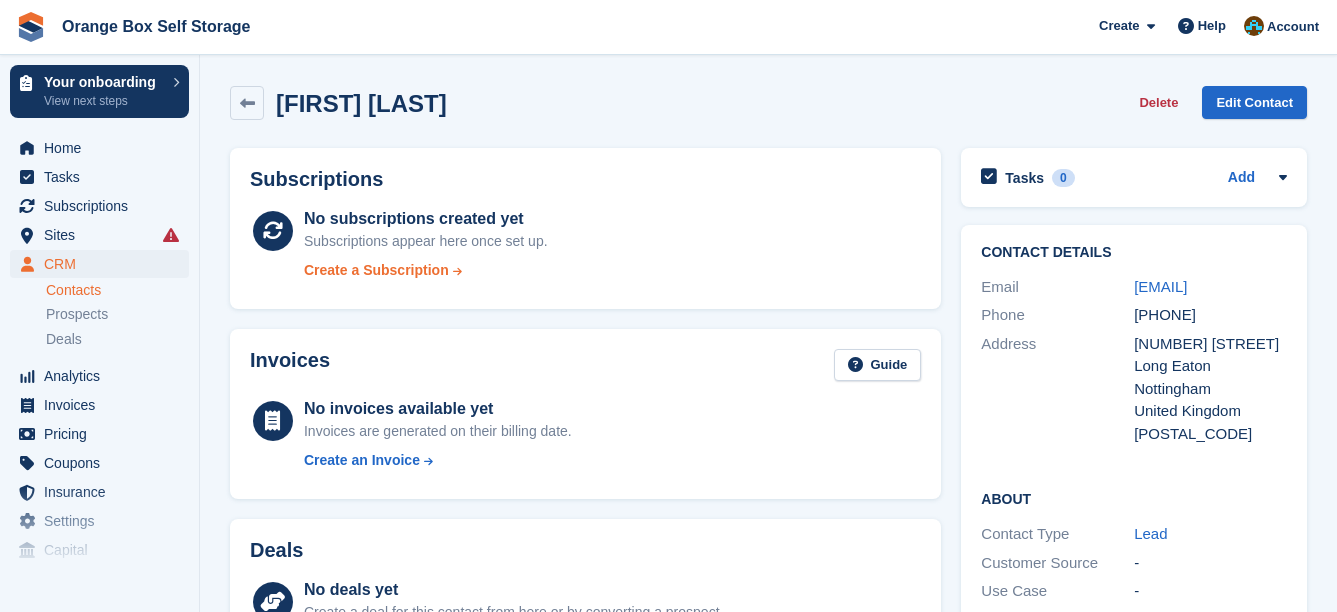 click on "Create a Subscription" at bounding box center (376, 270) 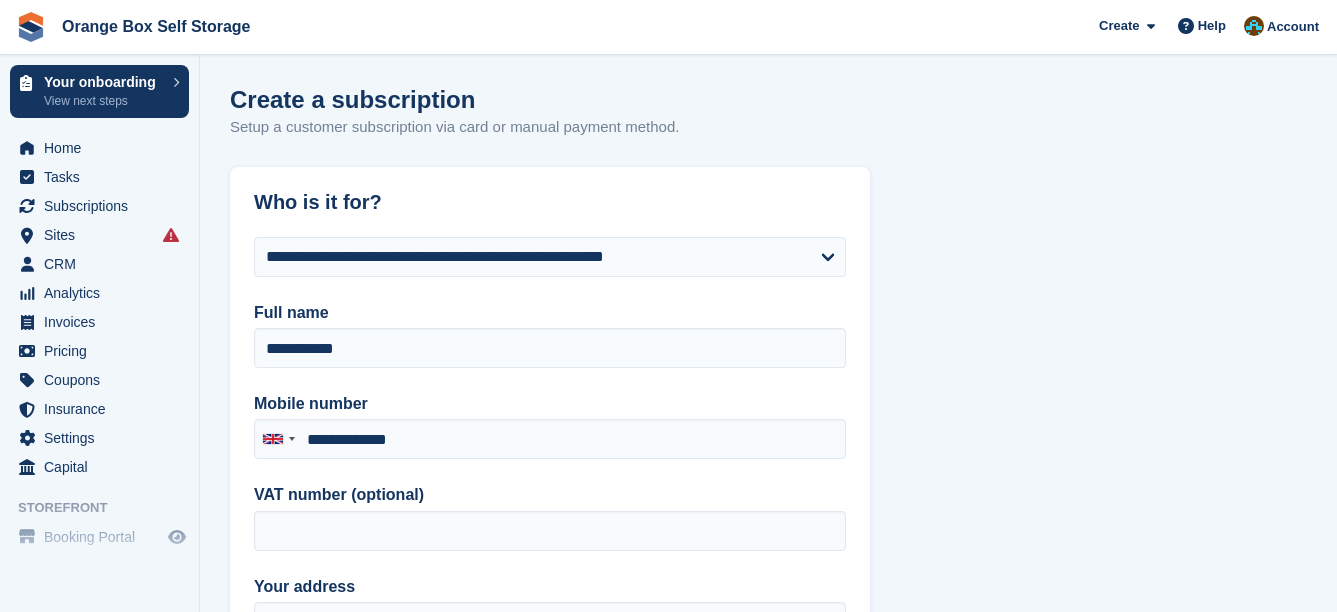 type on "**********" 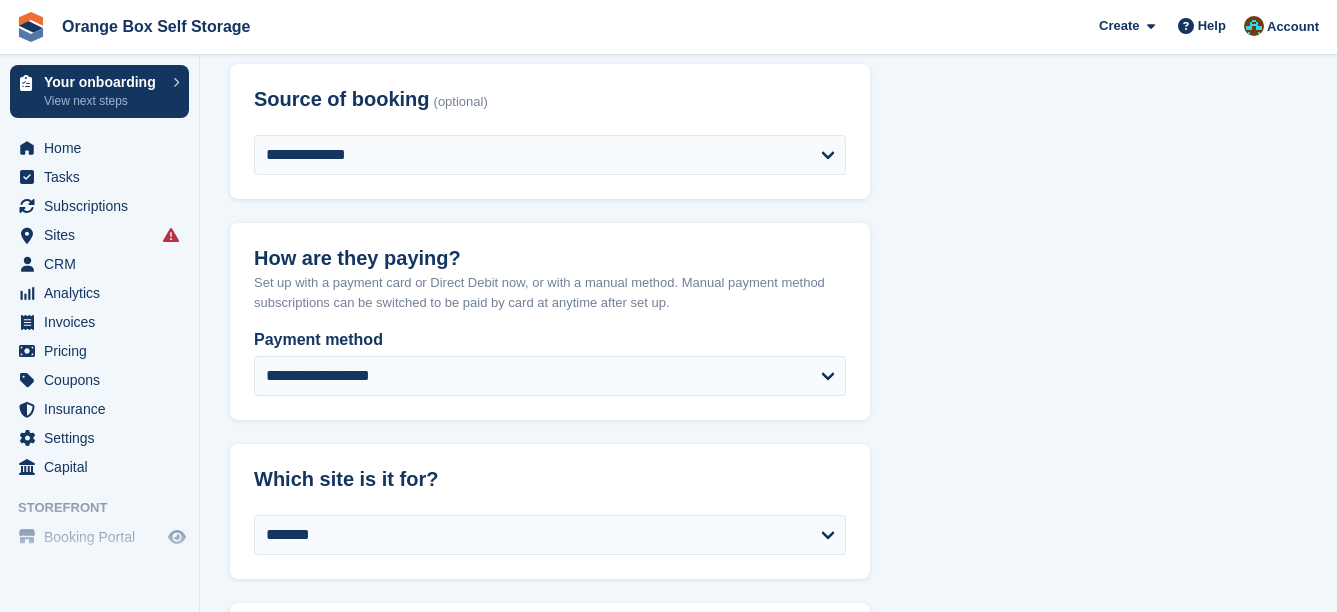 scroll, scrollTop: 900, scrollLeft: 0, axis: vertical 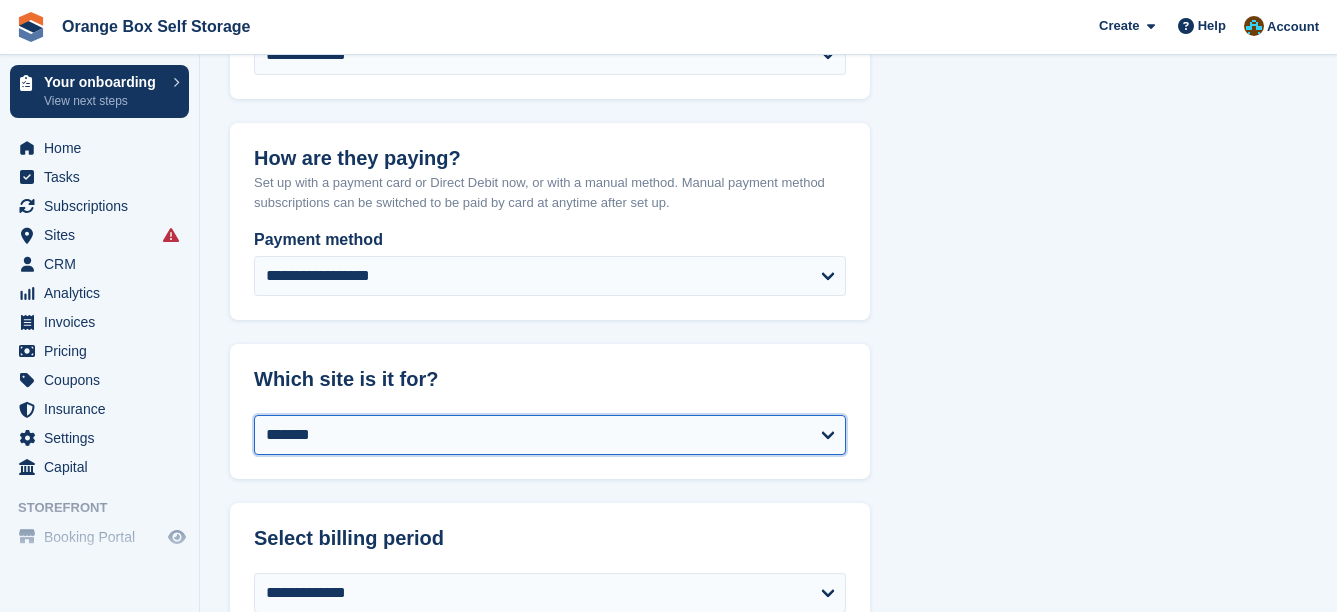 click on "**********" at bounding box center [550, 435] 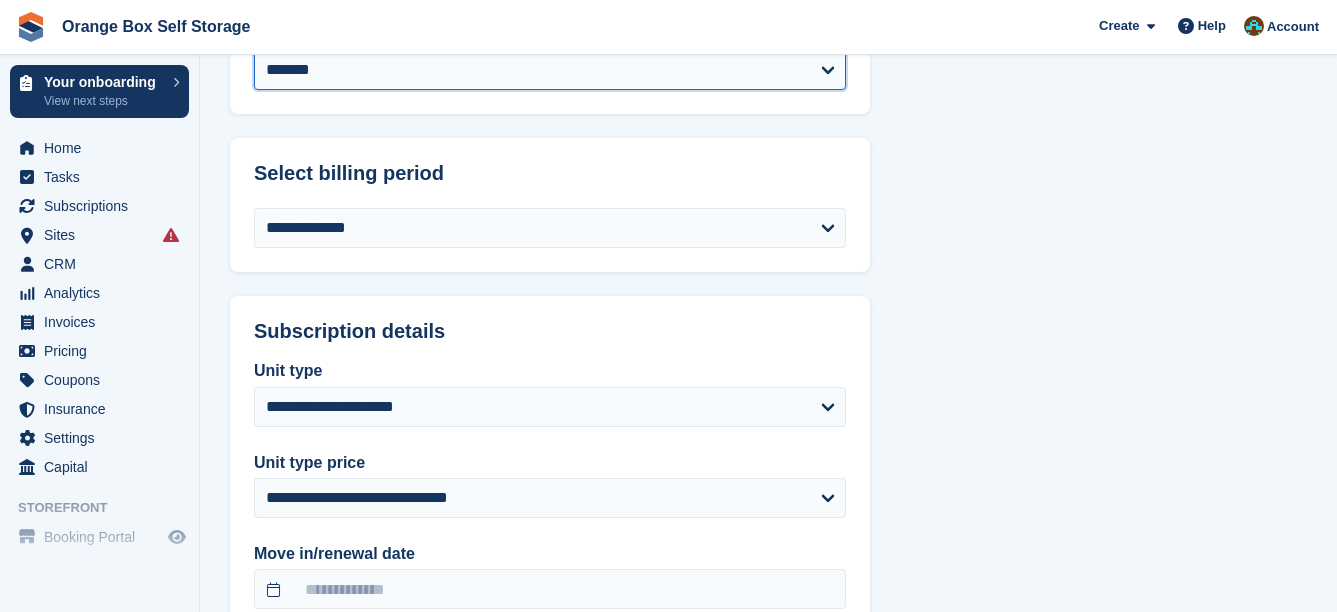 scroll, scrollTop: 1300, scrollLeft: 0, axis: vertical 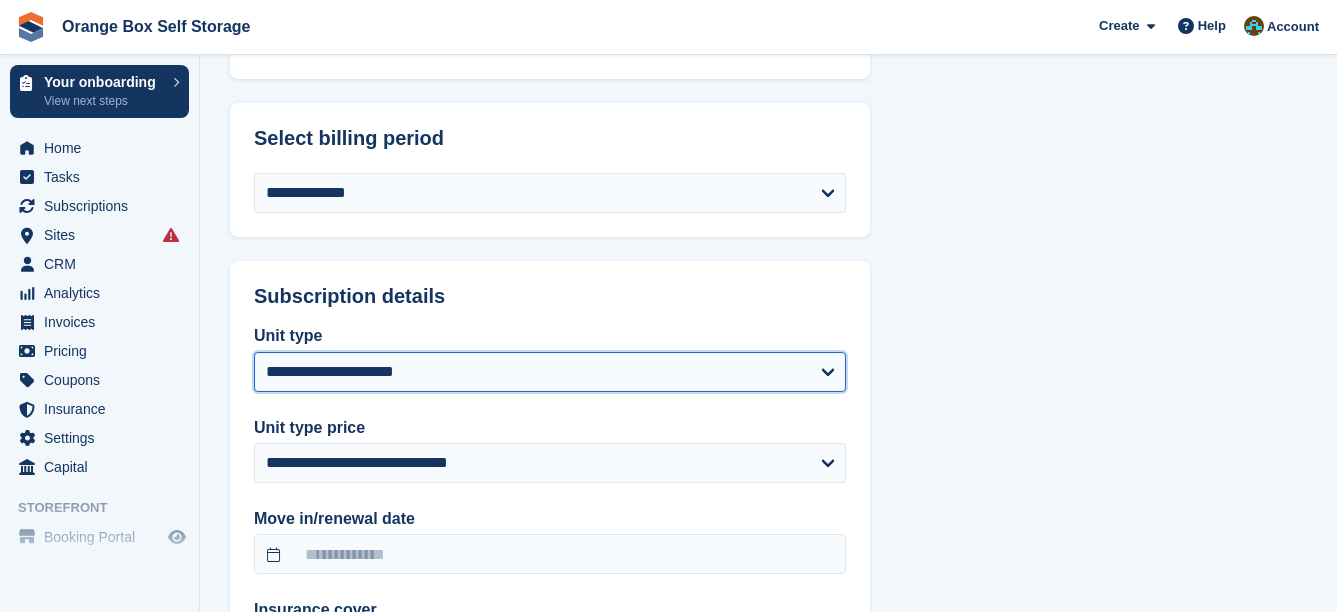 click on "**********" at bounding box center [550, 372] 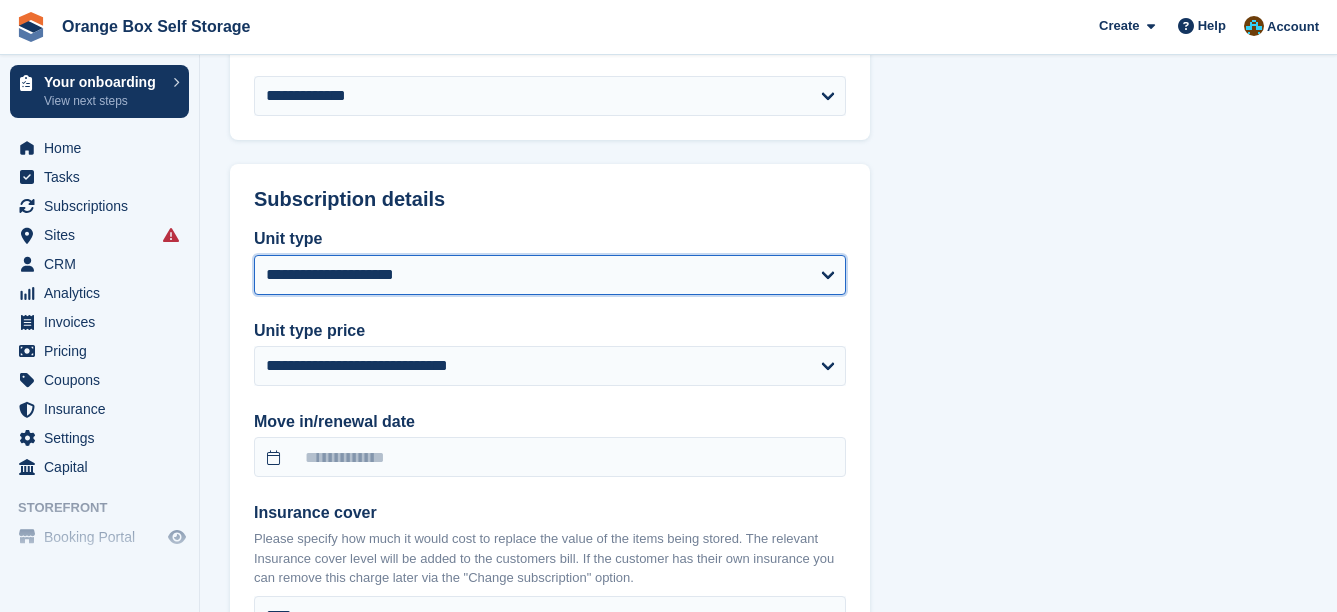 scroll, scrollTop: 1500, scrollLeft: 0, axis: vertical 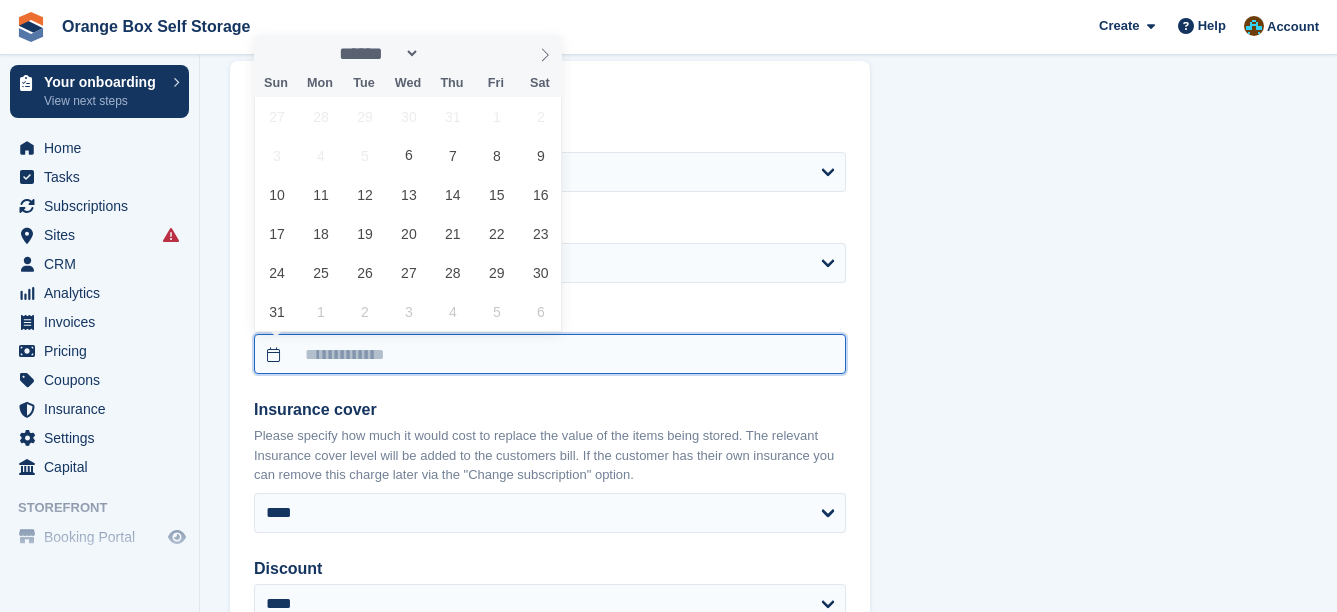 click at bounding box center (550, 354) 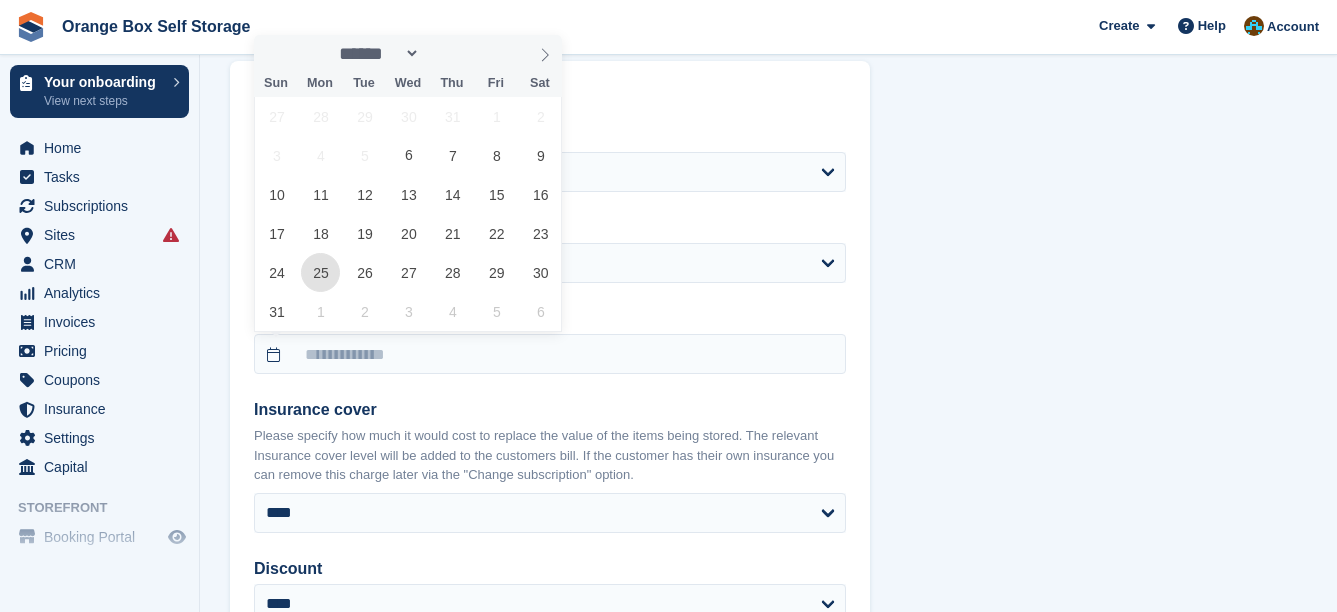 click on "25" at bounding box center (320, 272) 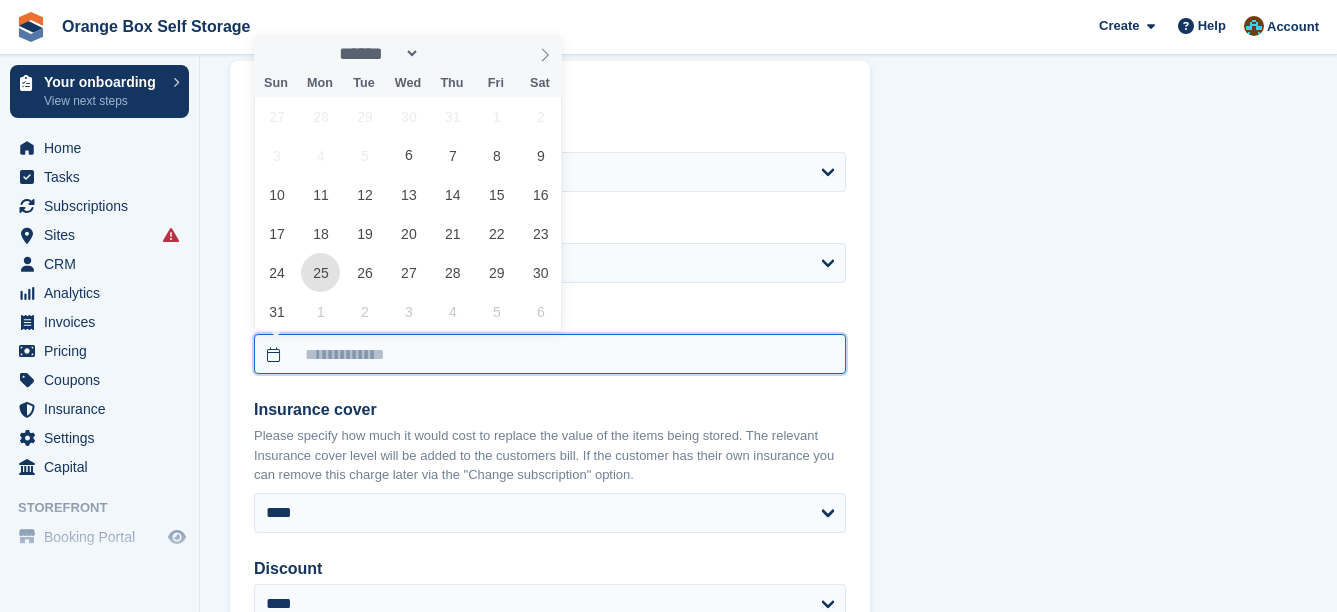 type on "**********" 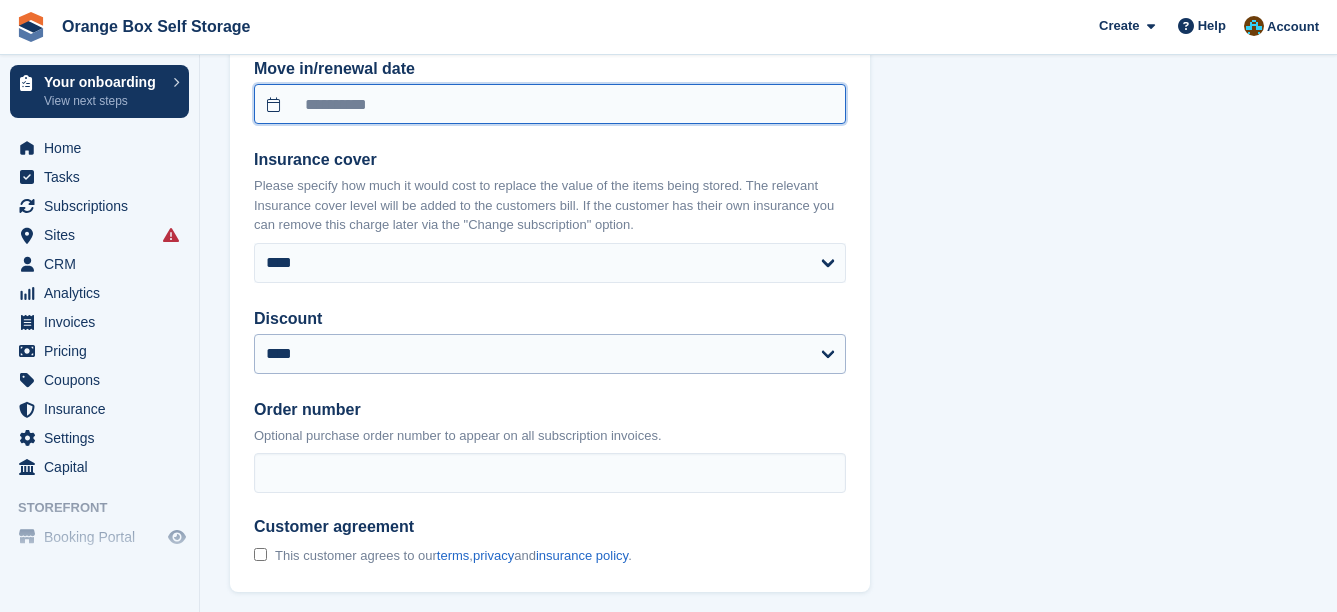 scroll, scrollTop: 1800, scrollLeft: 0, axis: vertical 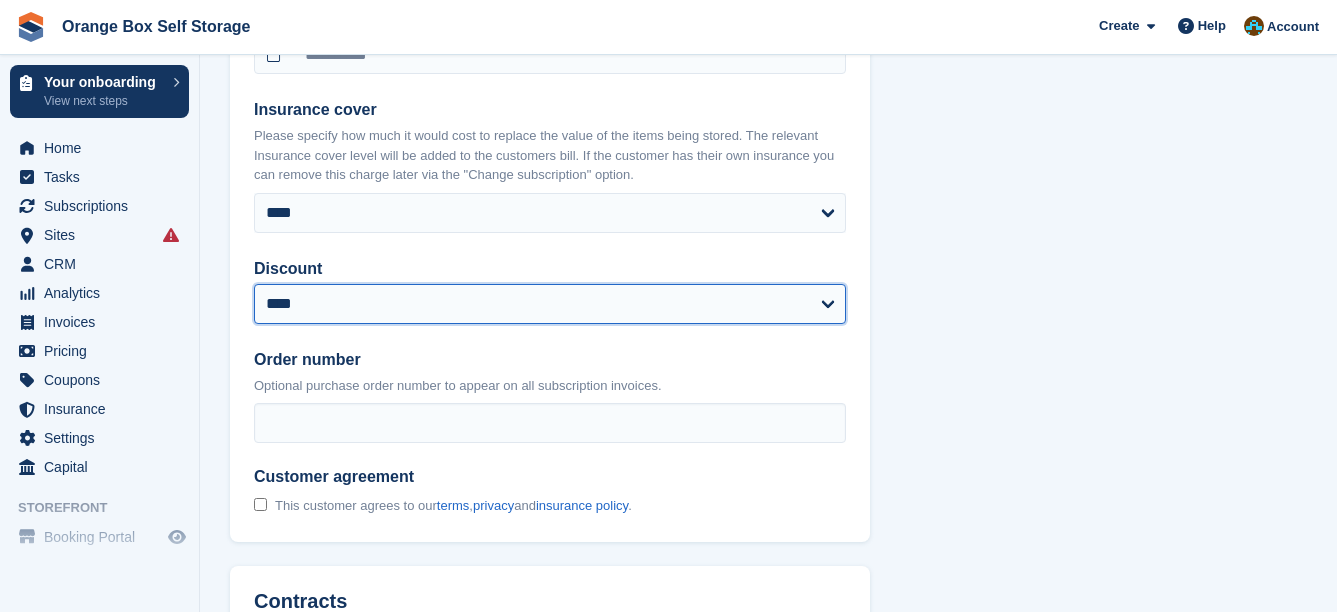 click on "**********" at bounding box center [550, 304] 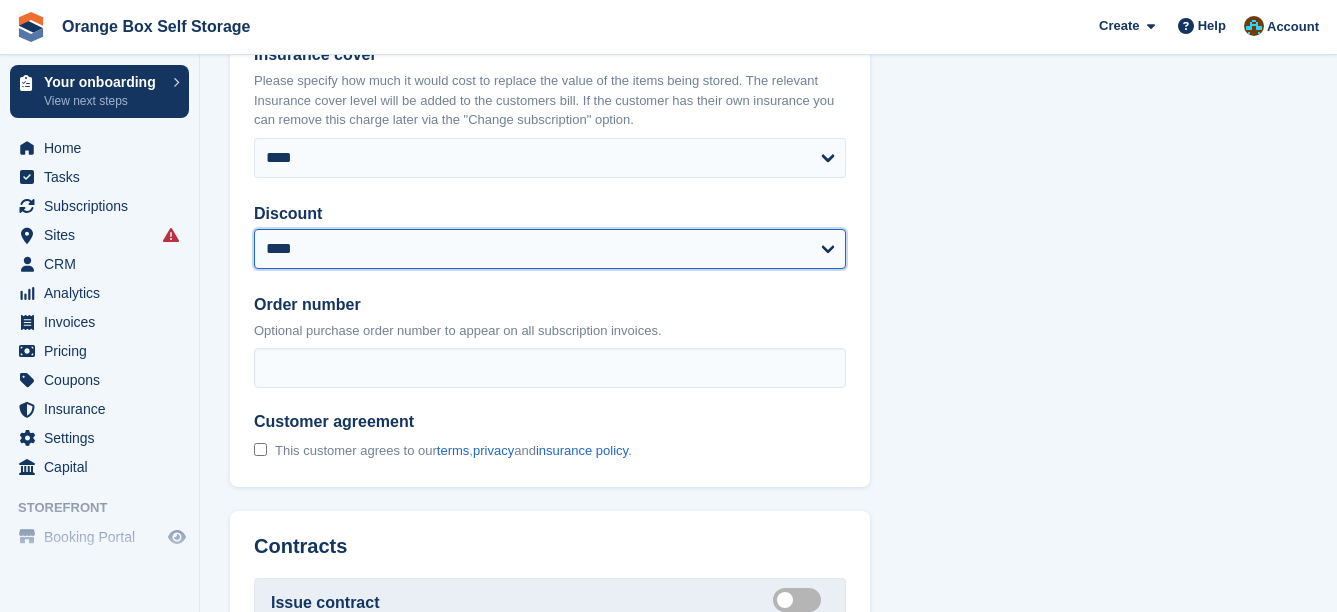 scroll, scrollTop: 1900, scrollLeft: 0, axis: vertical 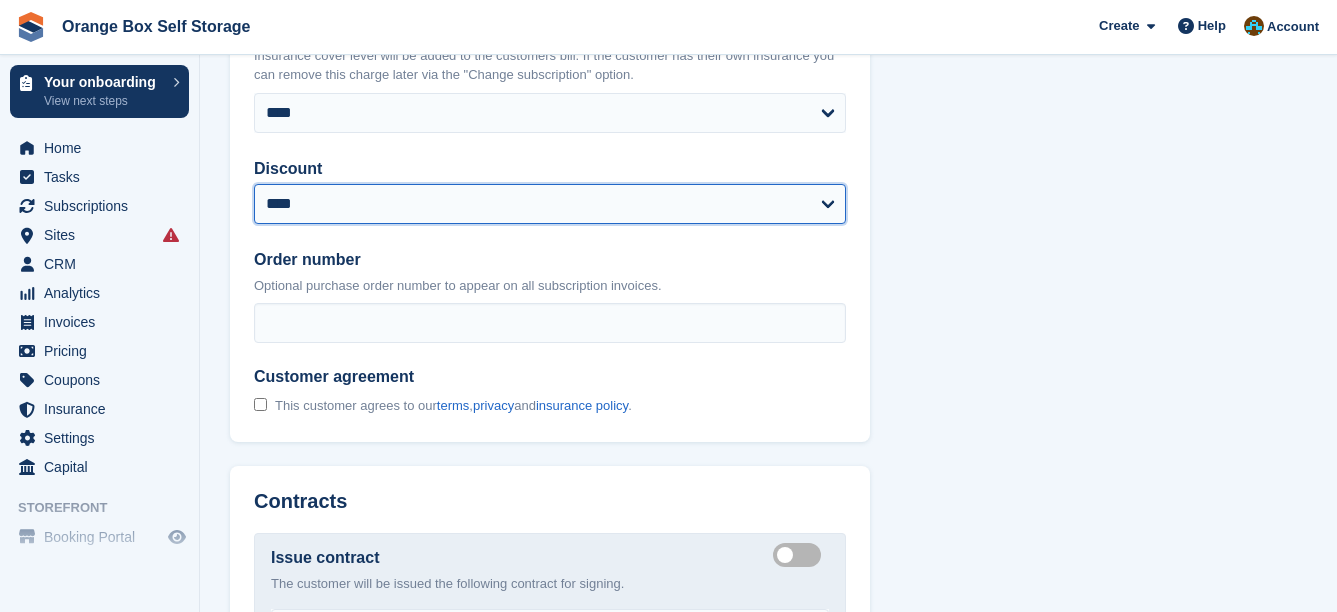 click on "**********" at bounding box center [550, 204] 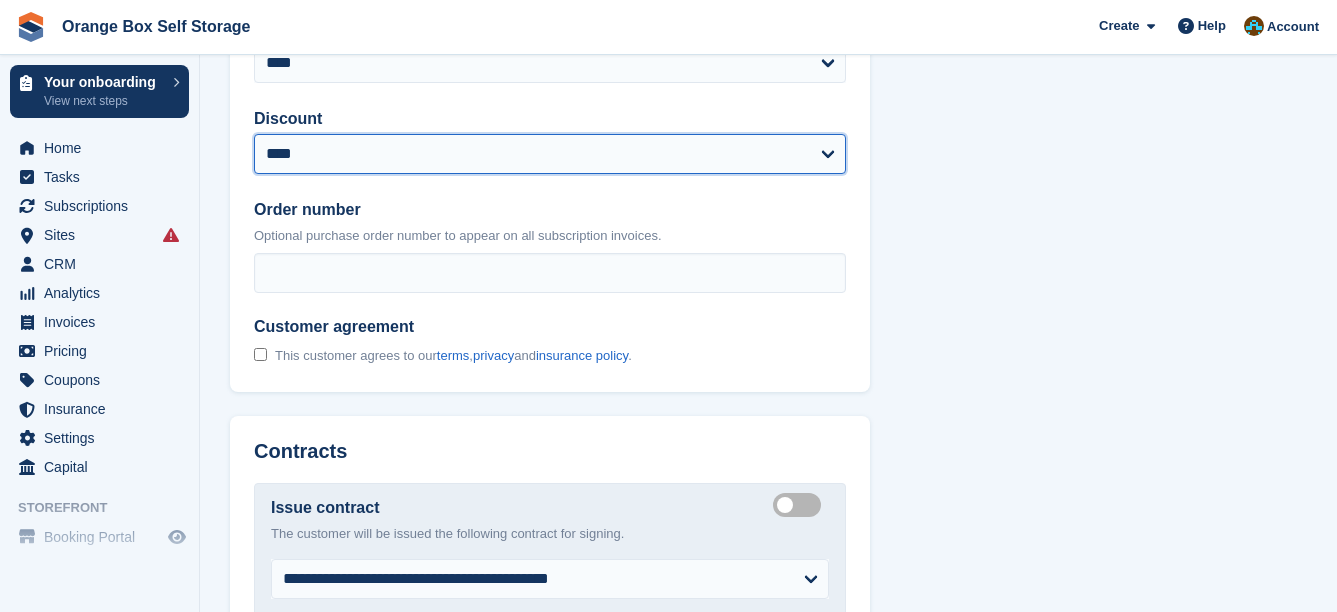 scroll, scrollTop: 2000, scrollLeft: 0, axis: vertical 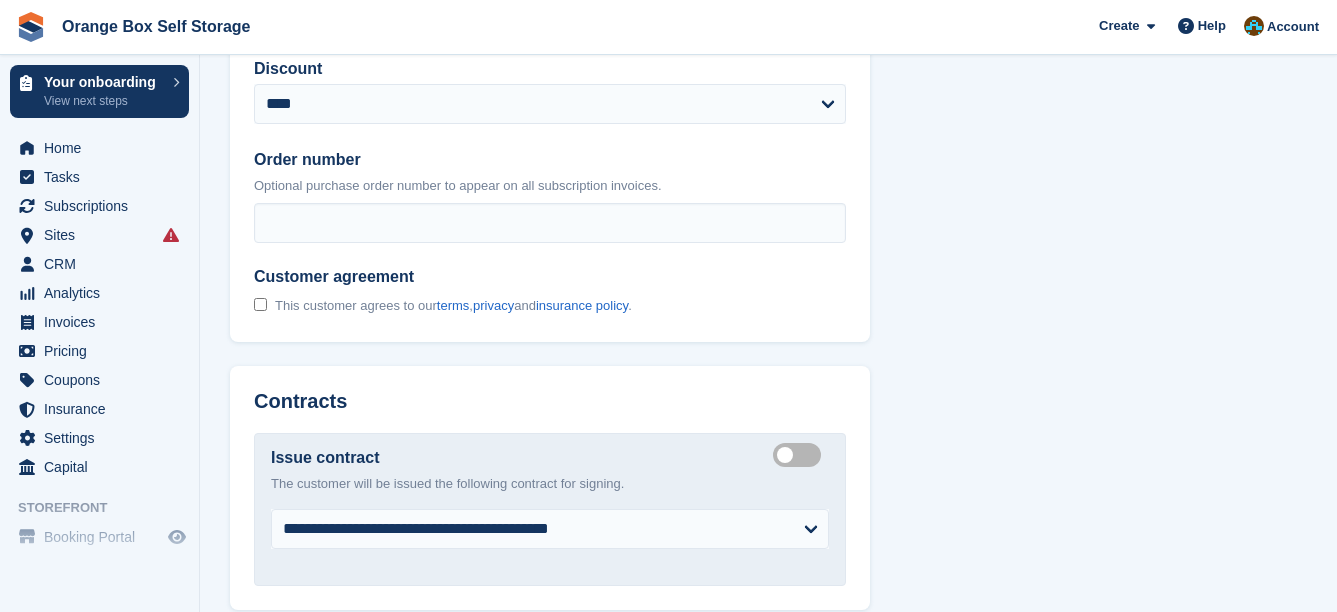 click on "This customer agrees to our  terms ,  privacy  and  insurance policy ." at bounding box center [443, 305] 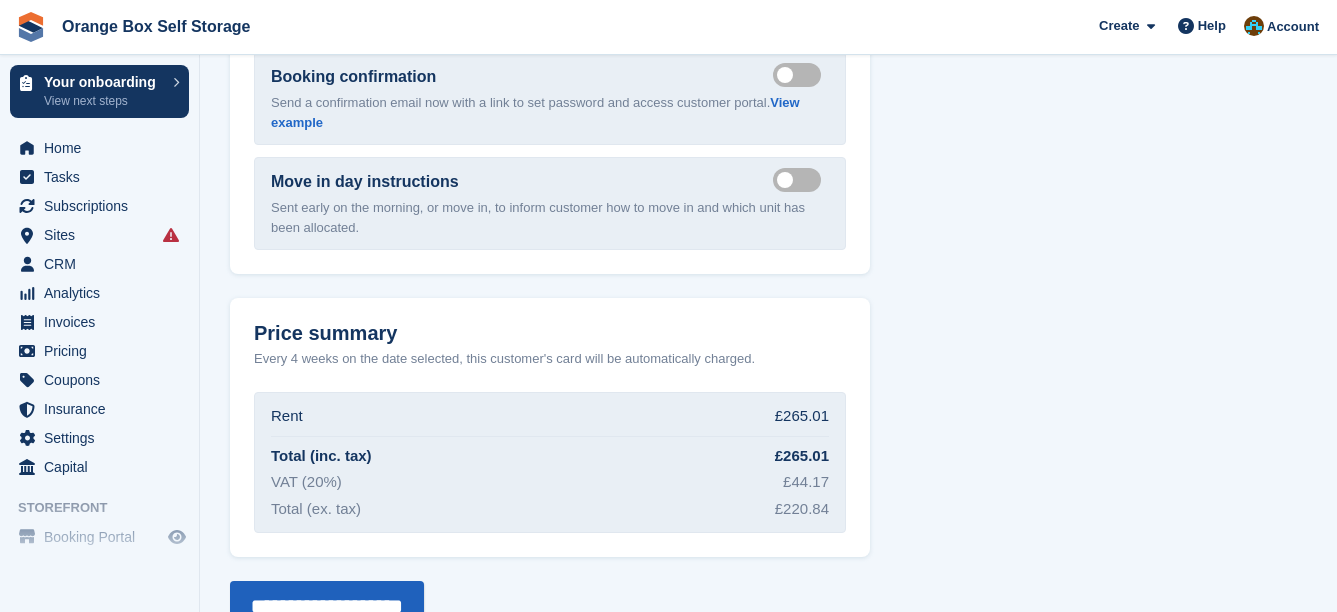 scroll, scrollTop: 2725, scrollLeft: 0, axis: vertical 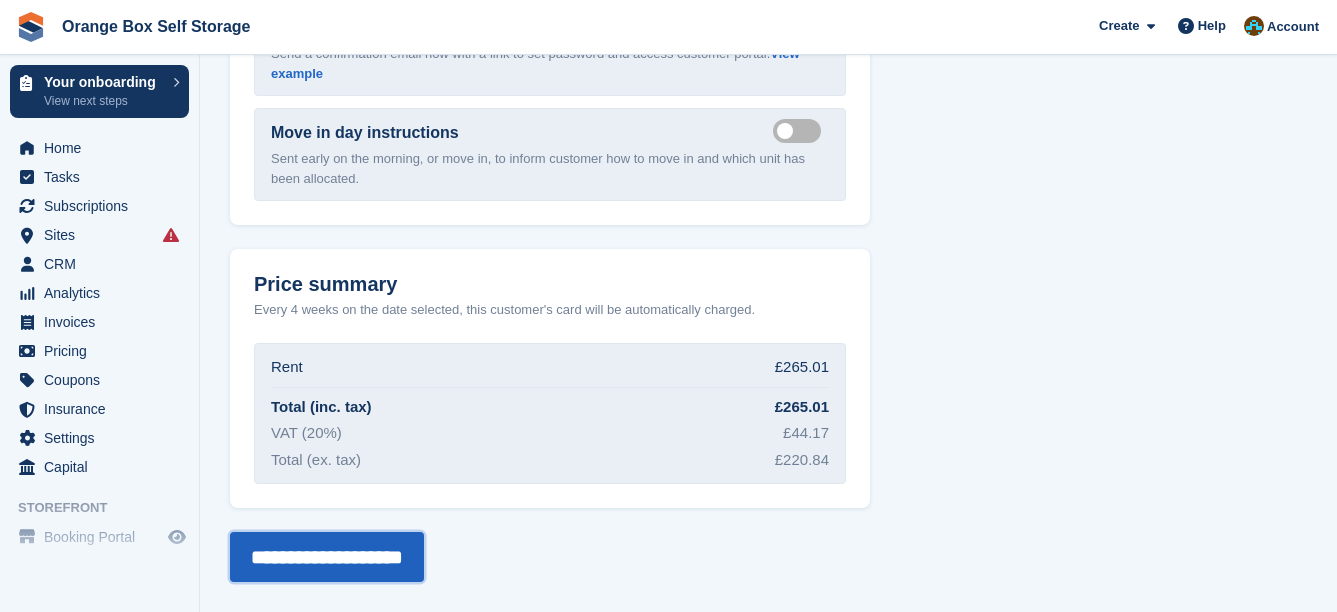 click on "**********" at bounding box center (327, 557) 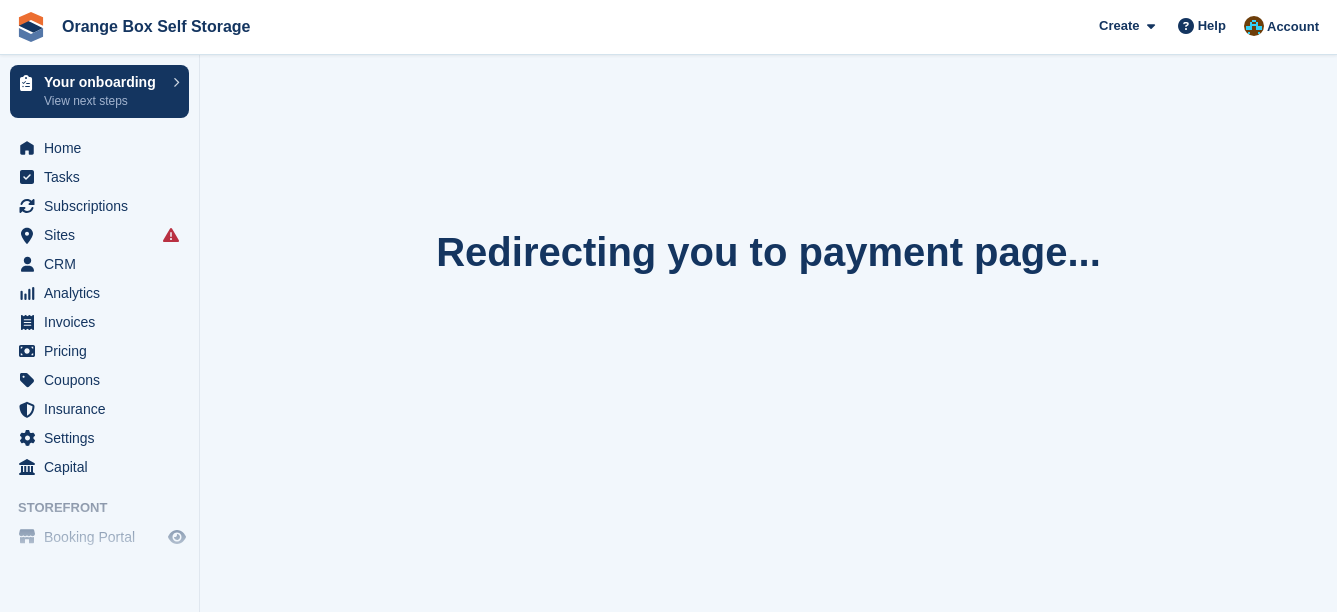 scroll, scrollTop: 0, scrollLeft: 0, axis: both 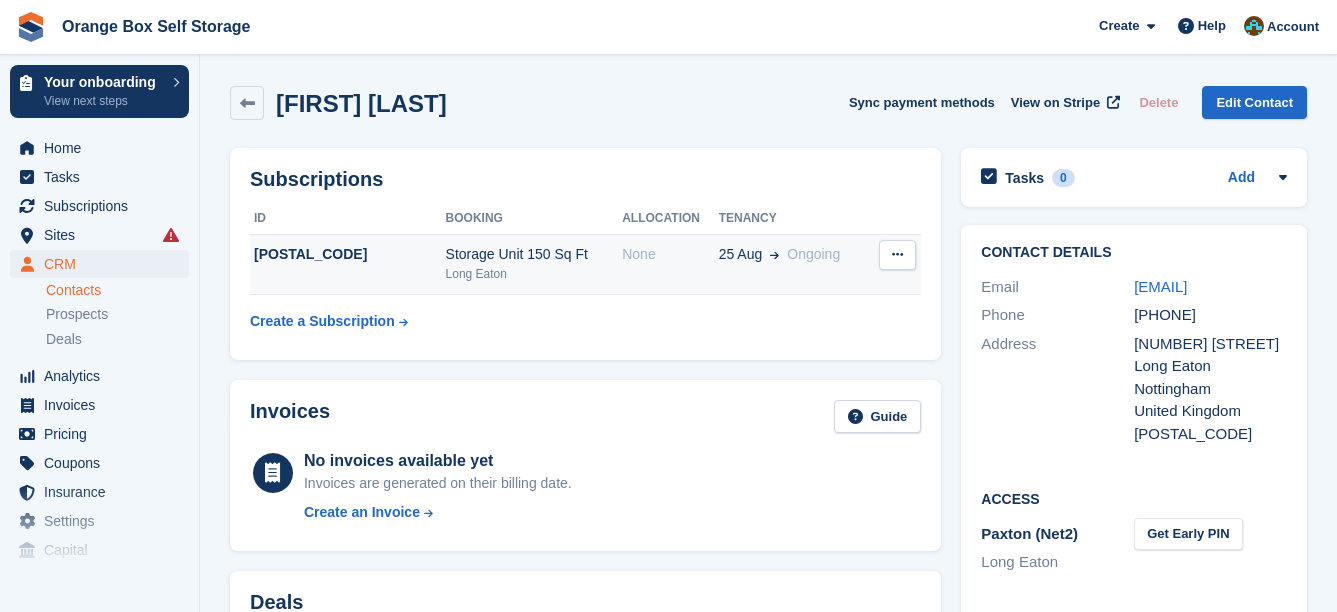 click on "Storage Unit 150 Sq Ft" at bounding box center (534, 254) 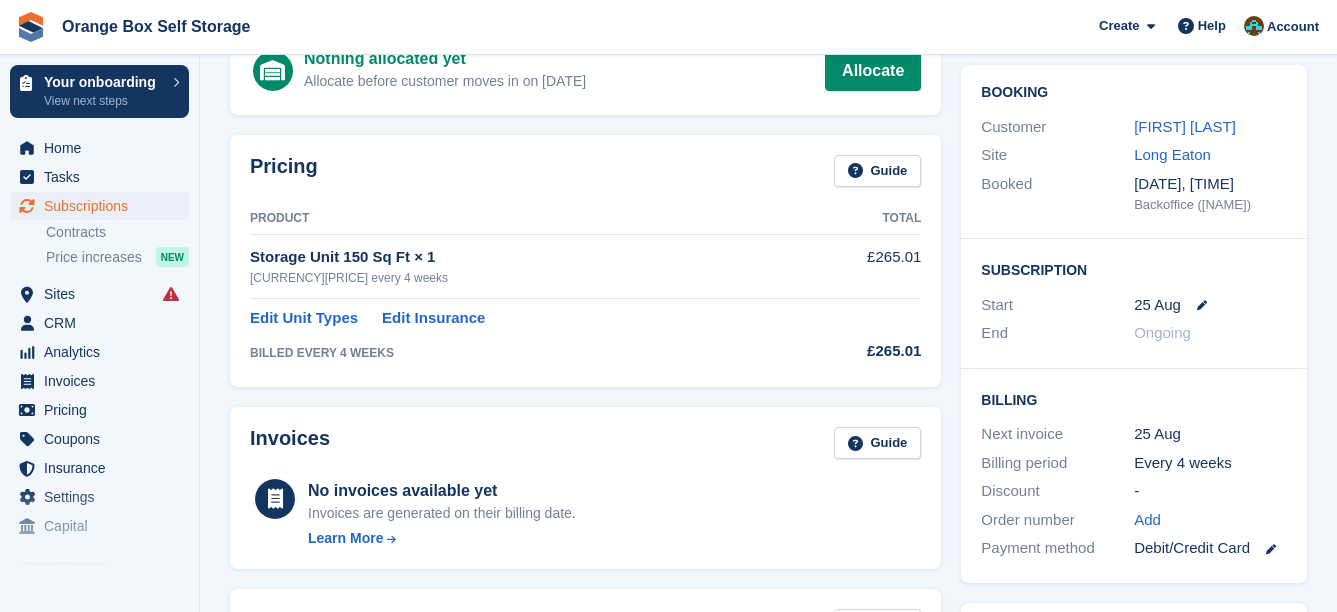 scroll, scrollTop: 0, scrollLeft: 0, axis: both 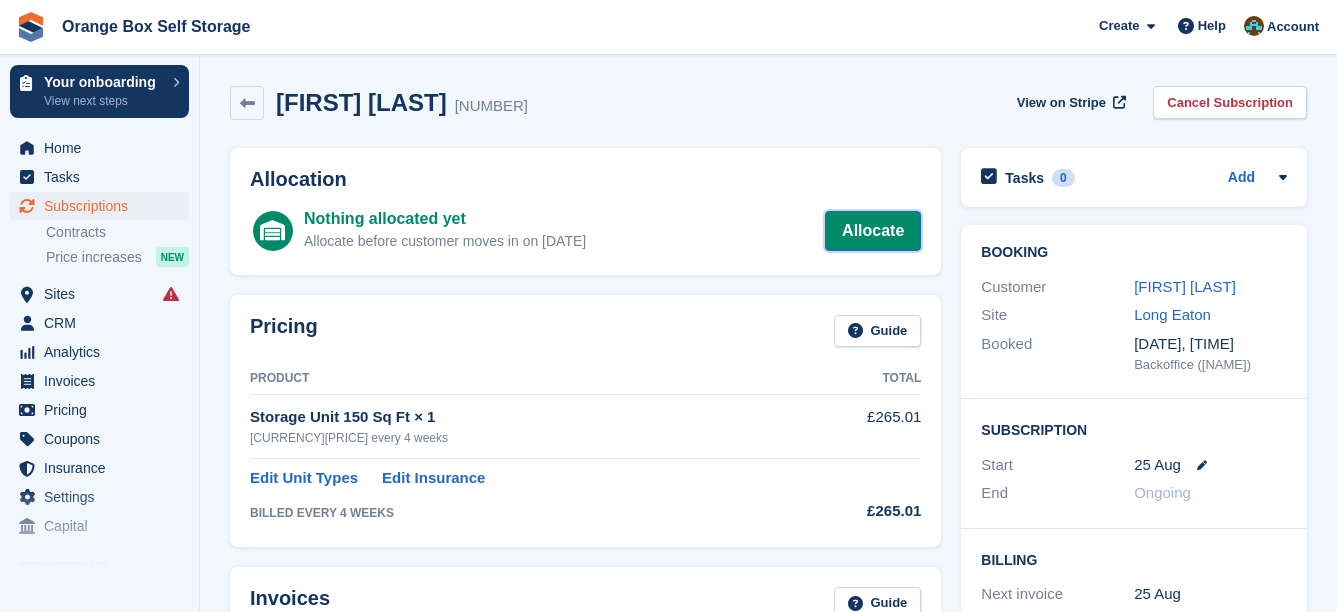 click on "Allocate" at bounding box center [873, 231] 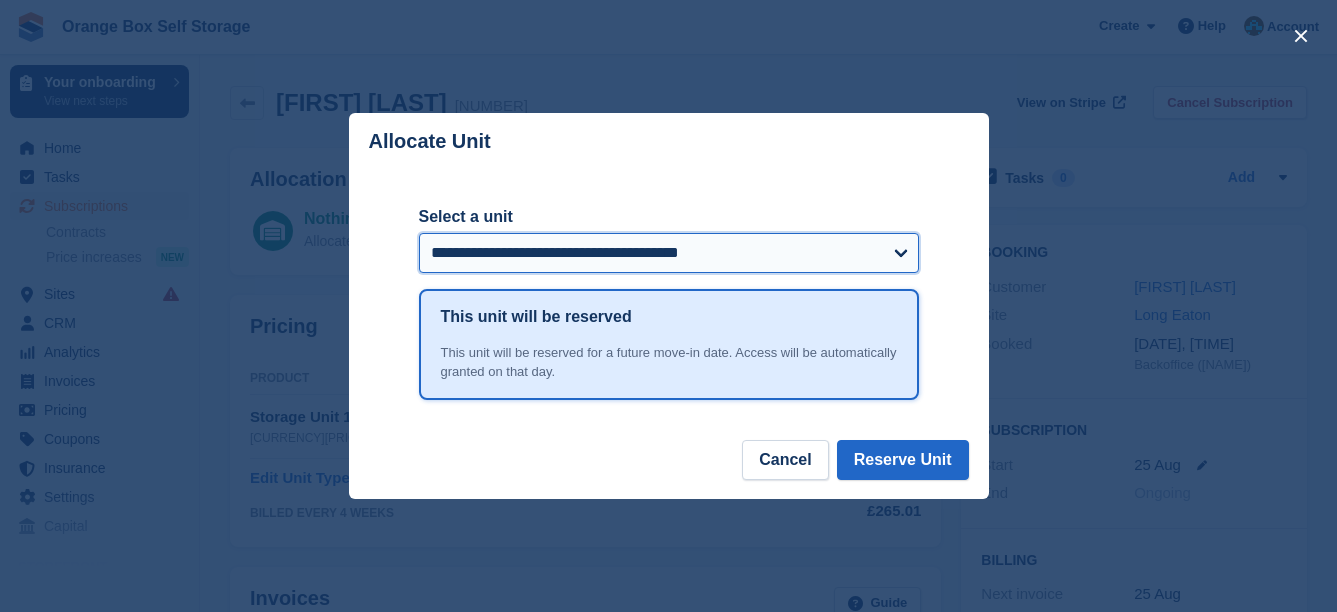 click on "**********" at bounding box center [669, 253] 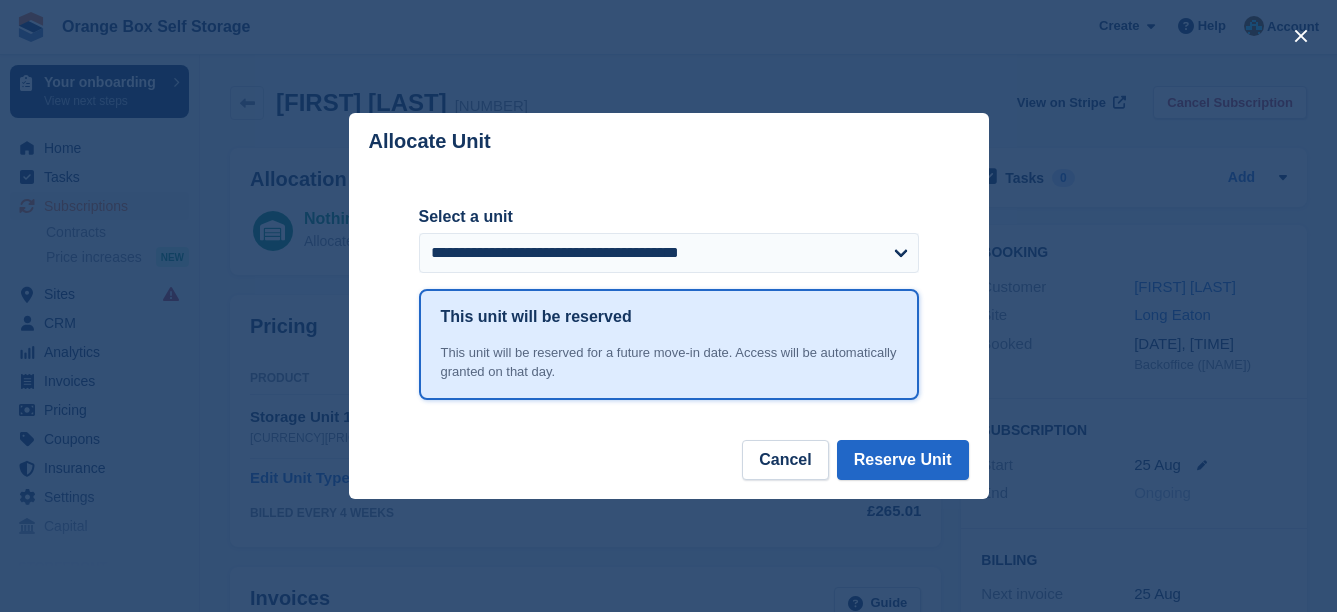 click on "**********" at bounding box center [669, 304] 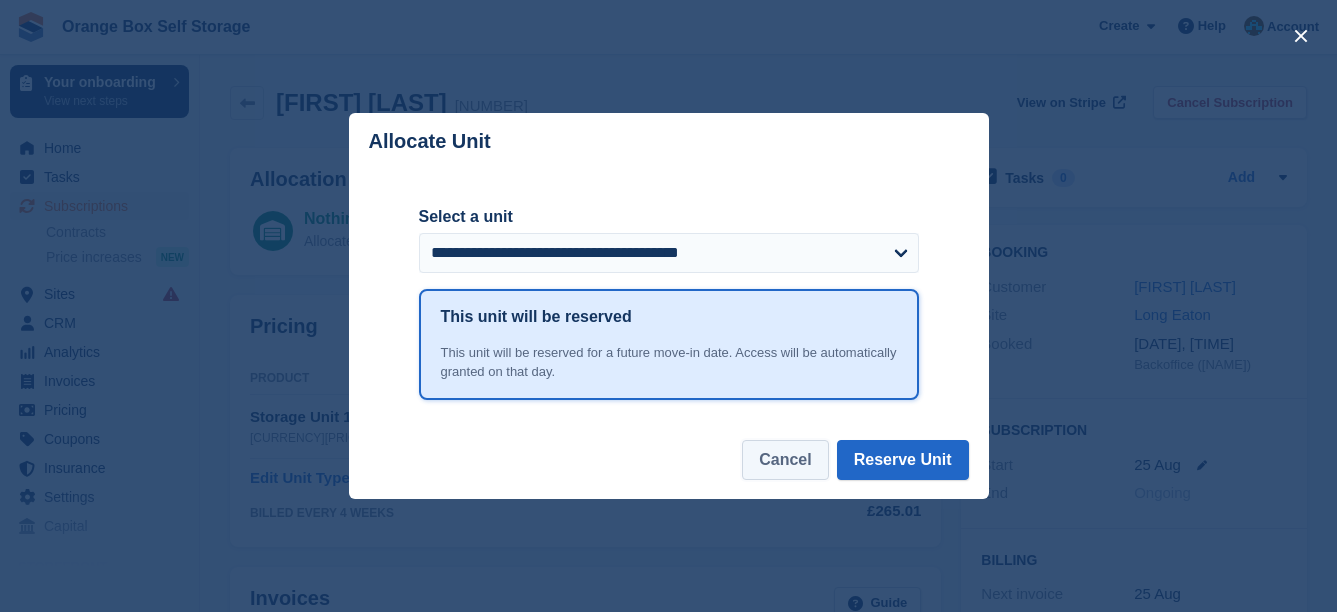 click on "Cancel" at bounding box center (785, 460) 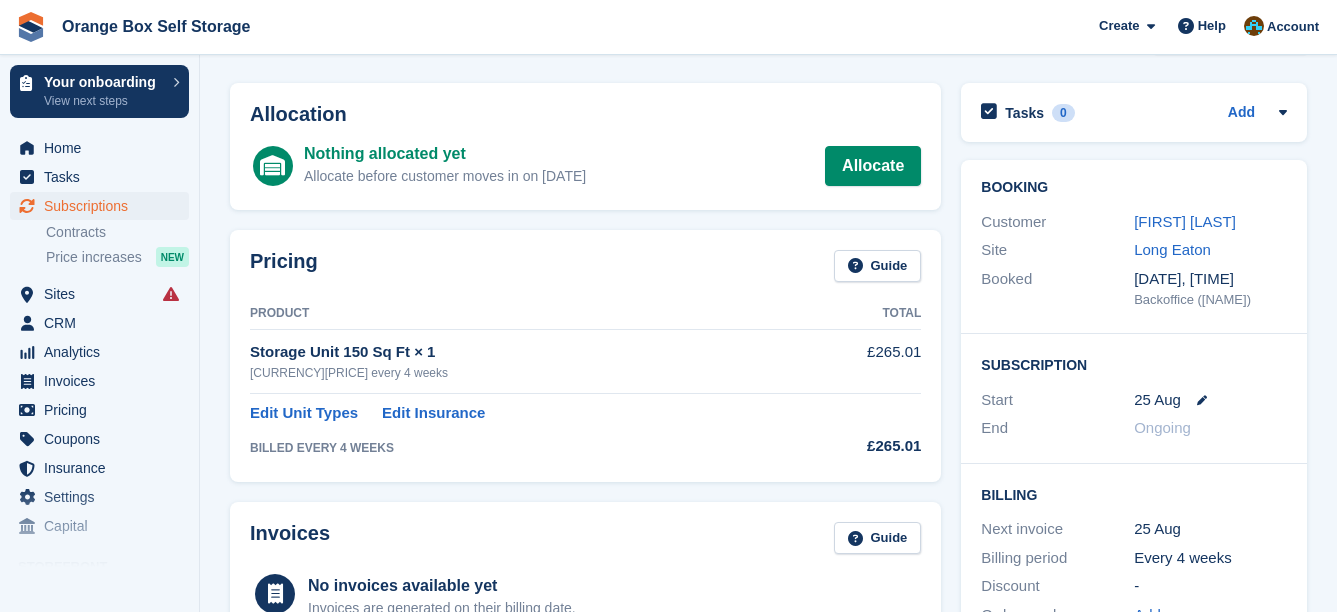scroll, scrollTop: 100, scrollLeft: 0, axis: vertical 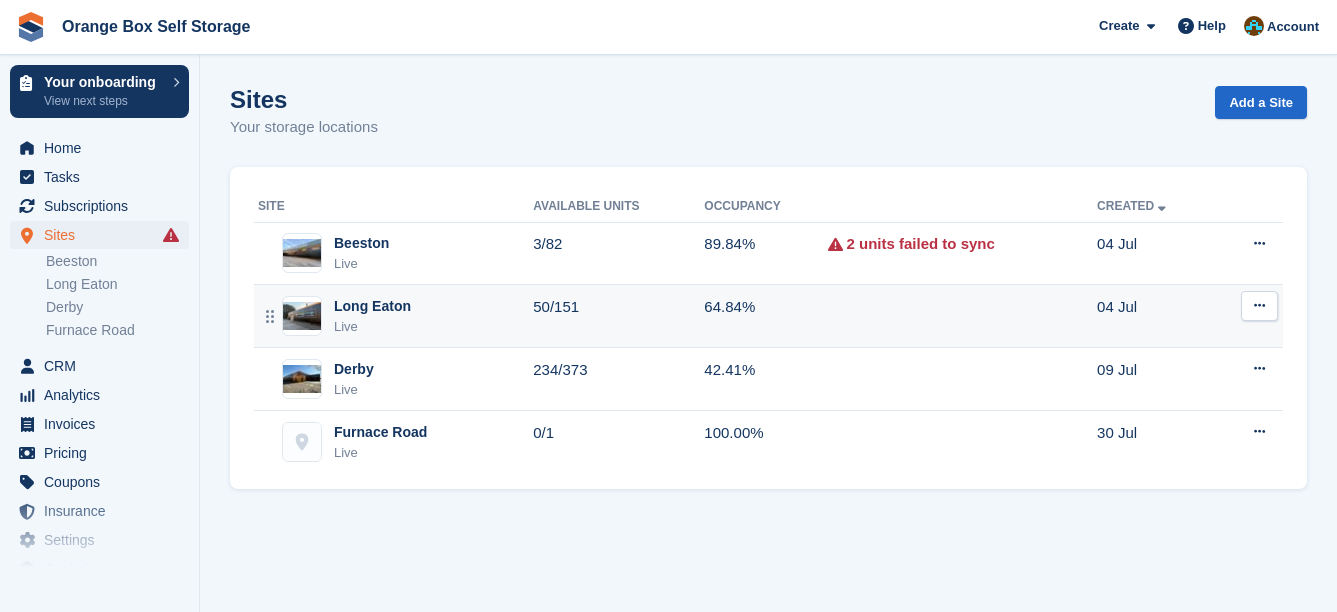 click on "[TOWN]
Live" at bounding box center [395, 316] 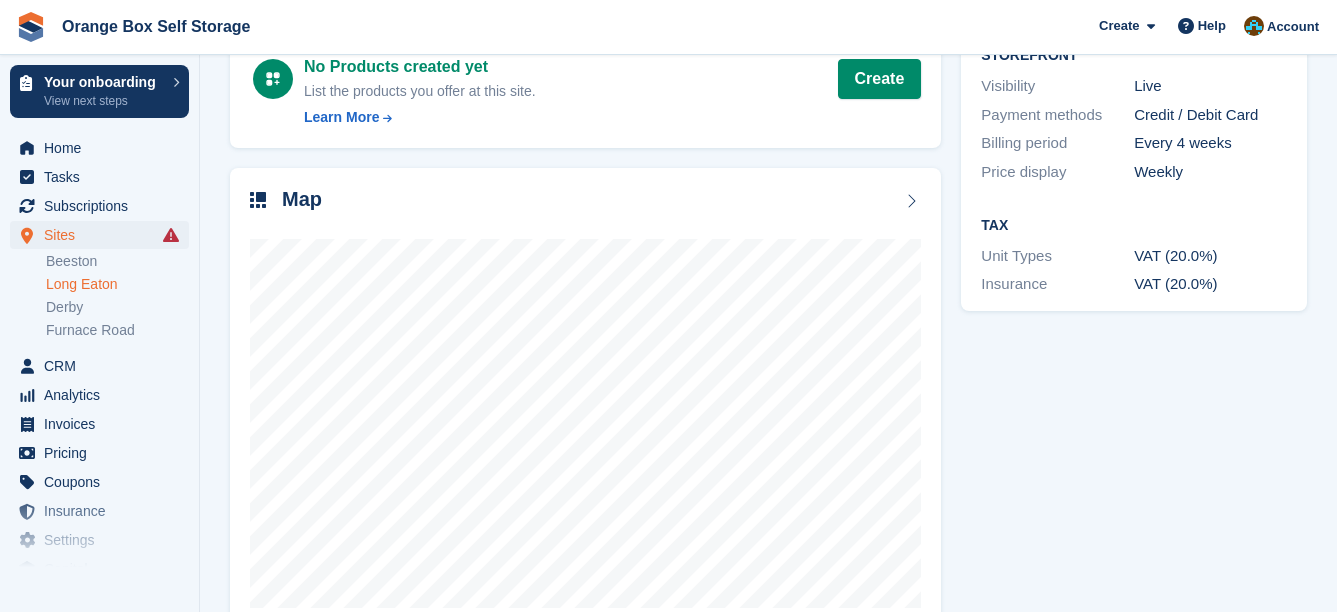 scroll, scrollTop: 400, scrollLeft: 0, axis: vertical 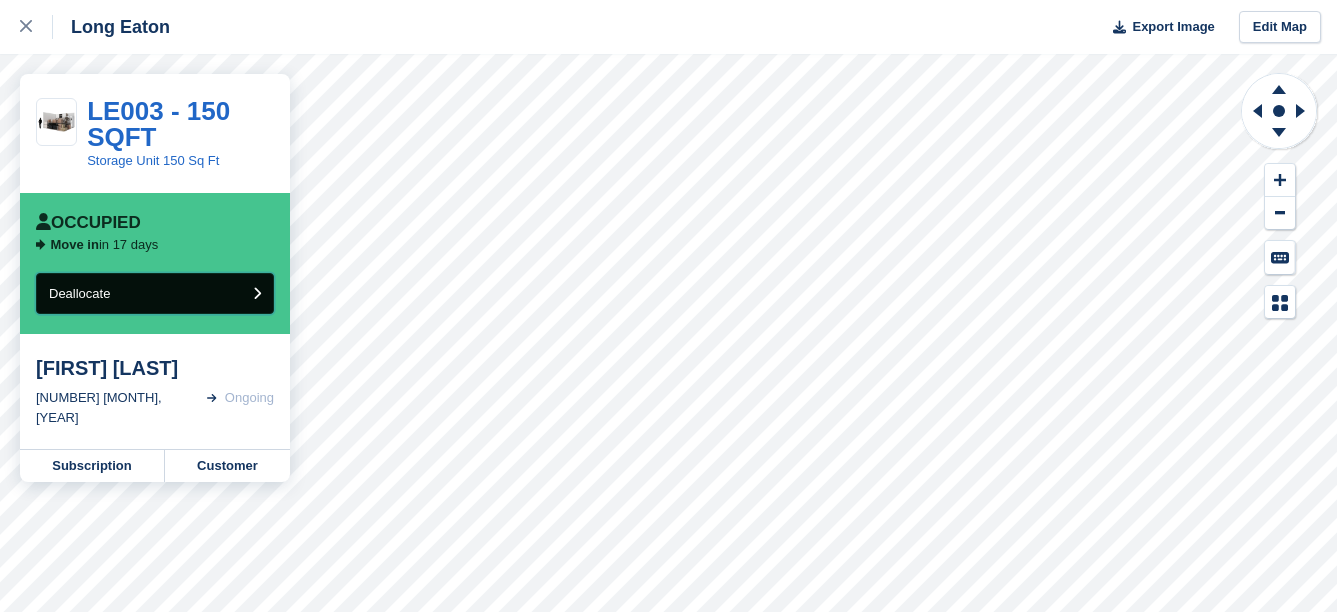 click on "Deallocate" at bounding box center [155, 293] 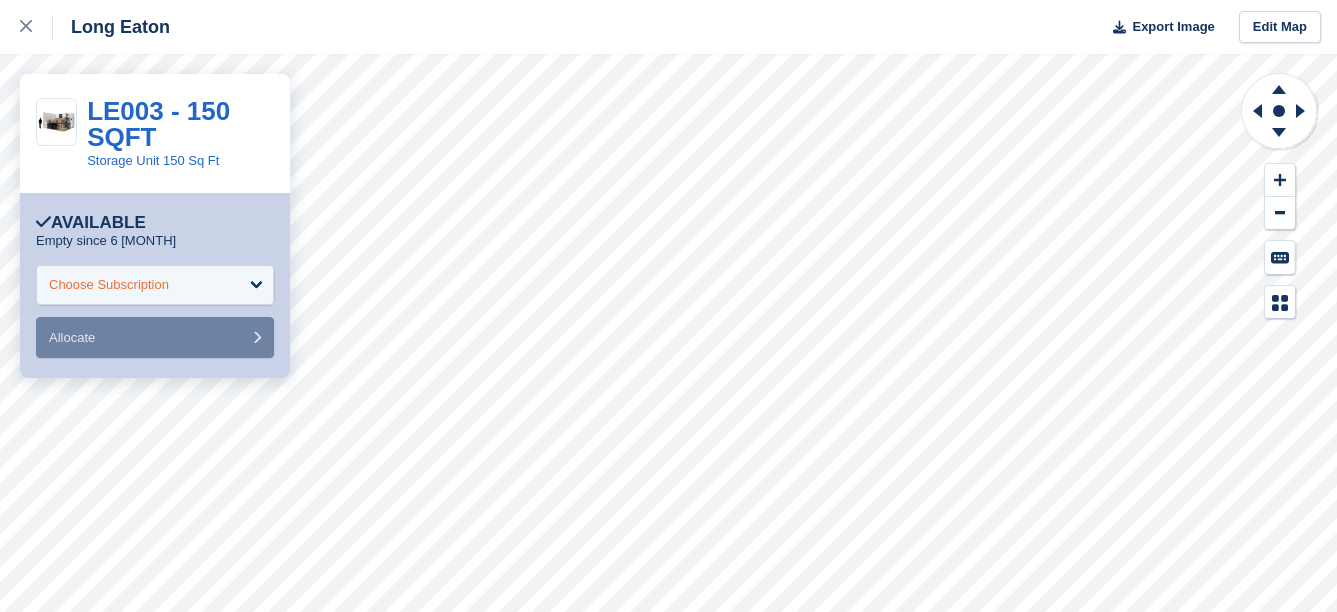 click on "Choose Subscription" at bounding box center [109, 285] 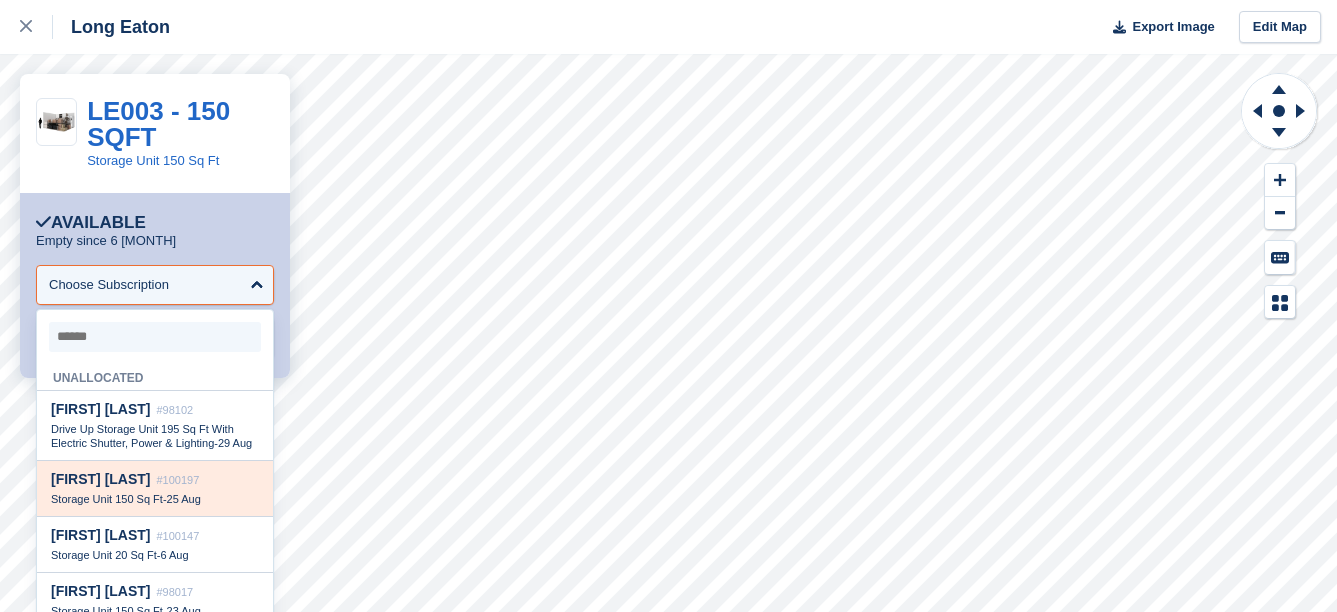 click on "Storage Unit 150 Sq Ft" at bounding box center [107, 499] 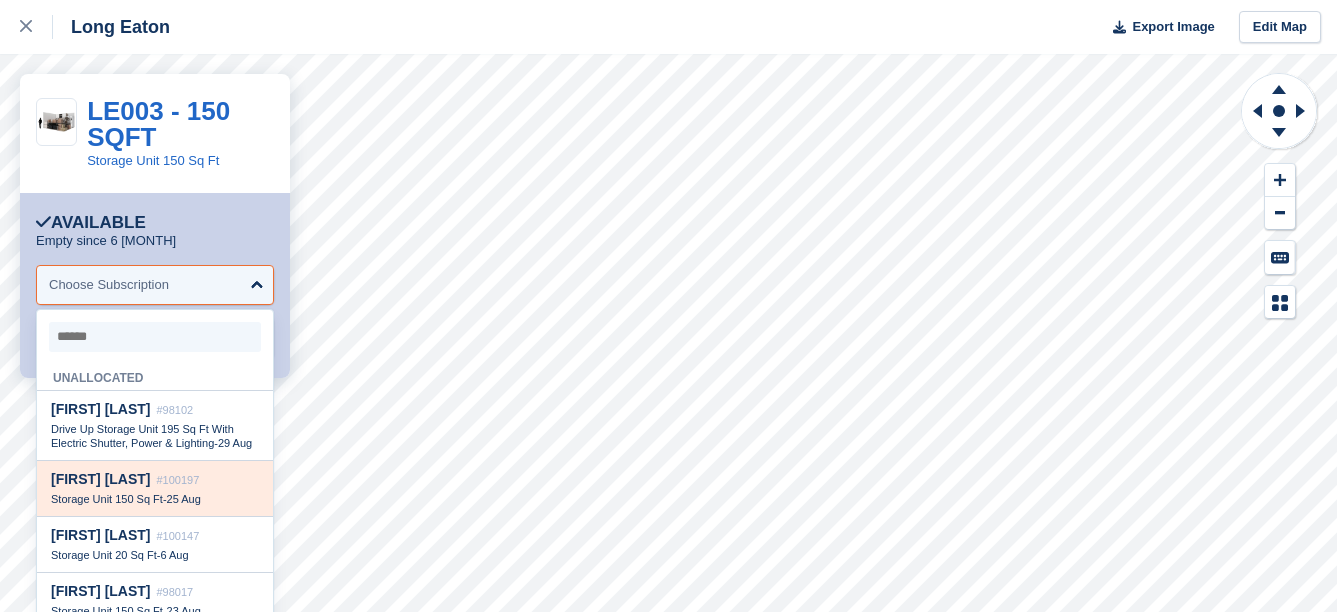 select on "******" 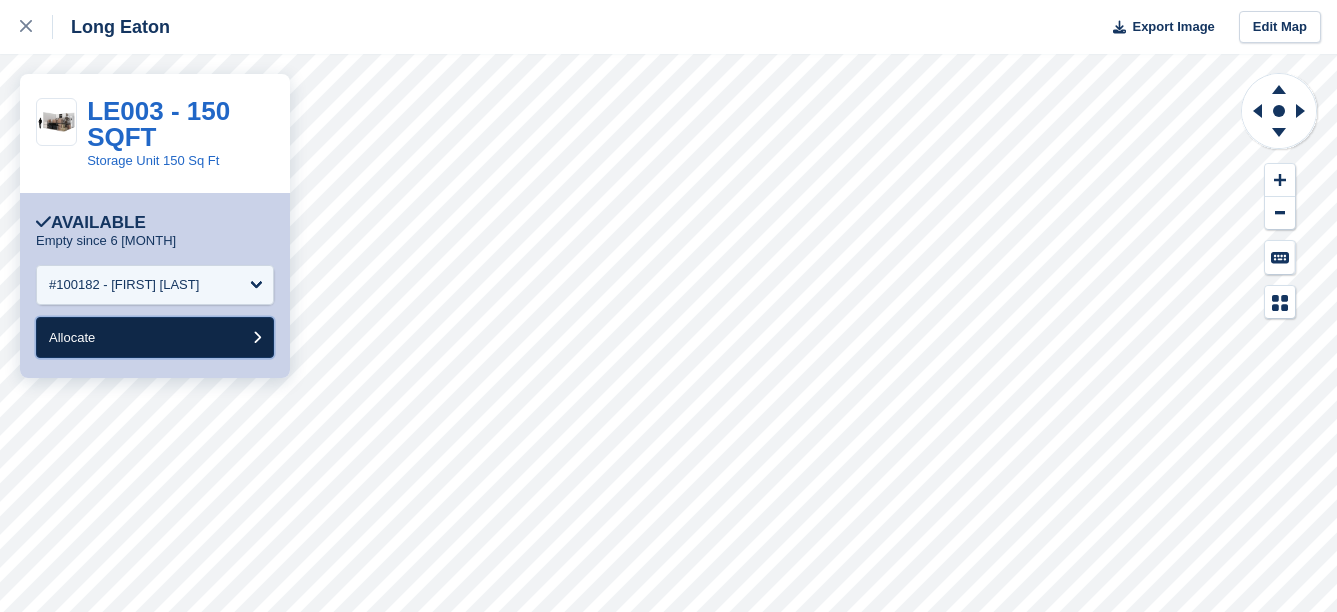 click on "Allocate" at bounding box center [155, 337] 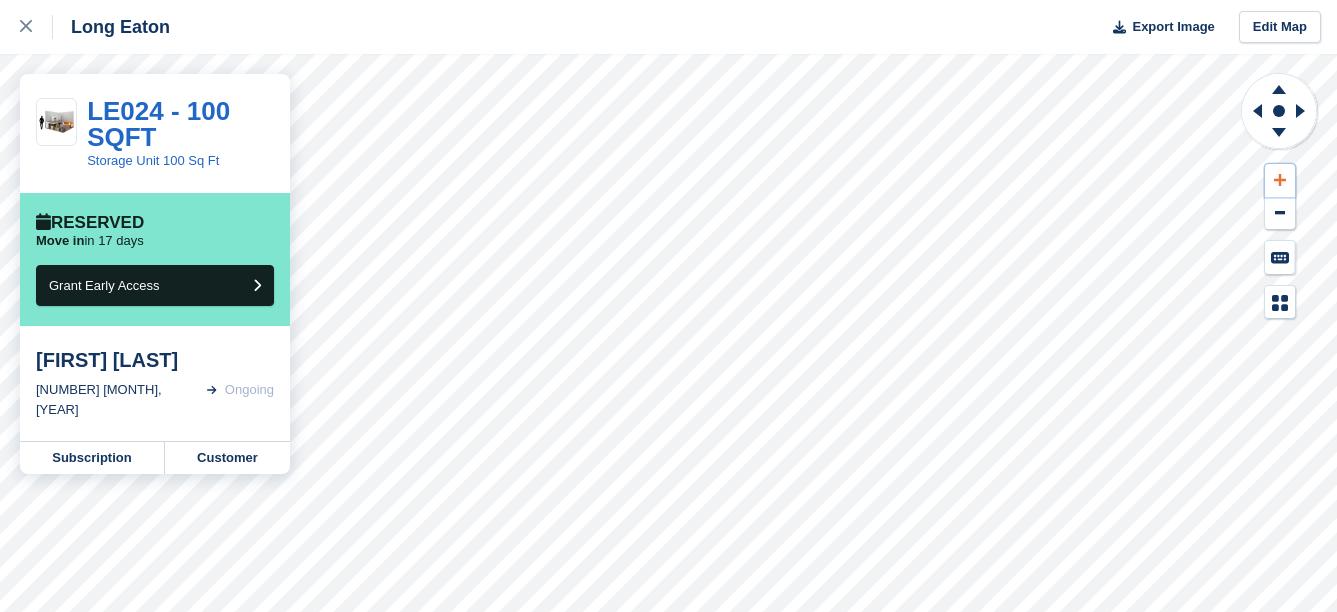 click at bounding box center (1280, 180) 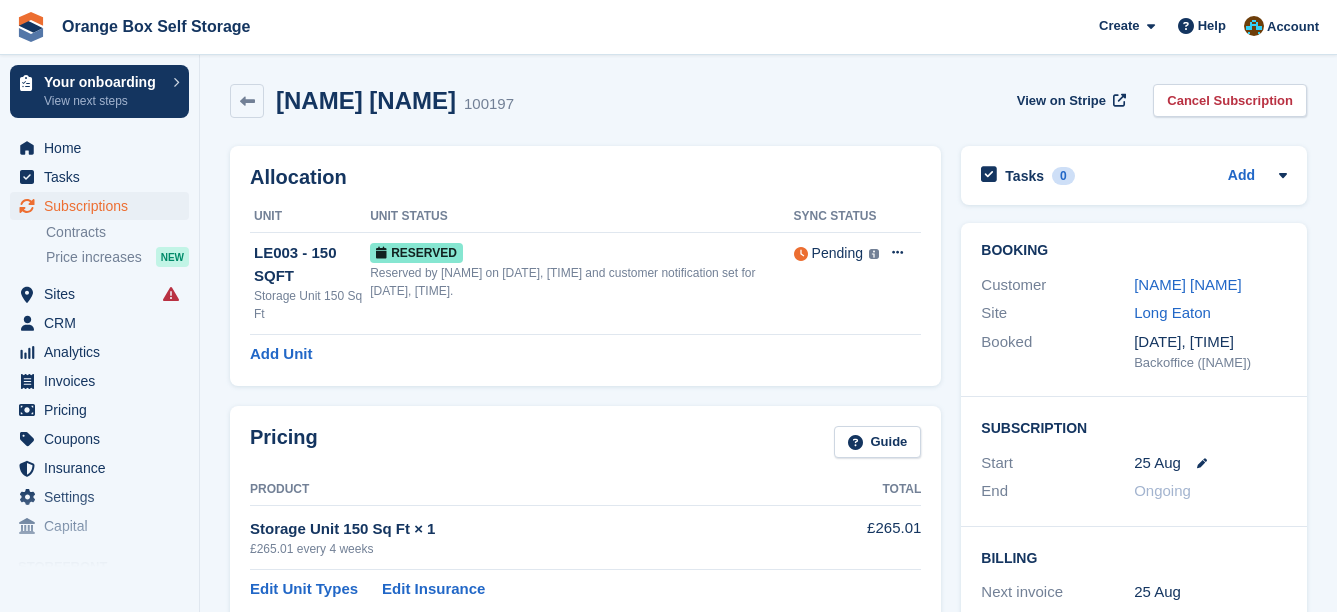 scroll, scrollTop: 0, scrollLeft: 0, axis: both 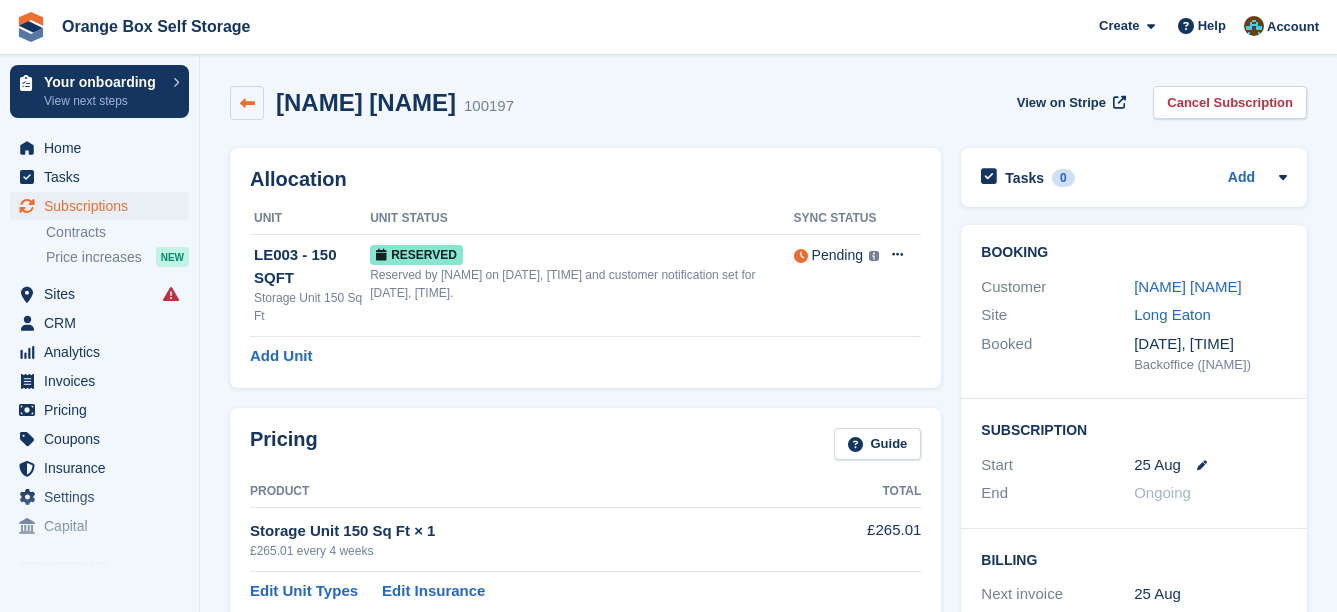 click at bounding box center [247, 103] 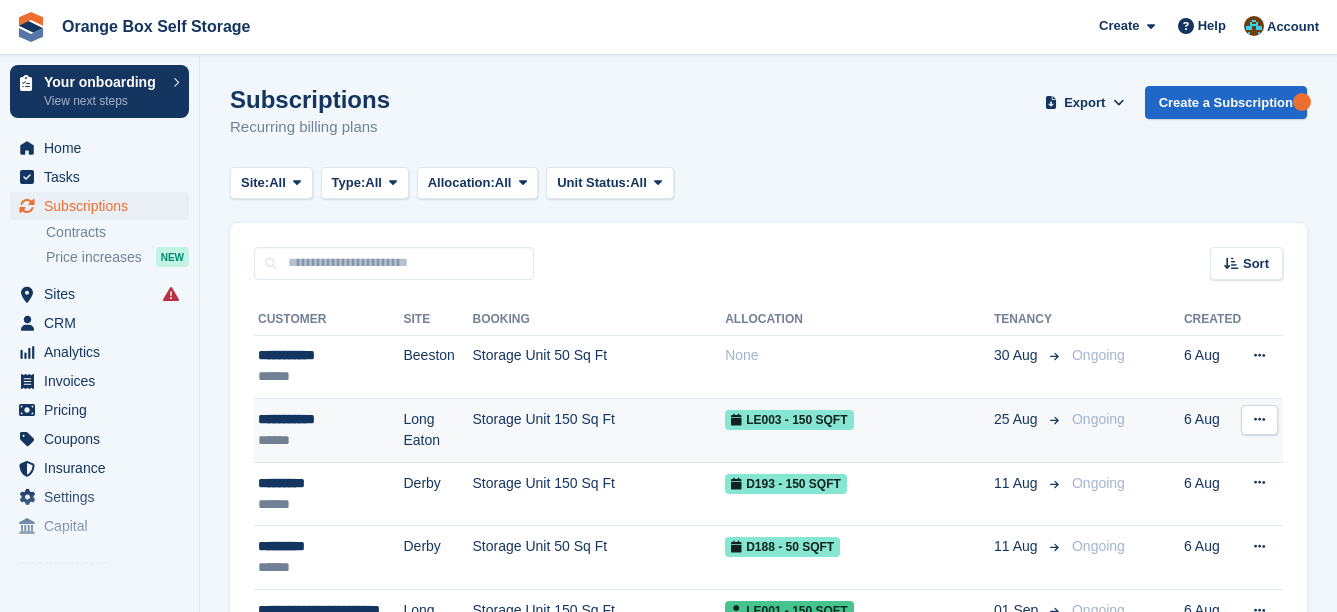 click on "**********" at bounding box center (331, 419) 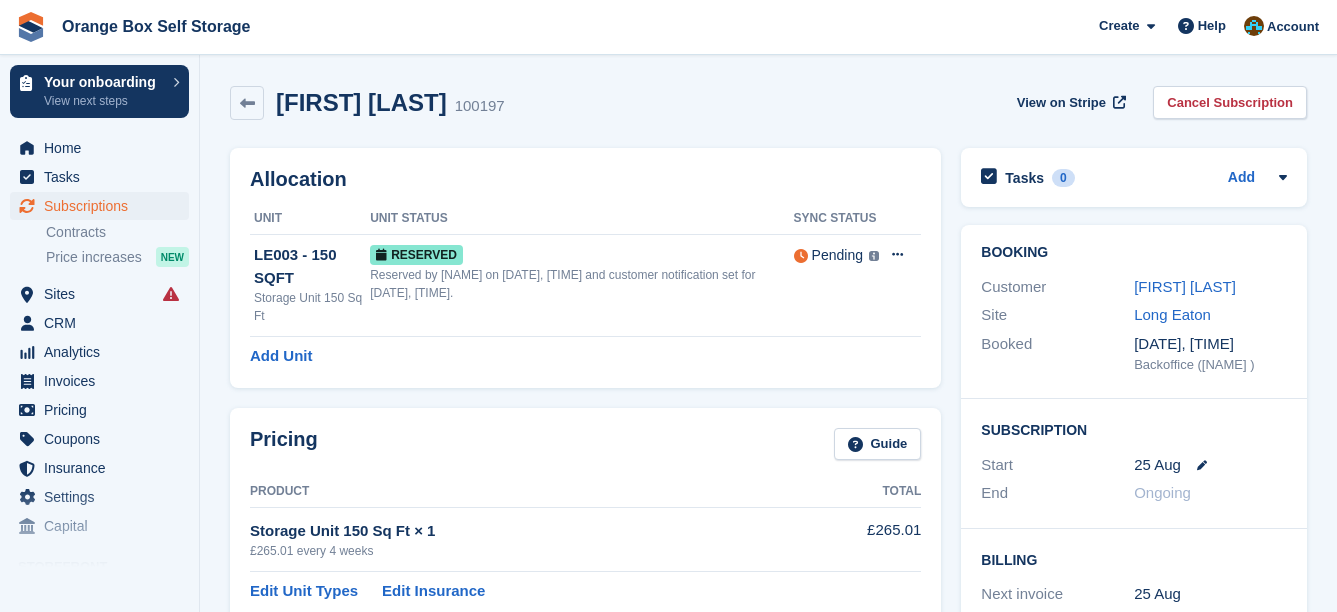 scroll, scrollTop: 0, scrollLeft: 0, axis: both 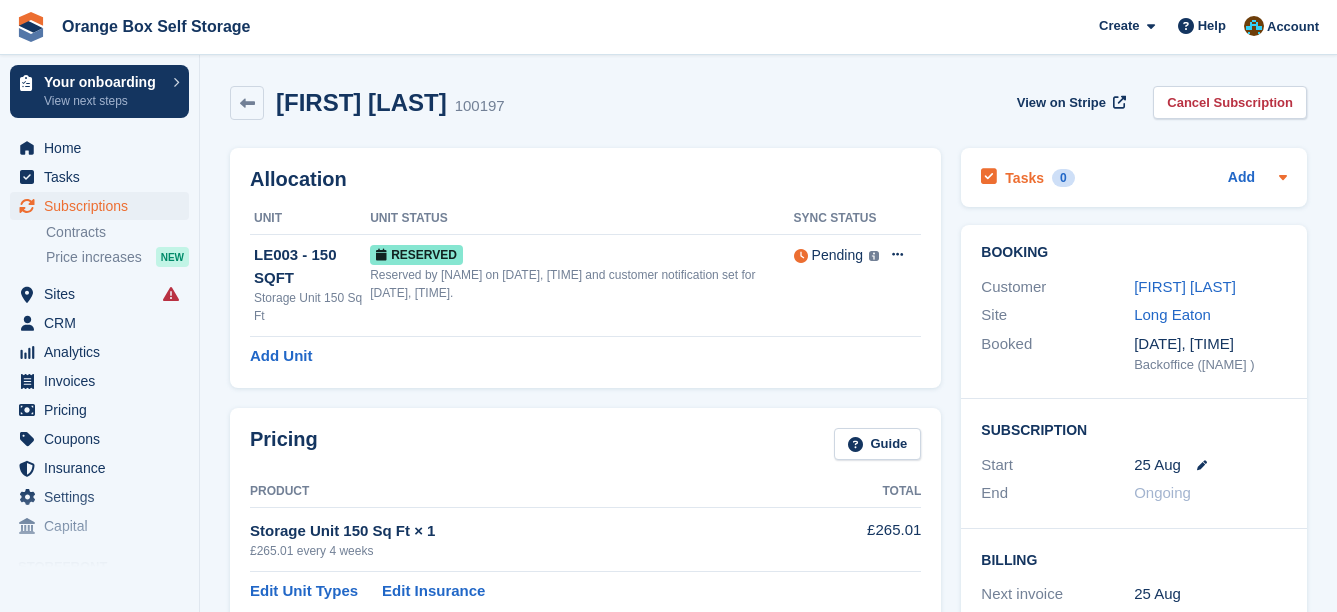 click 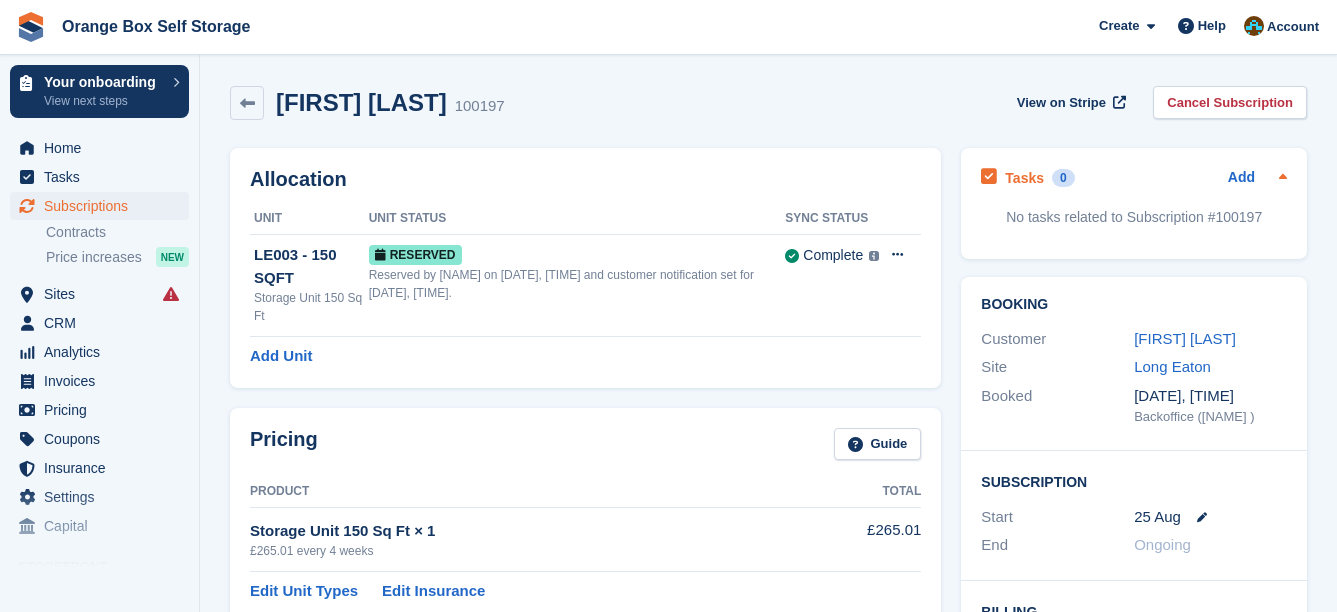 click 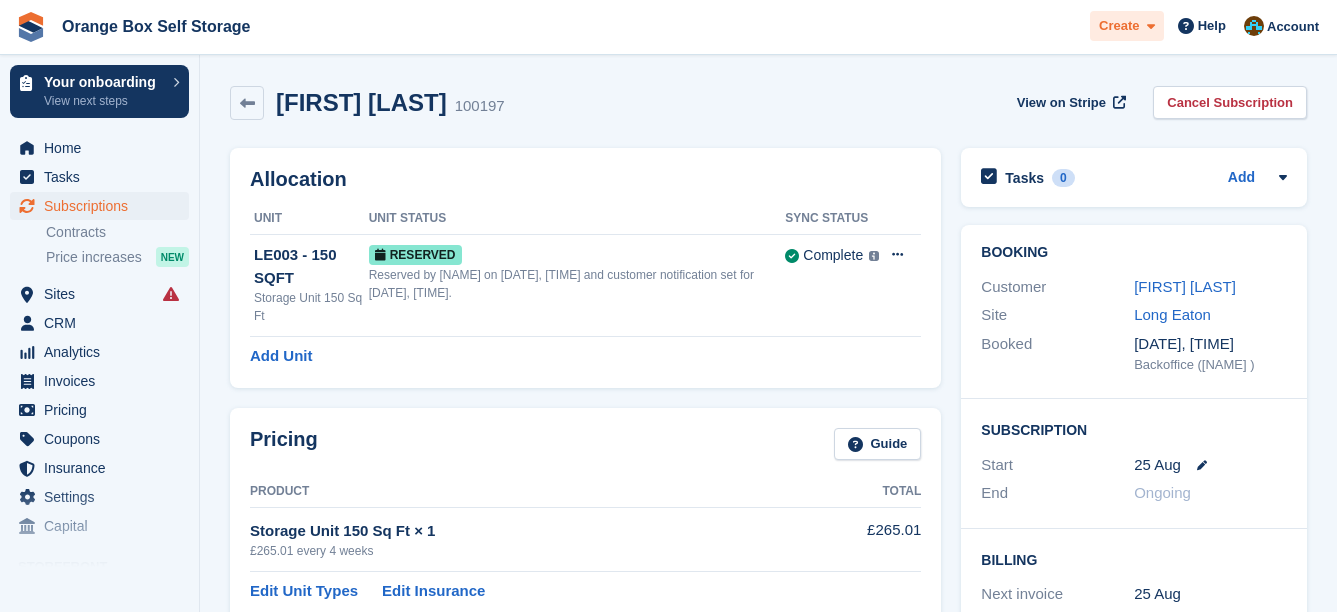 click on "Create" at bounding box center [1127, 26] 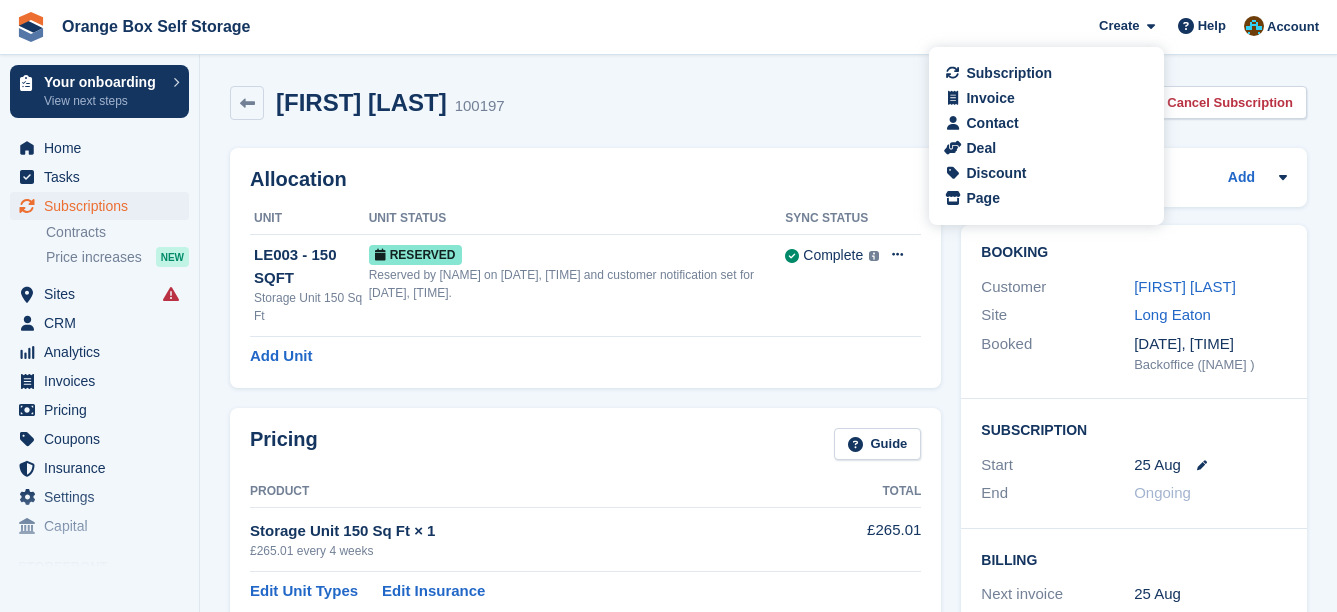 click on "John Parker
100197
View on Stripe
Cancel Subscription" at bounding box center [768, 107] 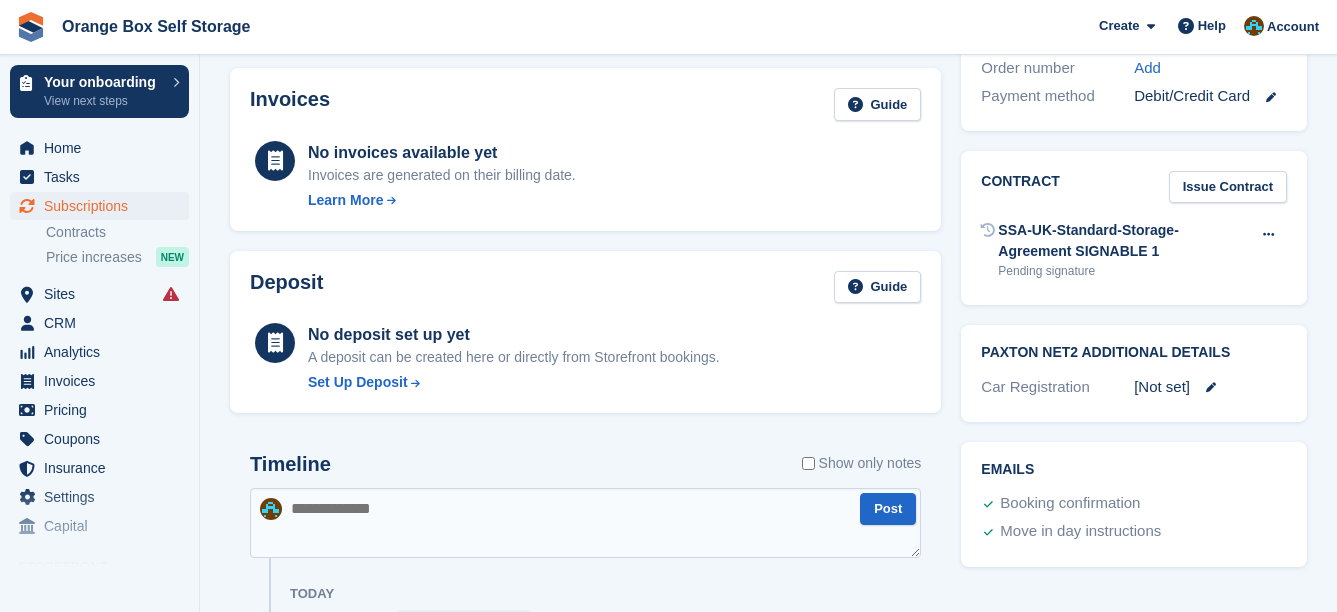 scroll, scrollTop: 603, scrollLeft: 0, axis: vertical 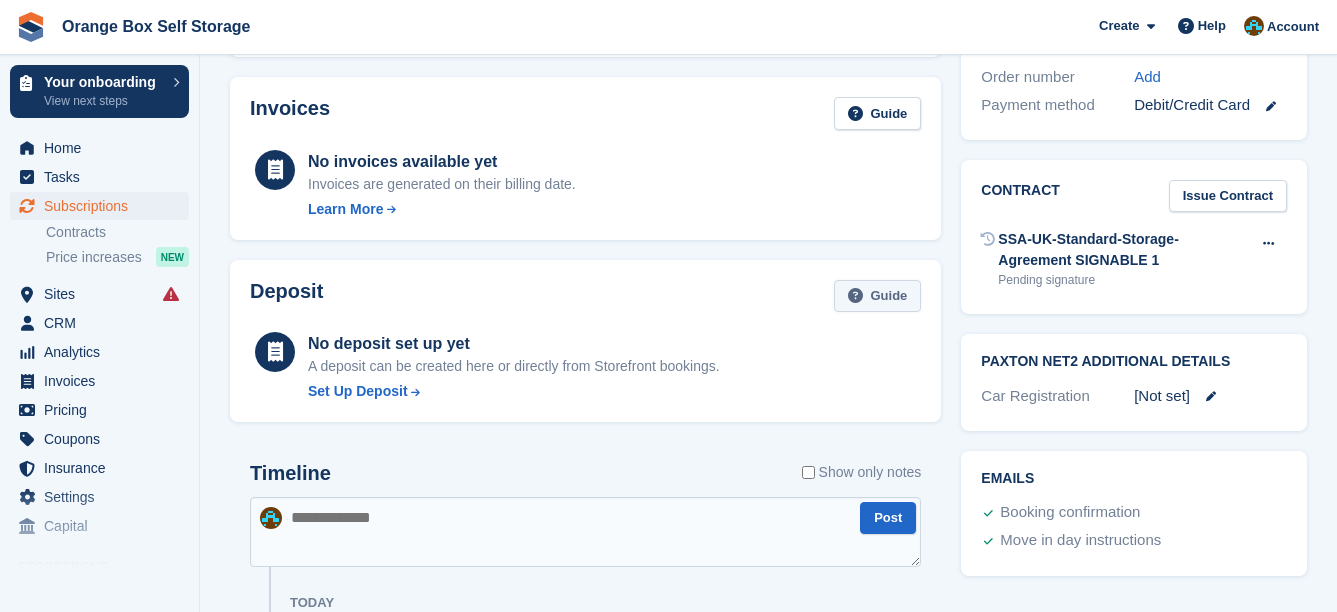 click on "Guide" at bounding box center [878, 296] 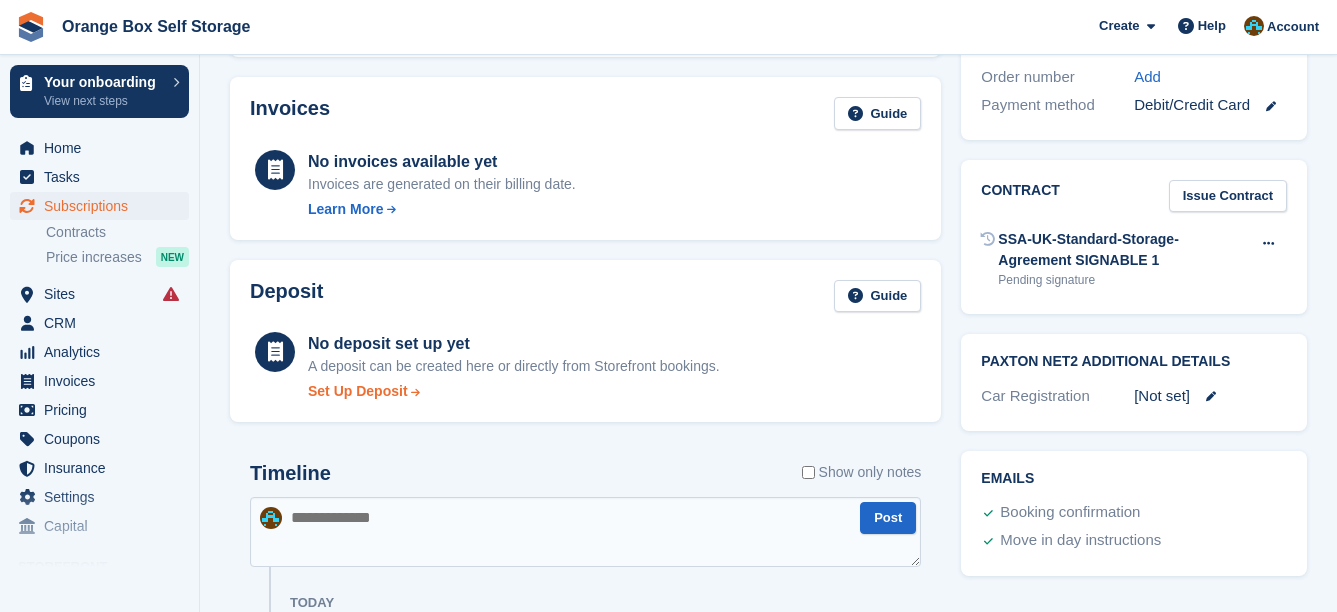 click at bounding box center [416, 392] 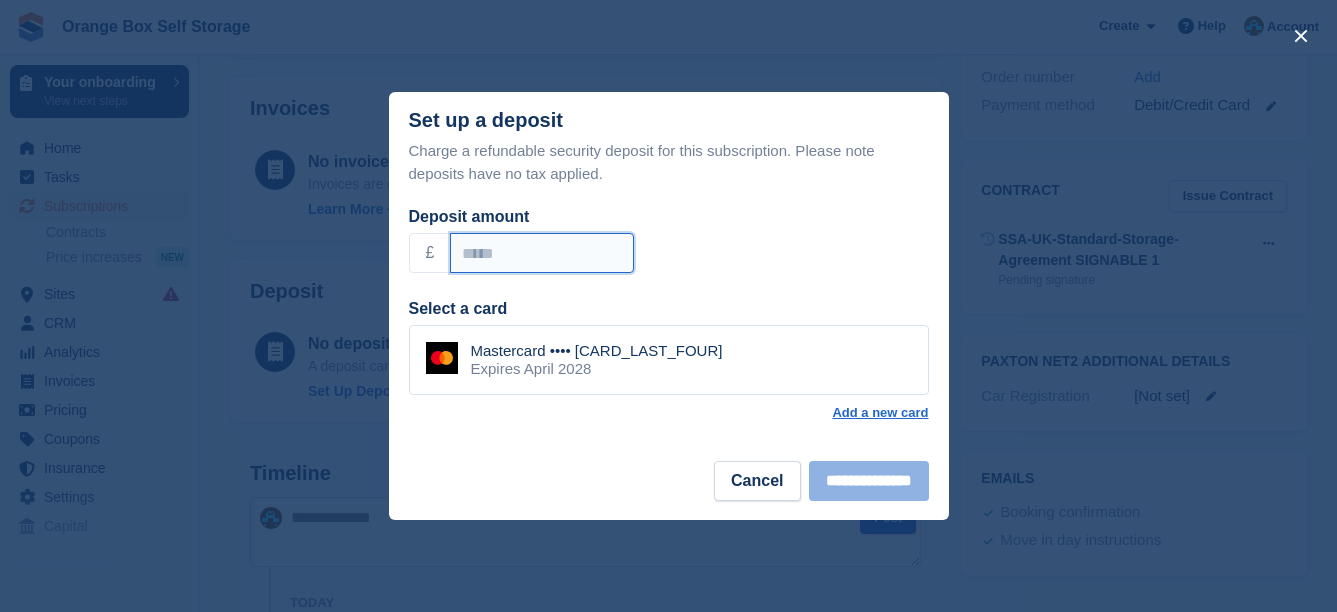 click on "Deposit amount" at bounding box center [542, 253] 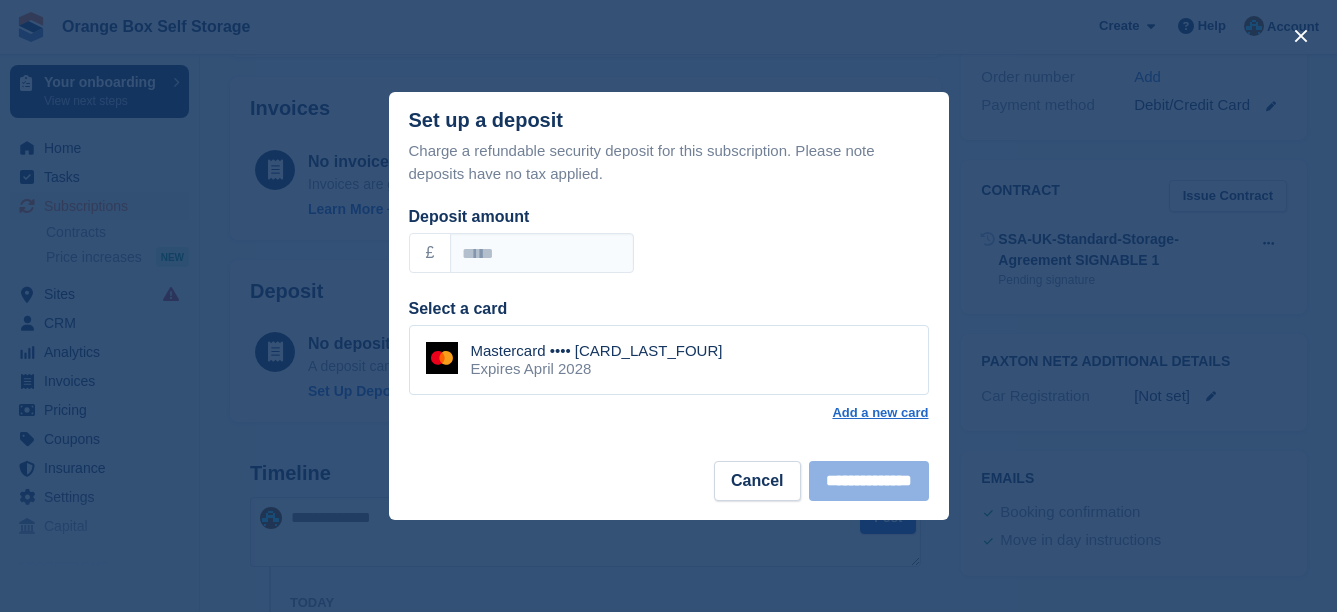 click on "Select a card
Mastercard •••• 5084
Expires April 2028
Add a new card" at bounding box center (669, 367) 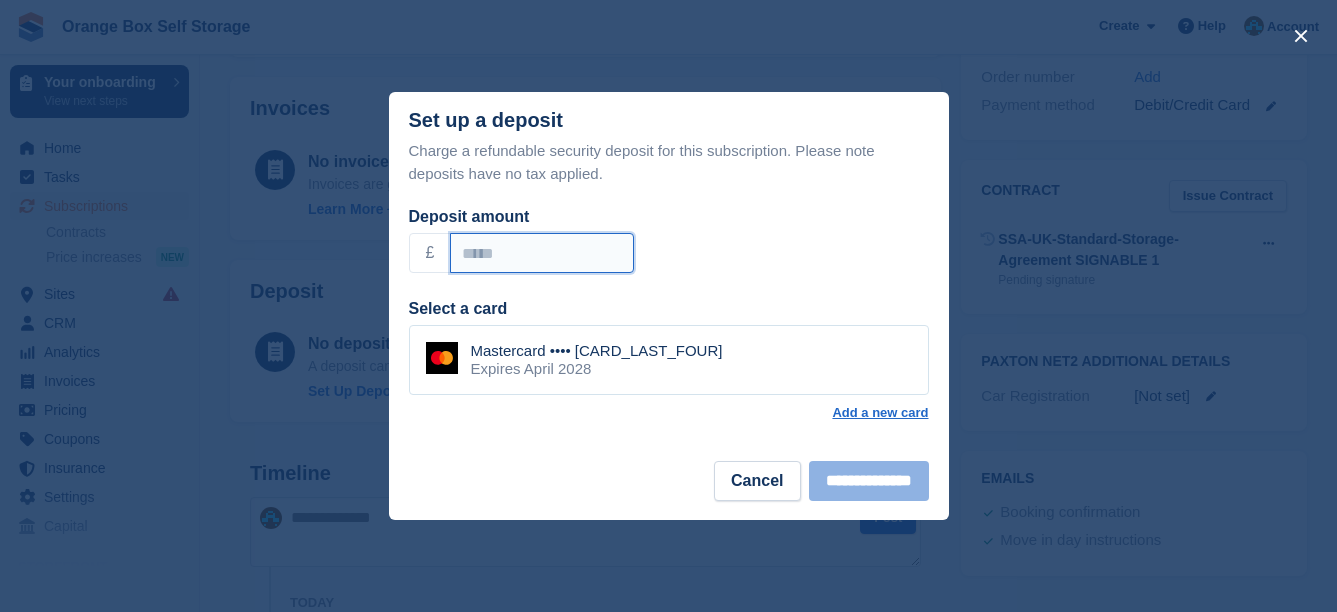 click on "**" at bounding box center (542, 253) 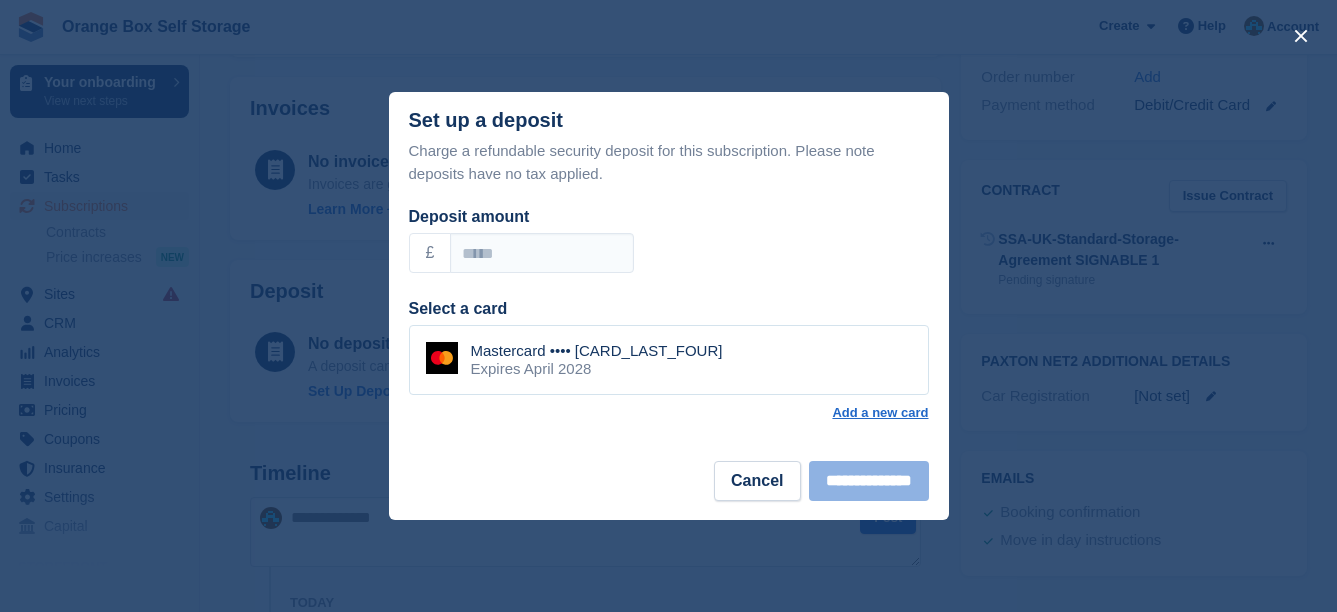 click on "Mastercard •••• 5084" at bounding box center [597, 351] 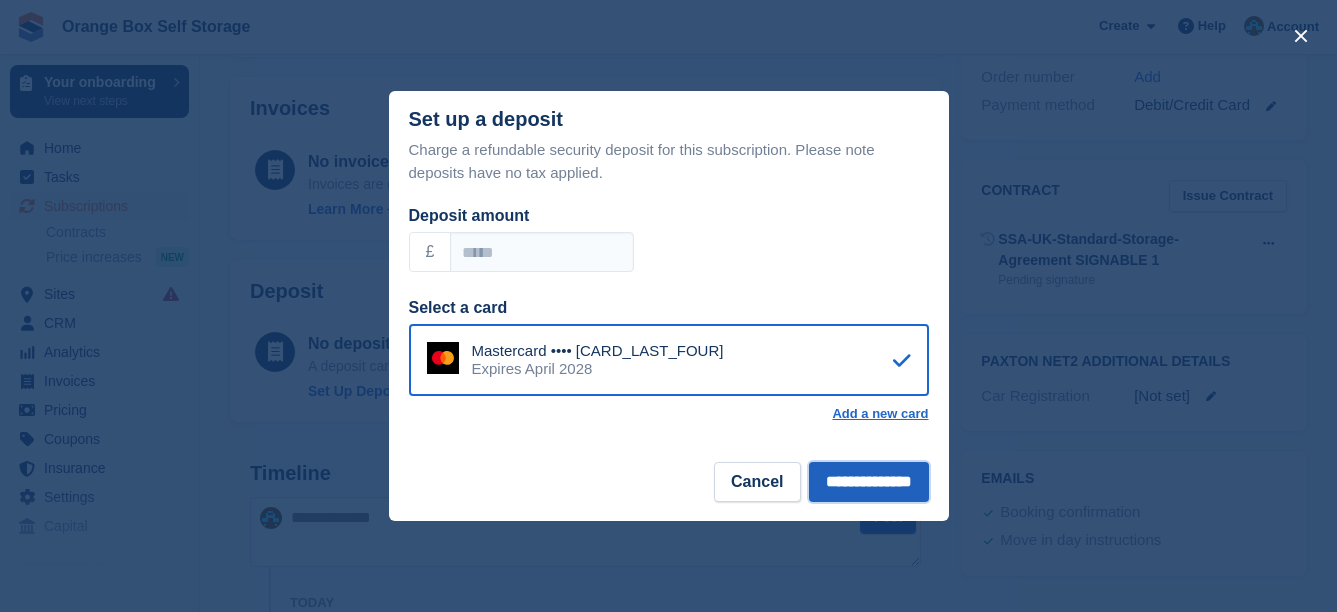 click on "**********" at bounding box center [869, 482] 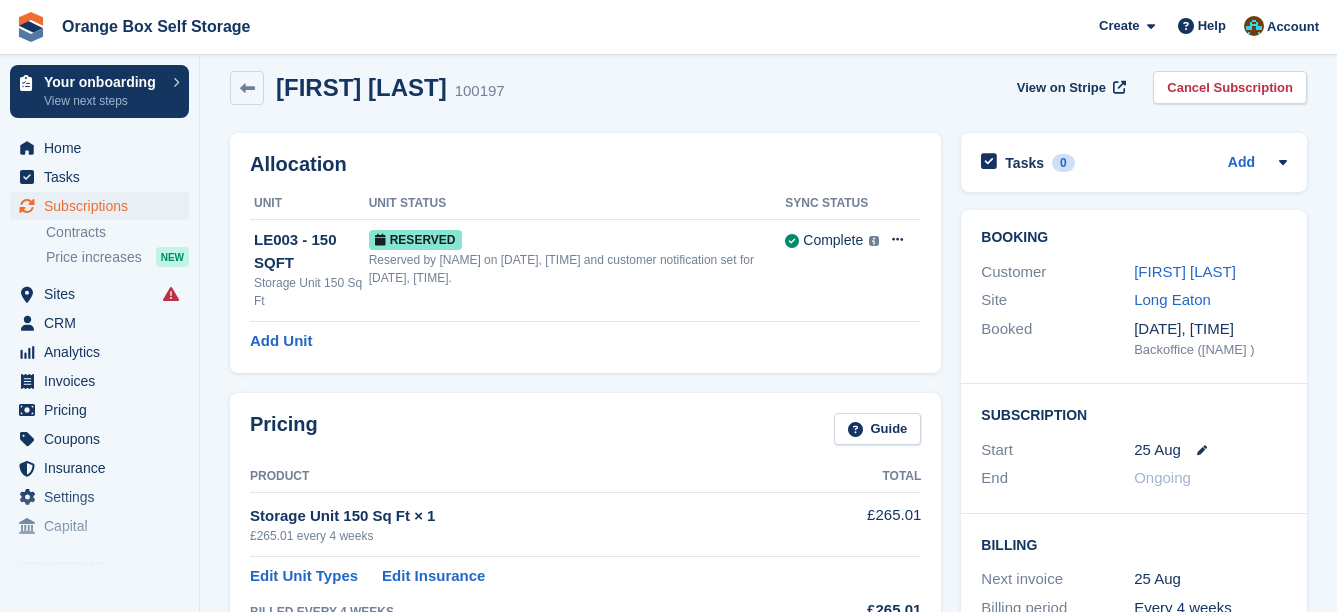 scroll, scrollTop: 0, scrollLeft: 0, axis: both 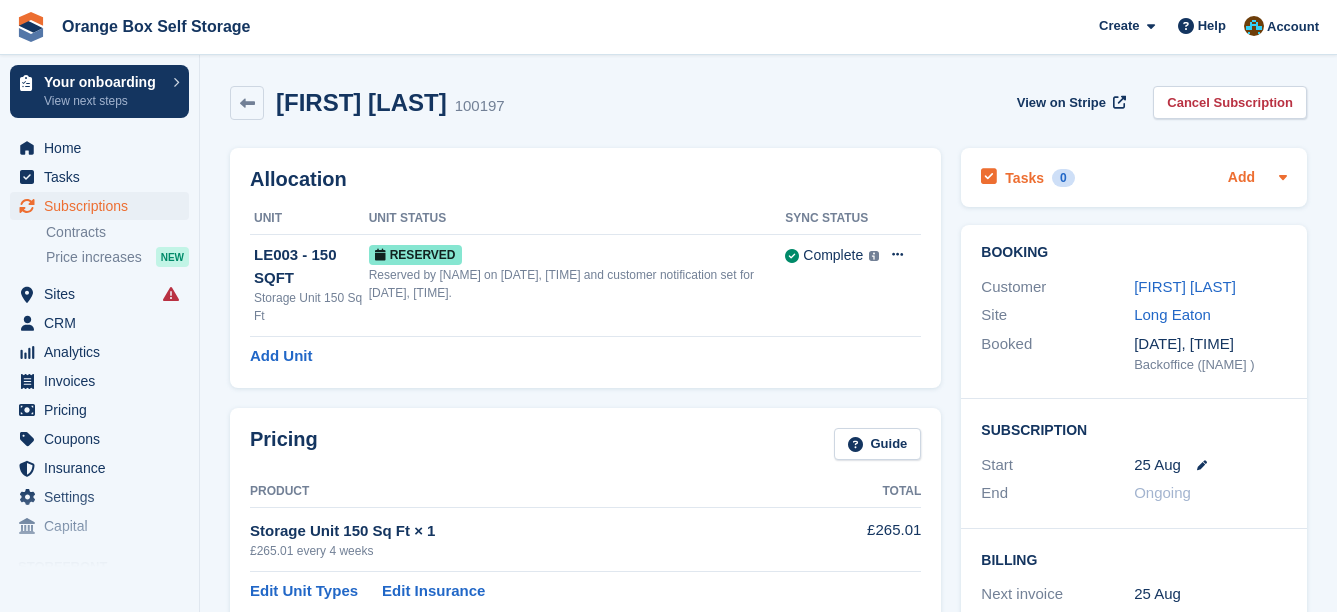 click on "Add" at bounding box center (1241, 178) 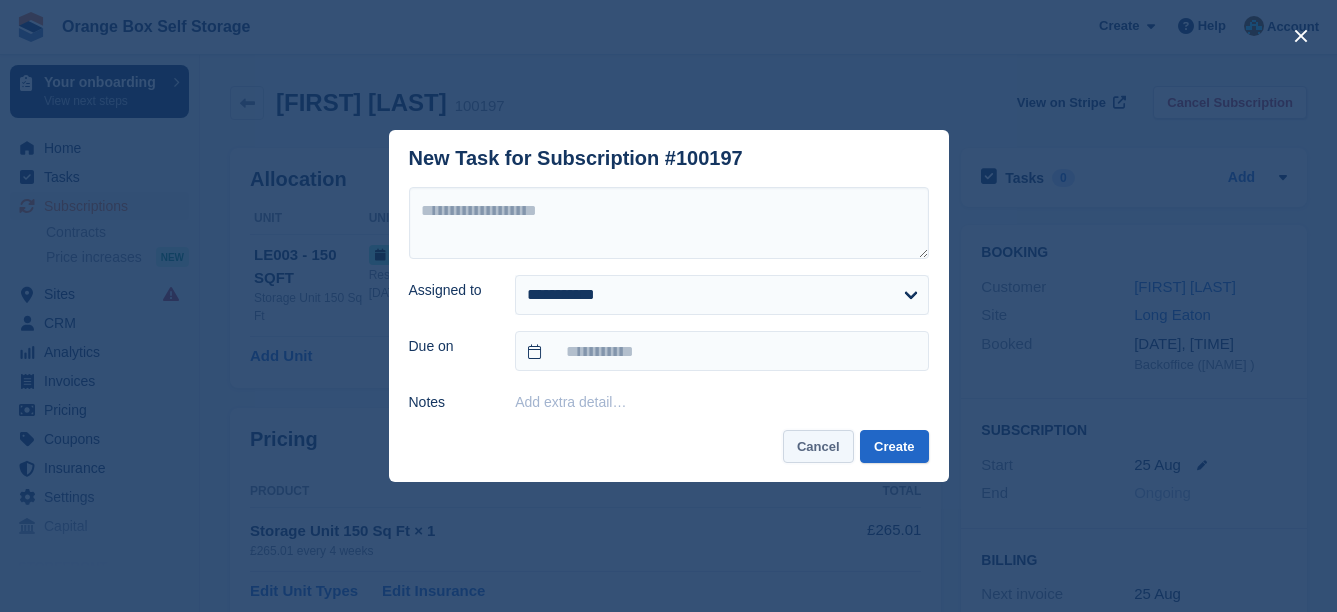 click on "Cancel" at bounding box center (818, 446) 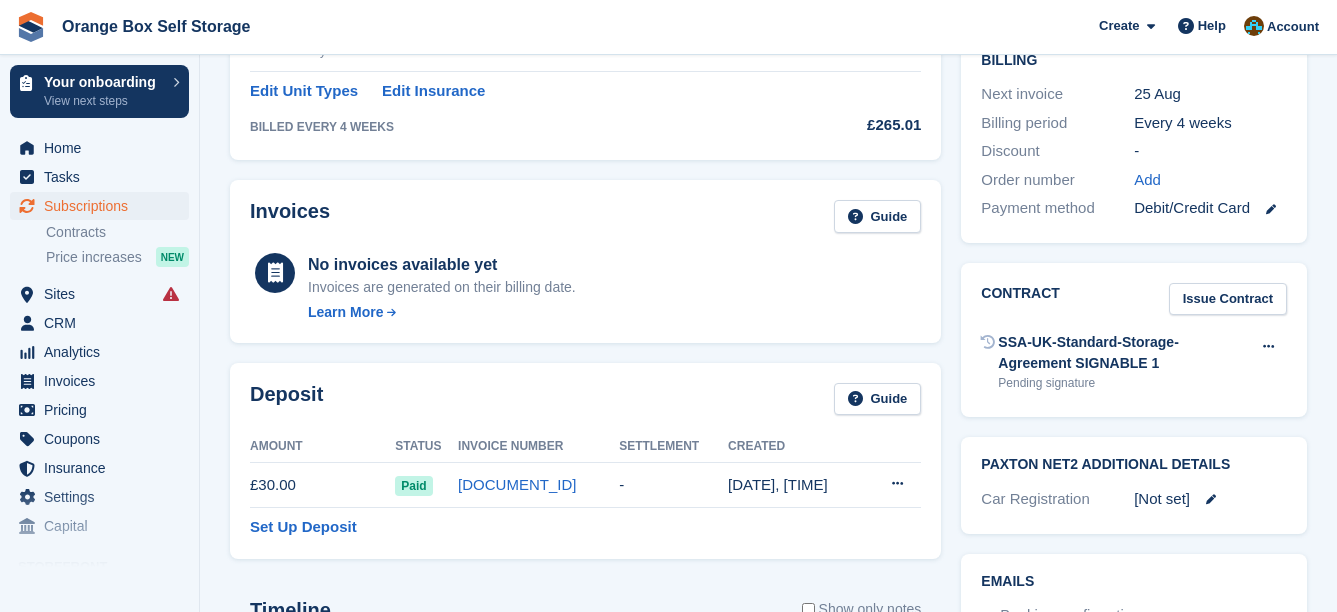 scroll, scrollTop: 600, scrollLeft: 0, axis: vertical 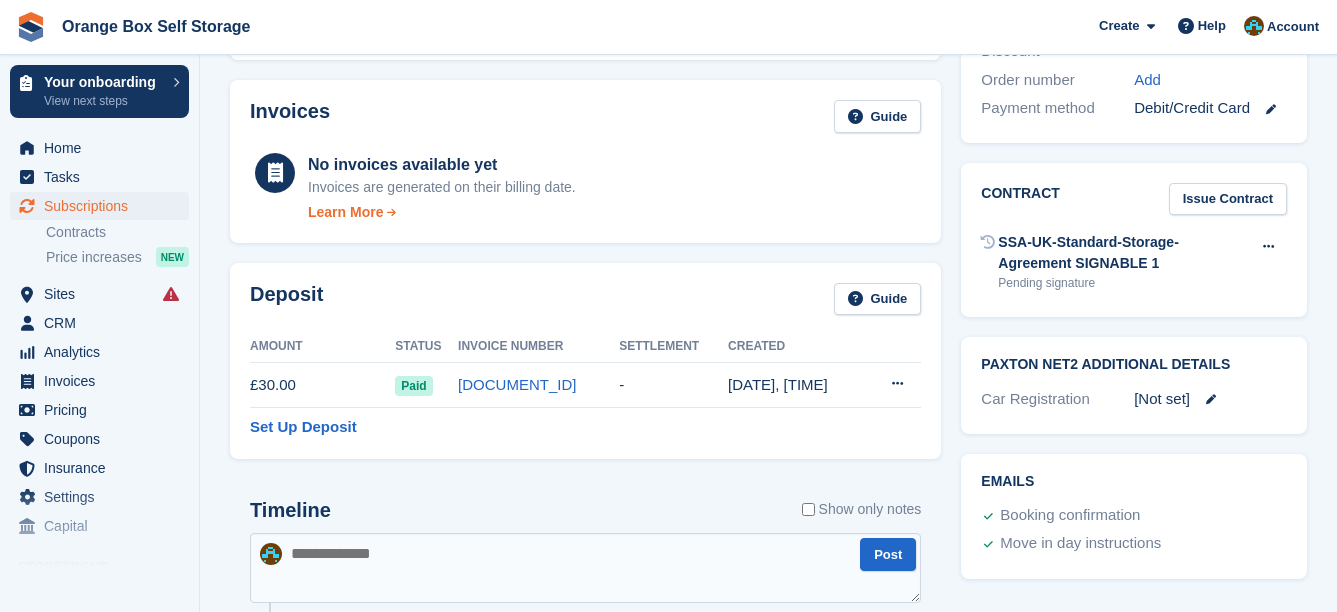 click on "Learn More" at bounding box center [345, 212] 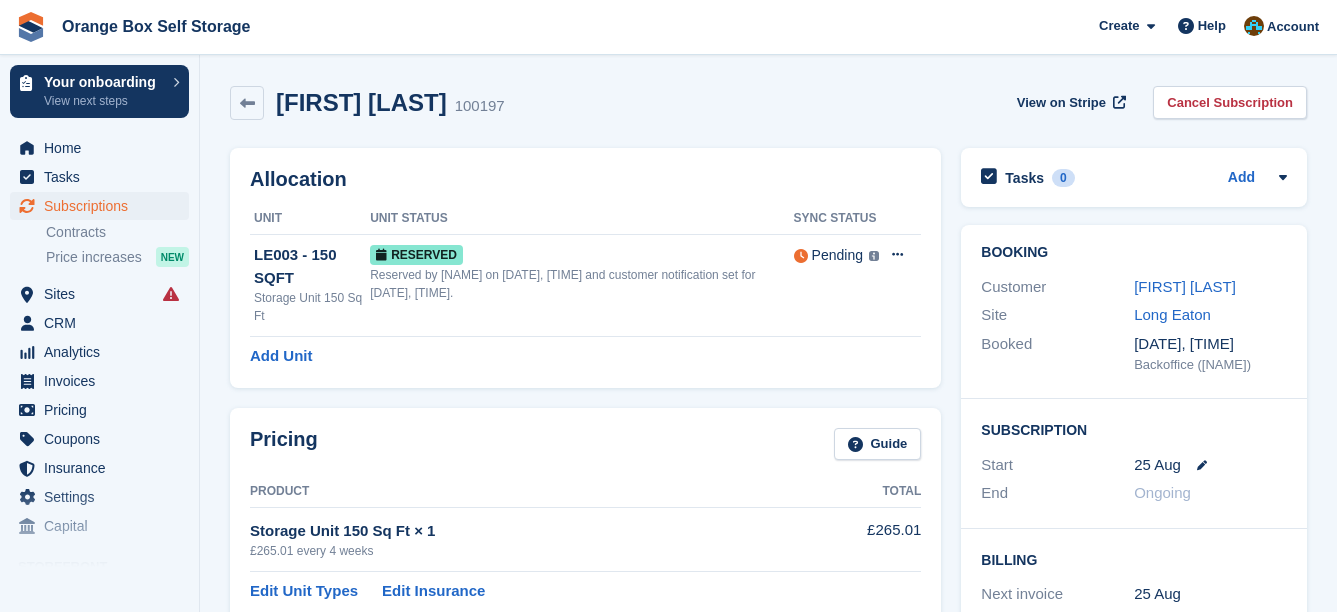 scroll, scrollTop: 600, scrollLeft: 0, axis: vertical 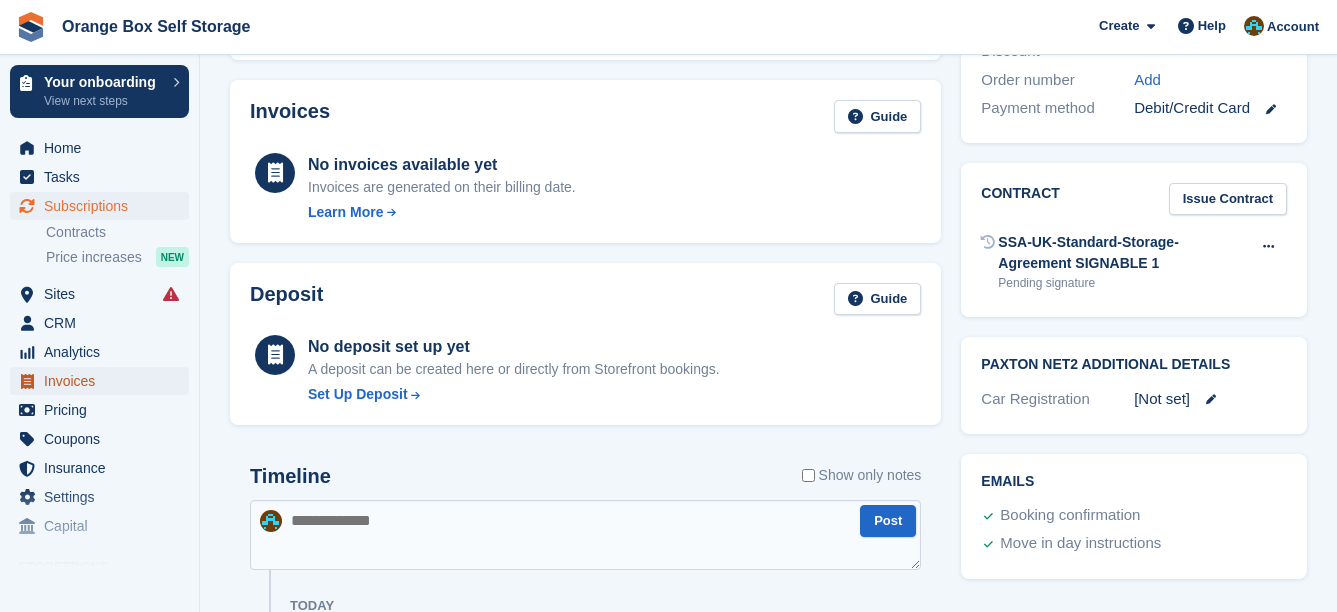 click on "Invoices" at bounding box center [104, 381] 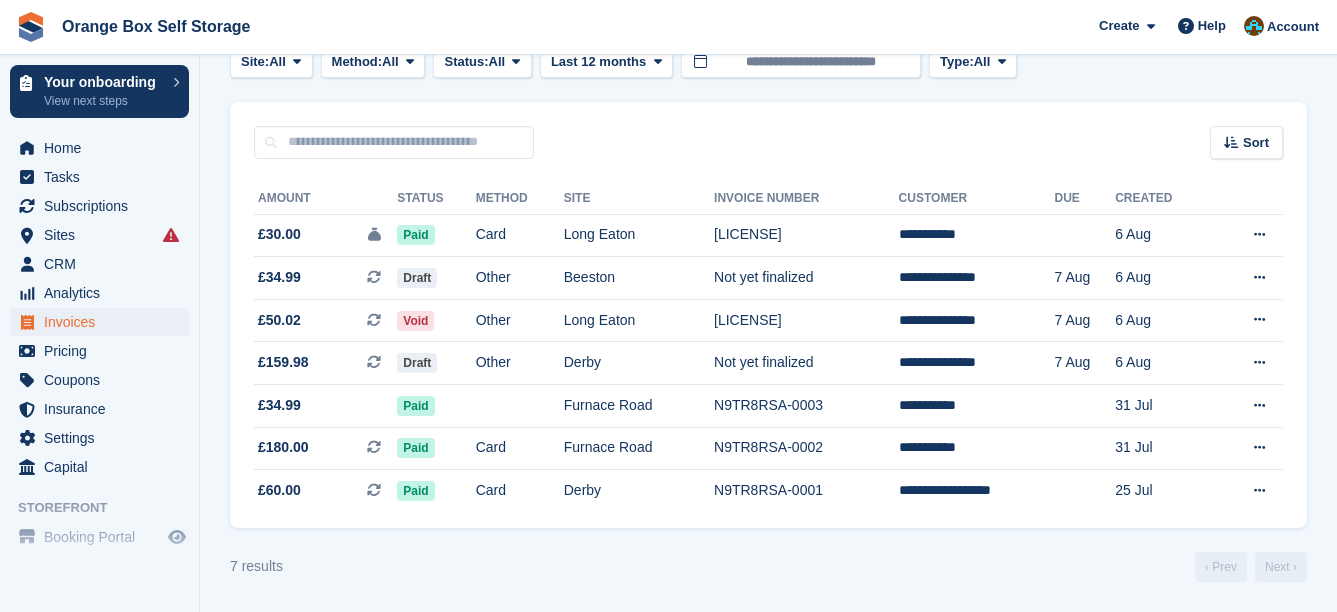 scroll, scrollTop: 0, scrollLeft: 0, axis: both 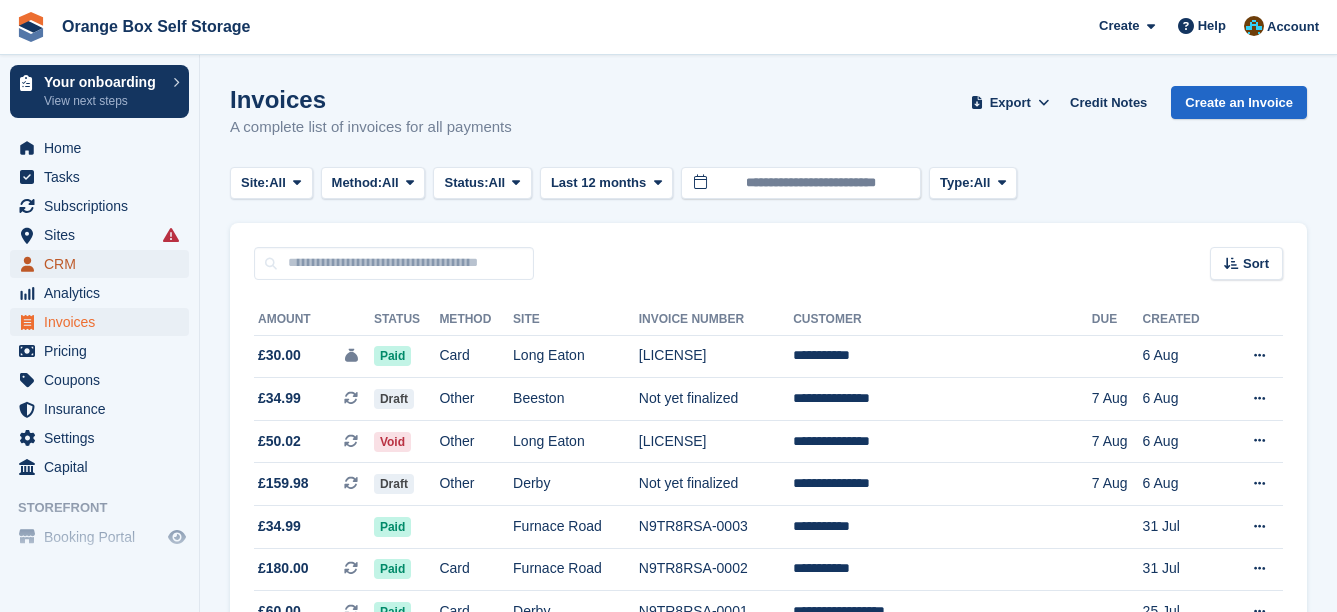click on "CRM" at bounding box center (104, 264) 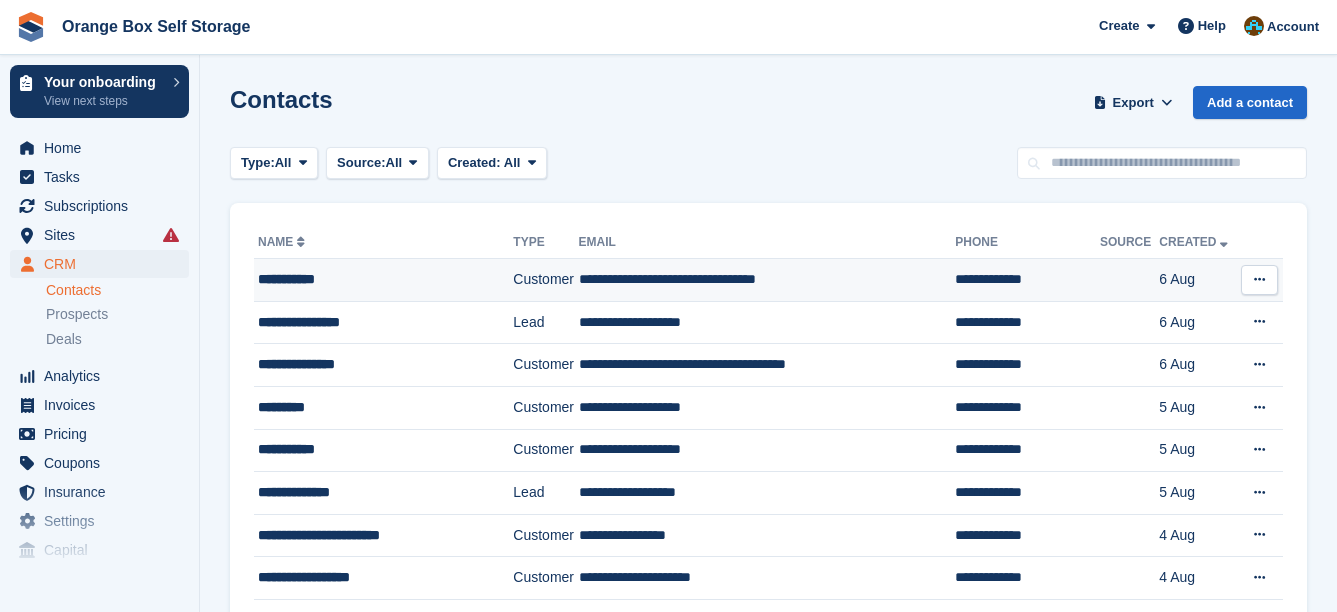 click on "**********" at bounding box center (376, 279) 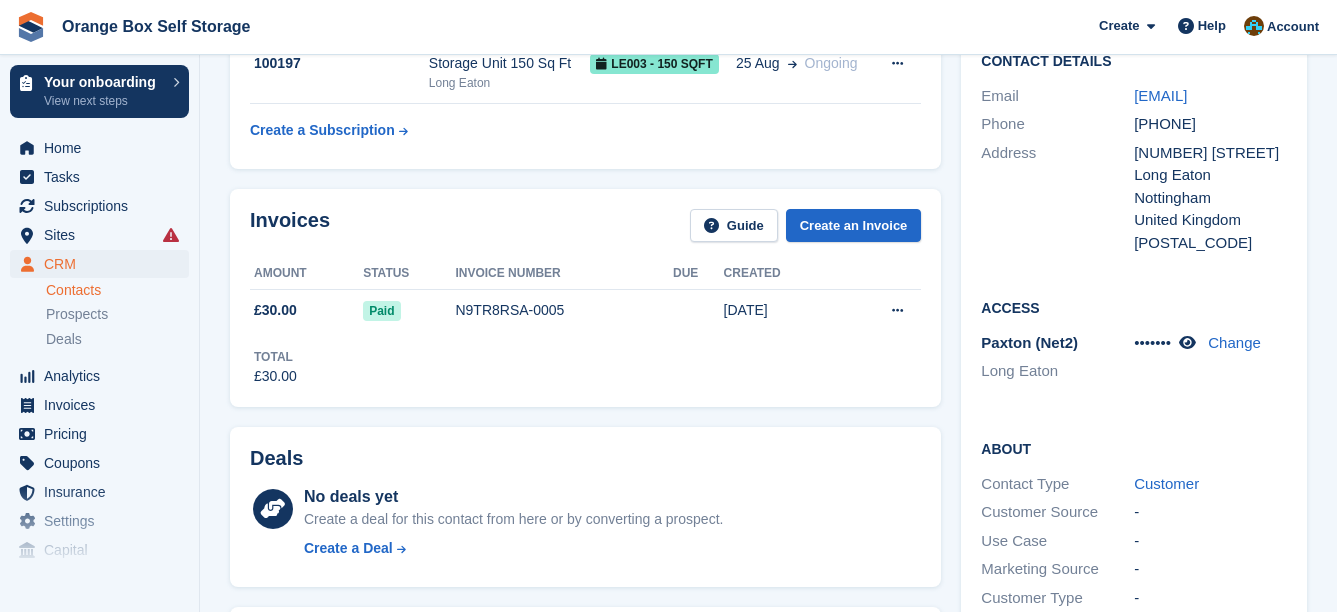 scroll, scrollTop: 200, scrollLeft: 0, axis: vertical 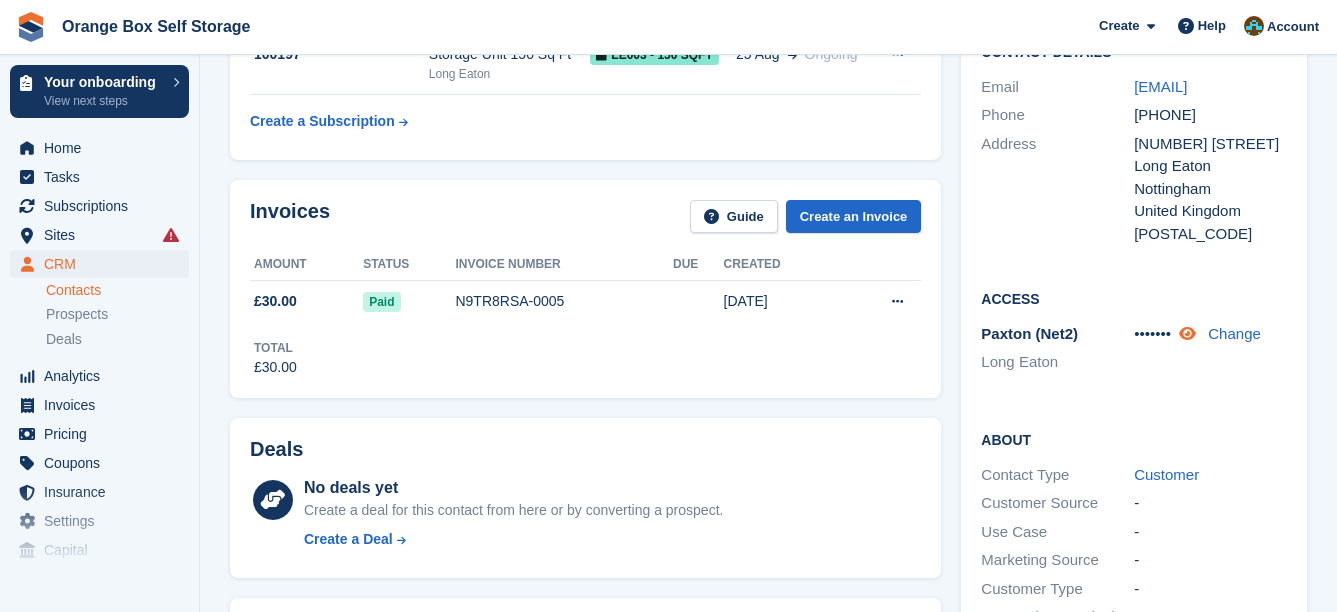 click at bounding box center [1187, 333] 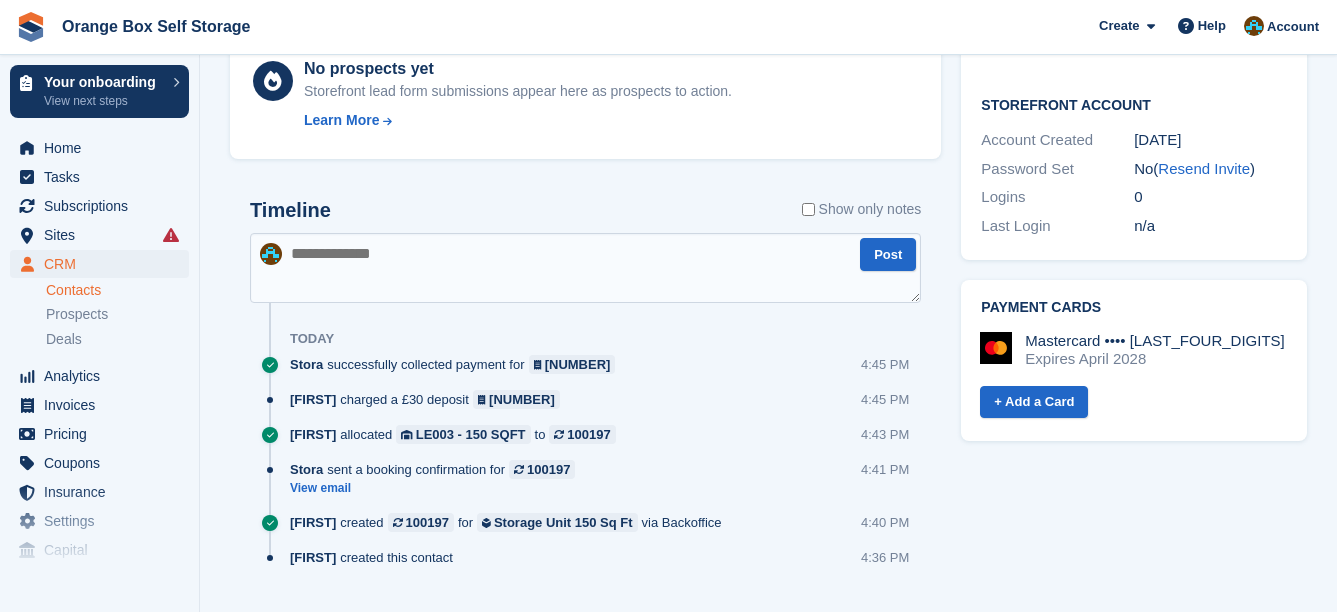 scroll, scrollTop: 843, scrollLeft: 0, axis: vertical 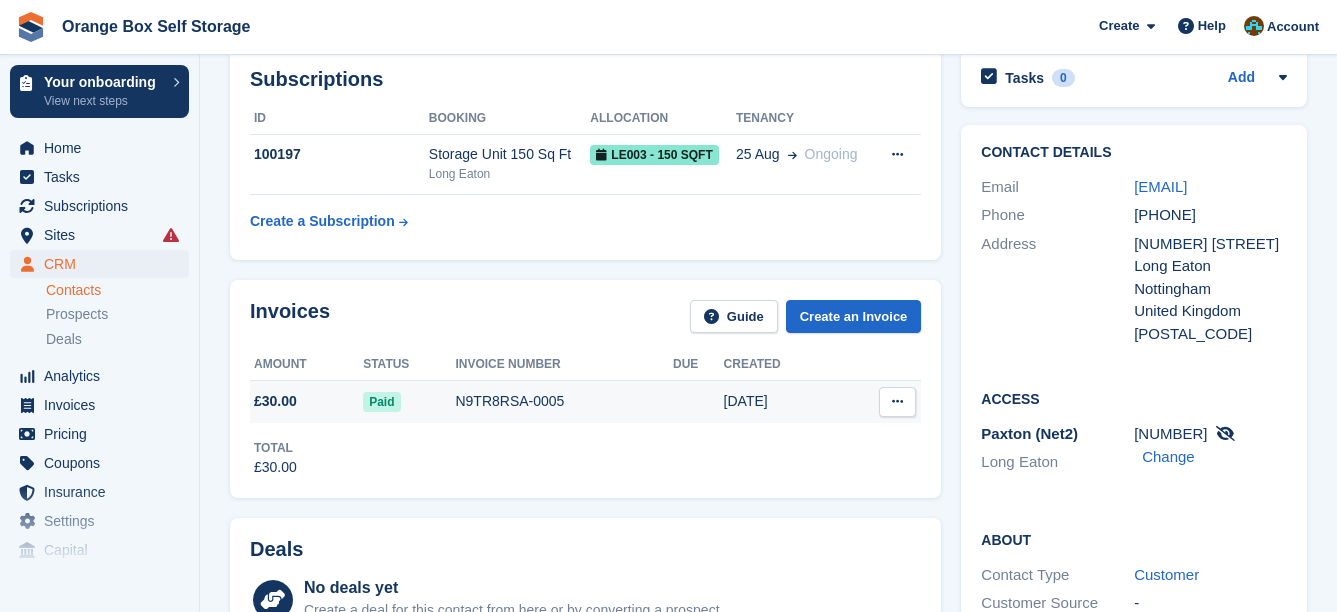 click at bounding box center (897, 402) 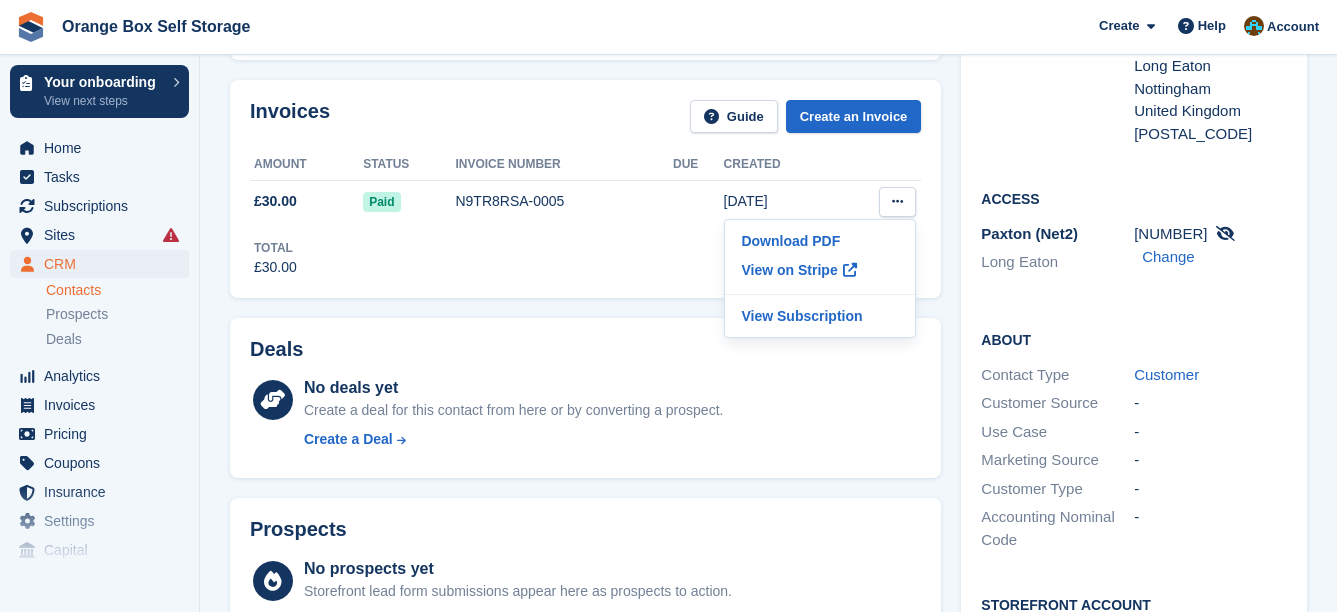 click on "Invoices
Guide
Create an Invoice
Amount
Status
Invoice number
Due
Created
£30.00
Paid
N9TR8RSA-0005
06 Aug, 04:45 PM
Download PDF" at bounding box center (585, 188) 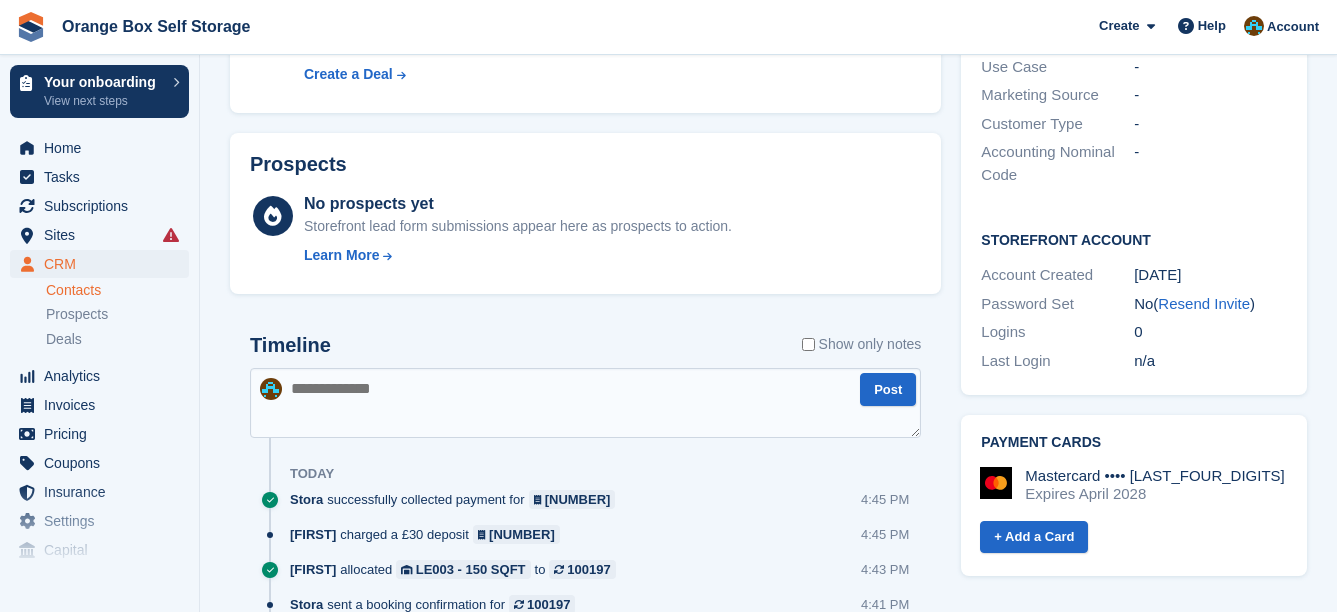 scroll, scrollTop: 700, scrollLeft: 0, axis: vertical 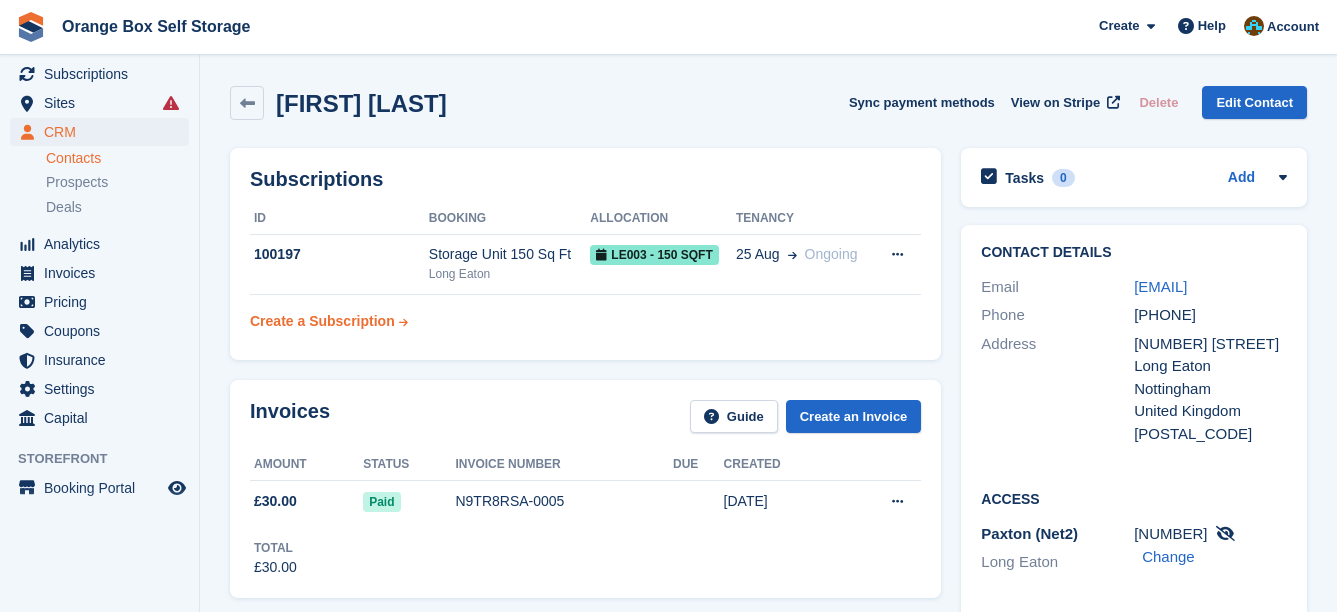 click on "Create a Subscription" at bounding box center (322, 321) 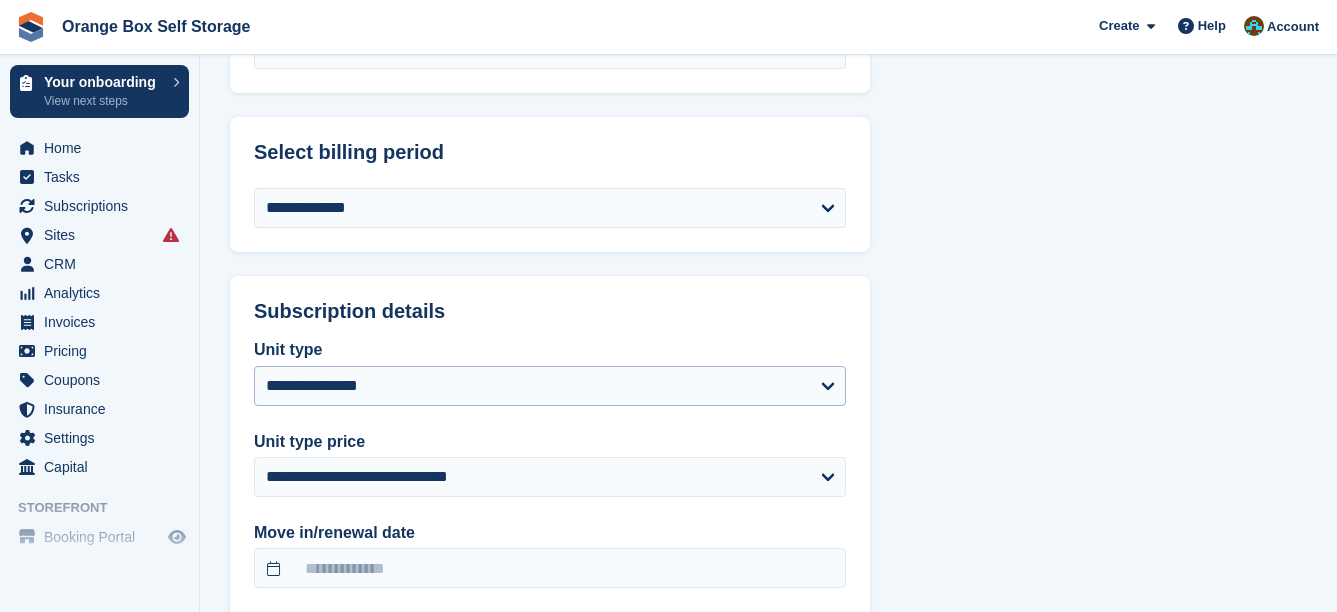 scroll, scrollTop: 900, scrollLeft: 0, axis: vertical 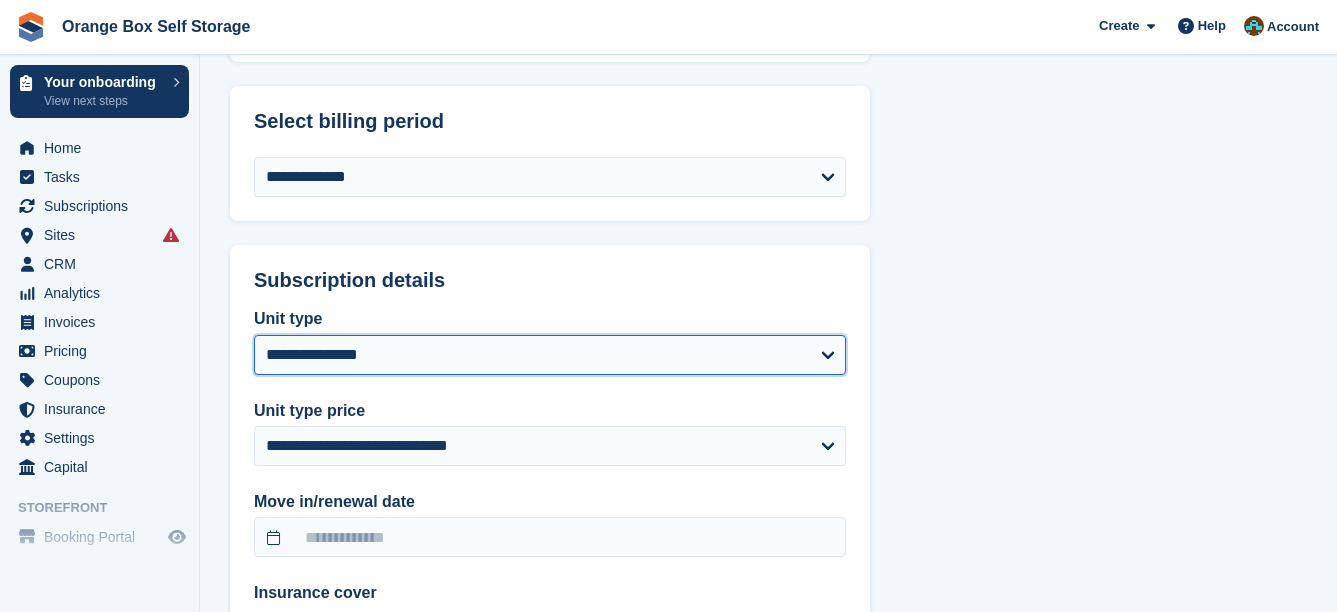 click on "**********" at bounding box center [550, 355] 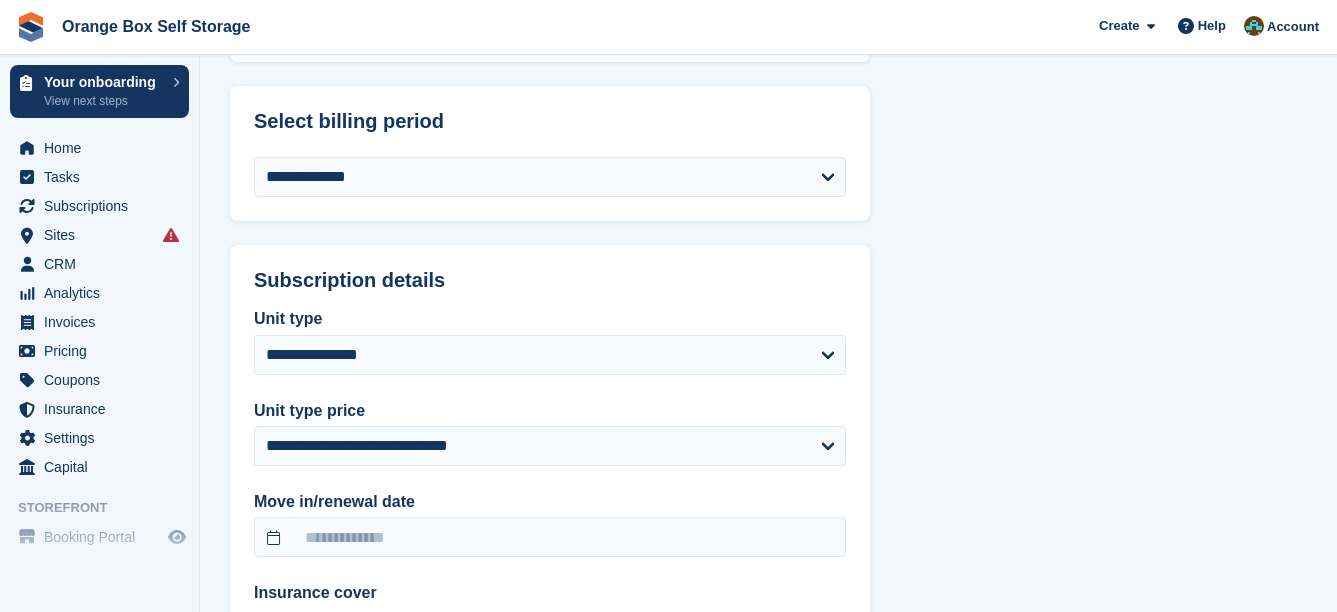 click on "**********" at bounding box center (768, 629) 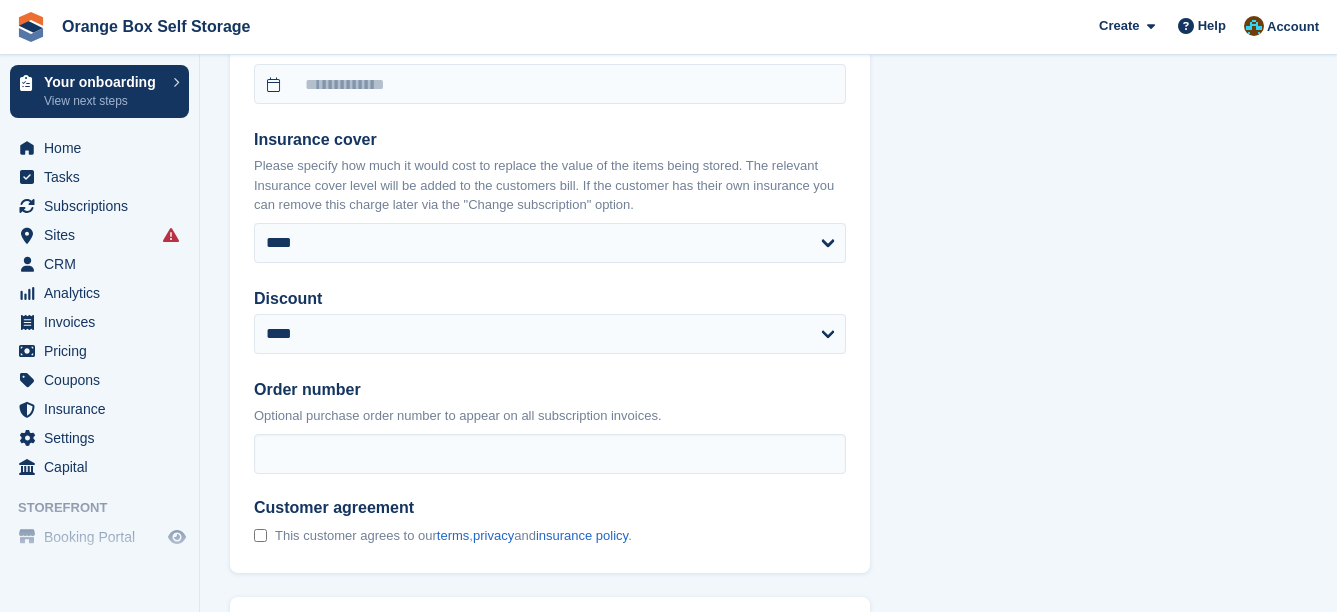 scroll, scrollTop: 1400, scrollLeft: 0, axis: vertical 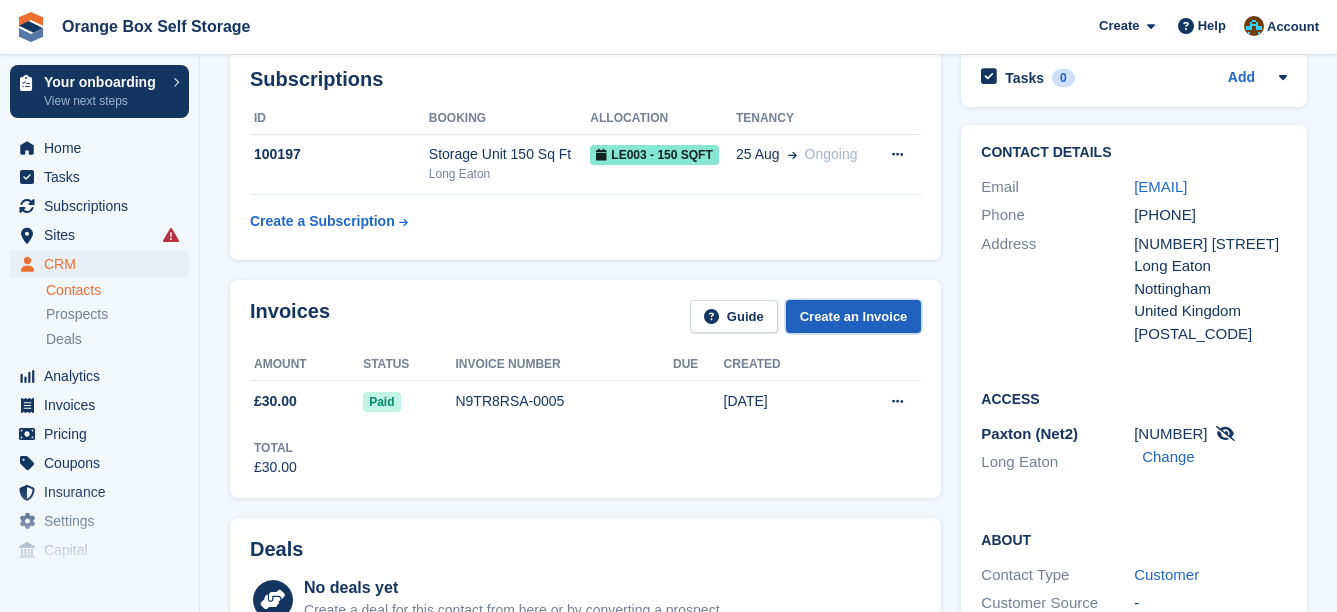click on "Create an Invoice" at bounding box center [854, 316] 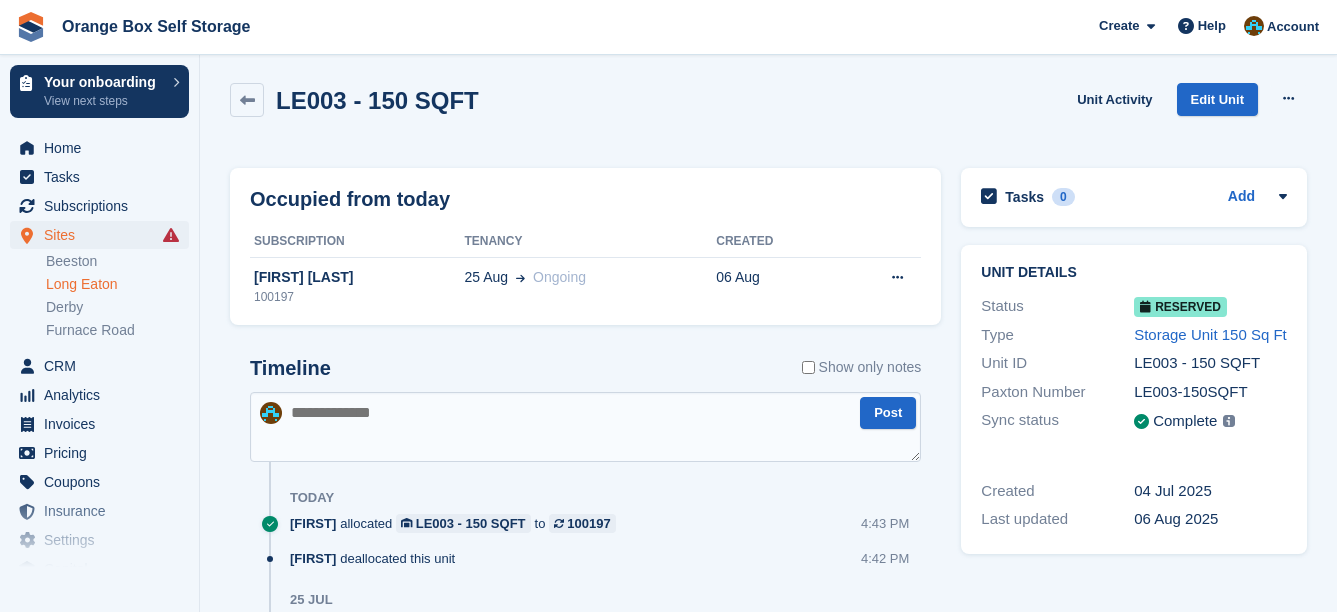 scroll, scrollTop: 0, scrollLeft: 0, axis: both 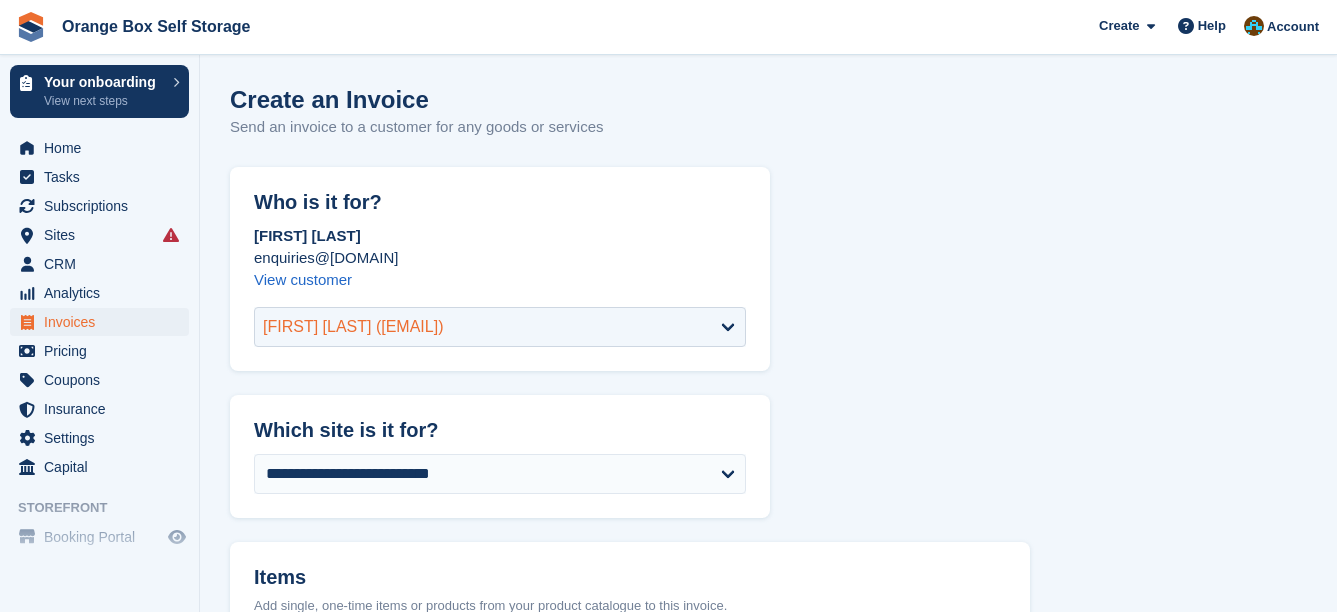 click on "[FIRST] [LAST] ([EMAIL])" at bounding box center [500, 327] 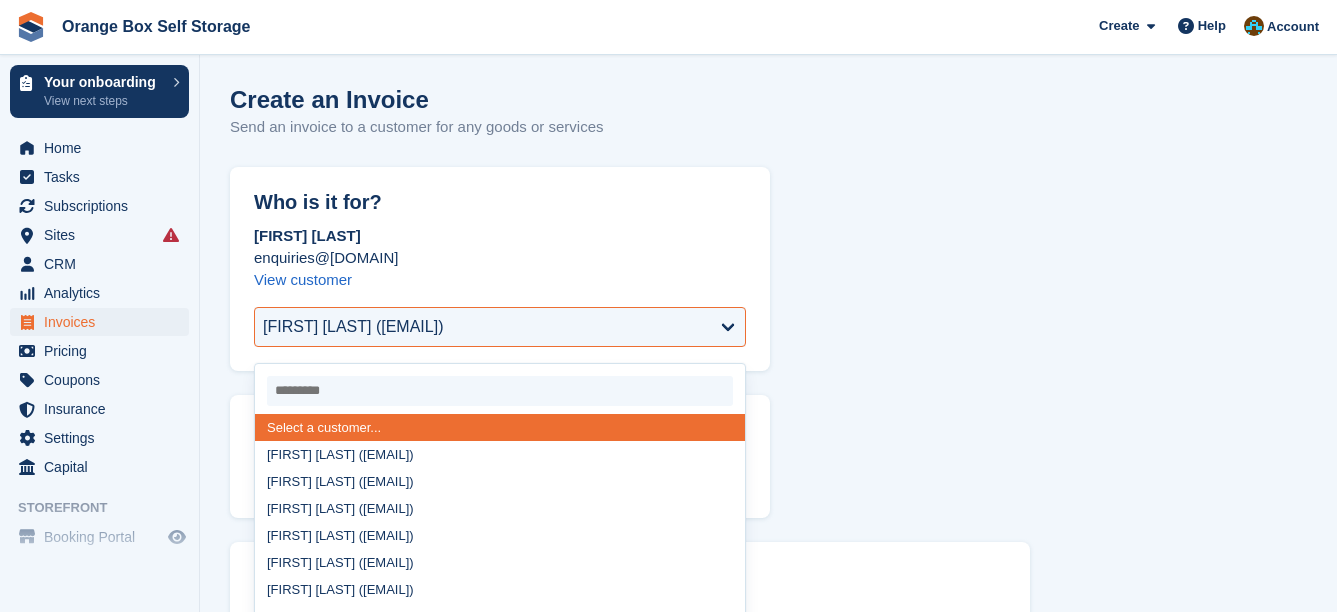 click on "**********" at bounding box center [768, 763] 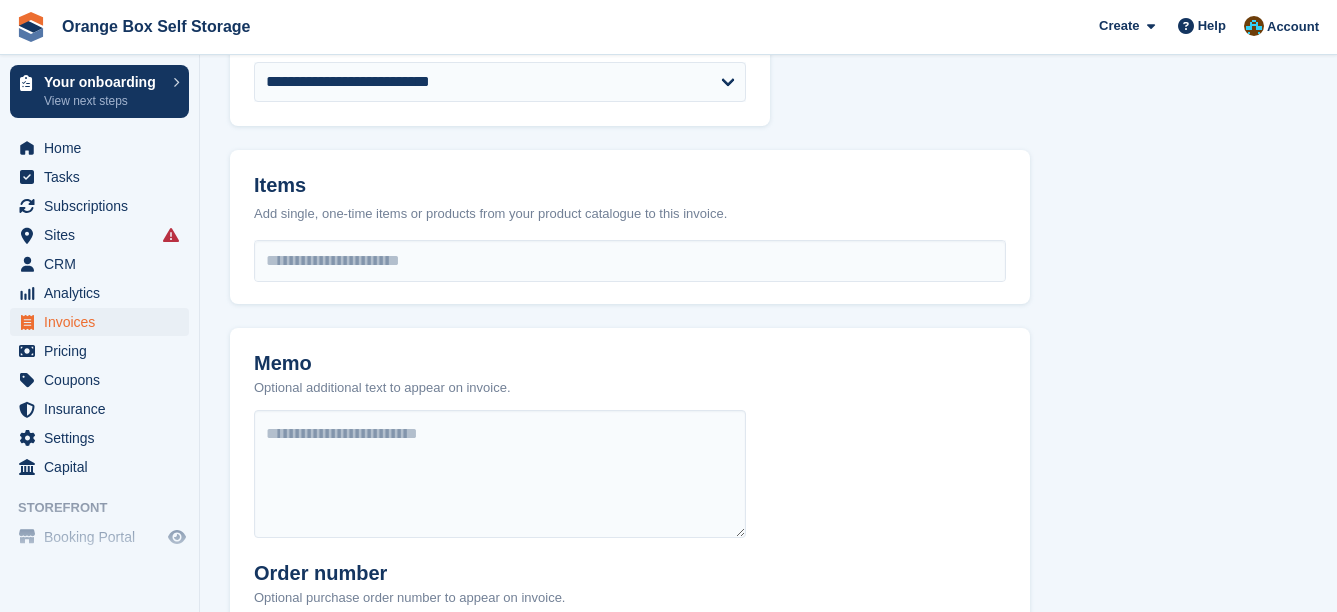 scroll, scrollTop: 400, scrollLeft: 0, axis: vertical 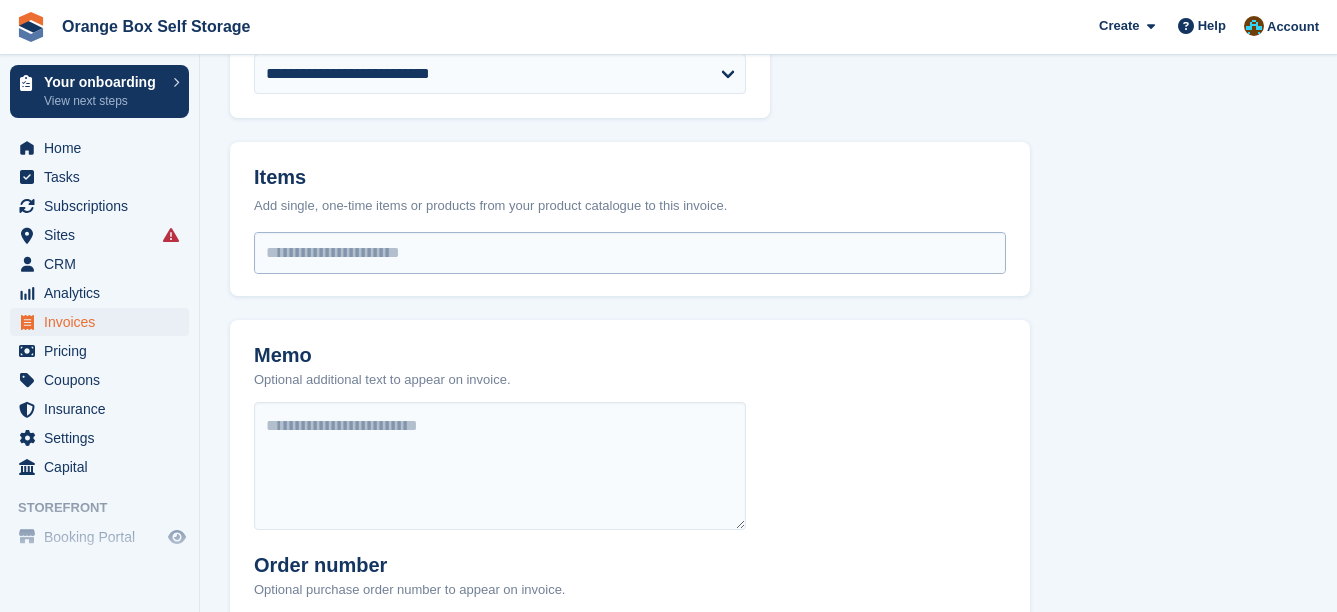 click at bounding box center (630, 253) 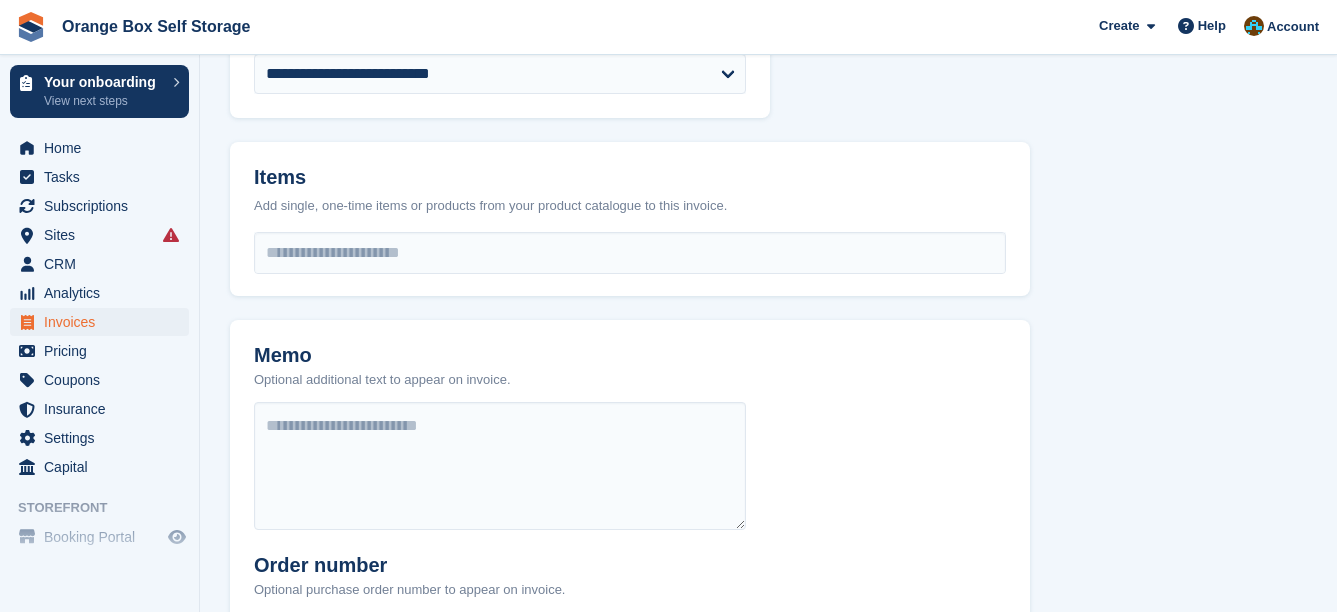 click on "**********" at bounding box center [768, 363] 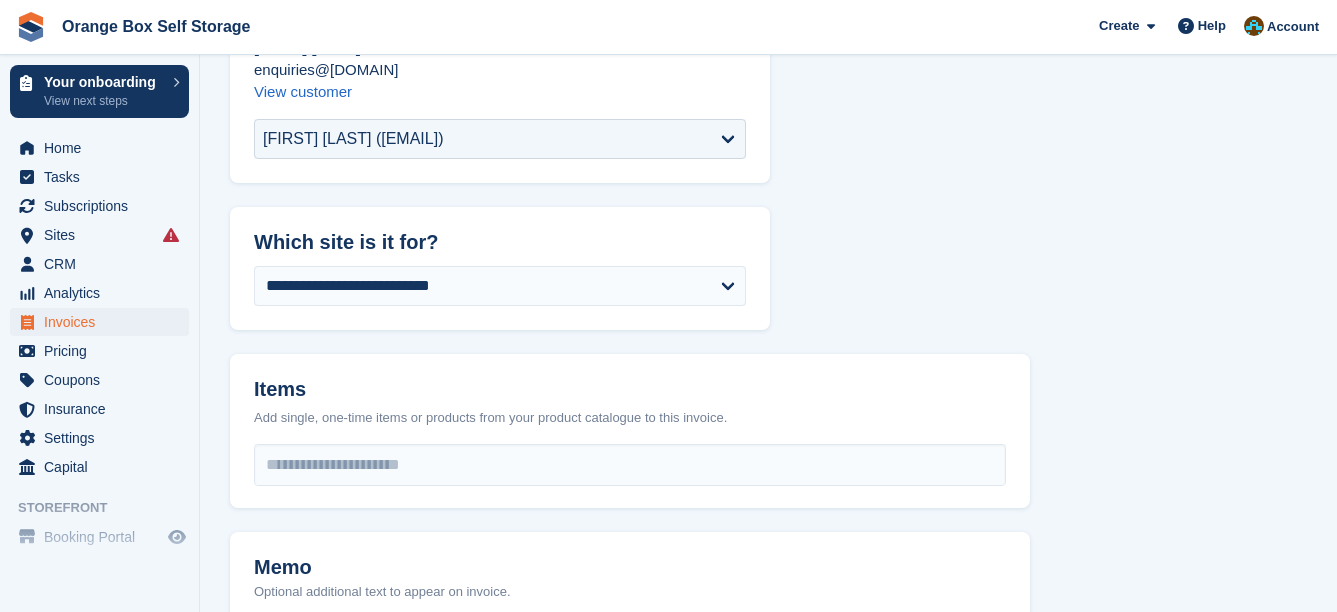 scroll, scrollTop: 200, scrollLeft: 0, axis: vertical 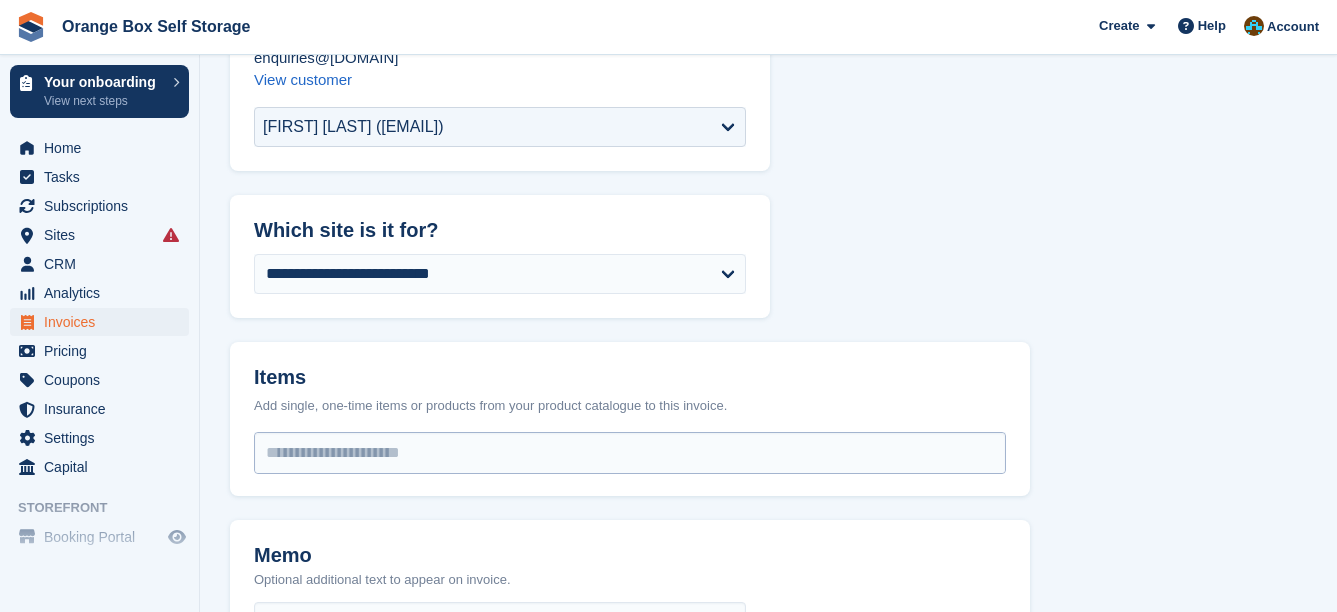 click at bounding box center [630, 453] 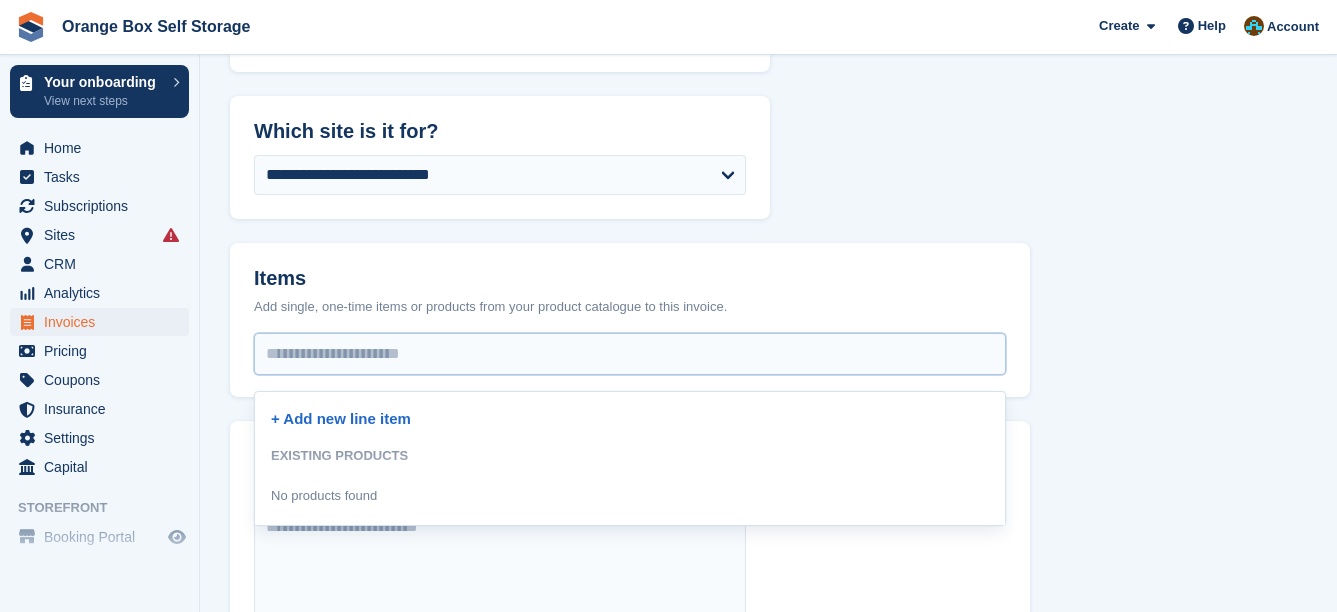 scroll, scrollTop: 300, scrollLeft: 0, axis: vertical 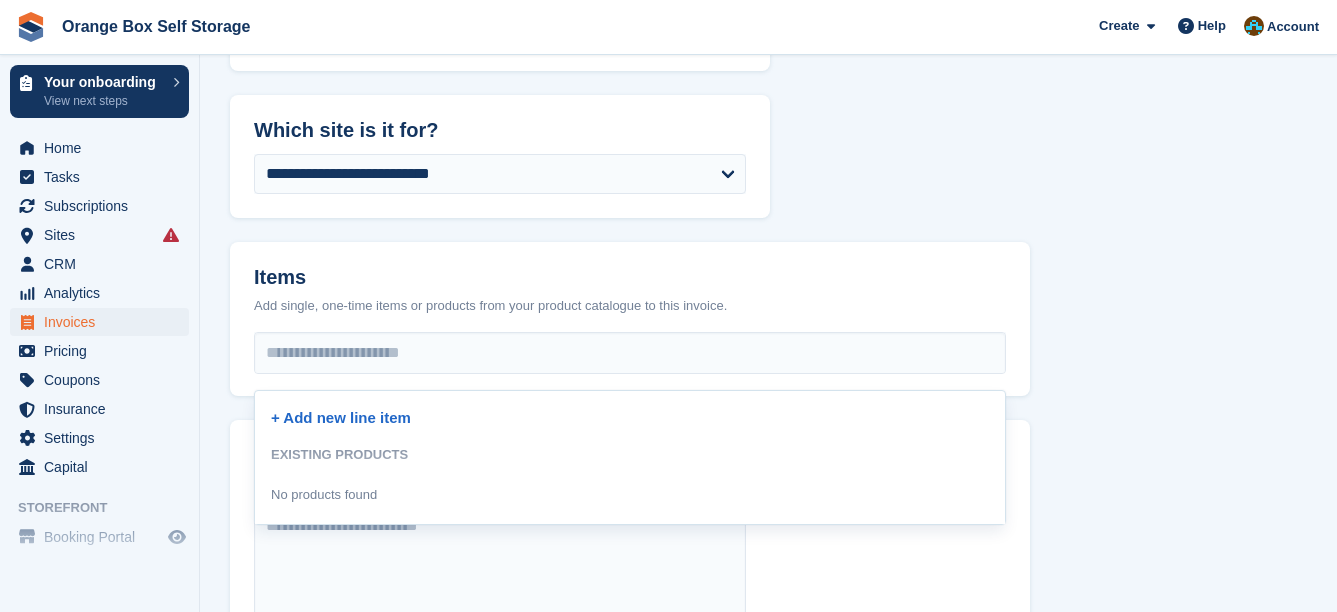 drag, startPoint x: 670, startPoint y: 239, endPoint x: 678, endPoint y: 251, distance: 14.422205 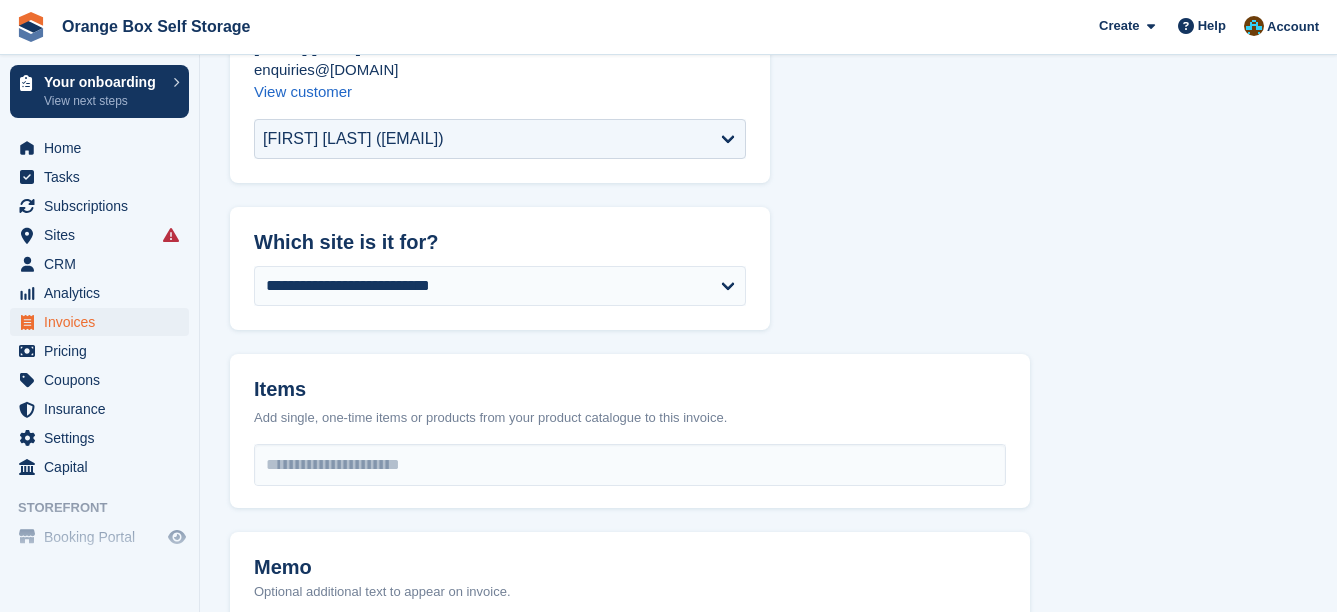 scroll, scrollTop: 200, scrollLeft: 0, axis: vertical 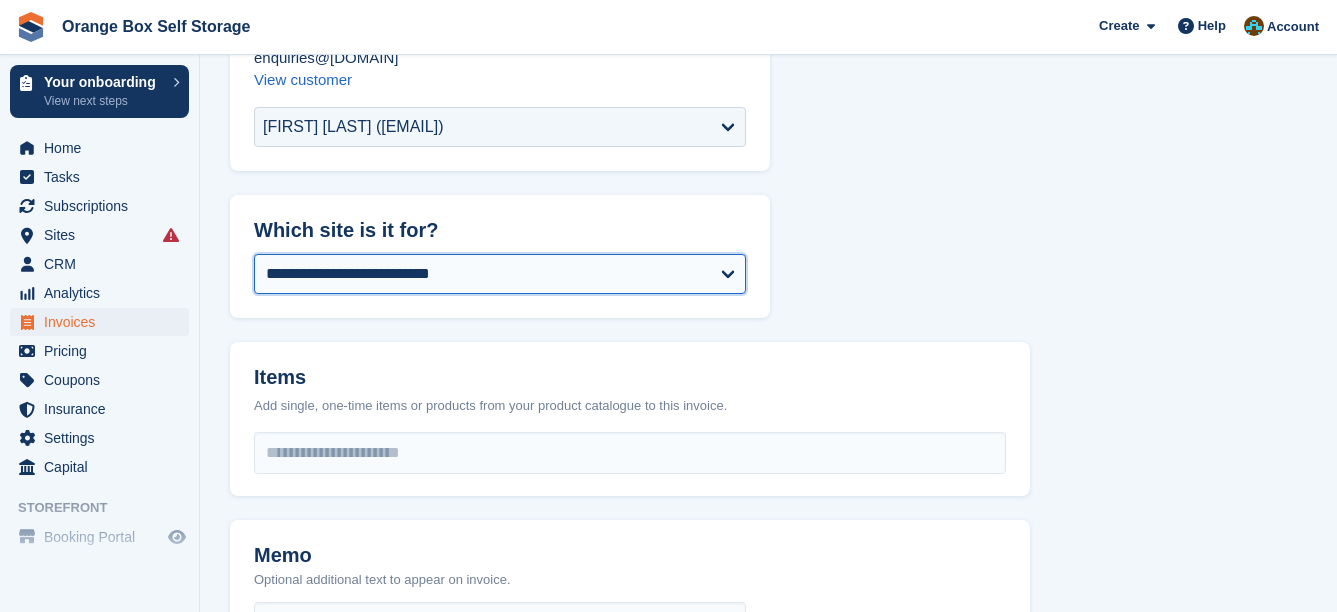 click on "**********" at bounding box center [500, 274] 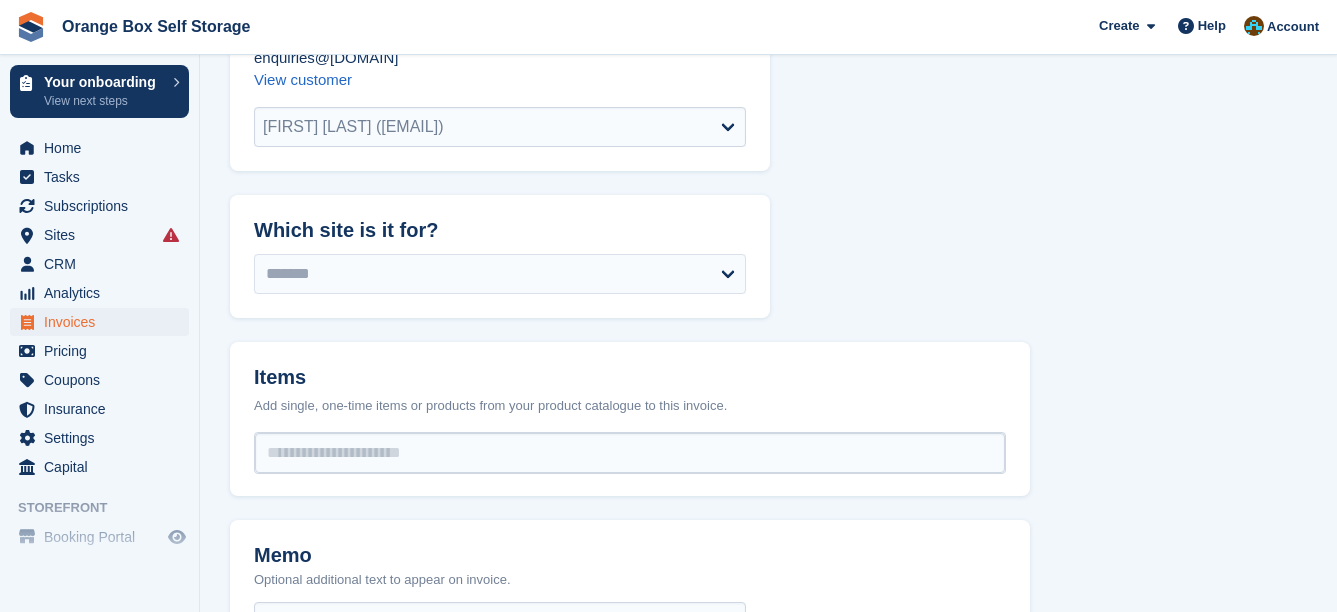 select on "******" 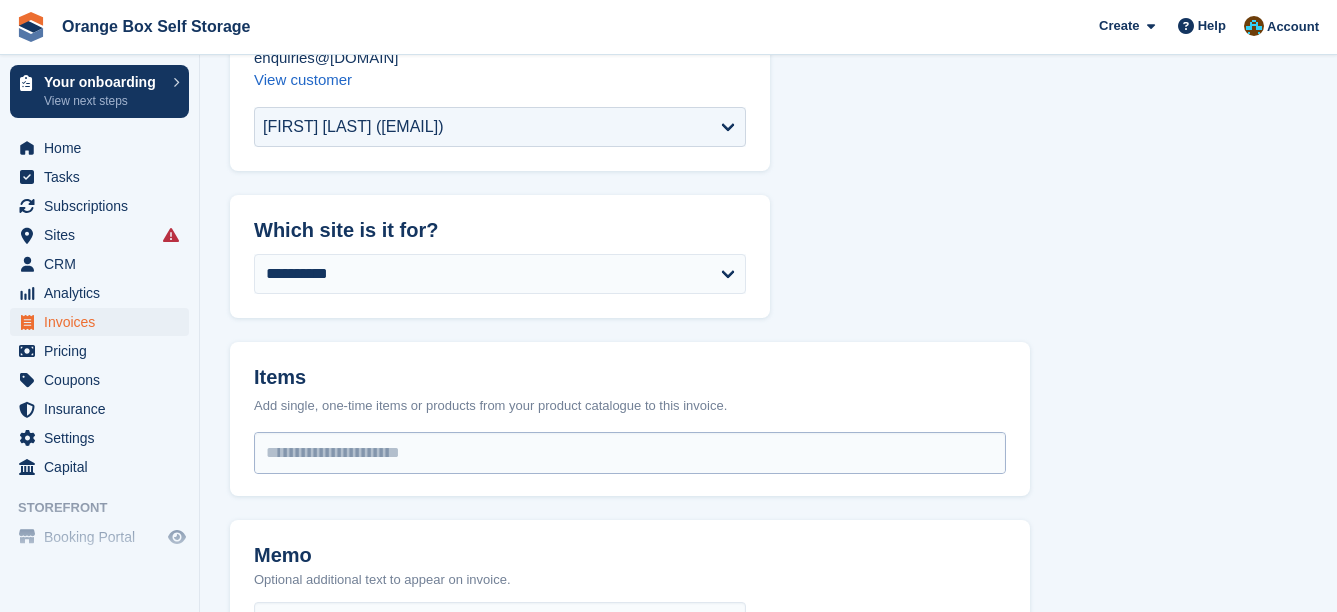 click at bounding box center [630, 453] 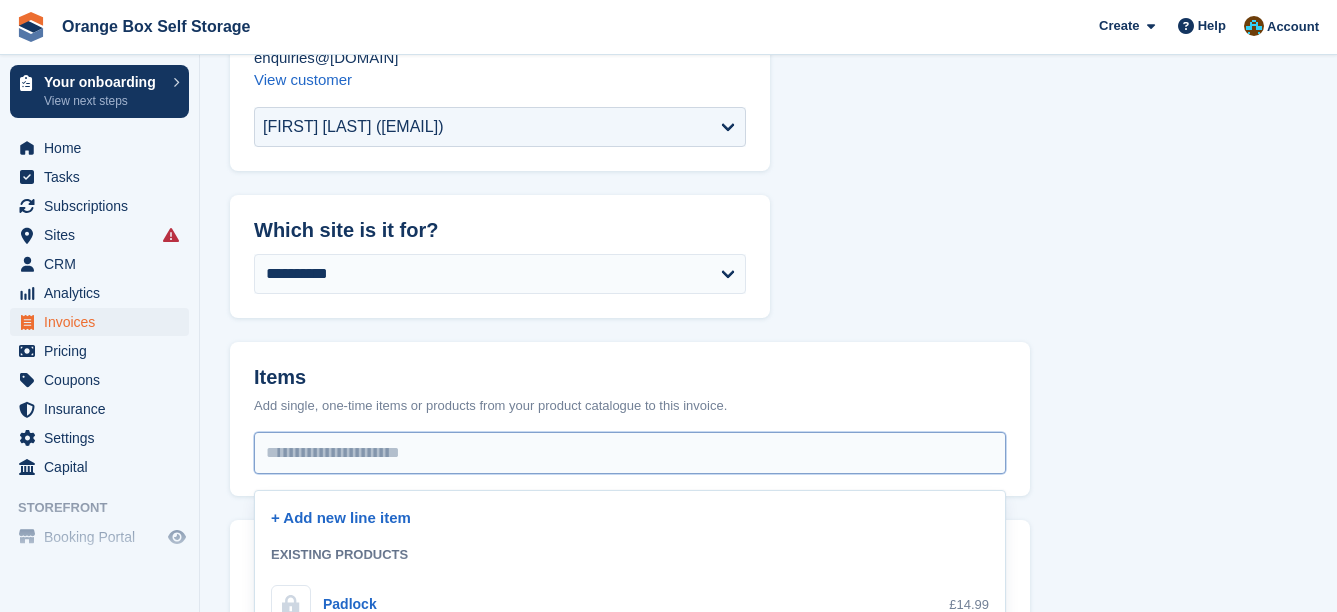 click at bounding box center [630, 453] 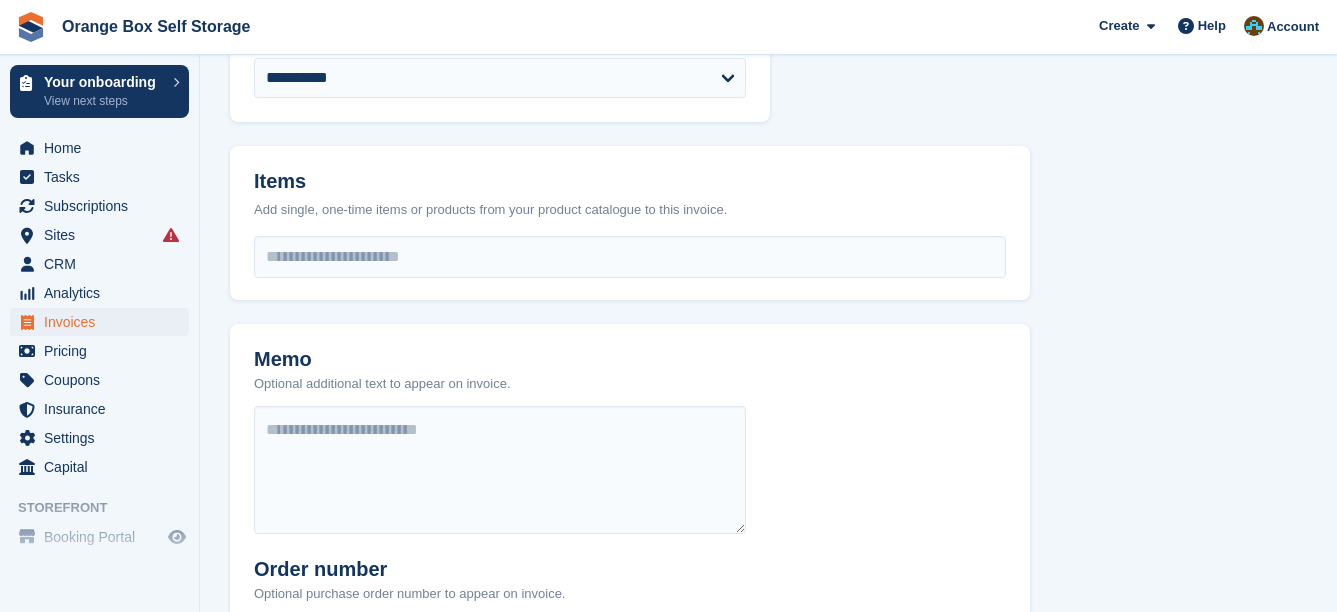 scroll, scrollTop: 400, scrollLeft: 0, axis: vertical 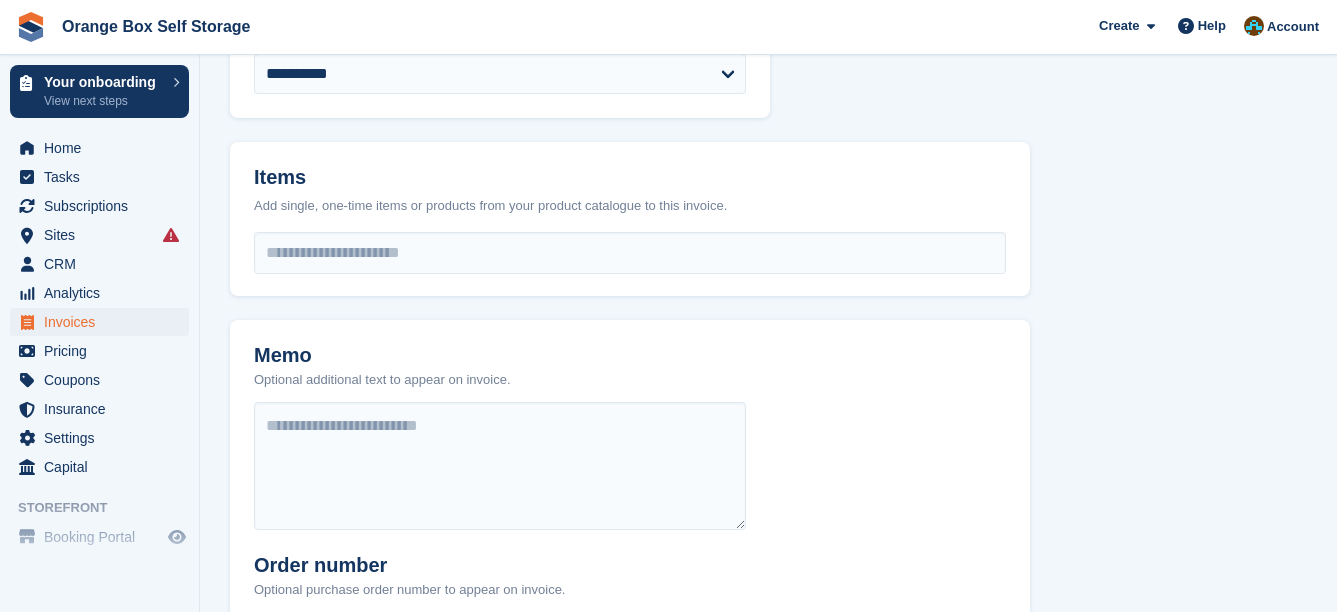 click on "**********" at bounding box center (630, 256) 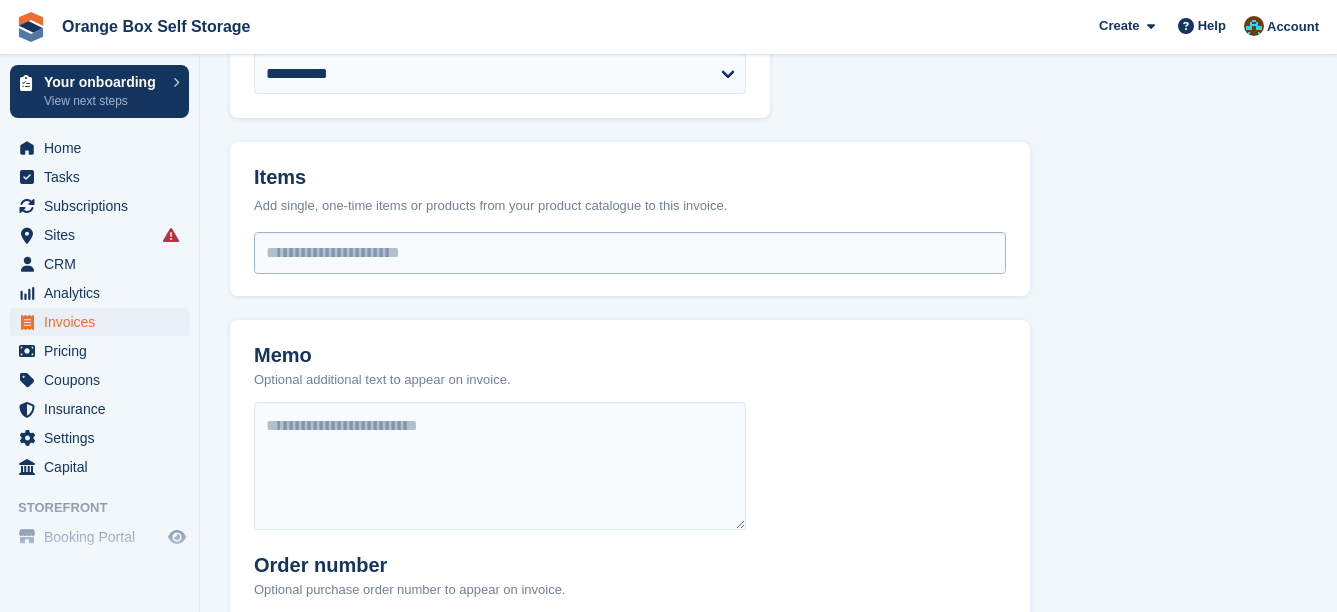click at bounding box center (630, 253) 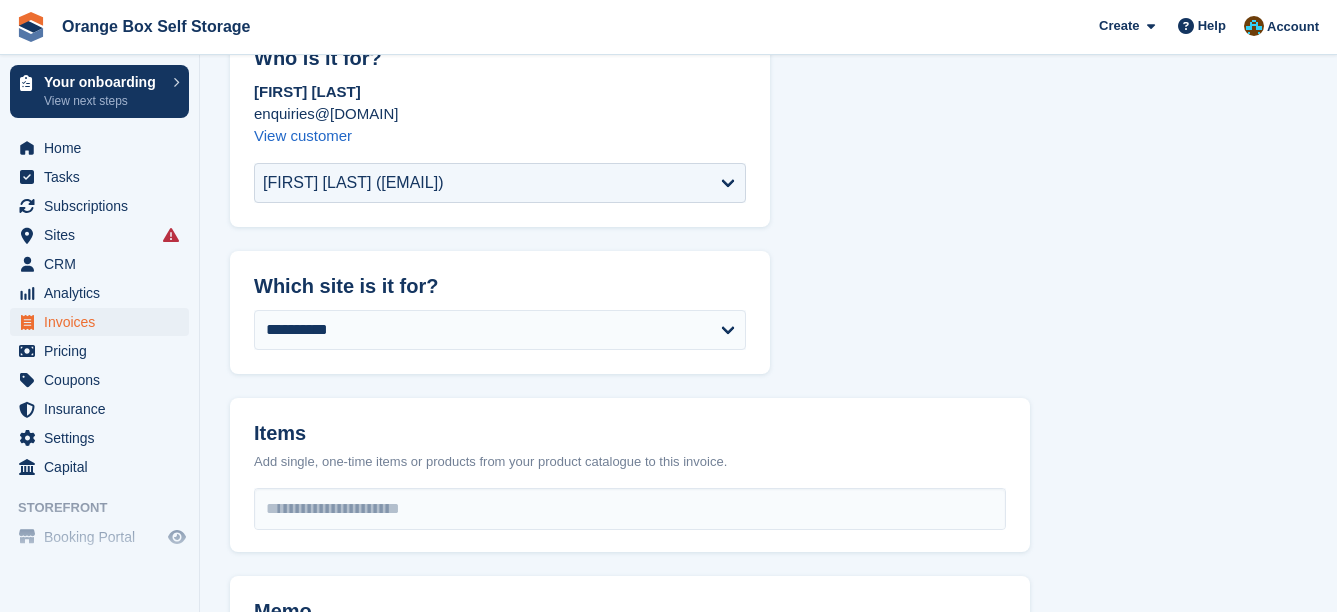 scroll, scrollTop: 400, scrollLeft: 0, axis: vertical 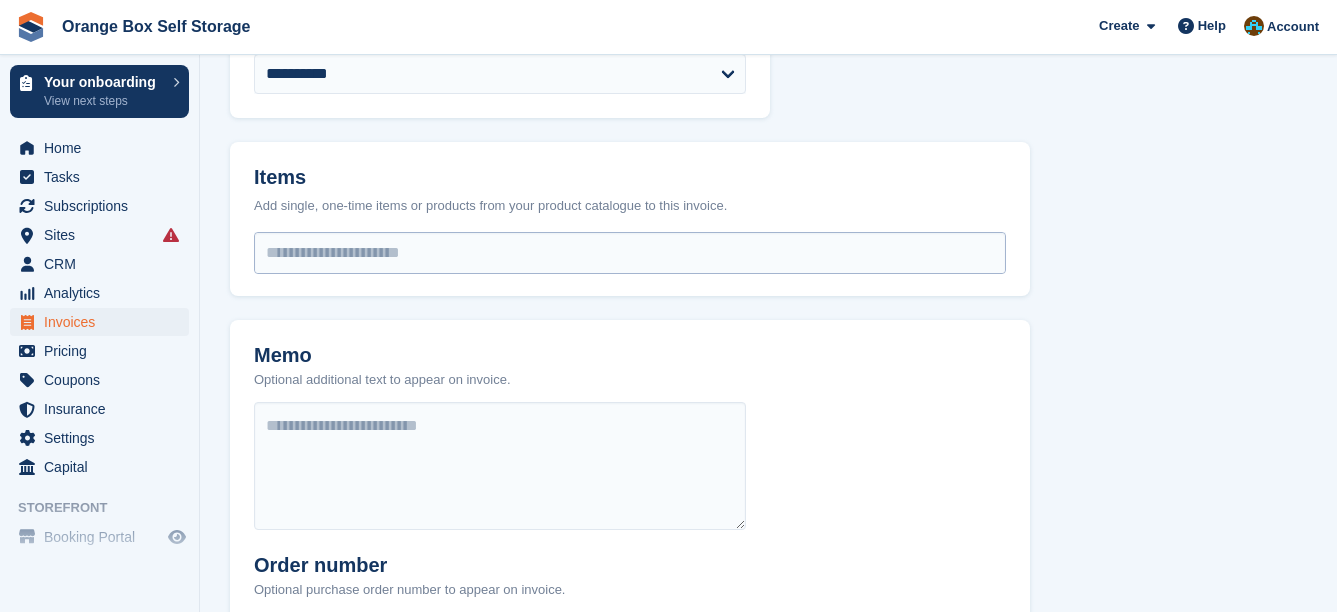 click at bounding box center (630, 253) 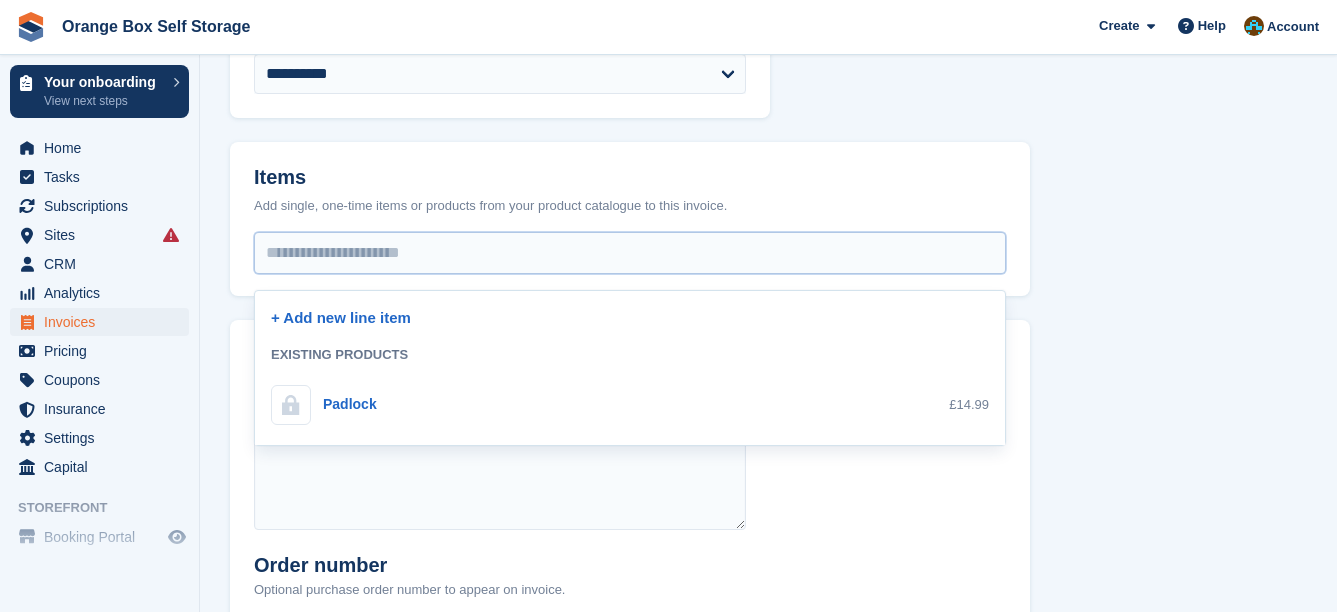 click on "Padlock" at bounding box center [350, 404] 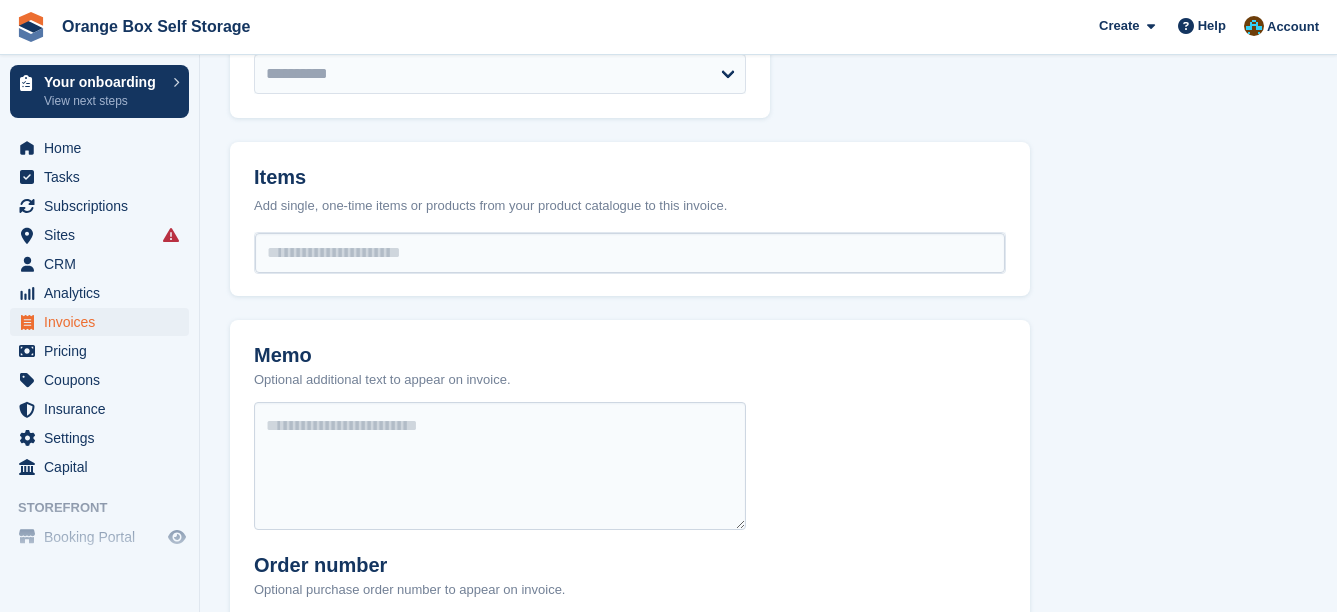 select on "******" 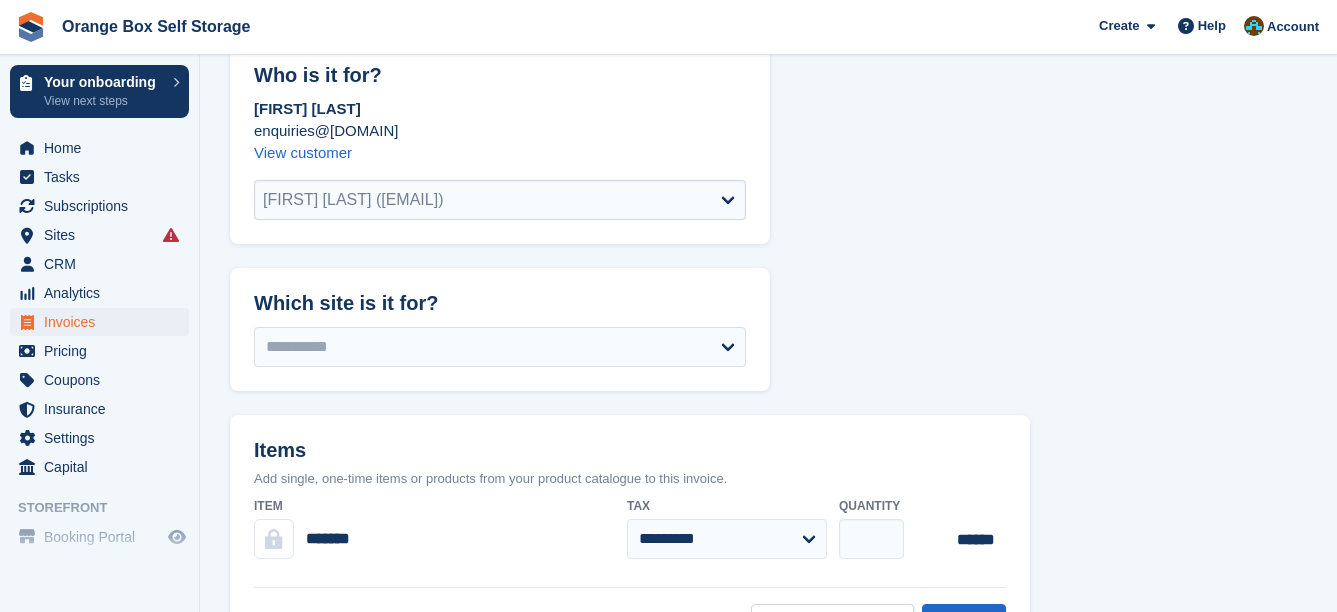 scroll, scrollTop: 0, scrollLeft: 0, axis: both 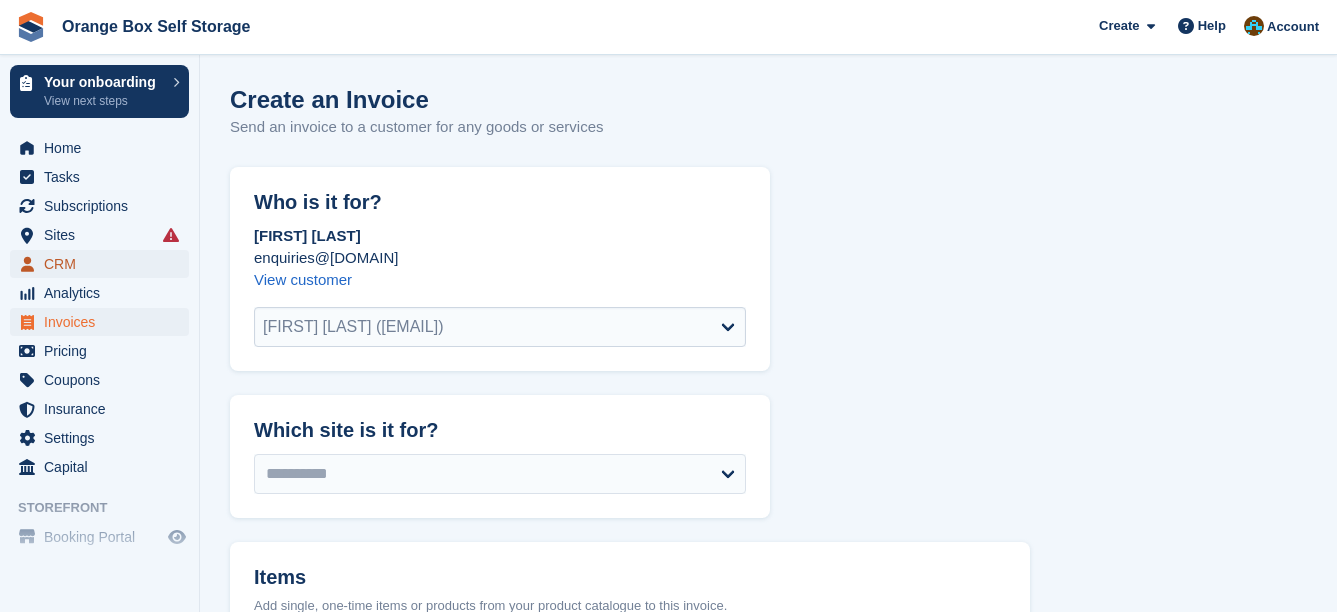 click on "CRM" at bounding box center (104, 264) 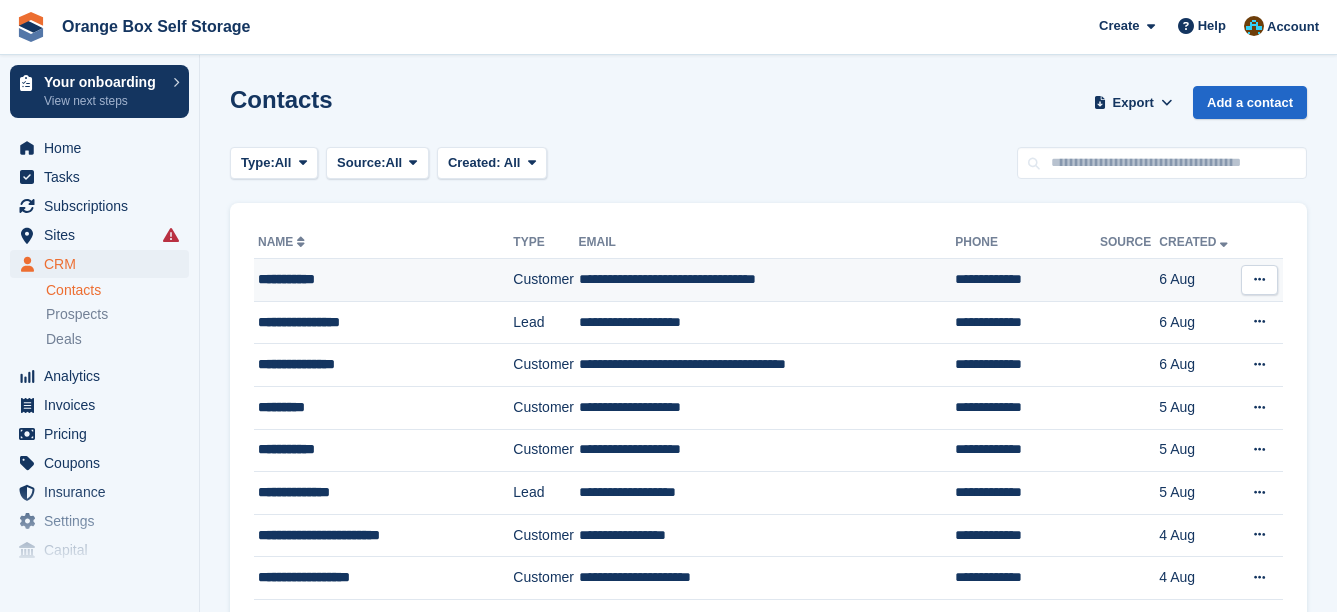 click on "**********" at bounding box center (376, 279) 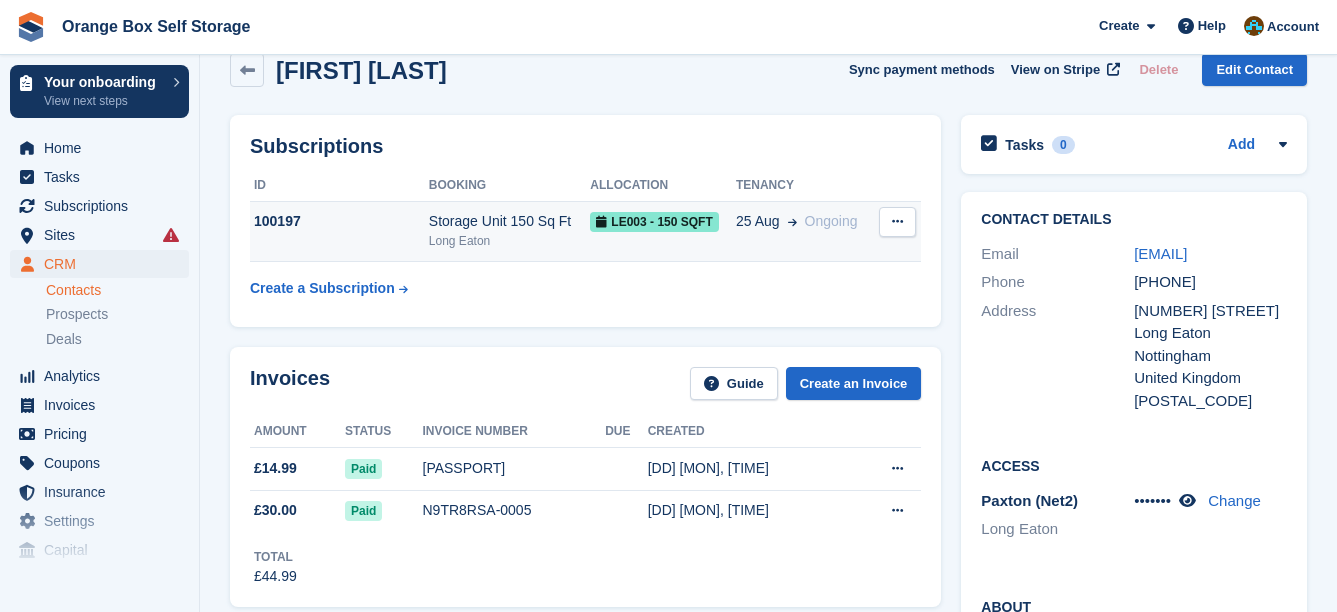 scroll, scrollTop: 0, scrollLeft: 0, axis: both 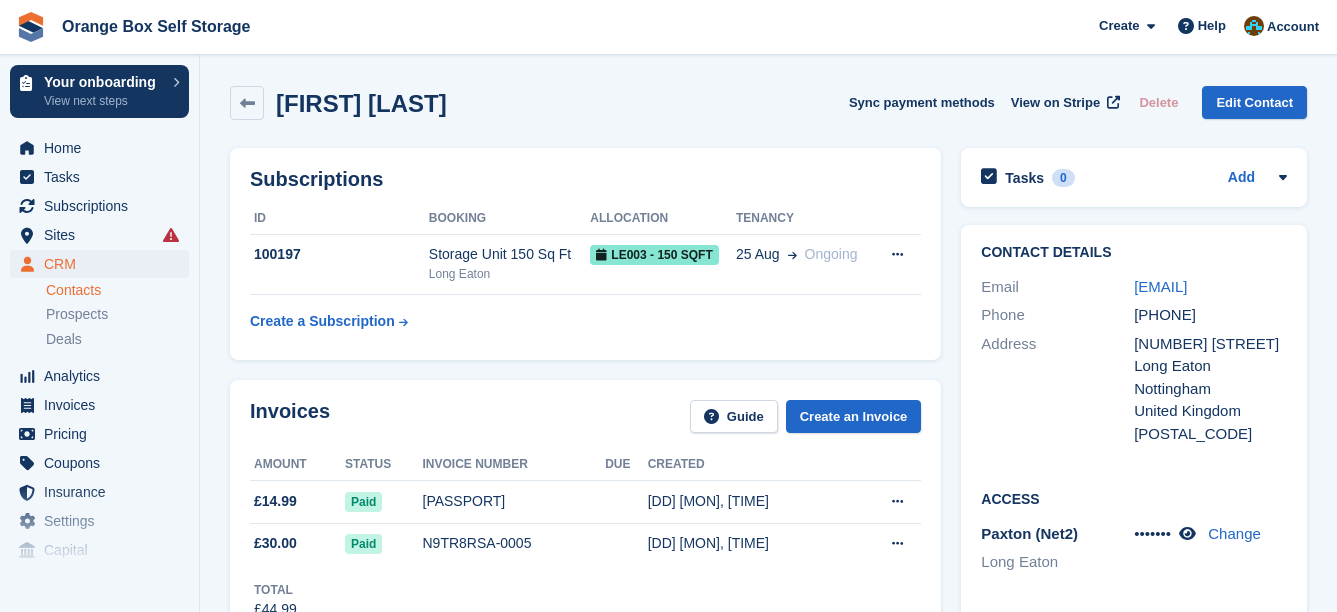 click on "Contacts" at bounding box center (117, 290) 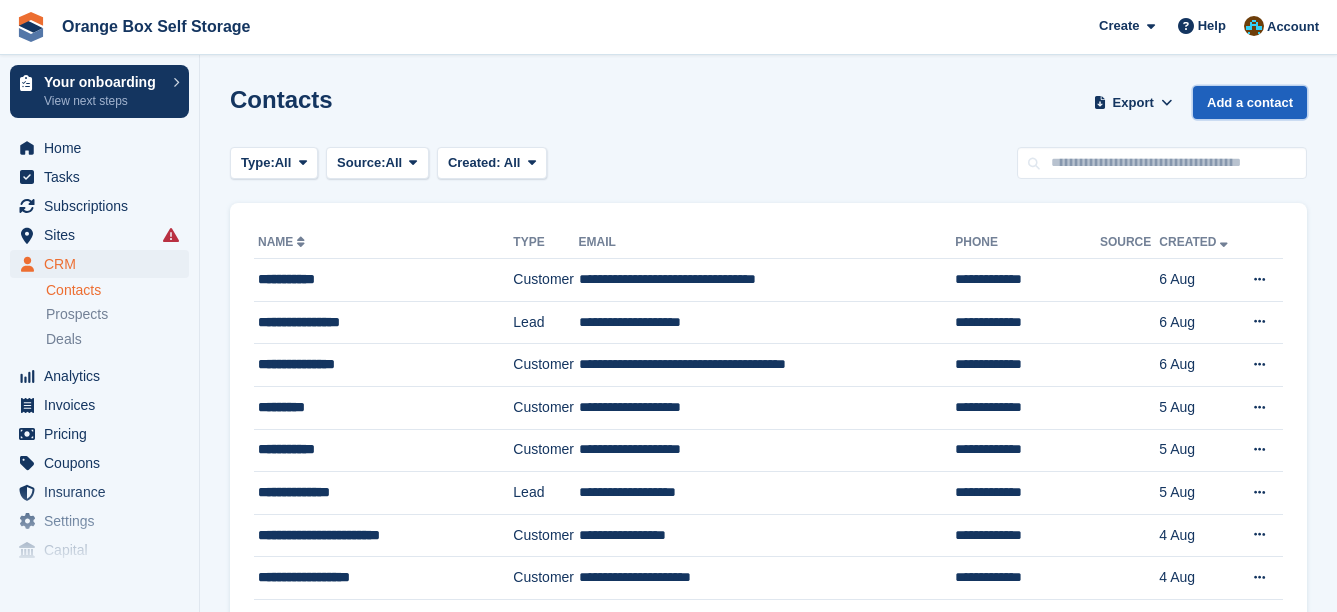 click on "Add a contact" at bounding box center [1250, 102] 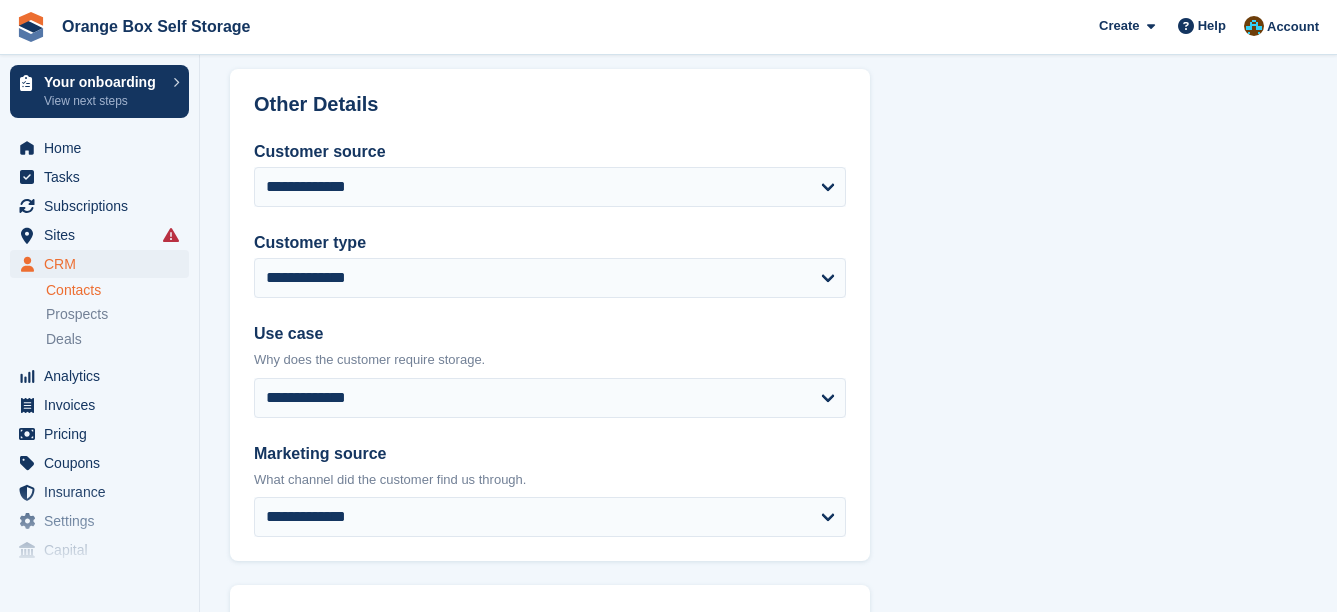 scroll, scrollTop: 851, scrollLeft: 0, axis: vertical 